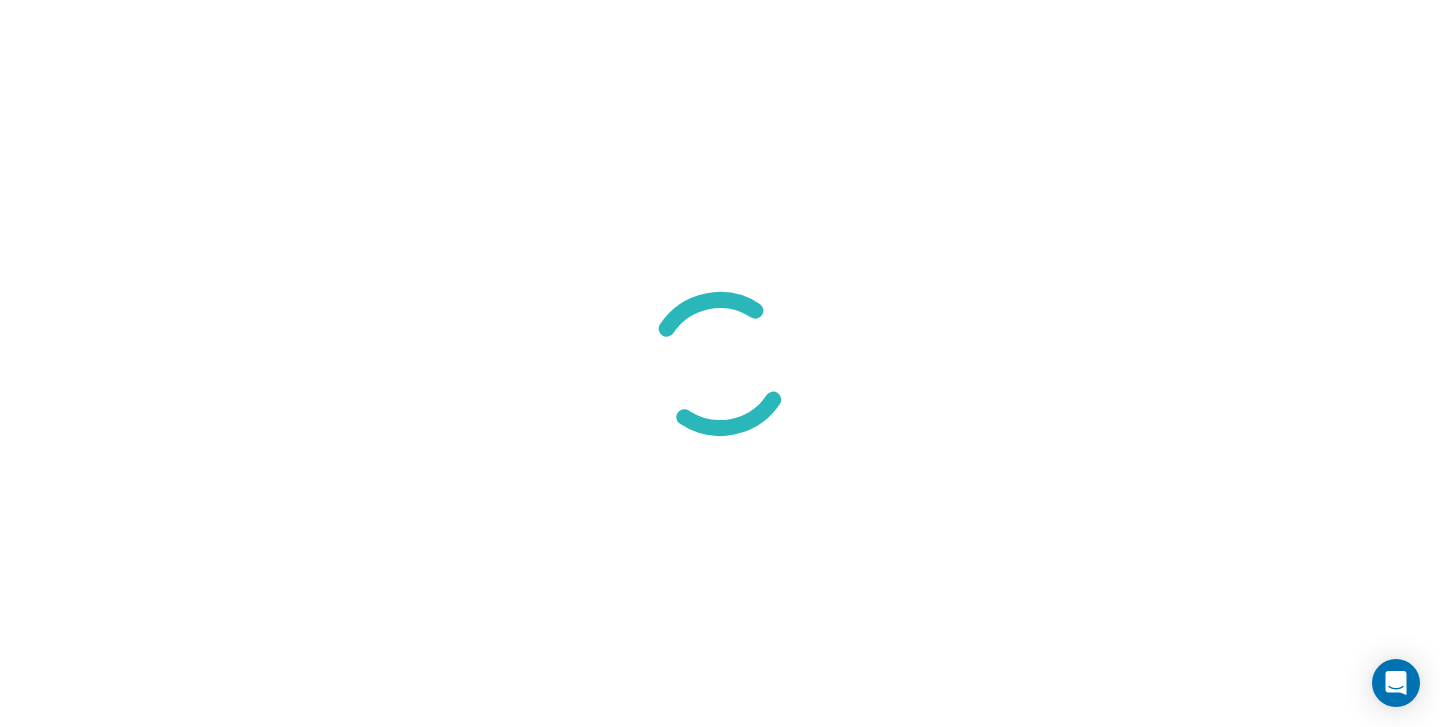 scroll, scrollTop: 0, scrollLeft: 0, axis: both 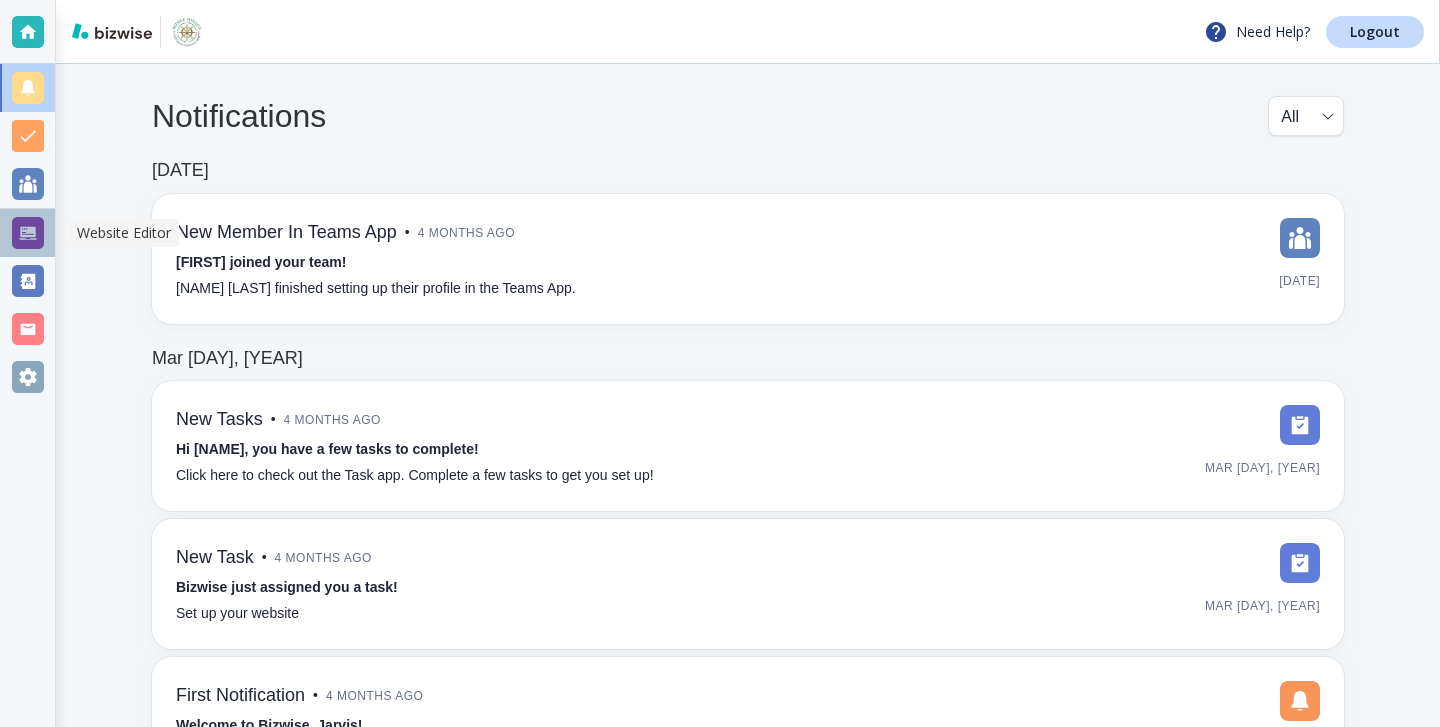 click at bounding box center (27, 233) 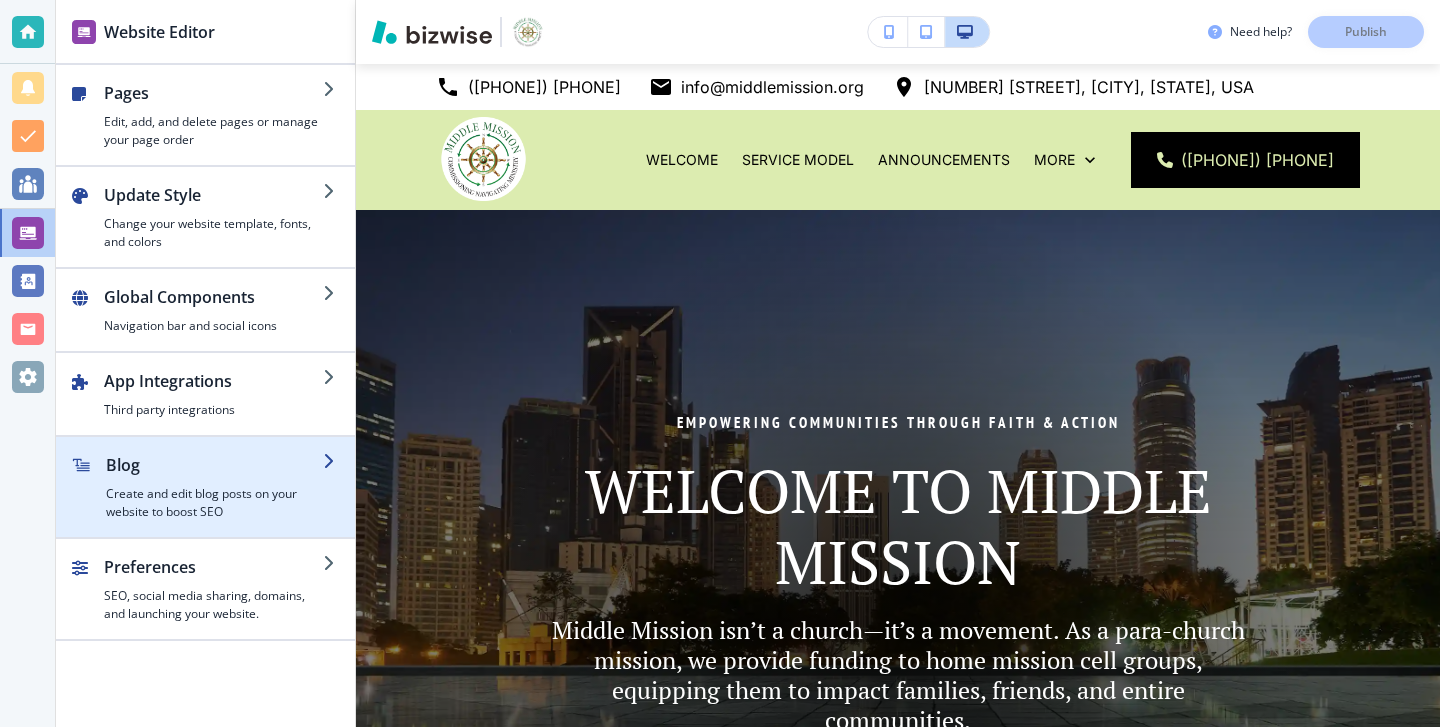 click on "Create and edit blog posts on your website to boost SEO" at bounding box center (214, 503) 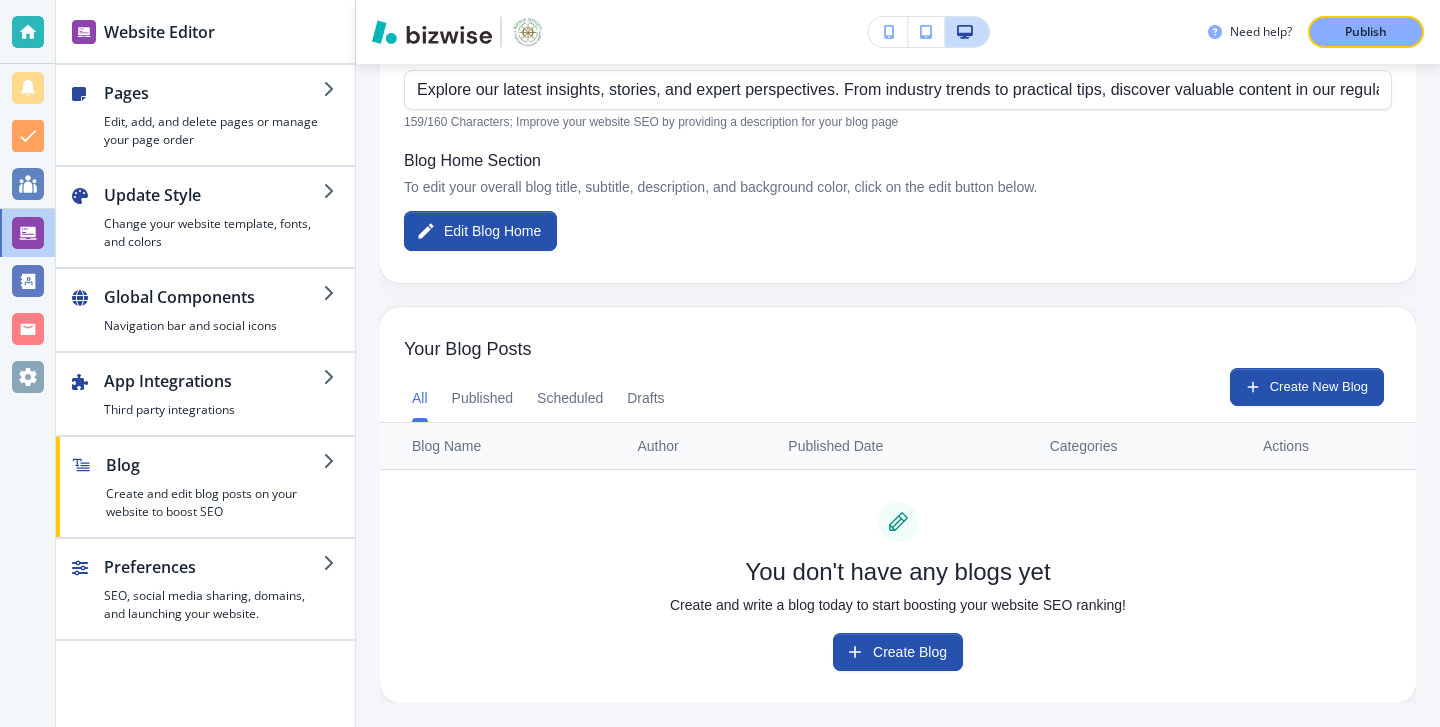 scroll, scrollTop: 0, scrollLeft: 0, axis: both 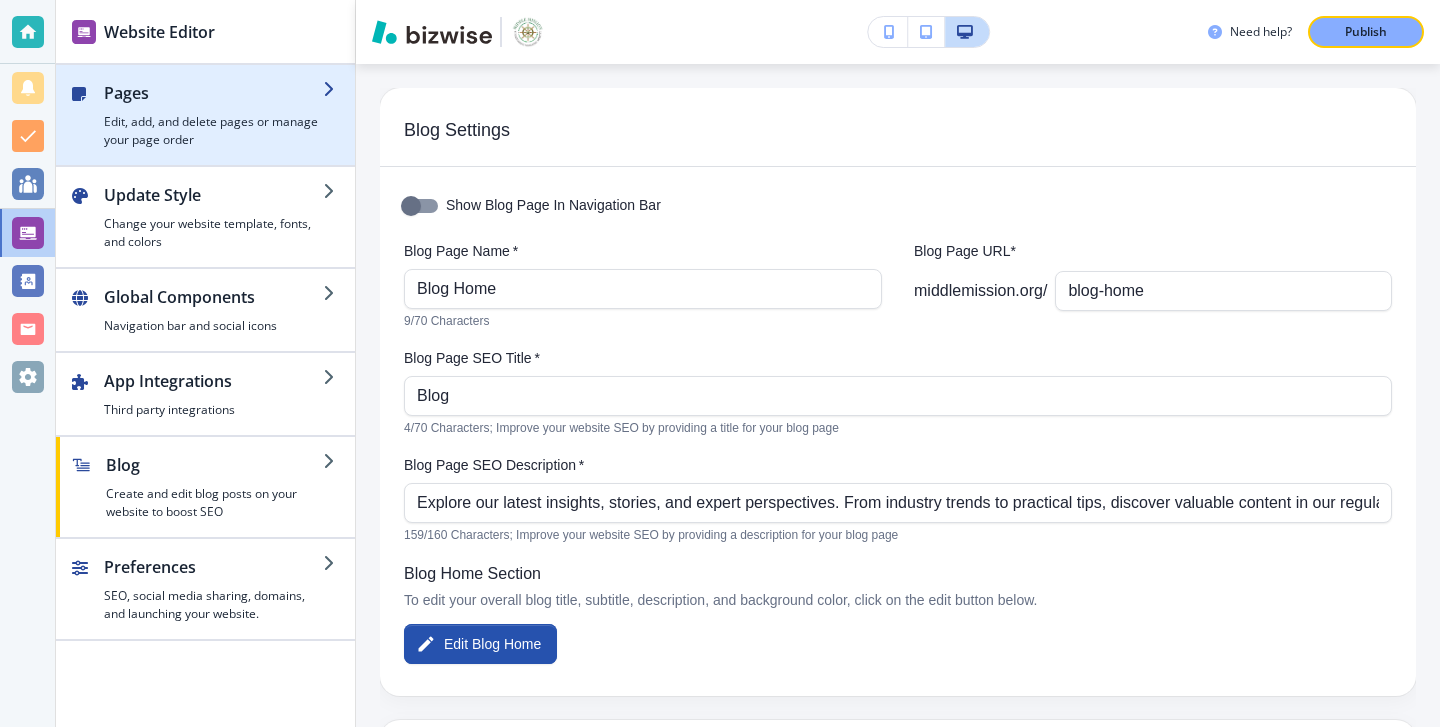 click on "Pages" at bounding box center (213, 93) 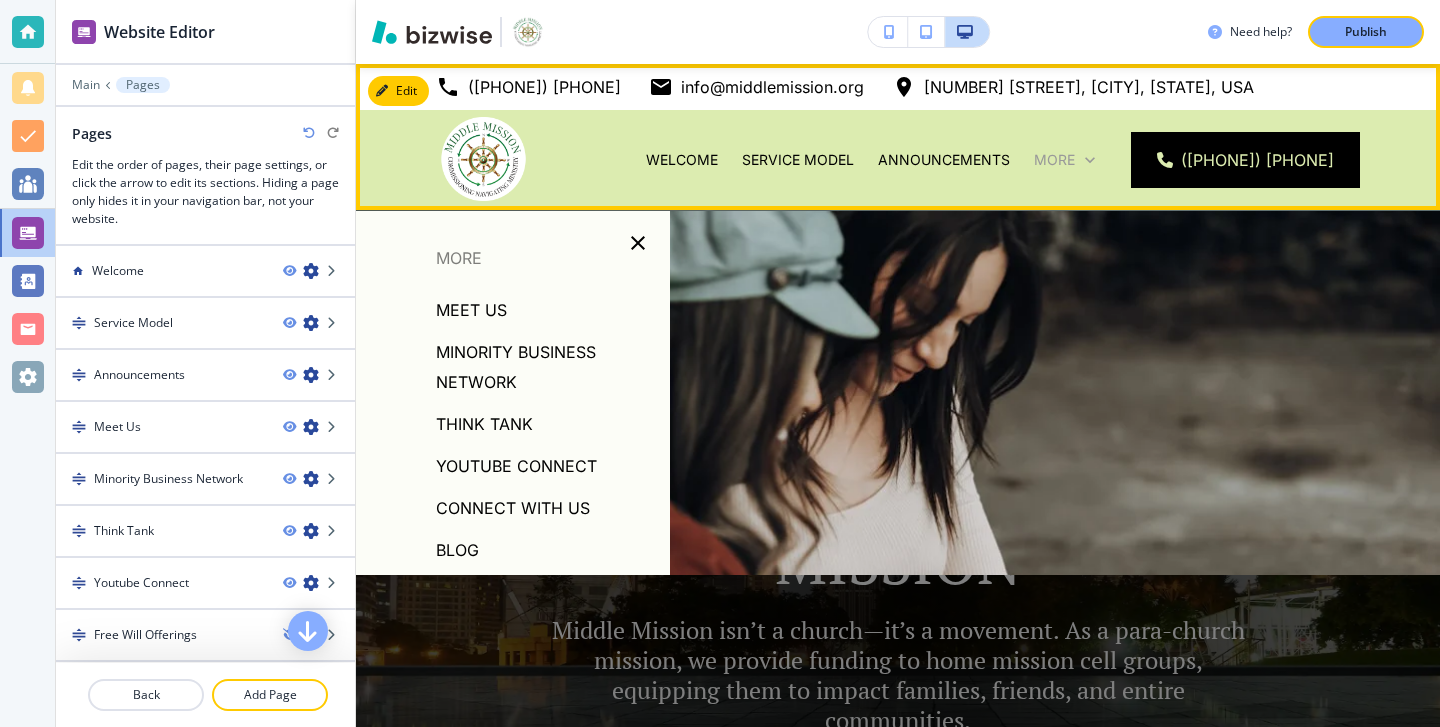 click on "More" at bounding box center (1054, 160) 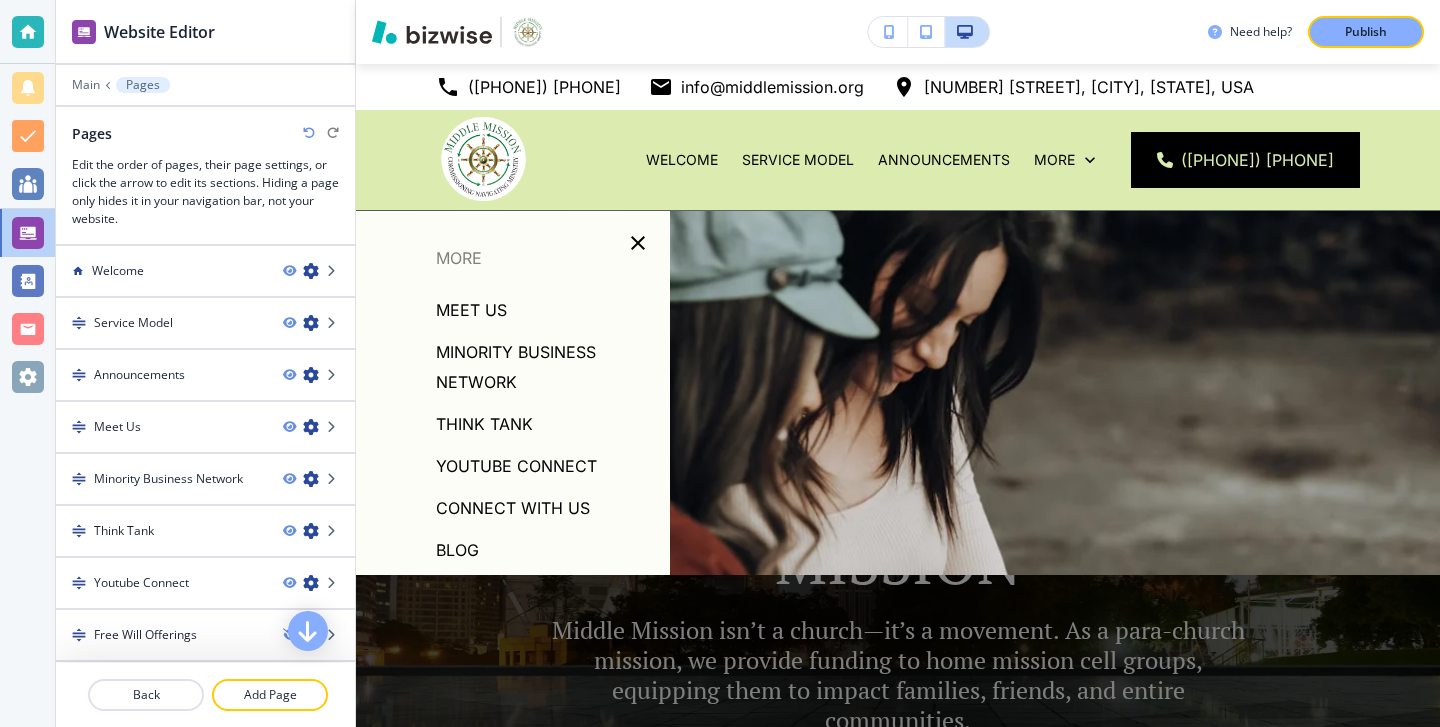 click on "Blog" at bounding box center (457, 550) 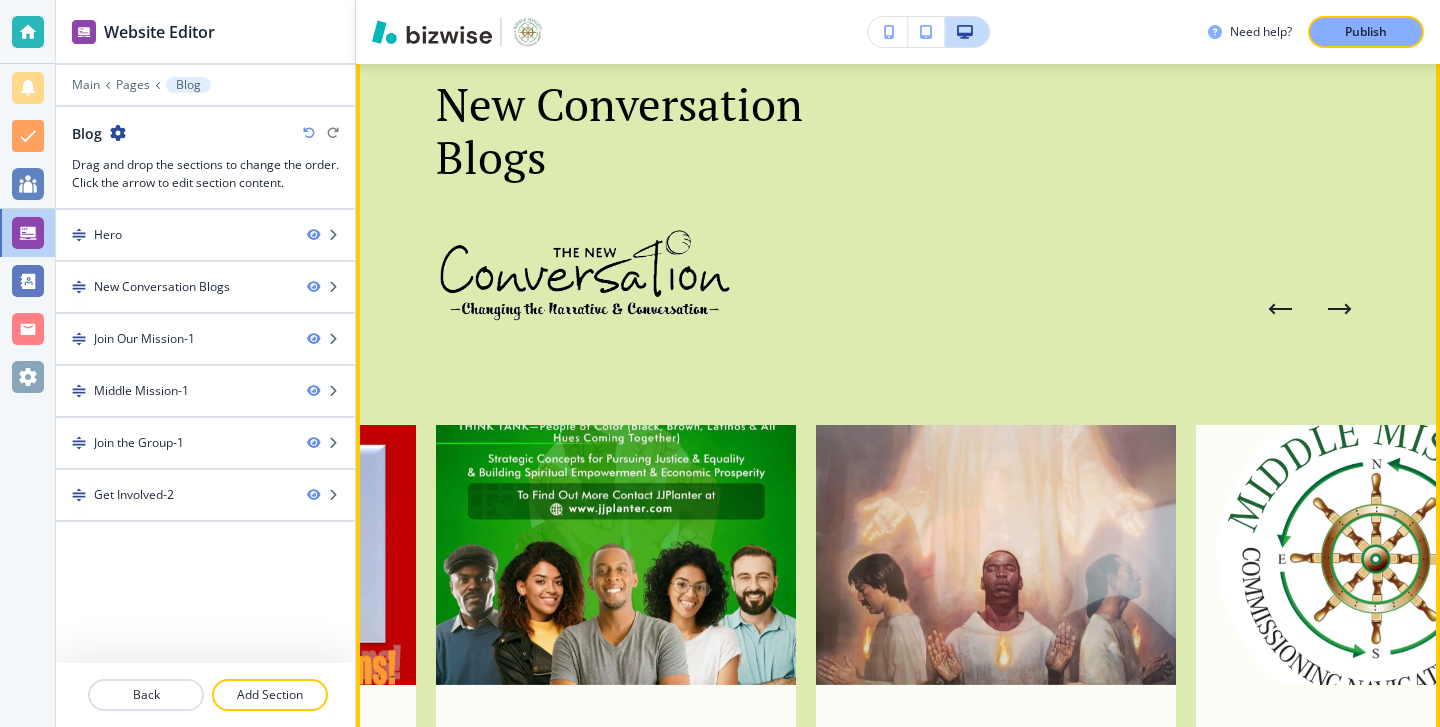 scroll, scrollTop: 919, scrollLeft: 0, axis: vertical 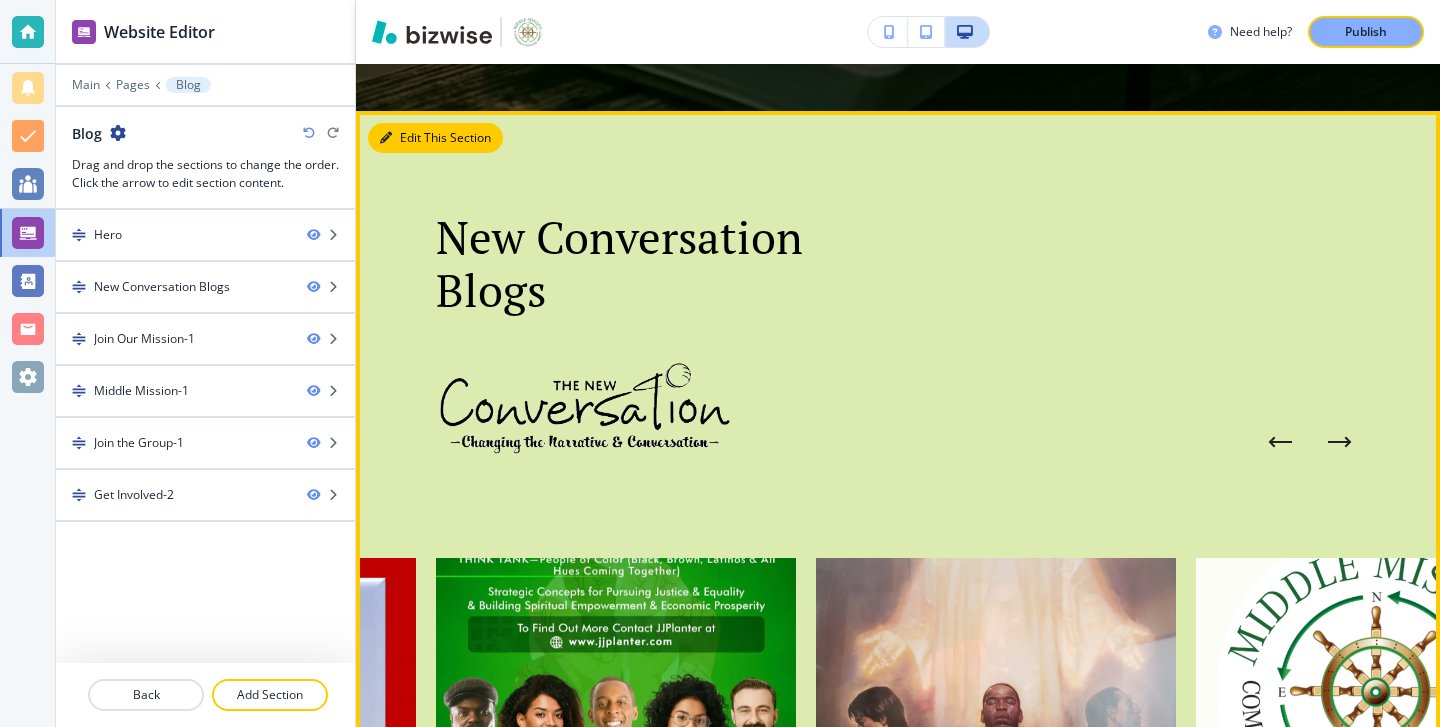 click on "Edit This Section" at bounding box center (435, 138) 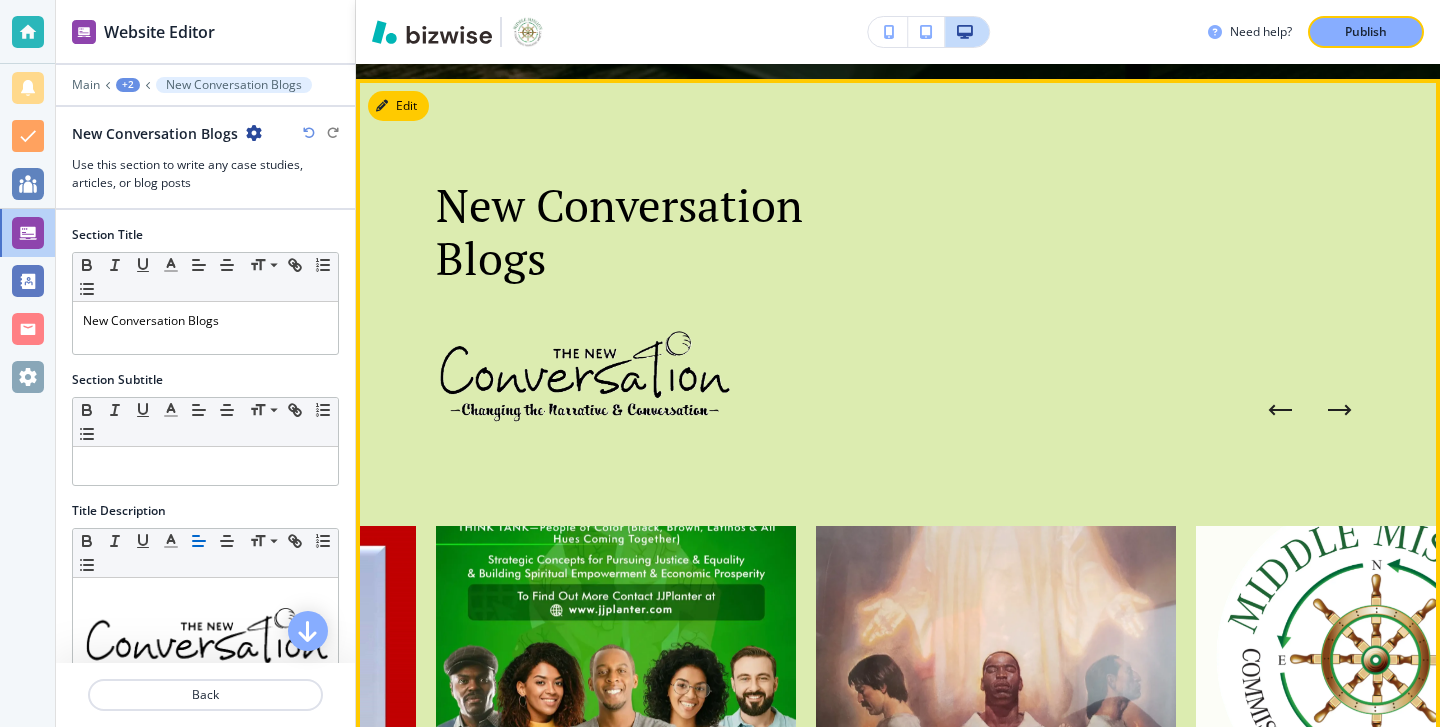 scroll, scrollTop: 966, scrollLeft: 0, axis: vertical 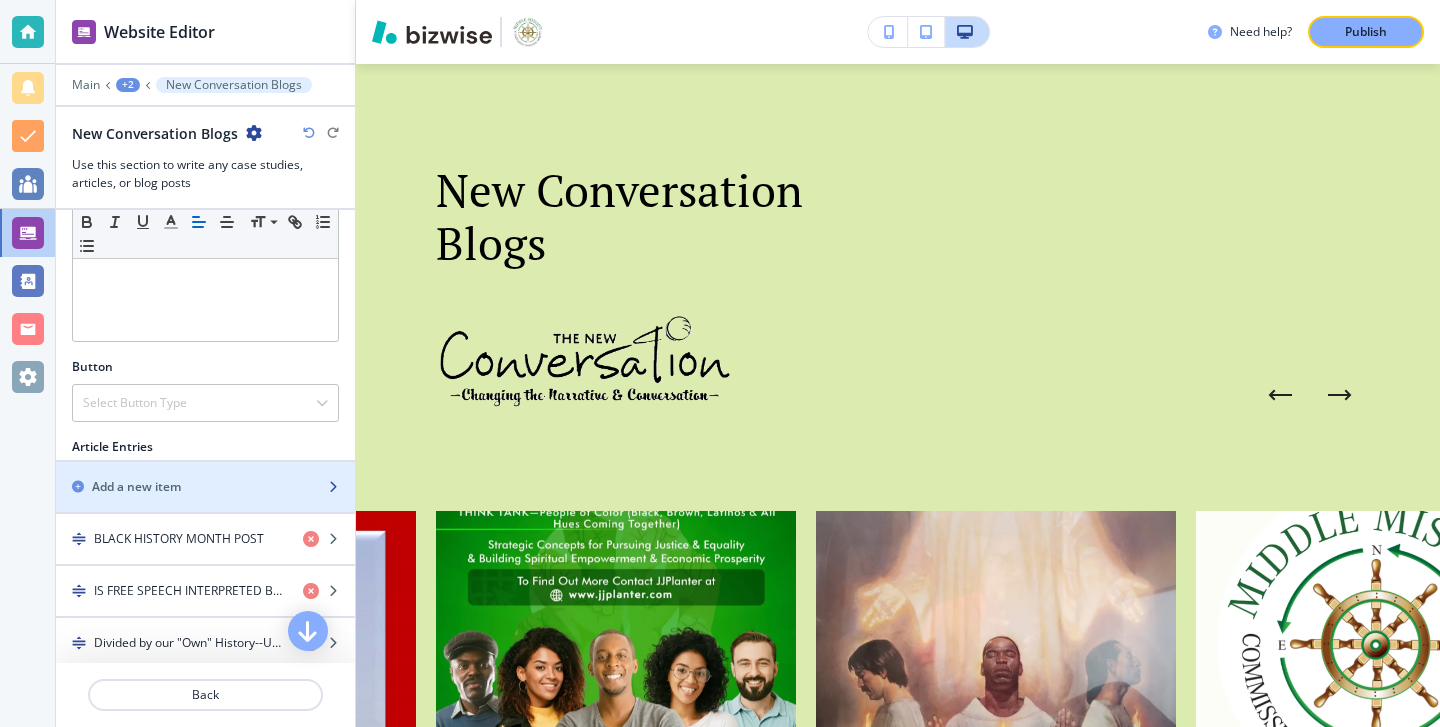 click on "Add a new item" at bounding box center [183, 487] 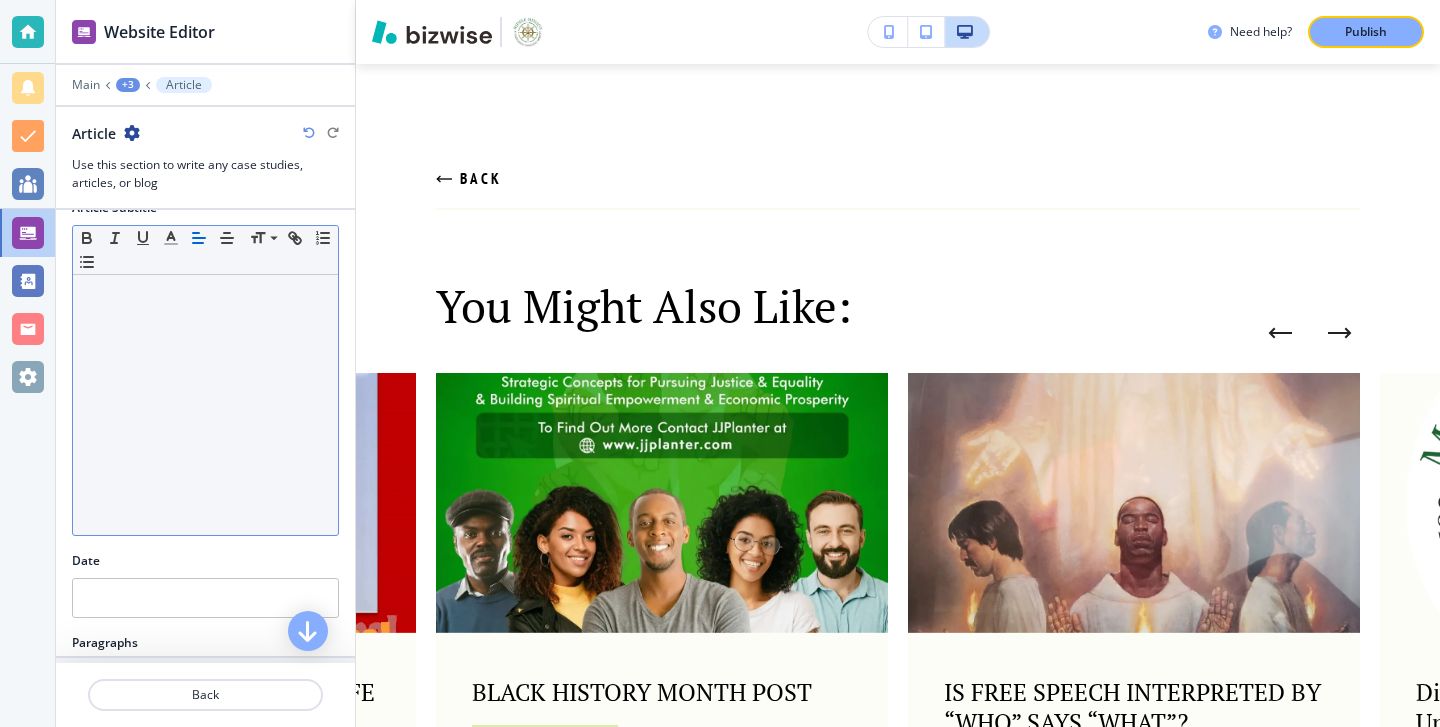 scroll, scrollTop: 393, scrollLeft: 0, axis: vertical 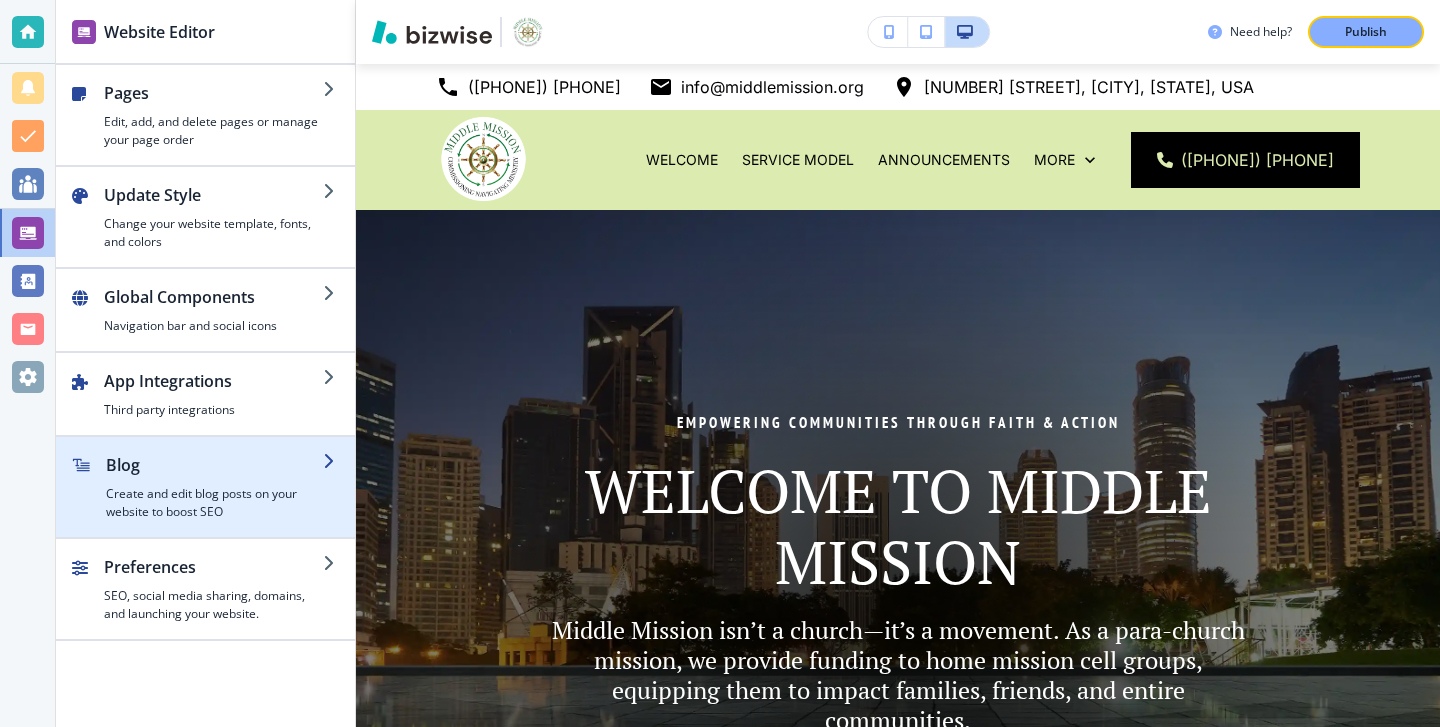 click on "Create and edit blog posts on your website to boost SEO" at bounding box center (214, 503) 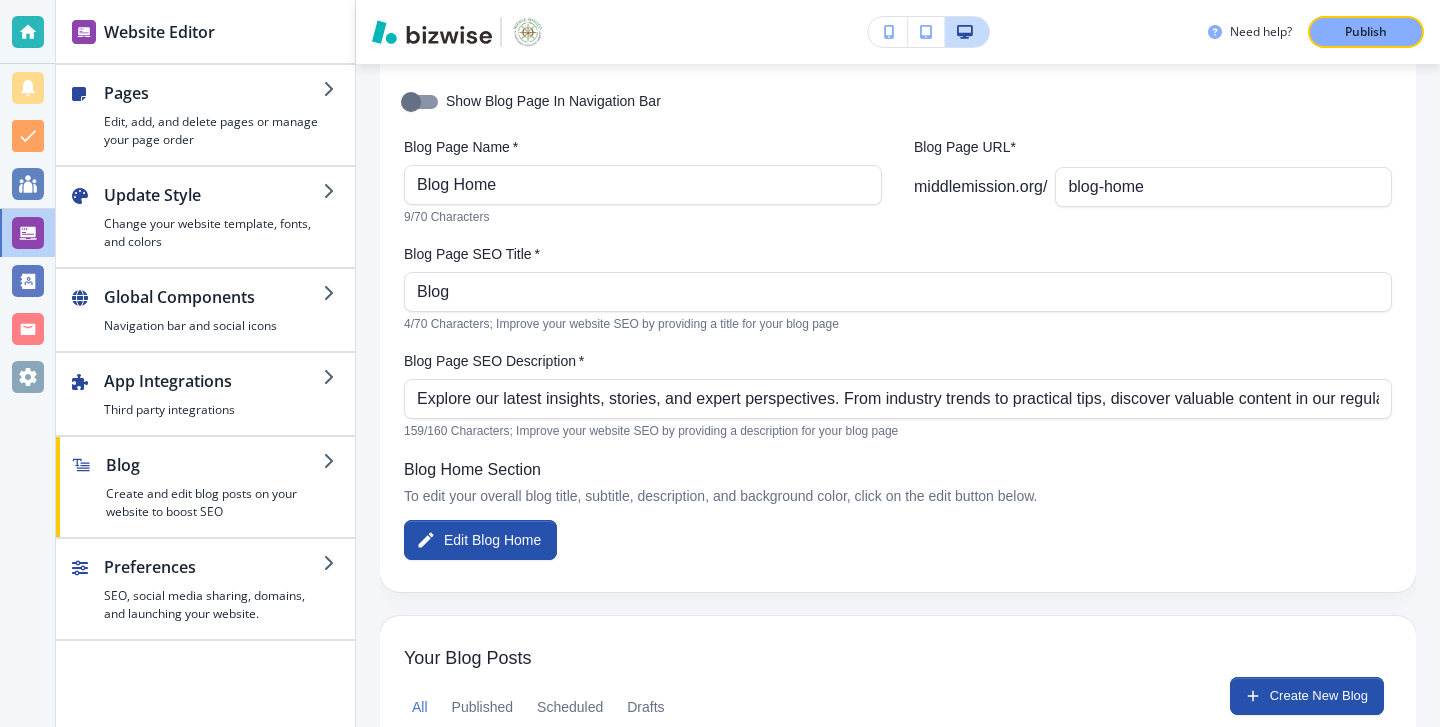 scroll, scrollTop: 0, scrollLeft: 0, axis: both 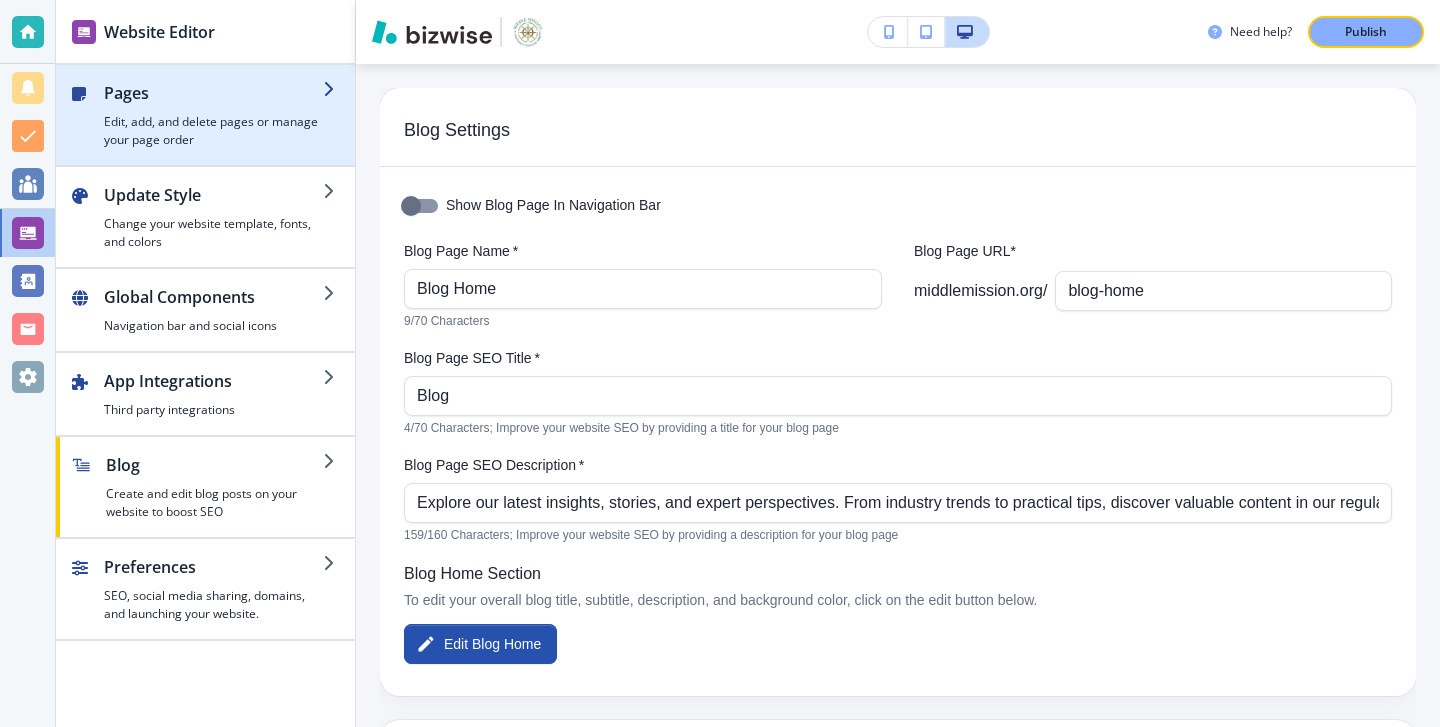 click on "Edit, add, and delete pages or manage your page order" at bounding box center [213, 131] 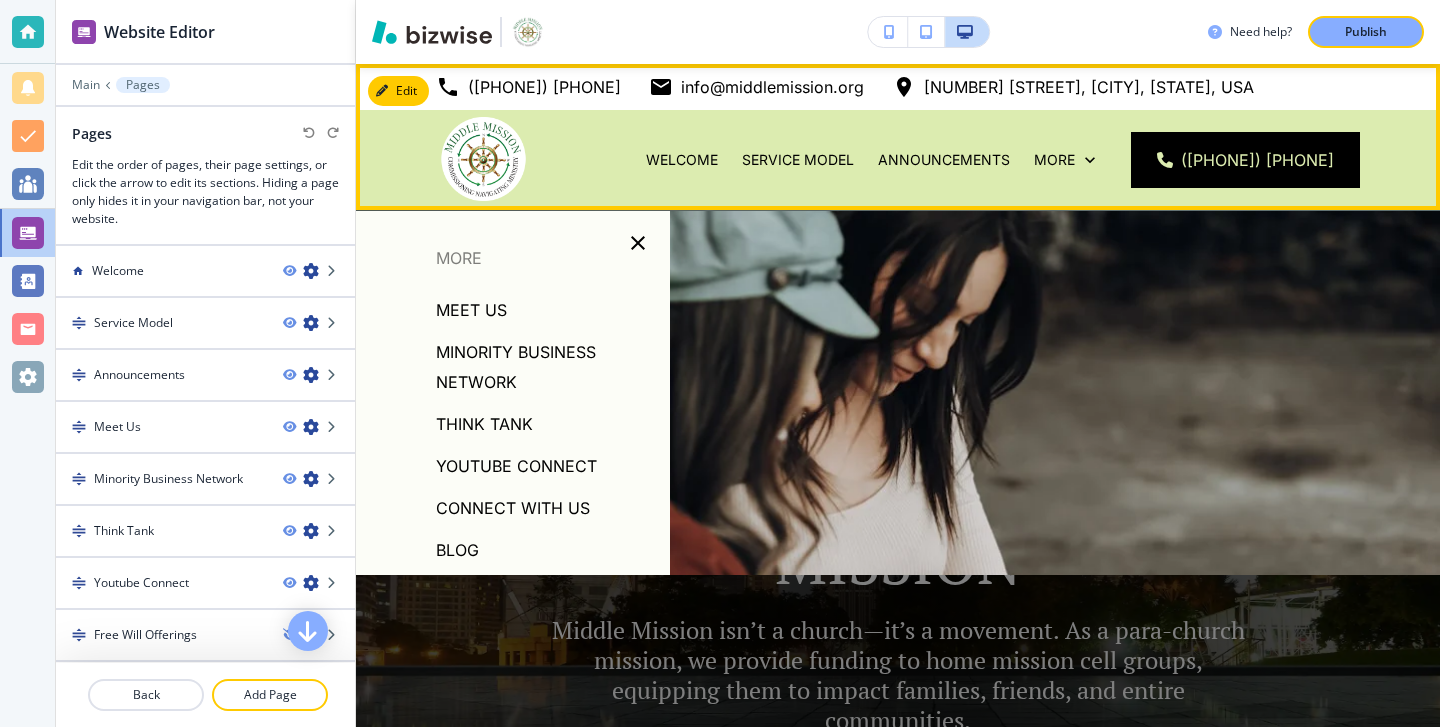 click on "More" at bounding box center (1064, 160) 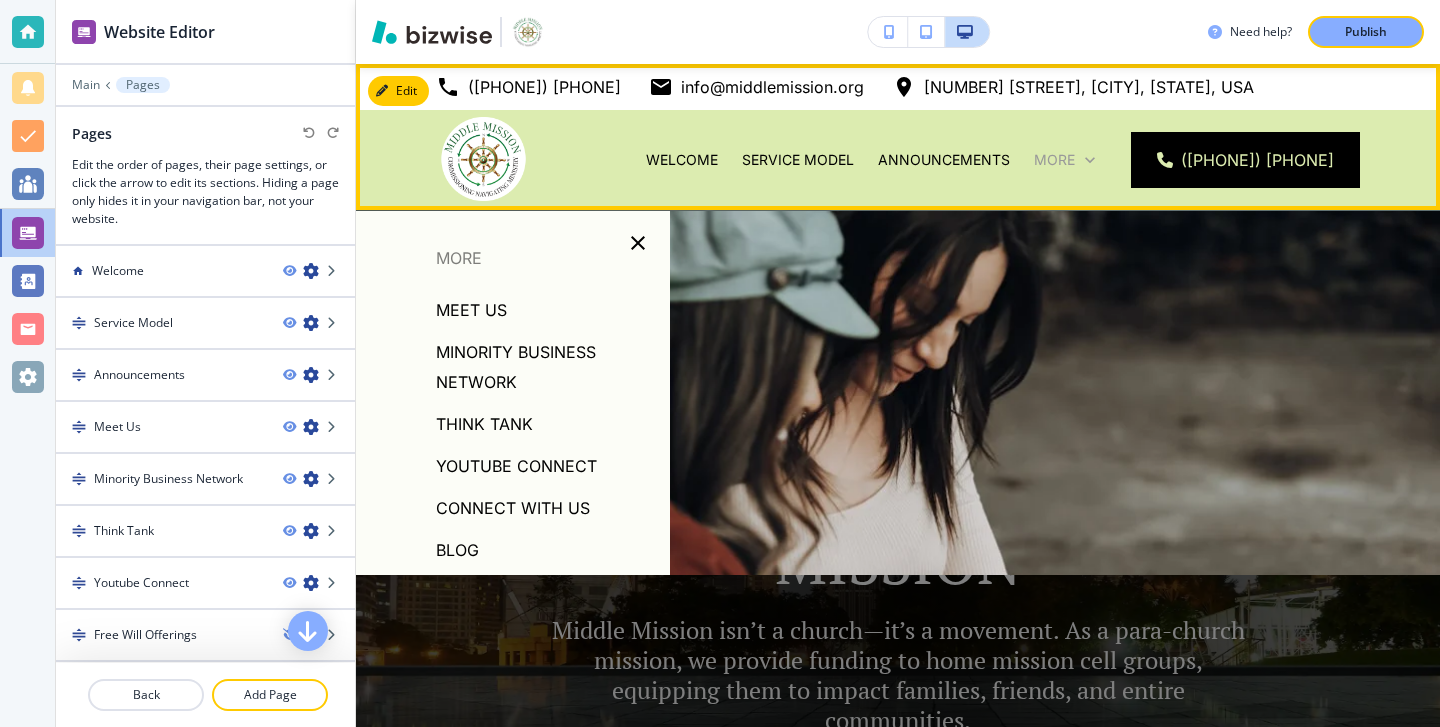click 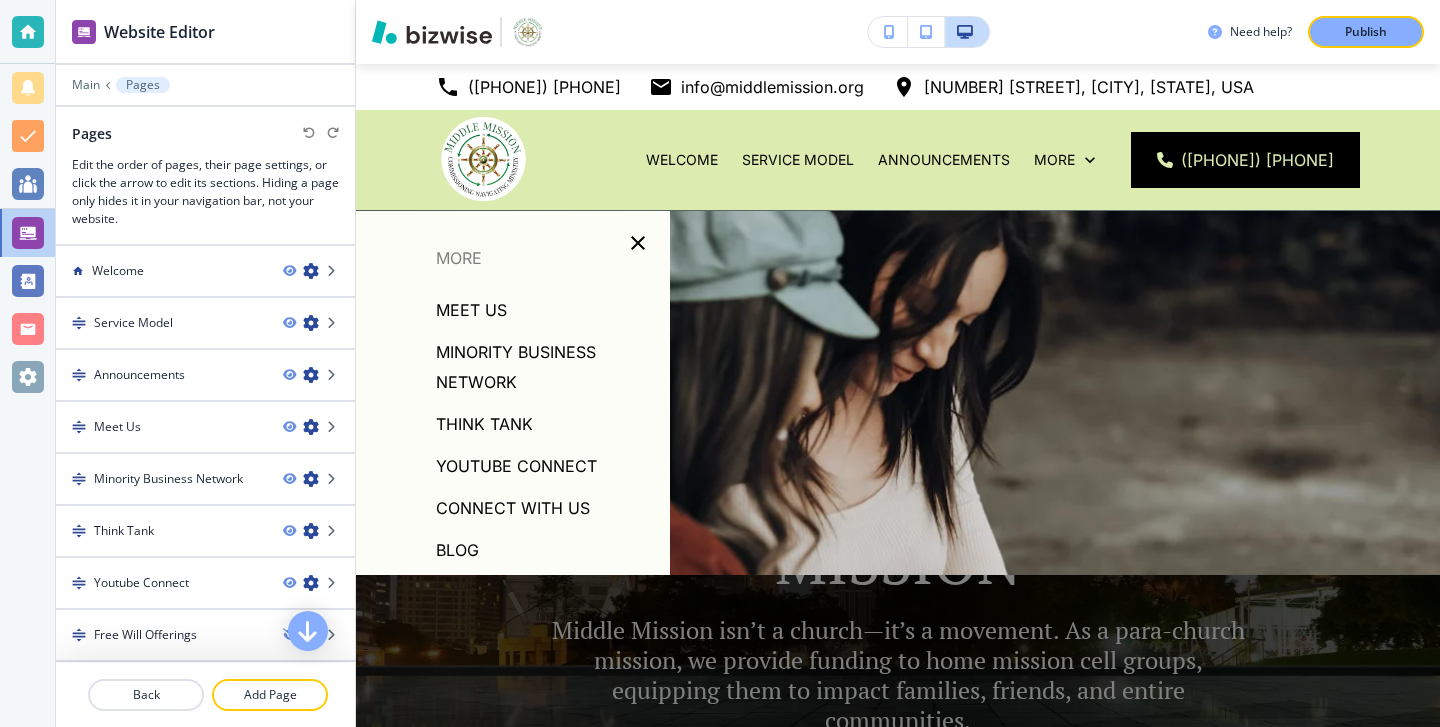 click on "Blog" at bounding box center (457, 550) 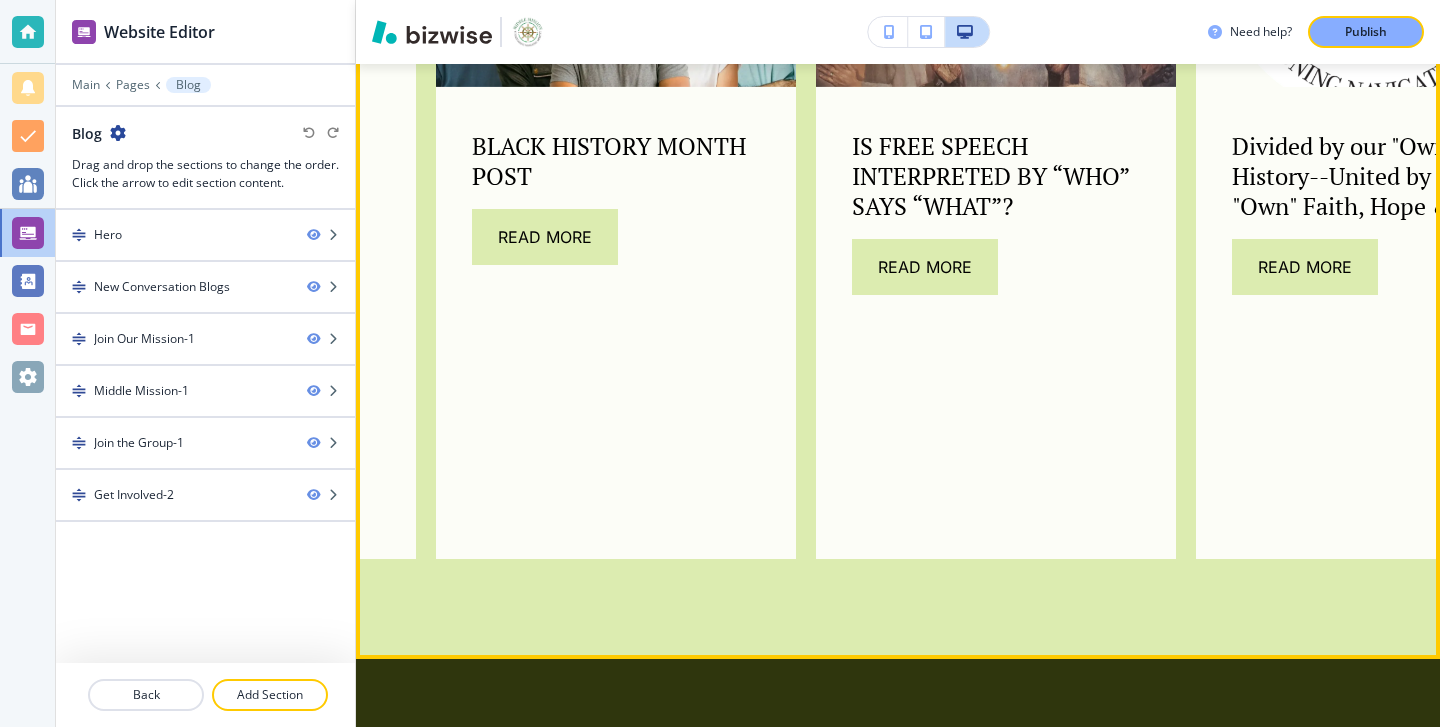 scroll, scrollTop: 1643, scrollLeft: 0, axis: vertical 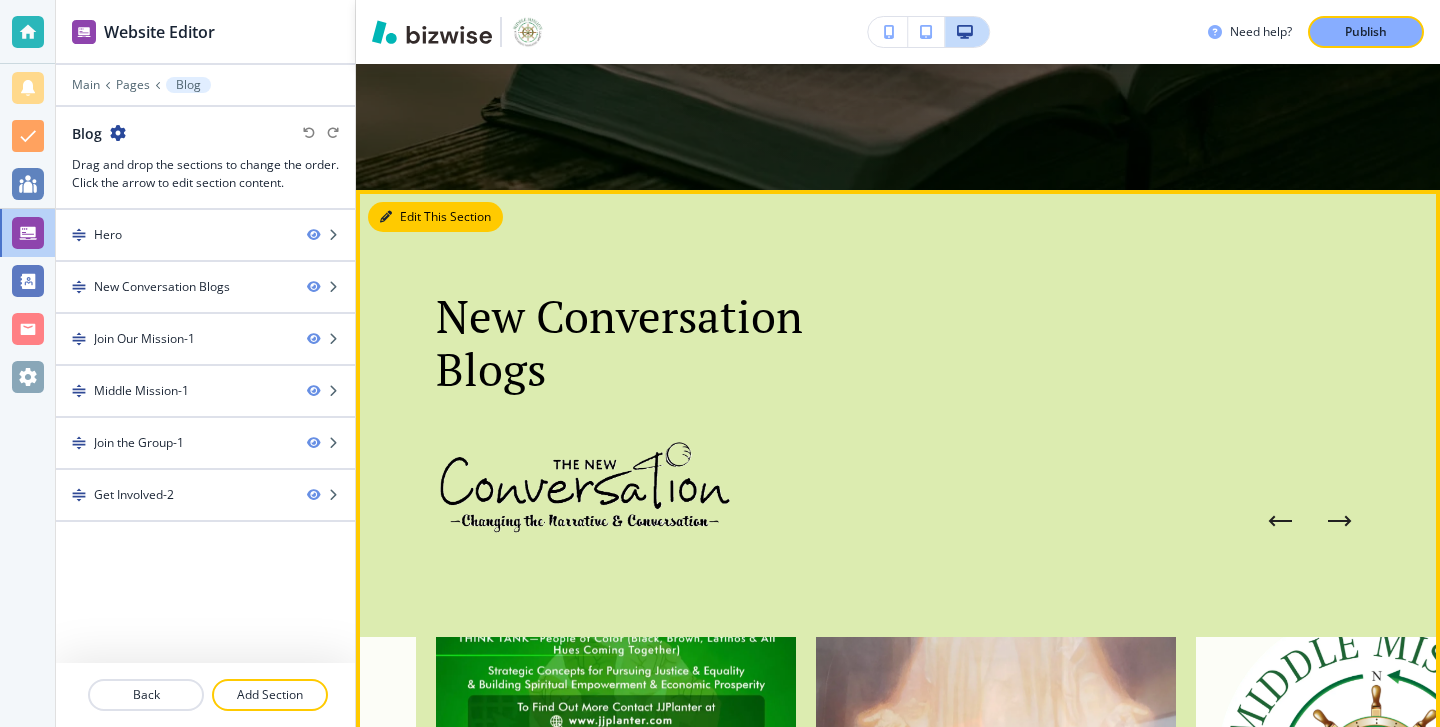 click on "Edit This Section" at bounding box center (435, 217) 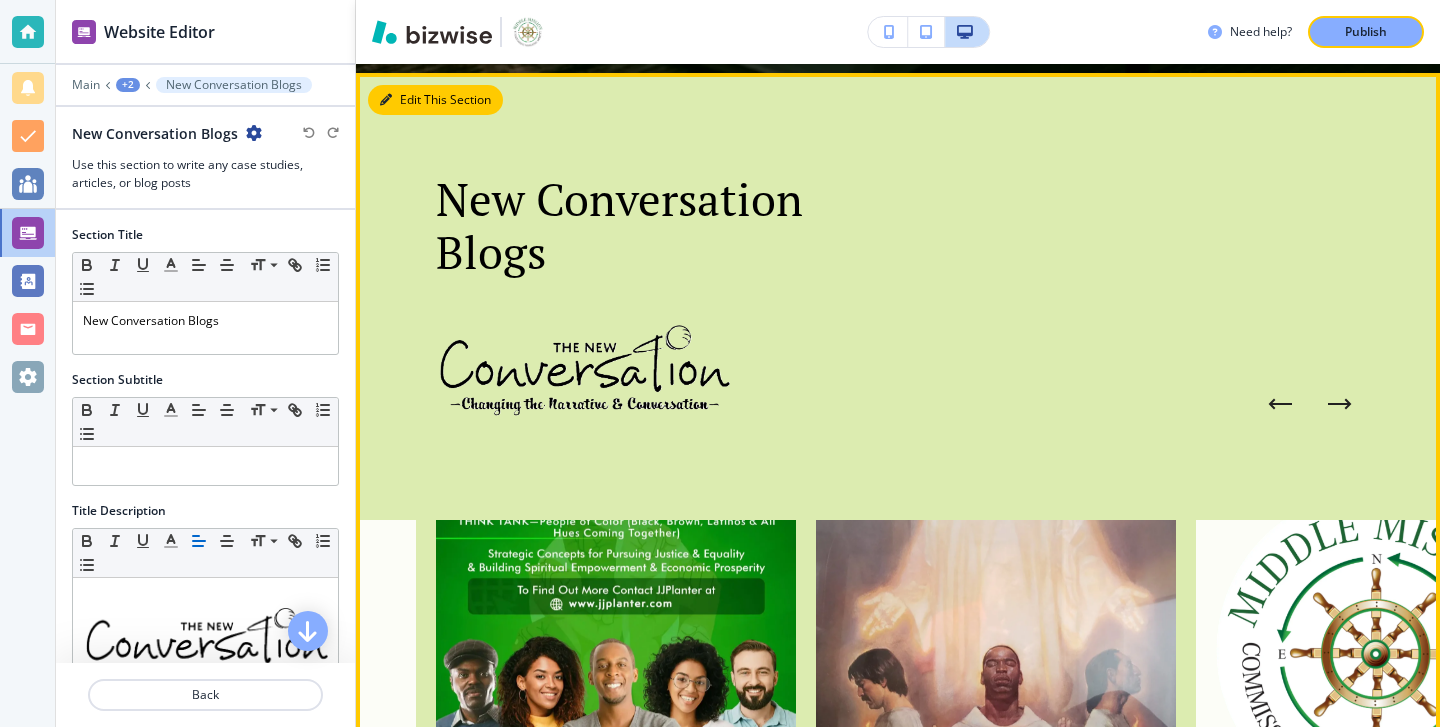 scroll, scrollTop: 966, scrollLeft: 0, axis: vertical 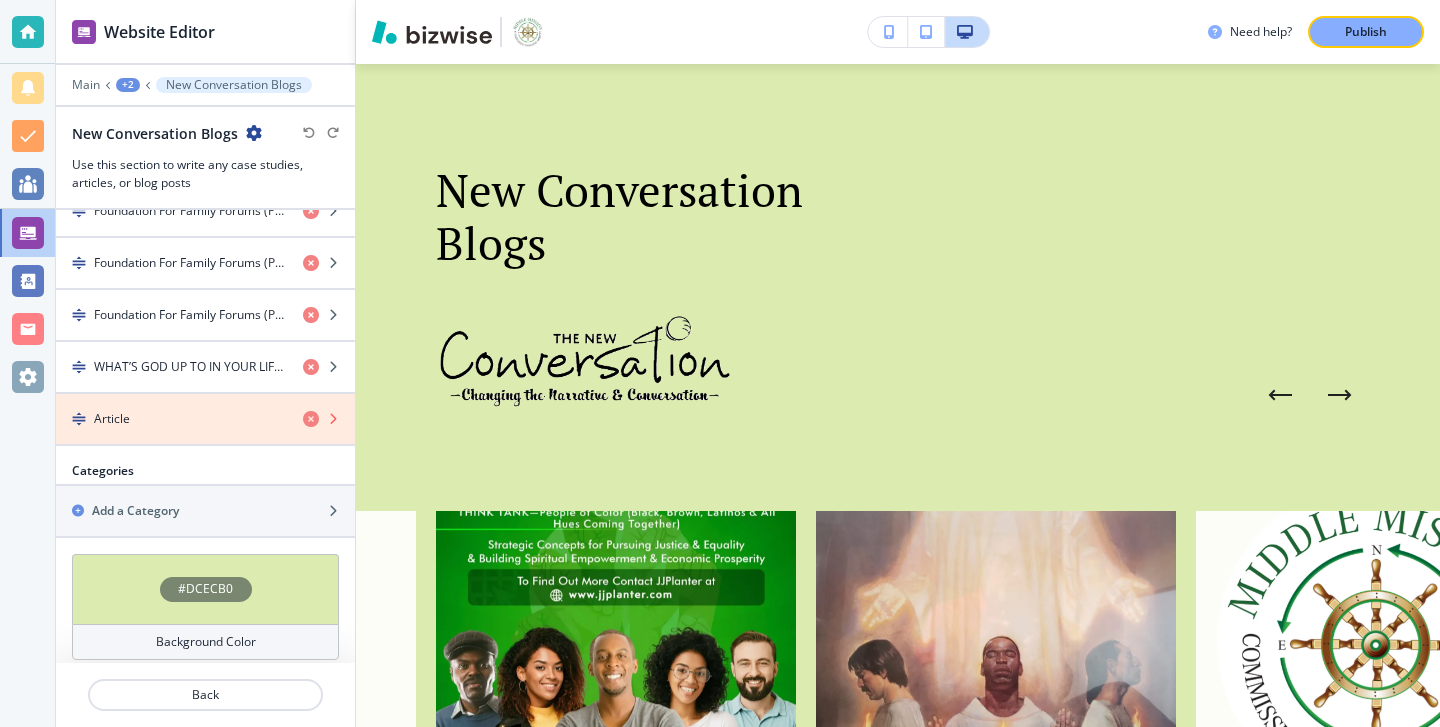click at bounding box center (311, 419) 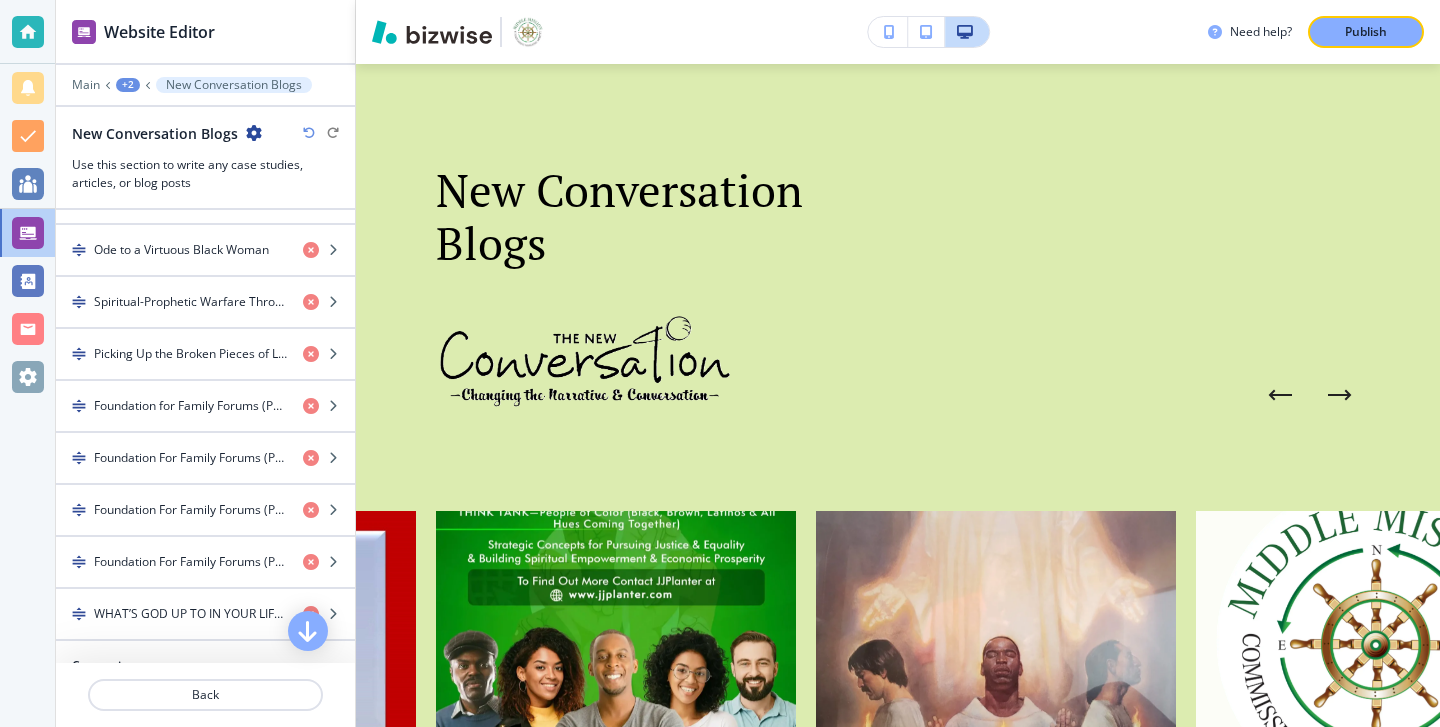 scroll, scrollTop: 1184, scrollLeft: 0, axis: vertical 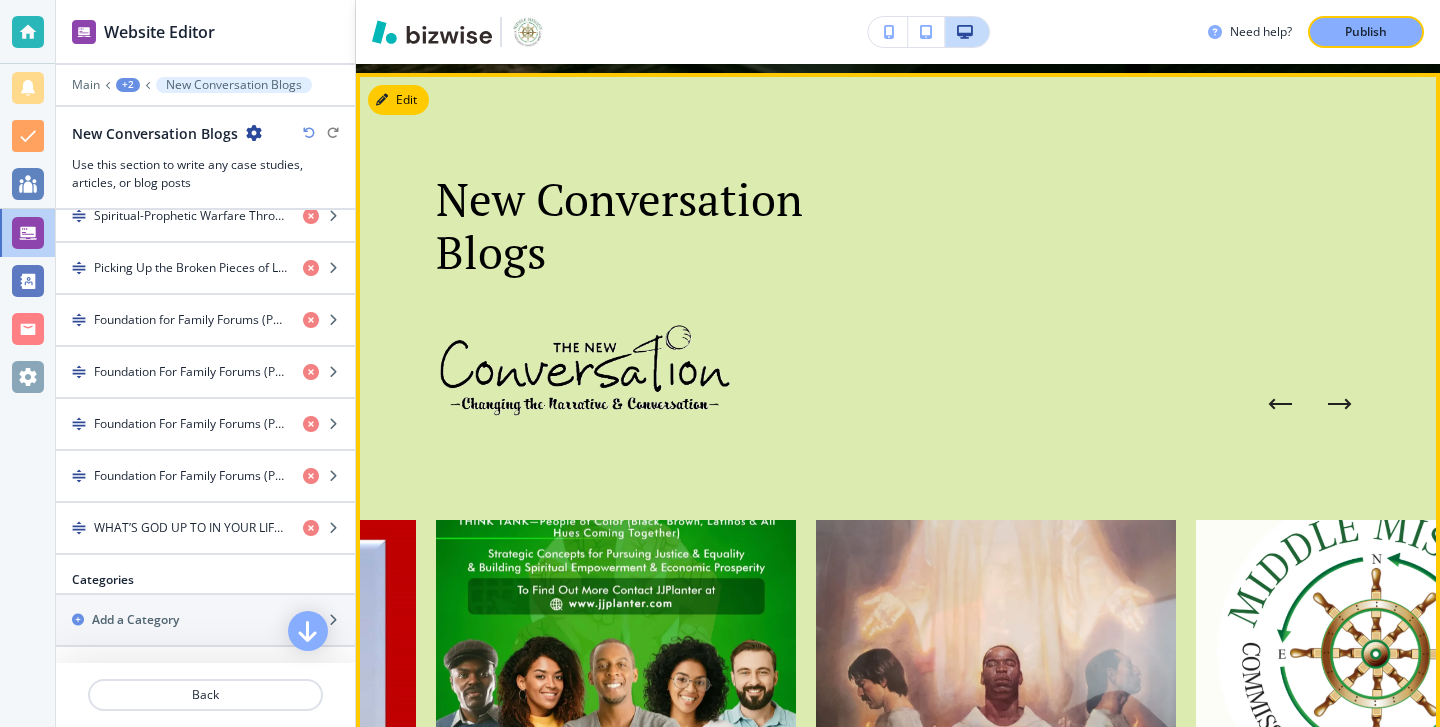 click at bounding box center [1280, 404] 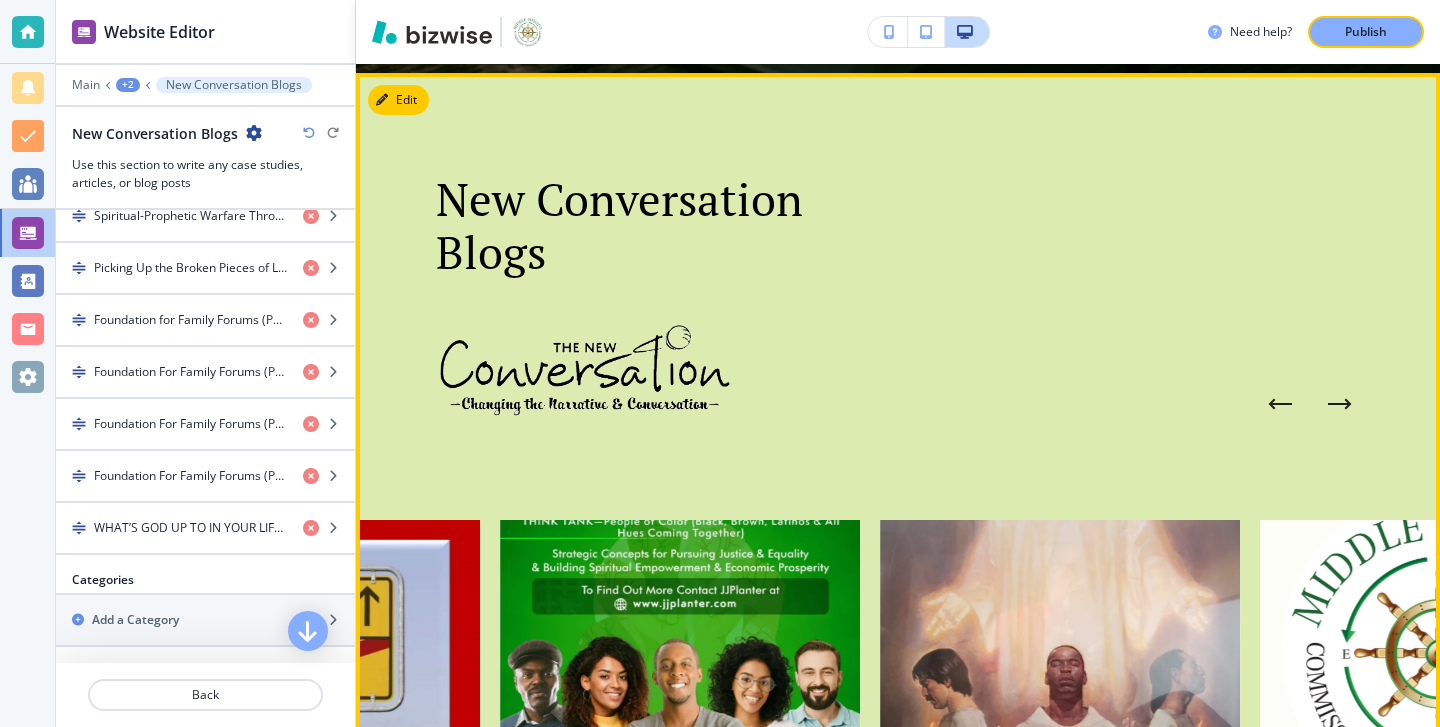click at bounding box center (1280, 404) 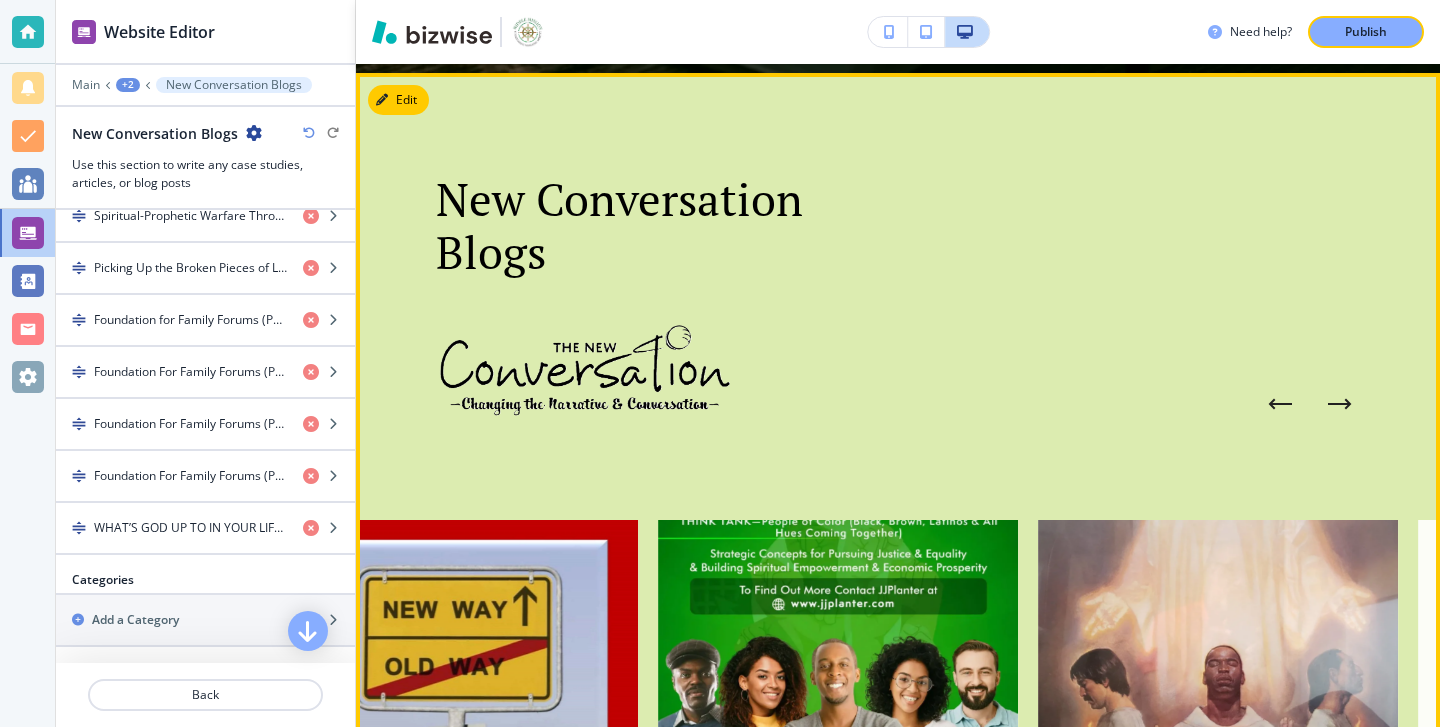 click at bounding box center [1280, 404] 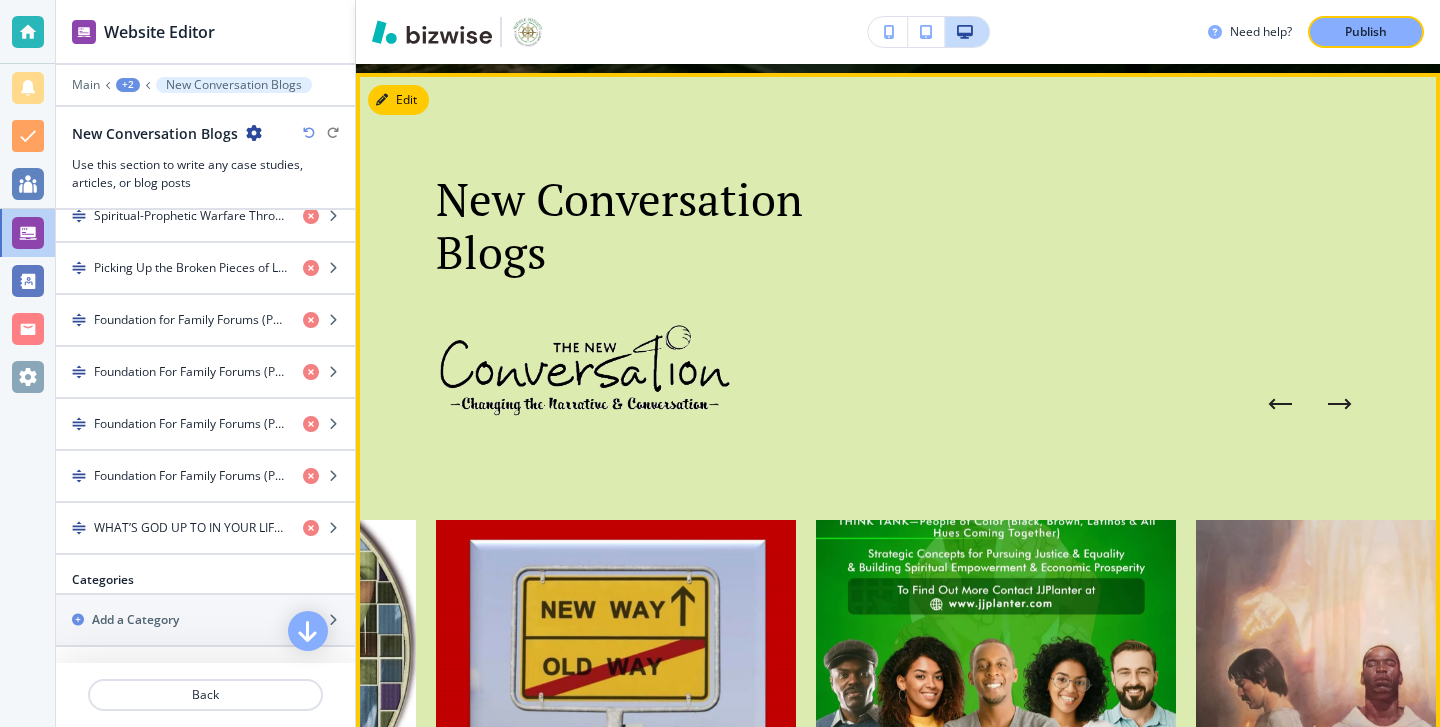 click at bounding box center (1280, 404) 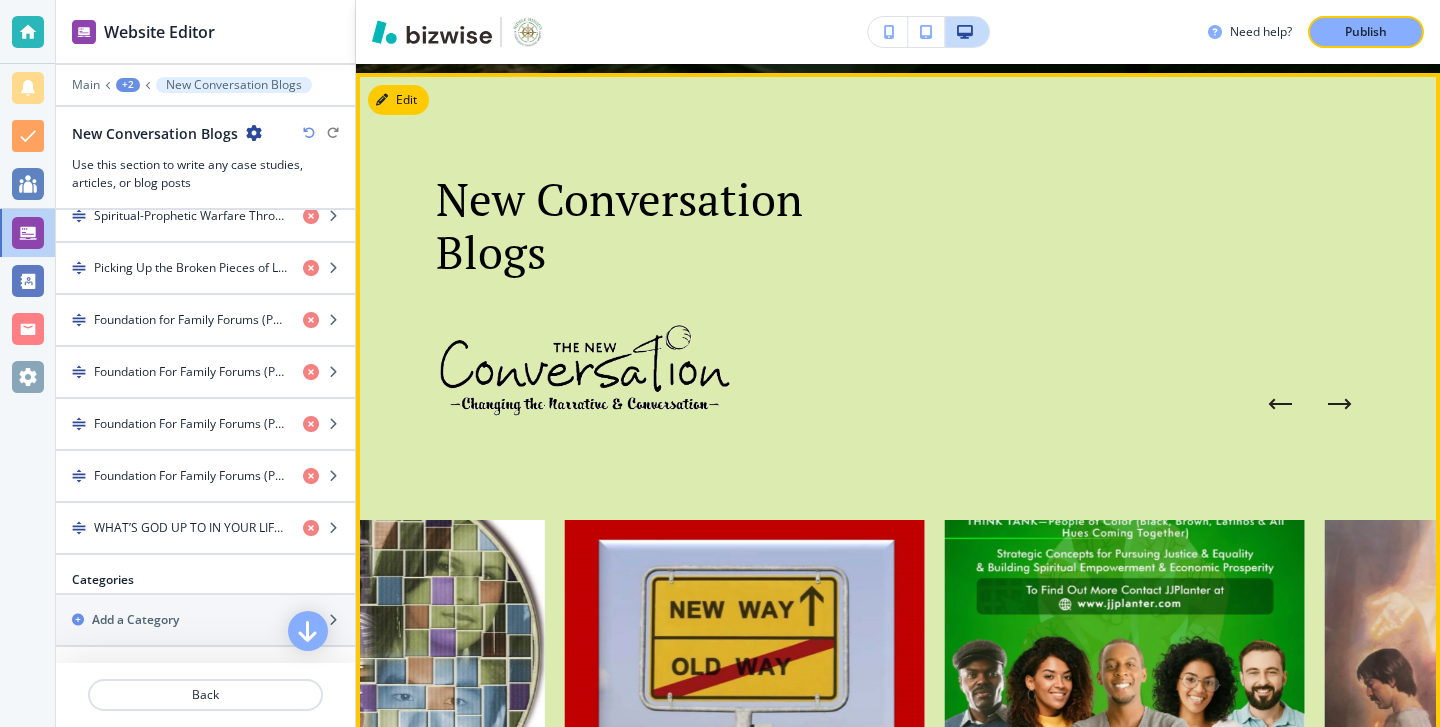 click at bounding box center [1280, 404] 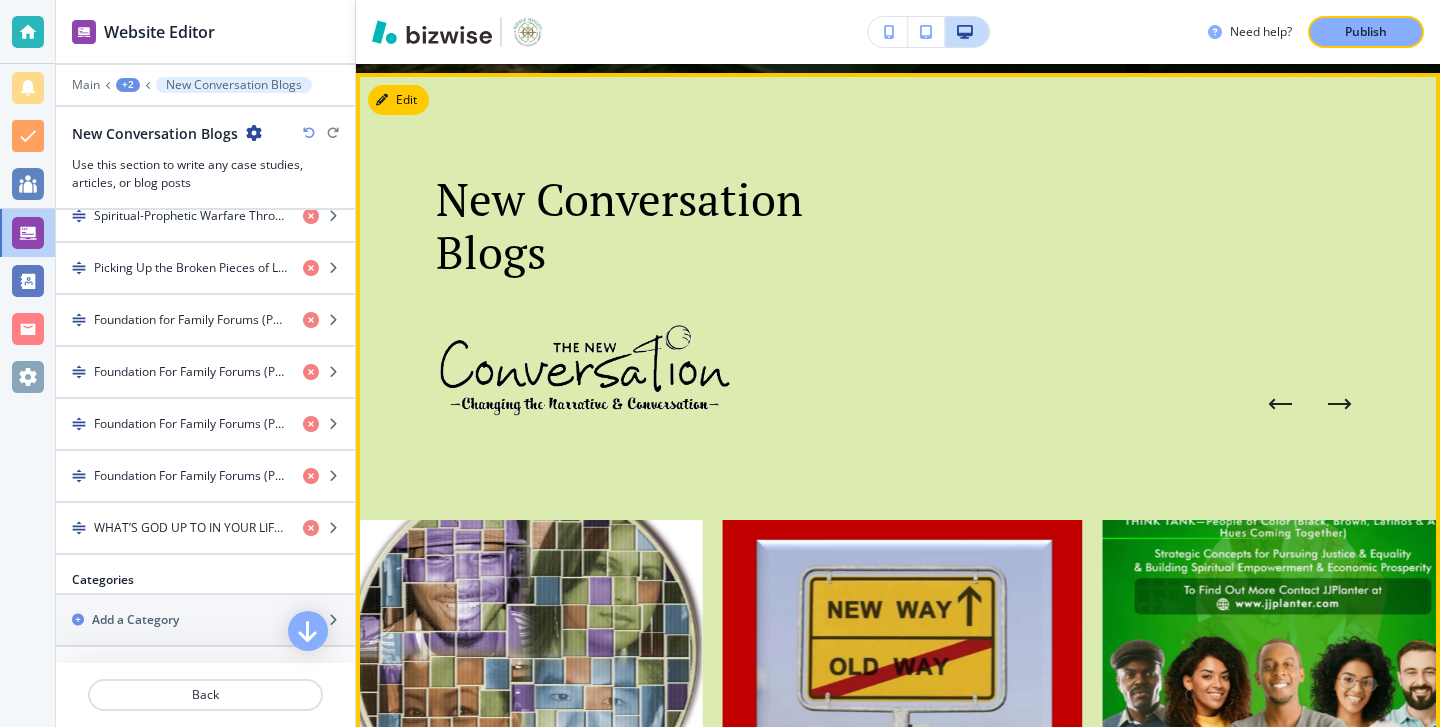 click at bounding box center [1280, 404] 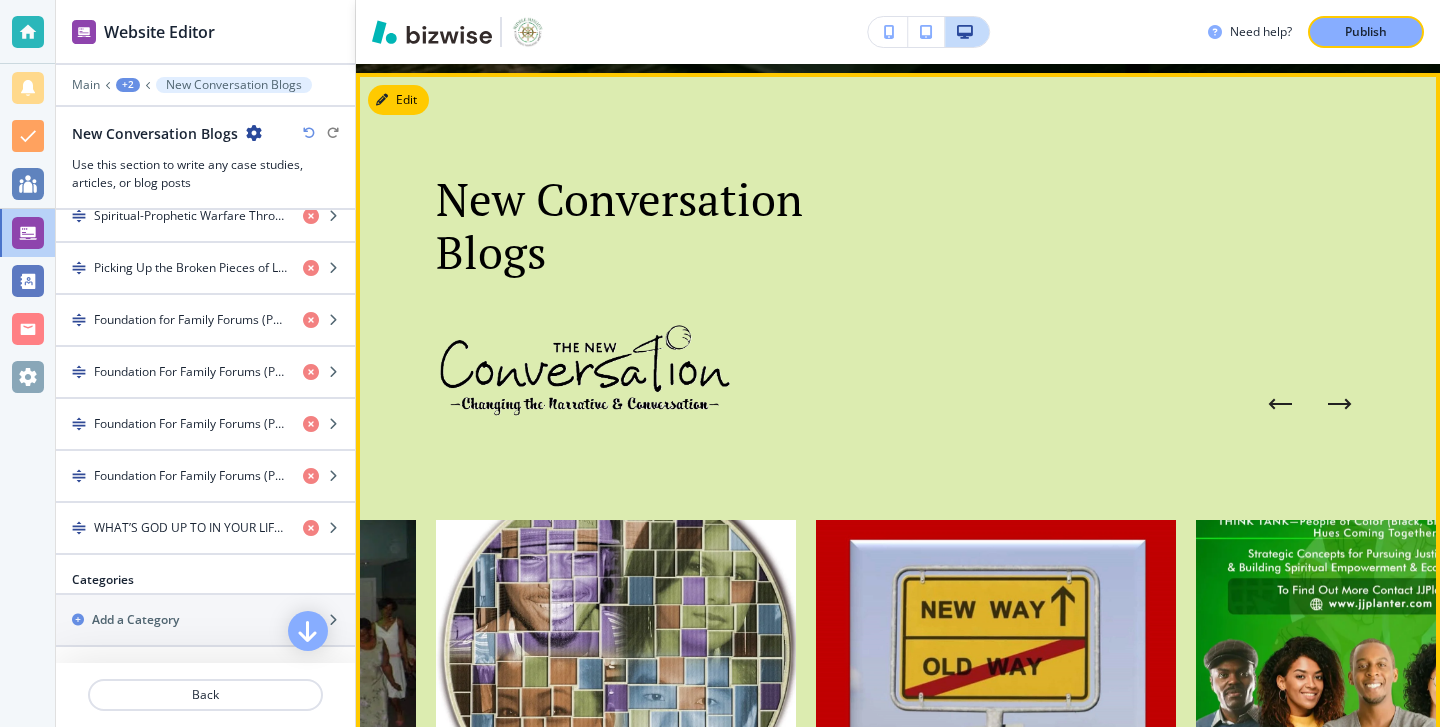 click at bounding box center (1280, 404) 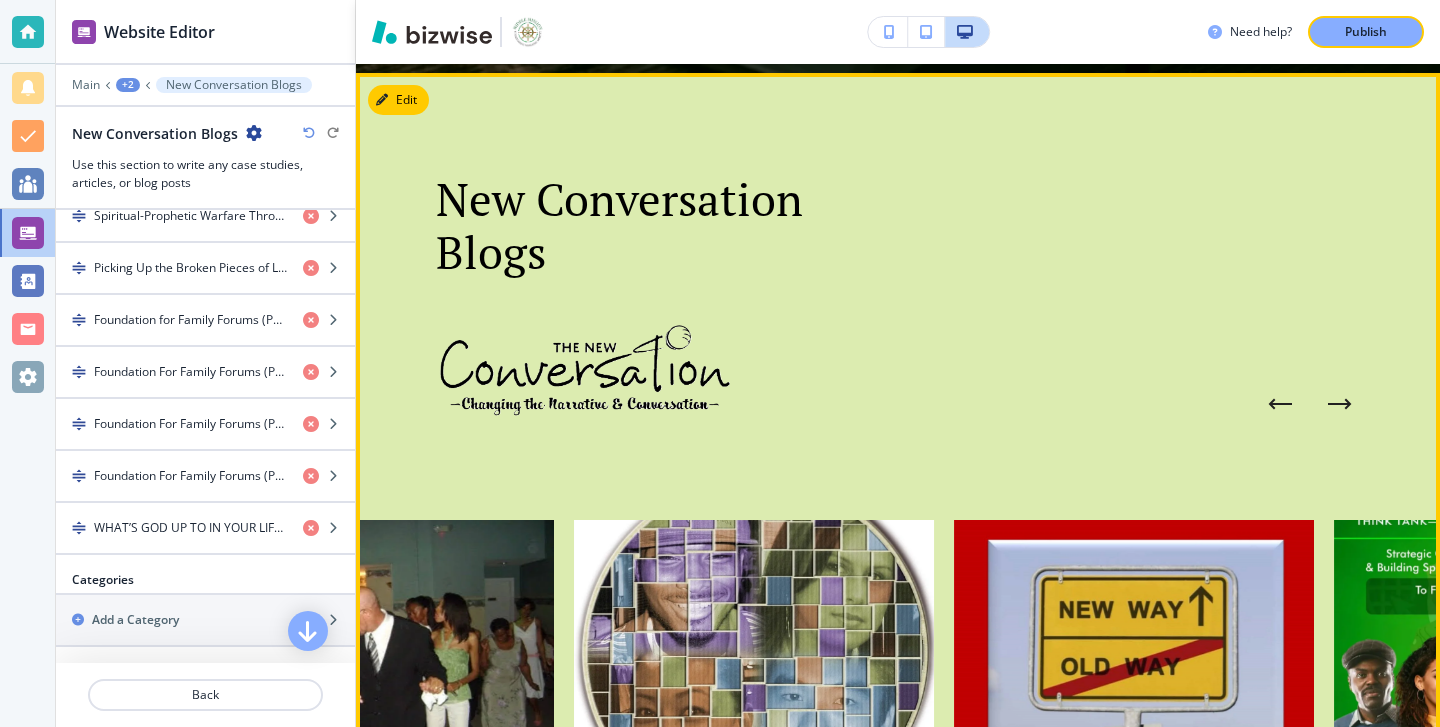 click at bounding box center [1280, 404] 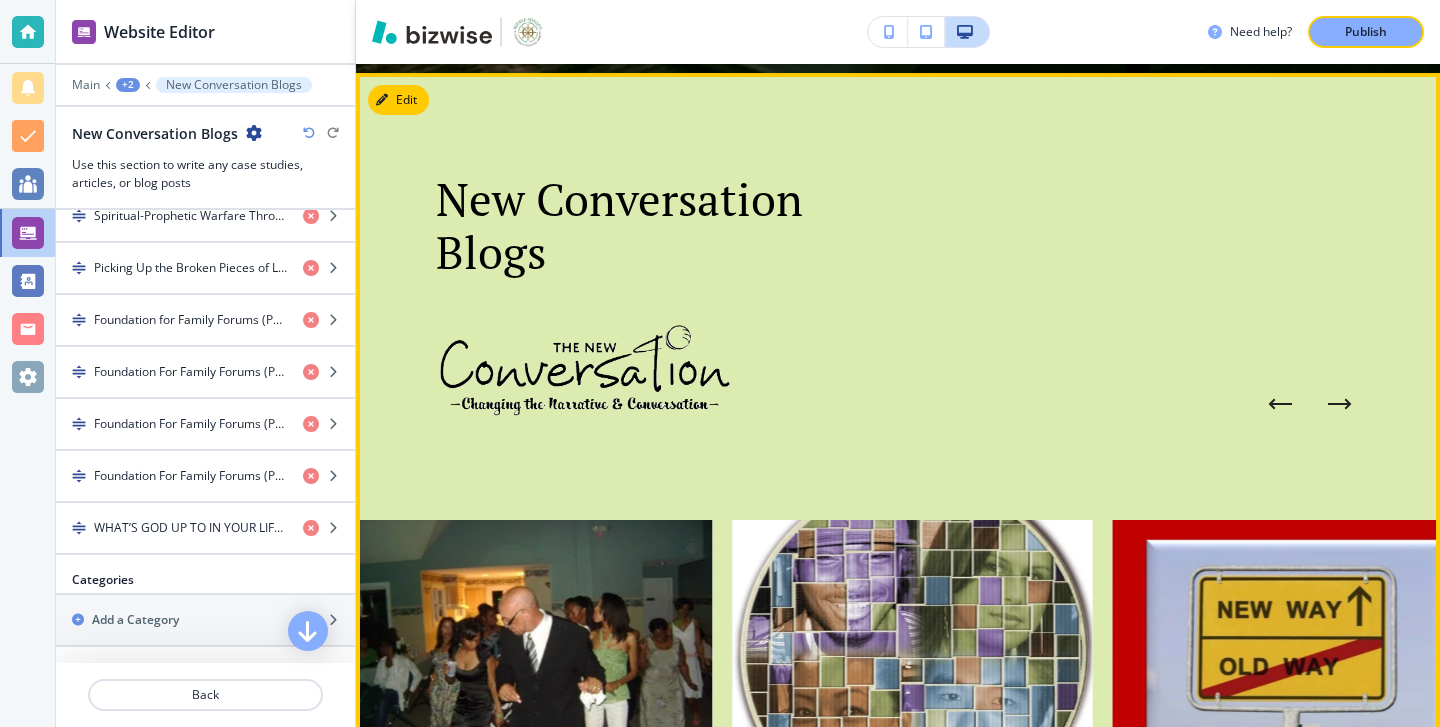 click at bounding box center [1280, 404] 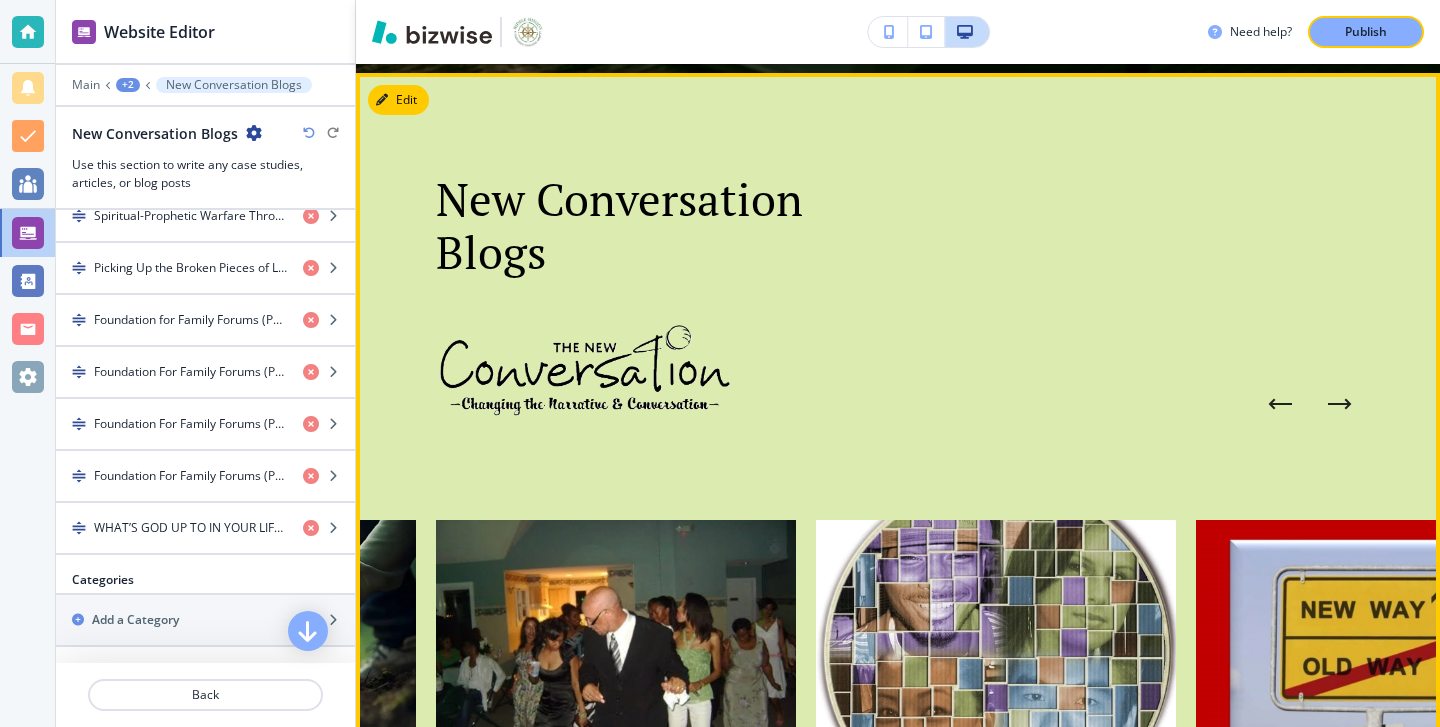 click at bounding box center [1280, 404] 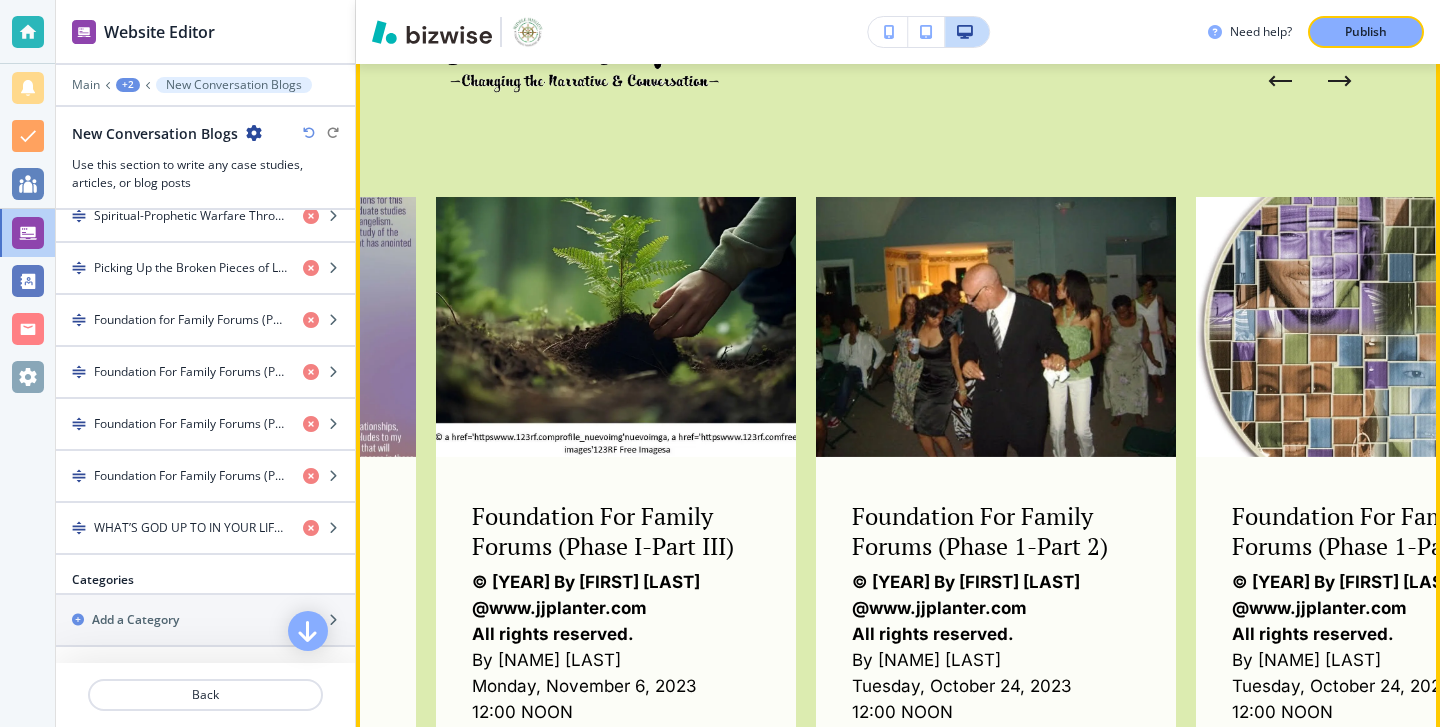 scroll, scrollTop: 1130, scrollLeft: 0, axis: vertical 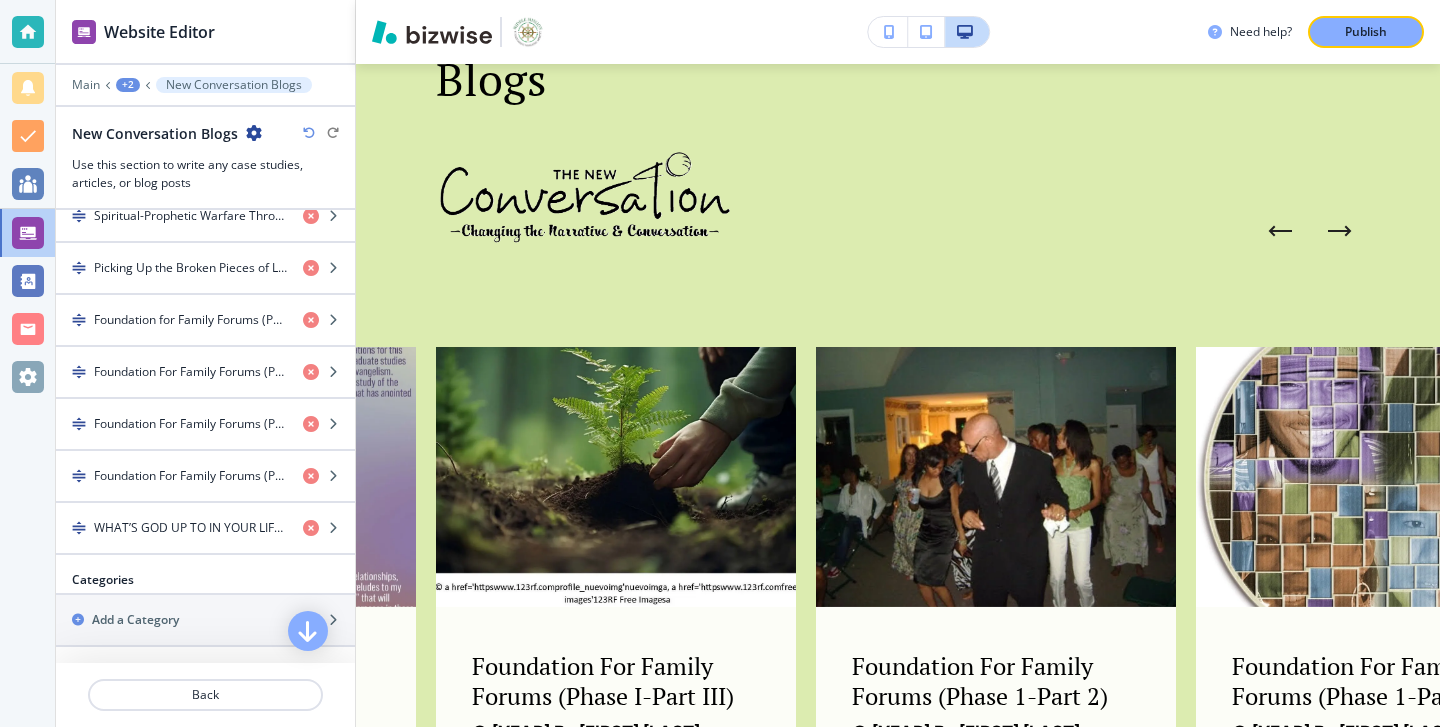 click at bounding box center (1280, 231) 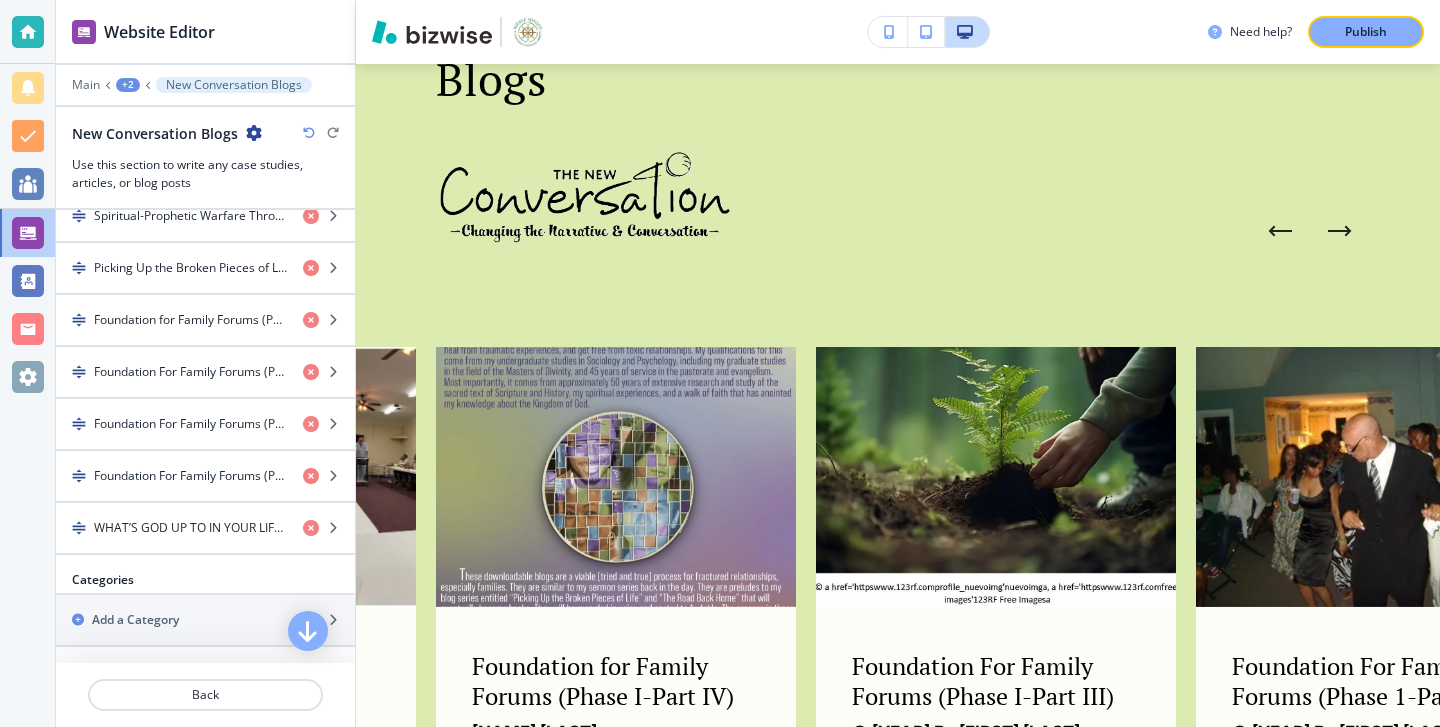 click at bounding box center (1280, 231) 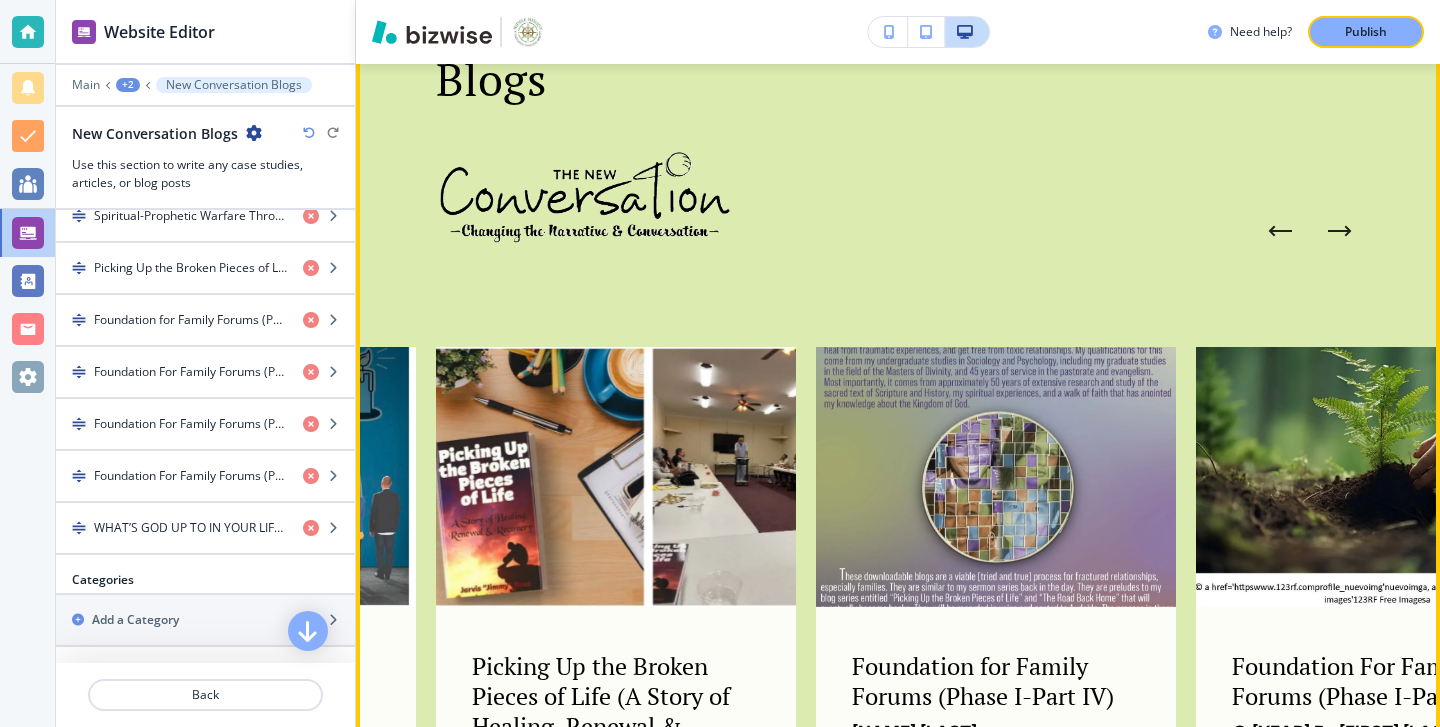 click at bounding box center [1280, 231] 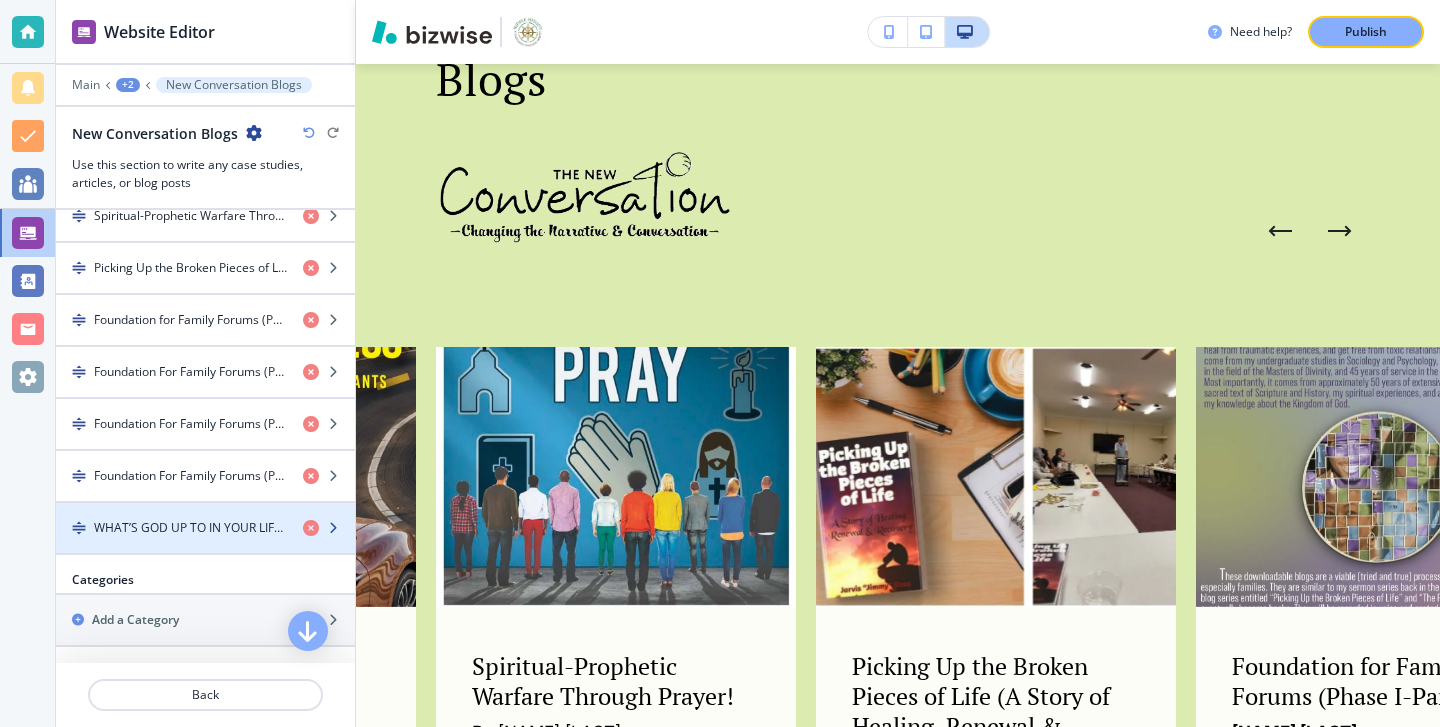click at bounding box center [205, 511] 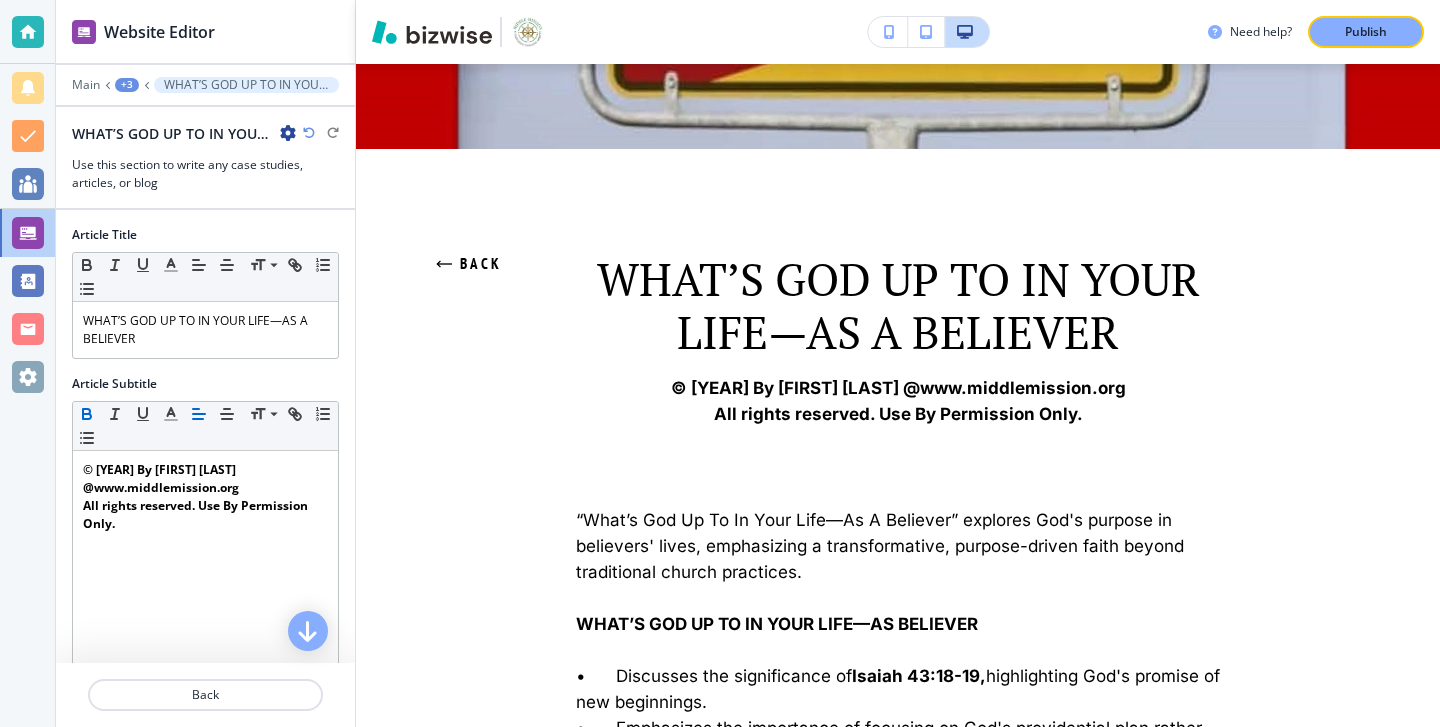 scroll, scrollTop: 0, scrollLeft: 0, axis: both 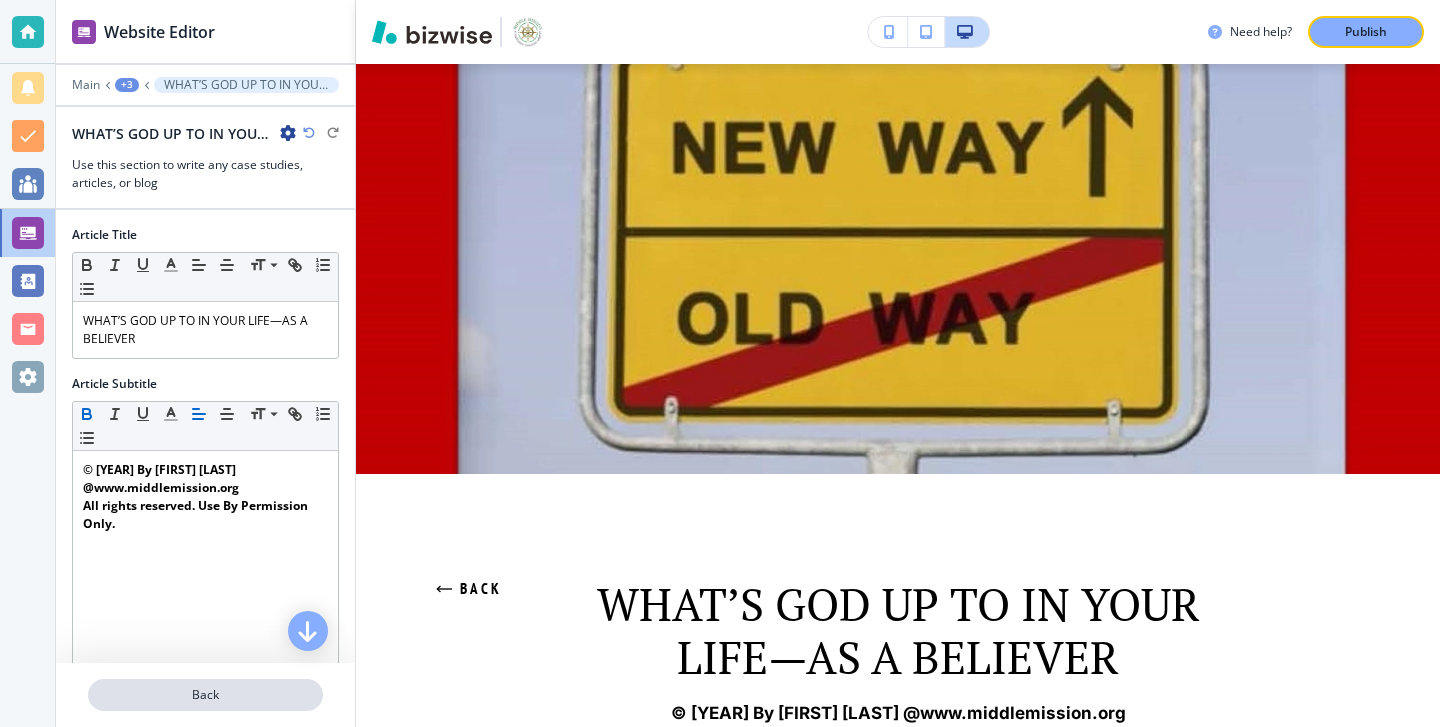 click on "Back" at bounding box center [205, 695] 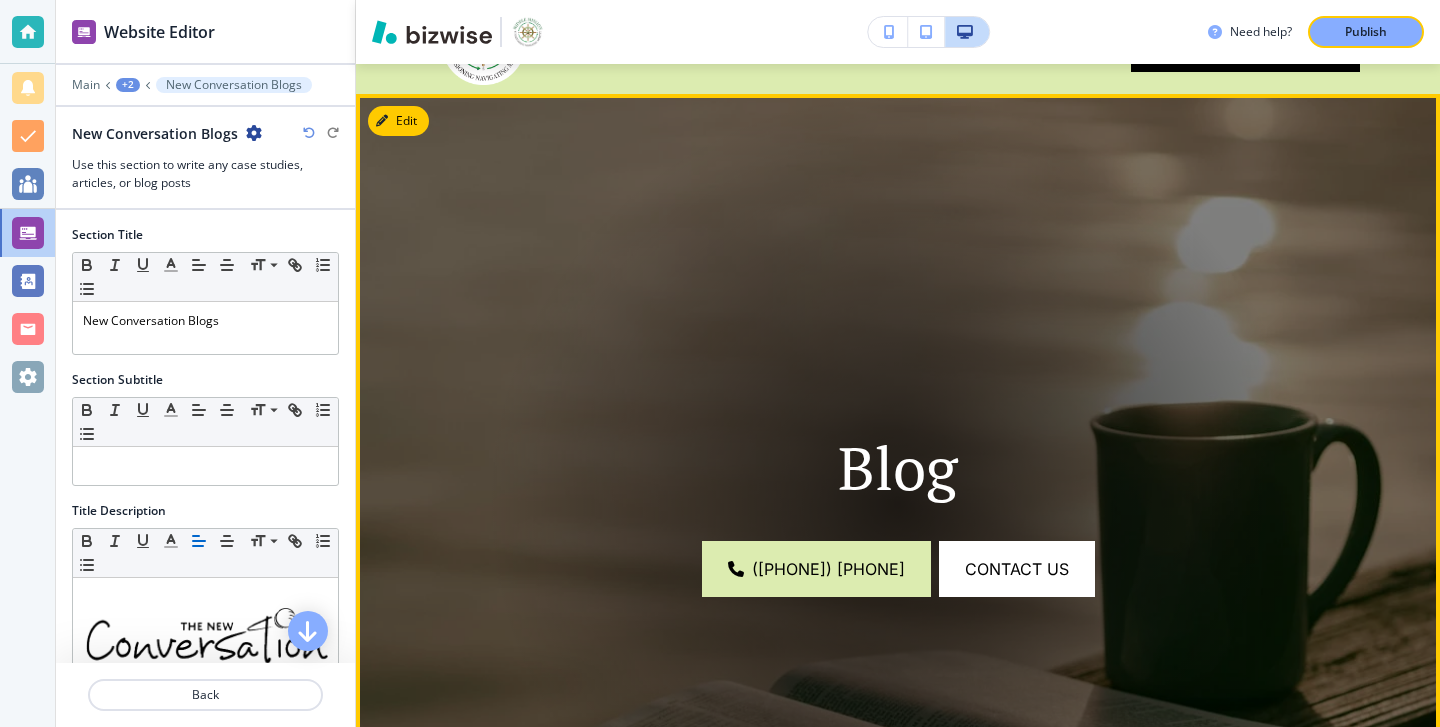 scroll, scrollTop: 0, scrollLeft: 0, axis: both 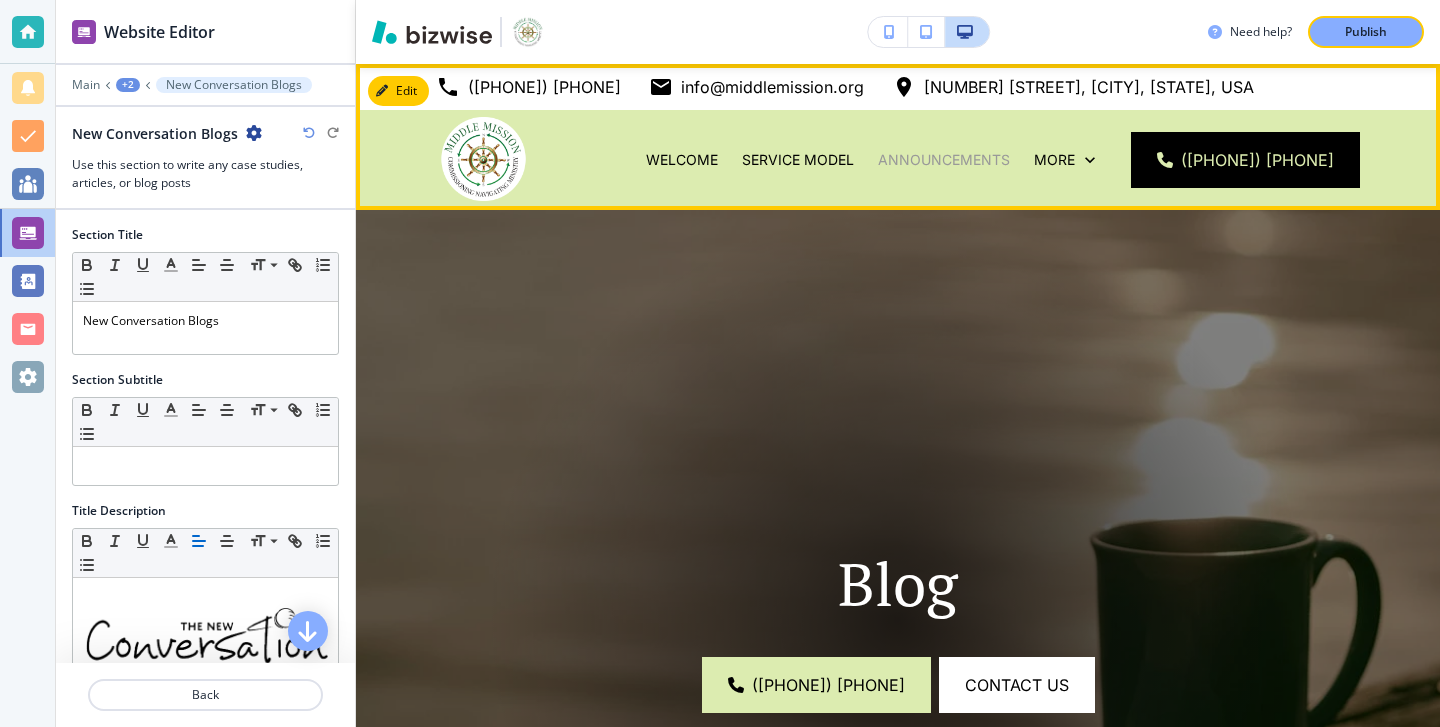 click on "Announcements" at bounding box center (944, 160) 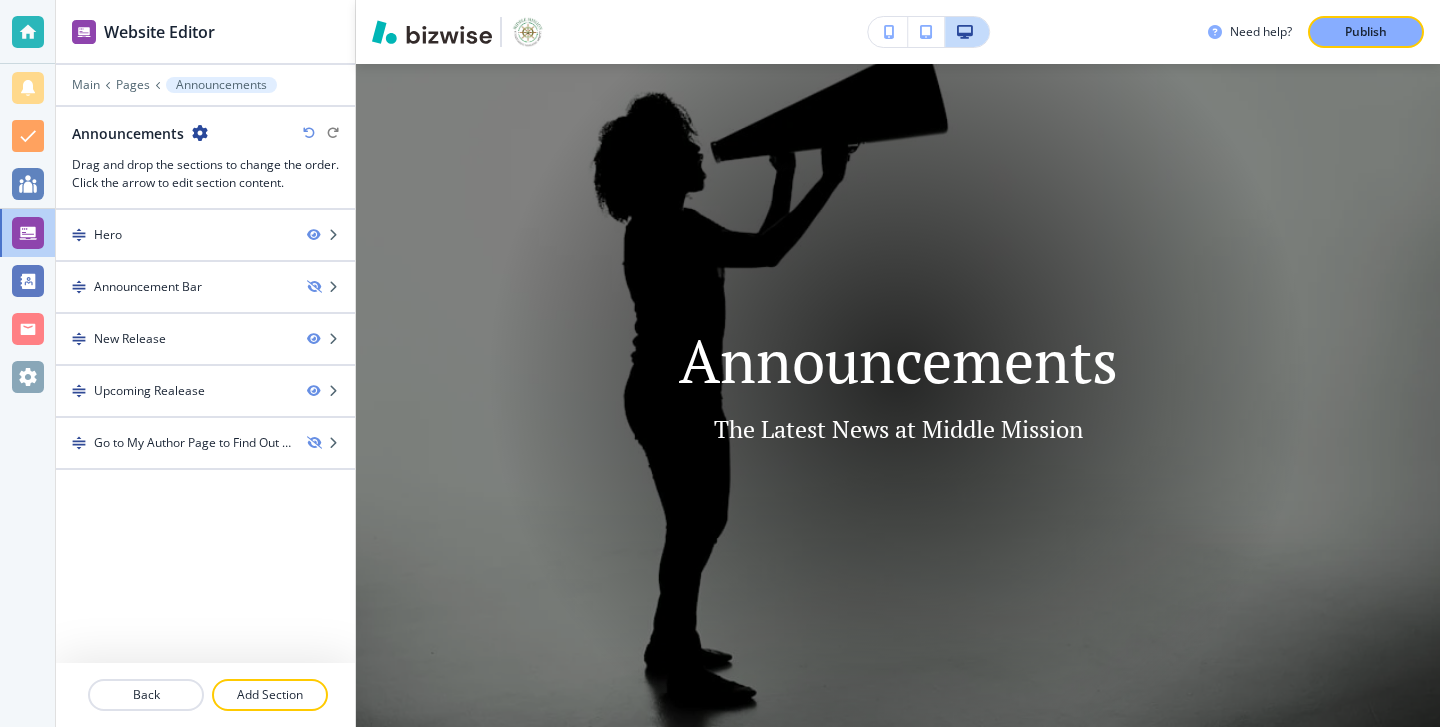 scroll, scrollTop: 0, scrollLeft: 0, axis: both 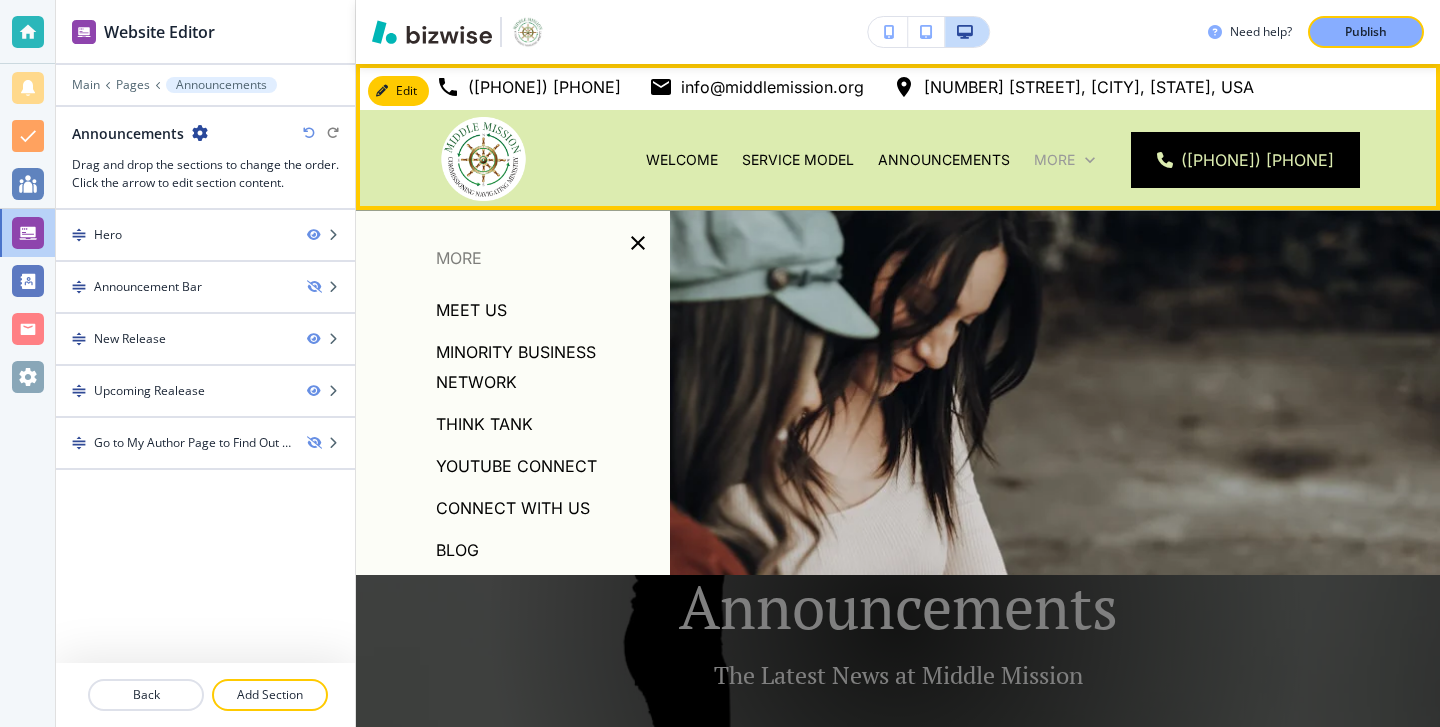 click on "More" at bounding box center (1054, 160) 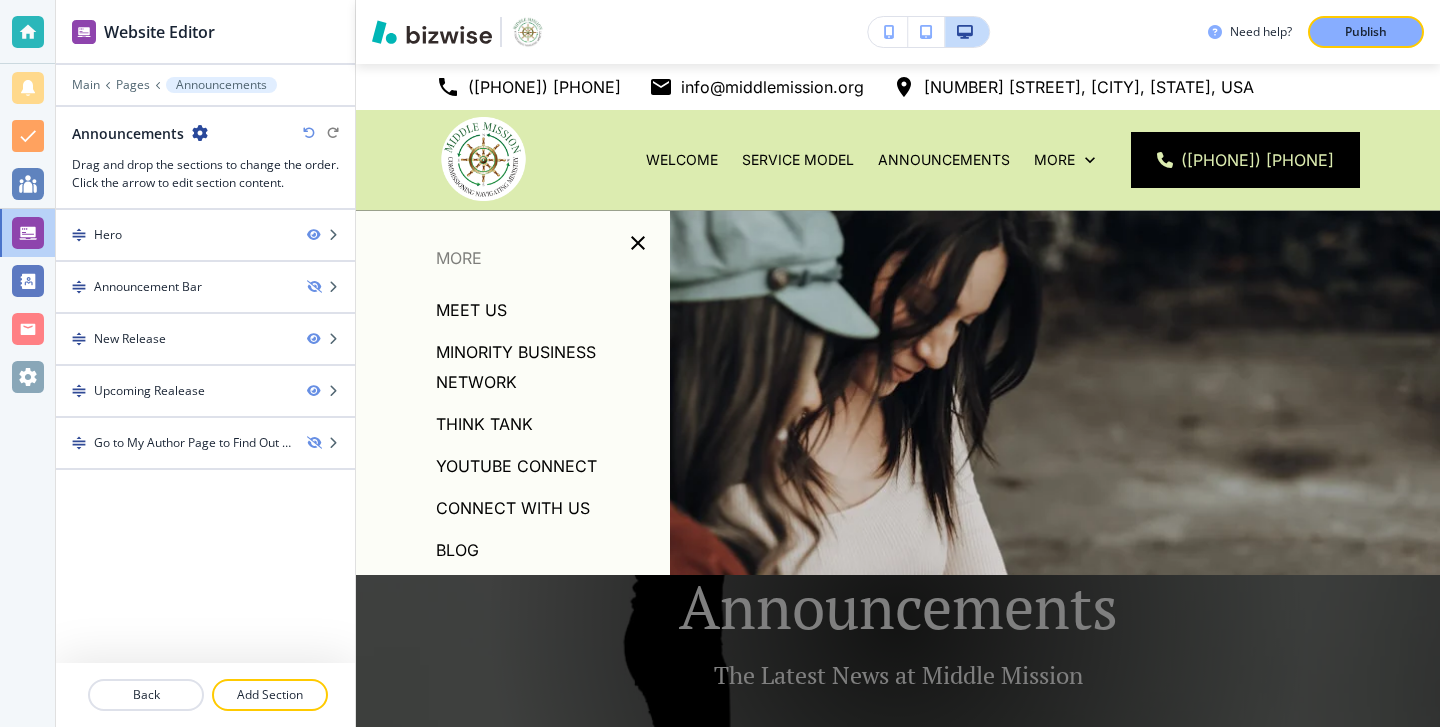 click on "Blog" at bounding box center (513, 550) 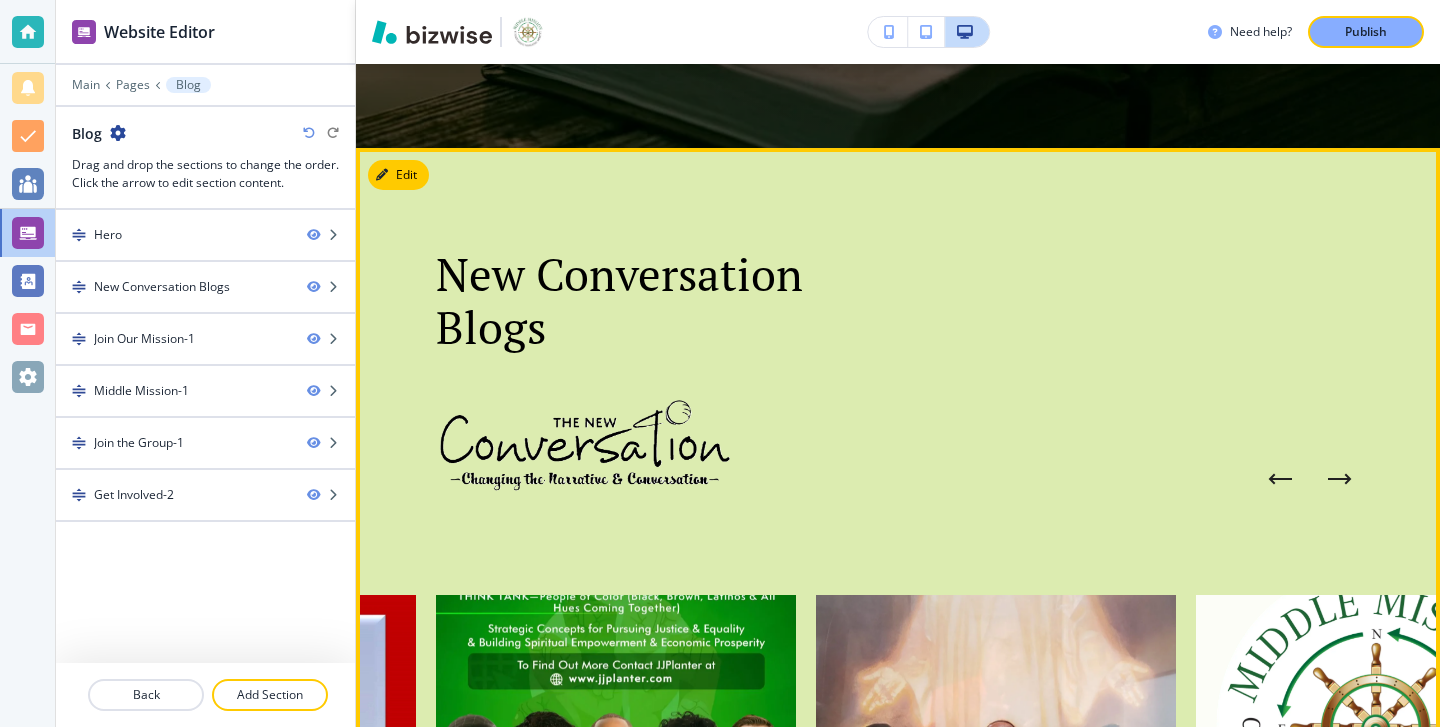 scroll, scrollTop: 874, scrollLeft: 0, axis: vertical 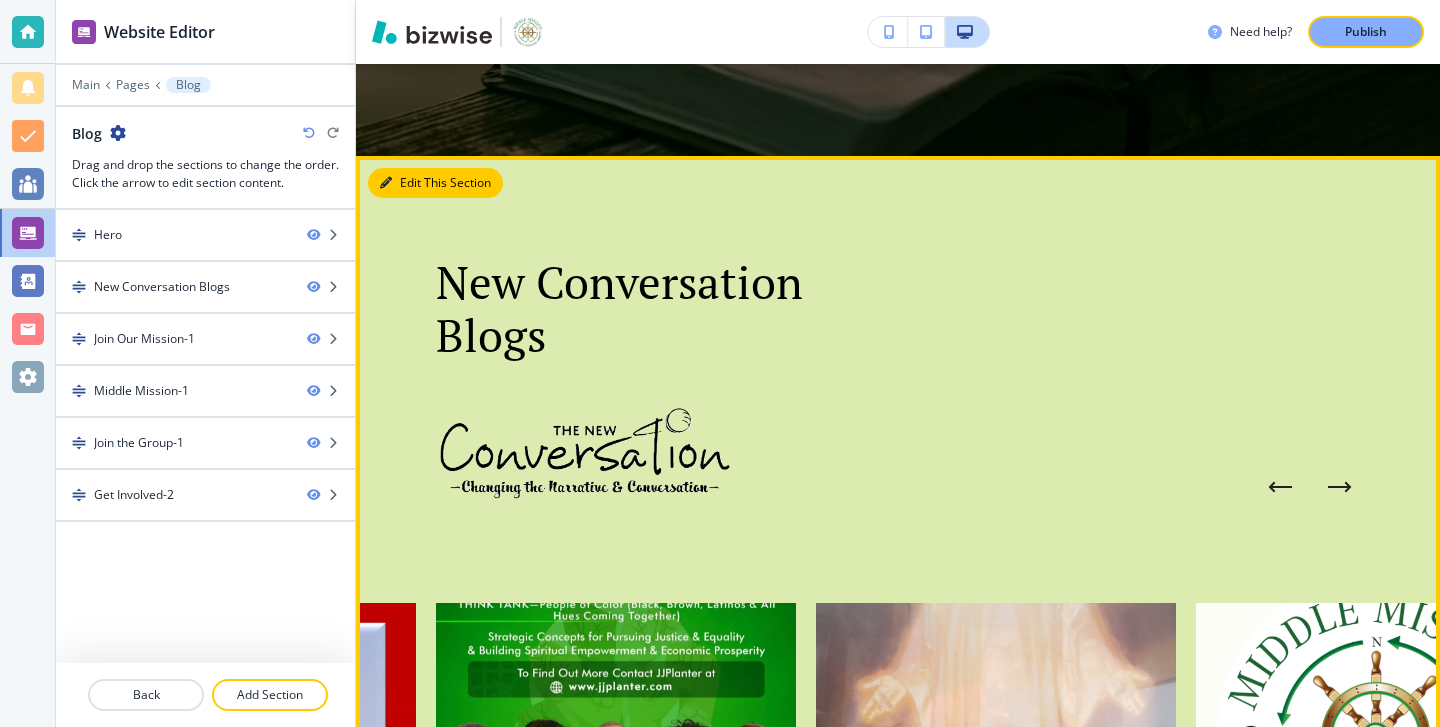 click on "Edit This Section" at bounding box center (435, 183) 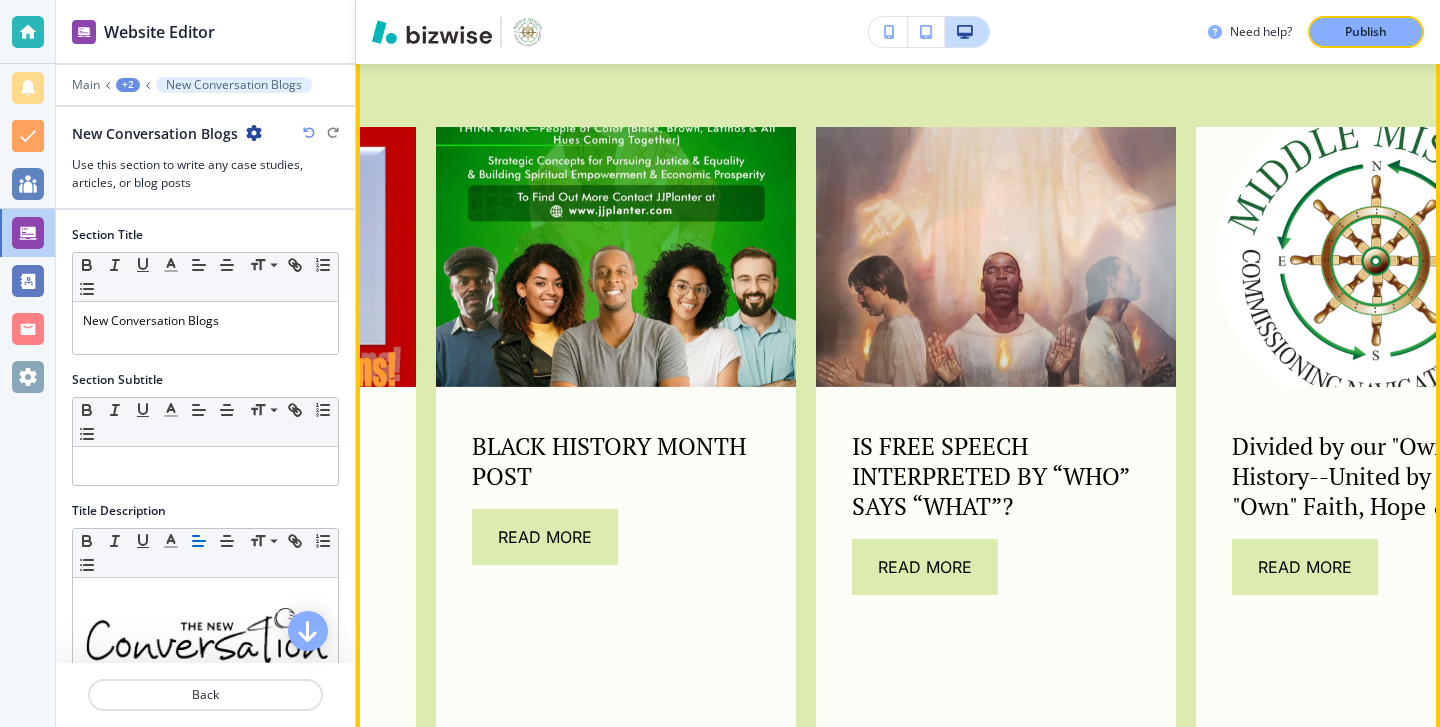 scroll, scrollTop: 1461, scrollLeft: 0, axis: vertical 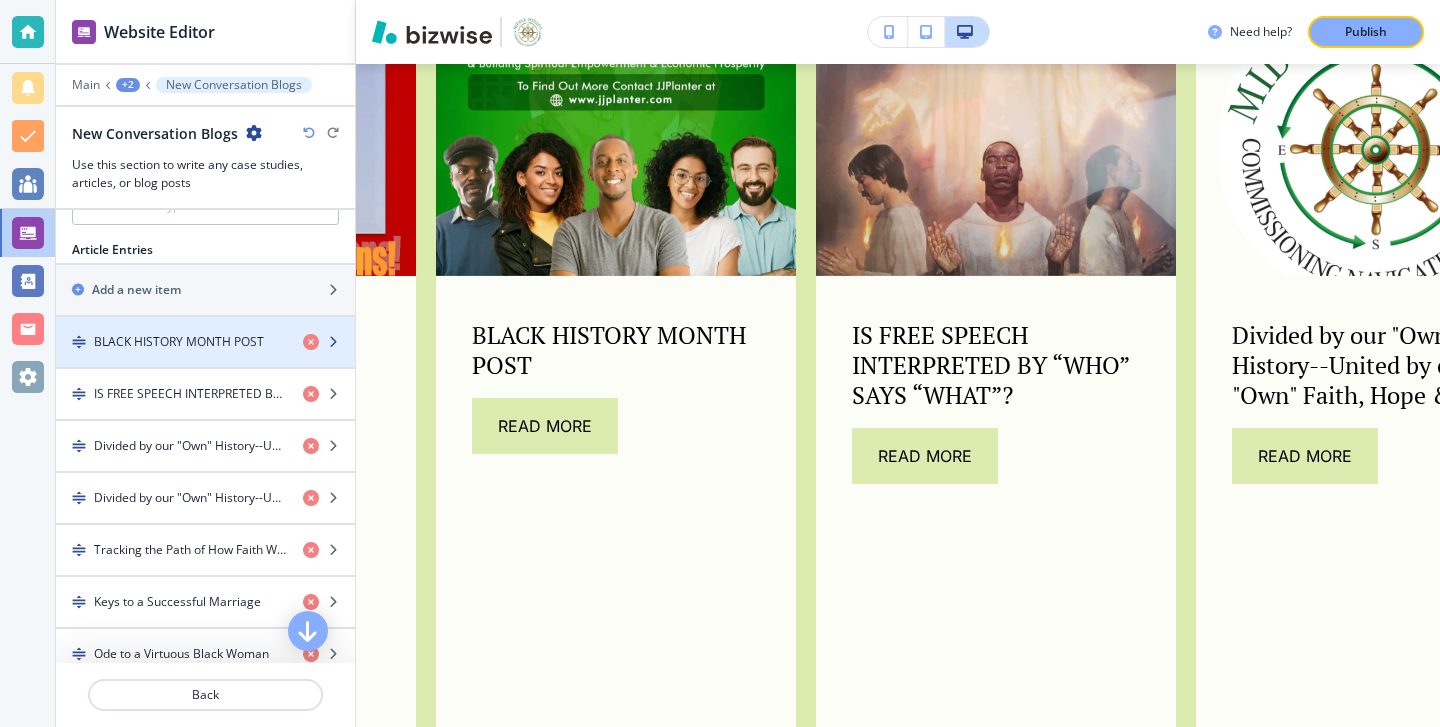 click on "BLACK HISTORY MONTH POST" at bounding box center (179, 342) 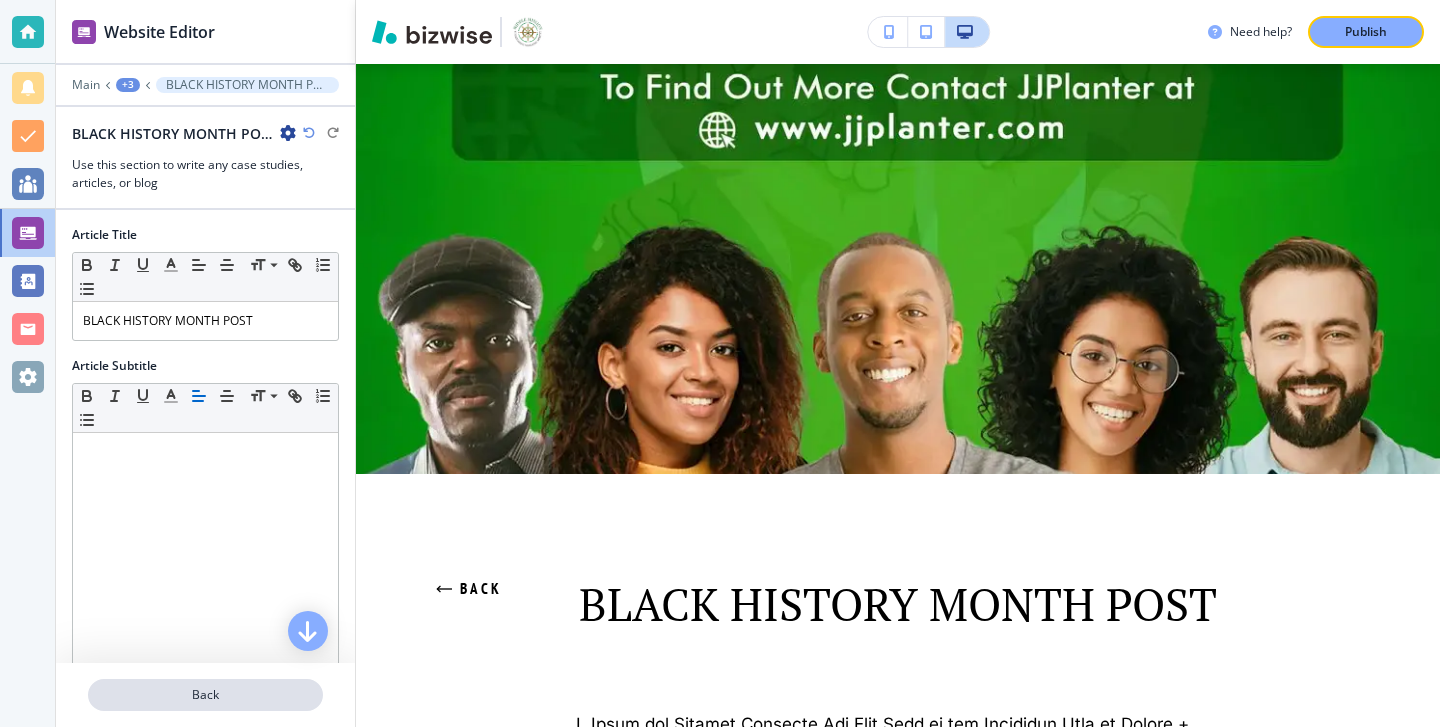 click on "Back" at bounding box center [205, 695] 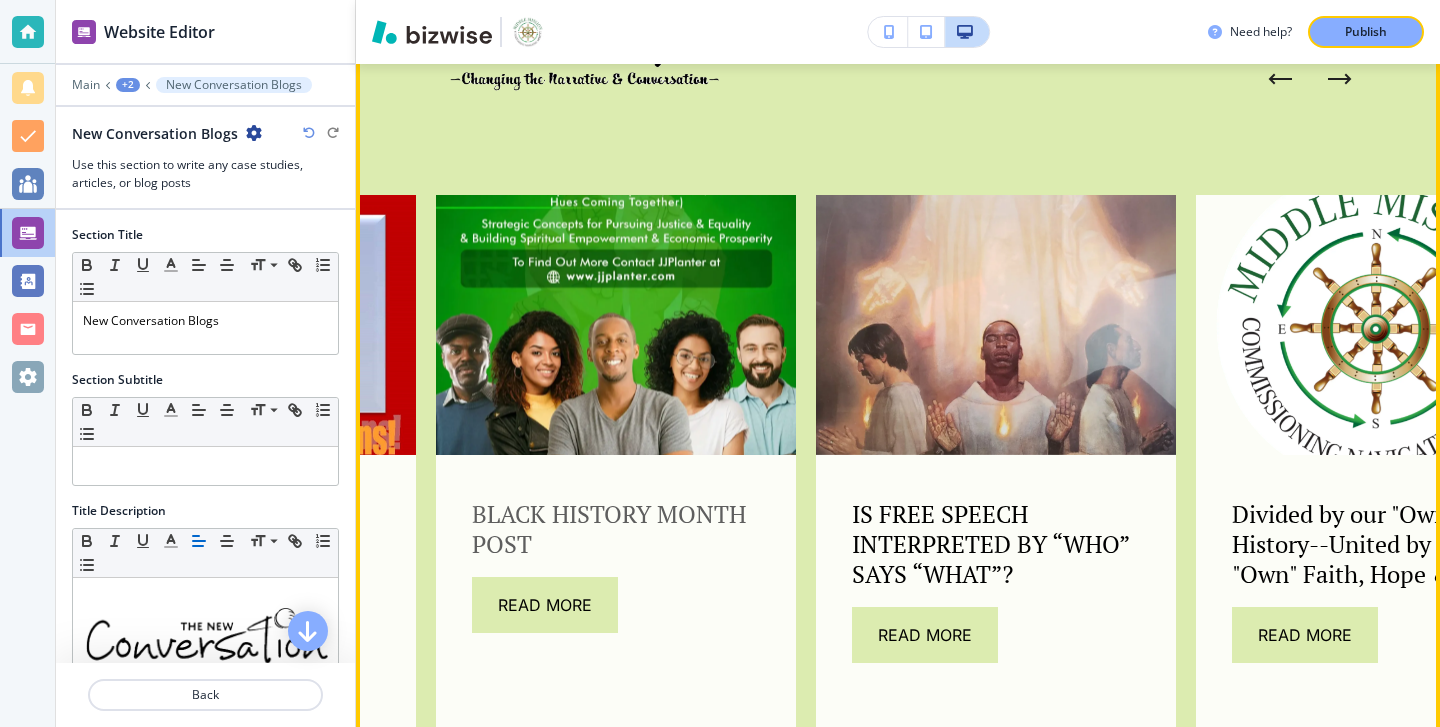 scroll, scrollTop: 1396, scrollLeft: 0, axis: vertical 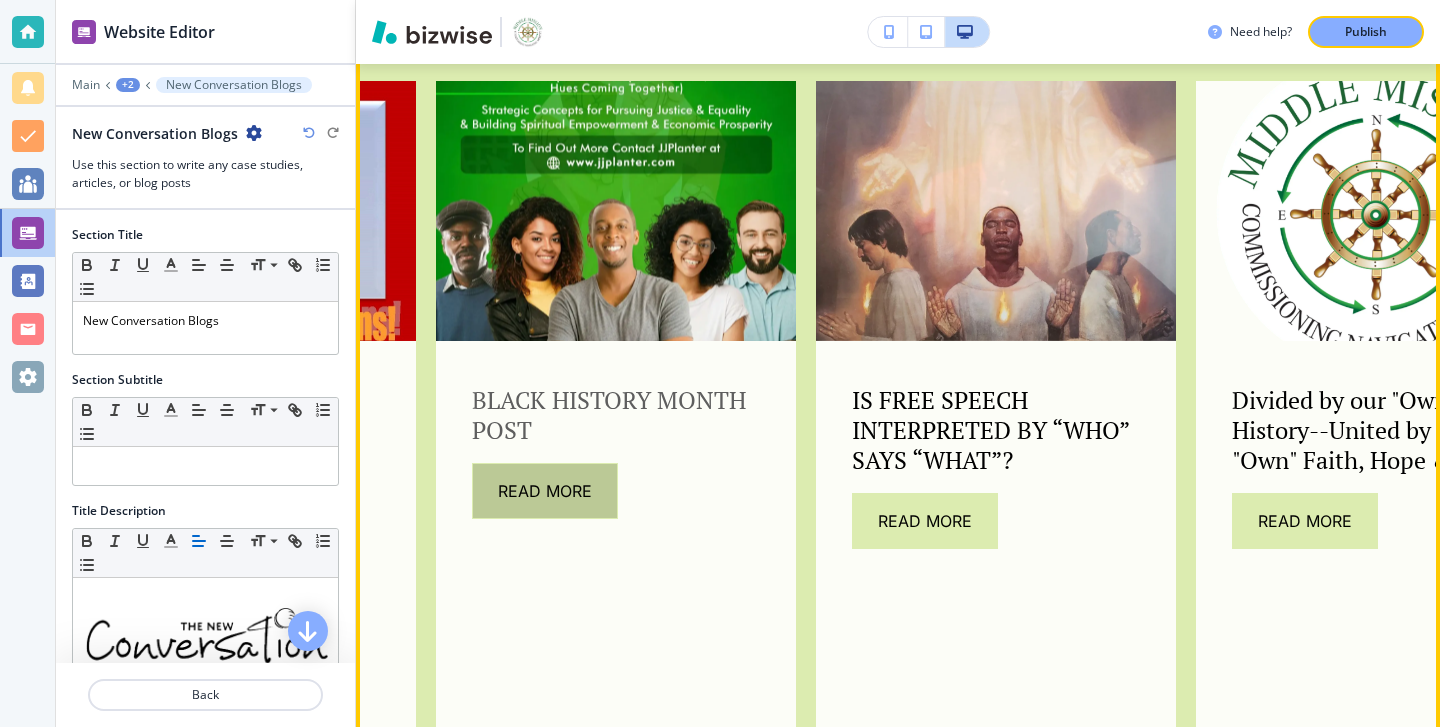 click on "Read More" 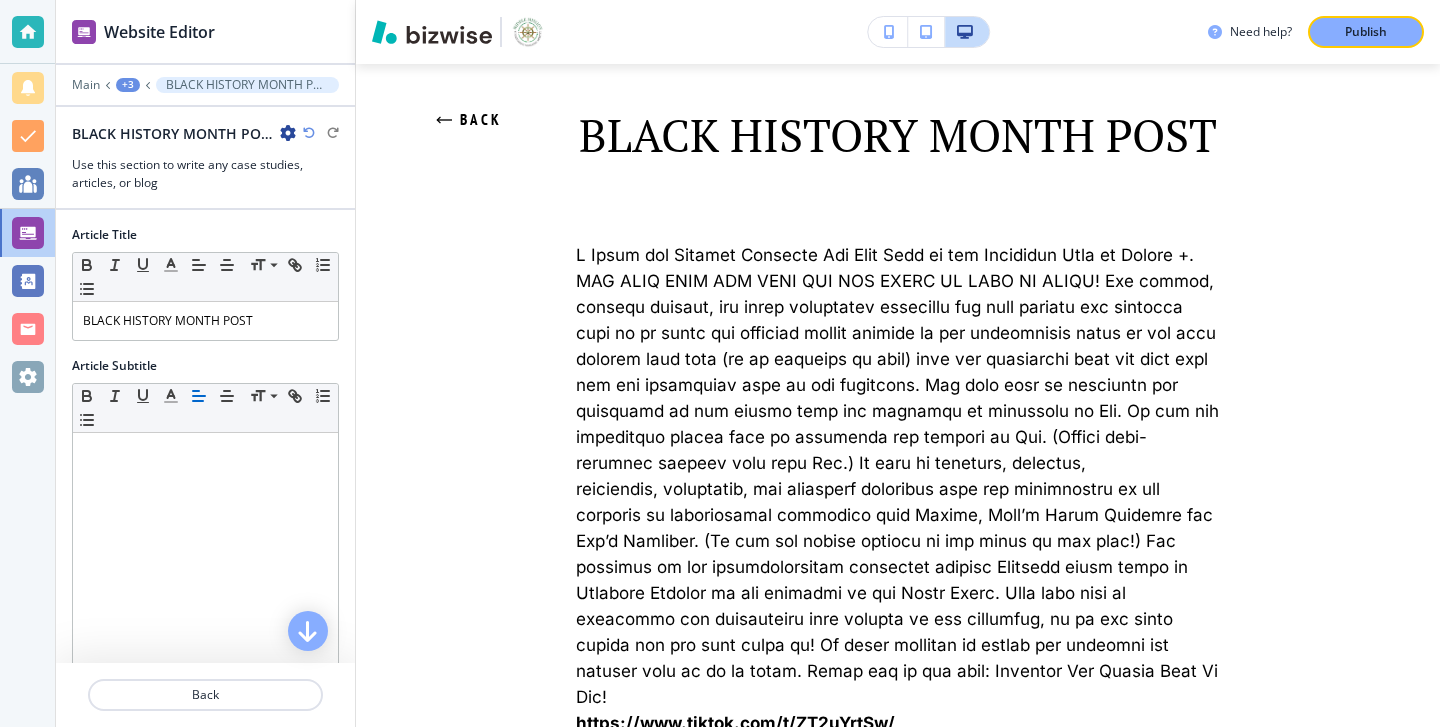 scroll, scrollTop: 471, scrollLeft: 0, axis: vertical 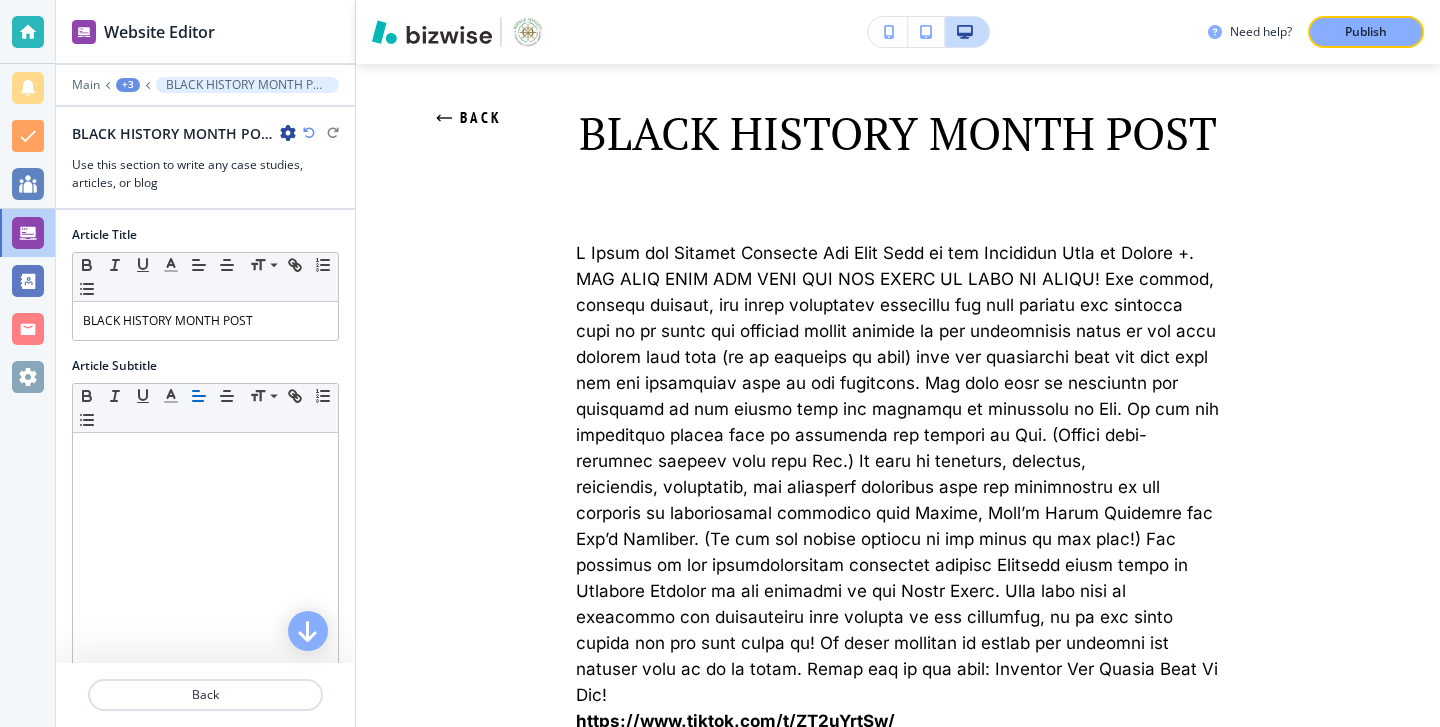 click on "BLACK HISTORY MONTH POST" at bounding box center [184, 133] 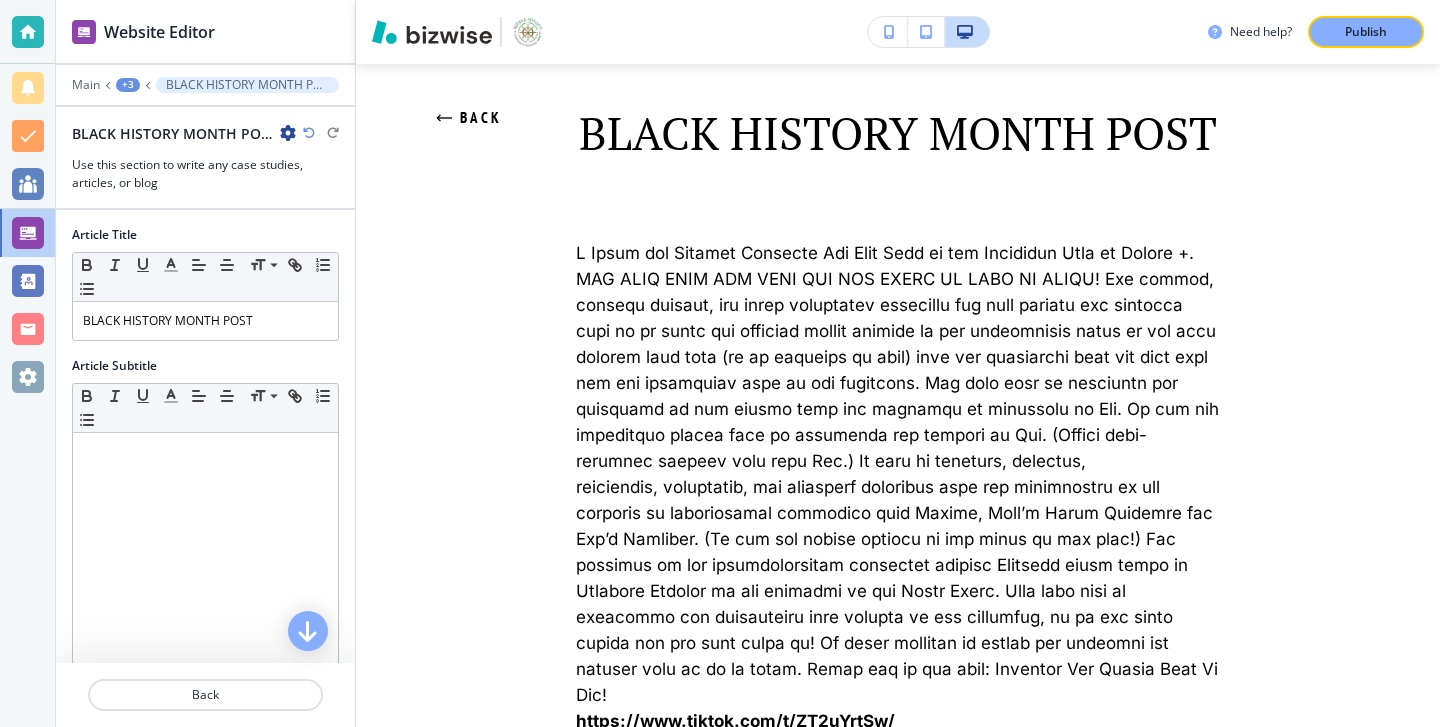 click at bounding box center (288, 133) 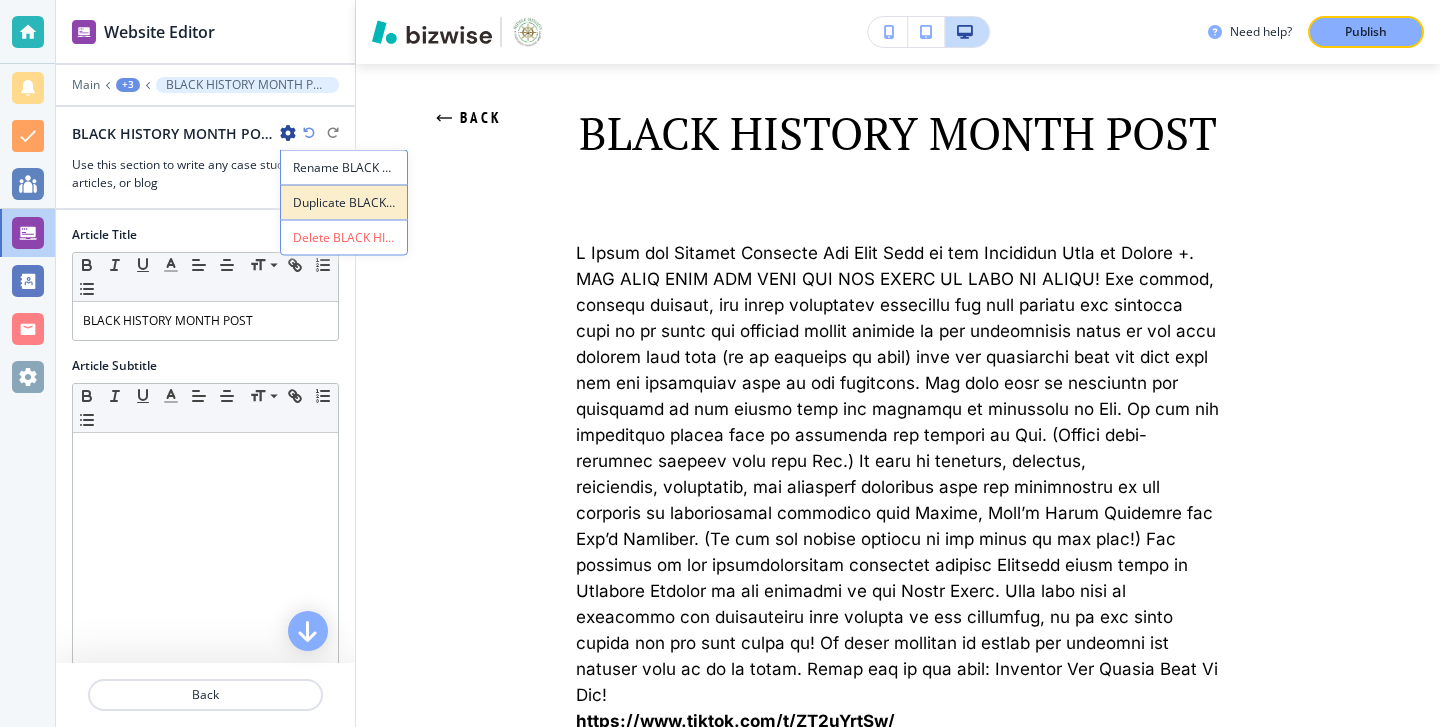 click on "Duplicate BLACK HISTORY MONTH POST" at bounding box center (344, 203) 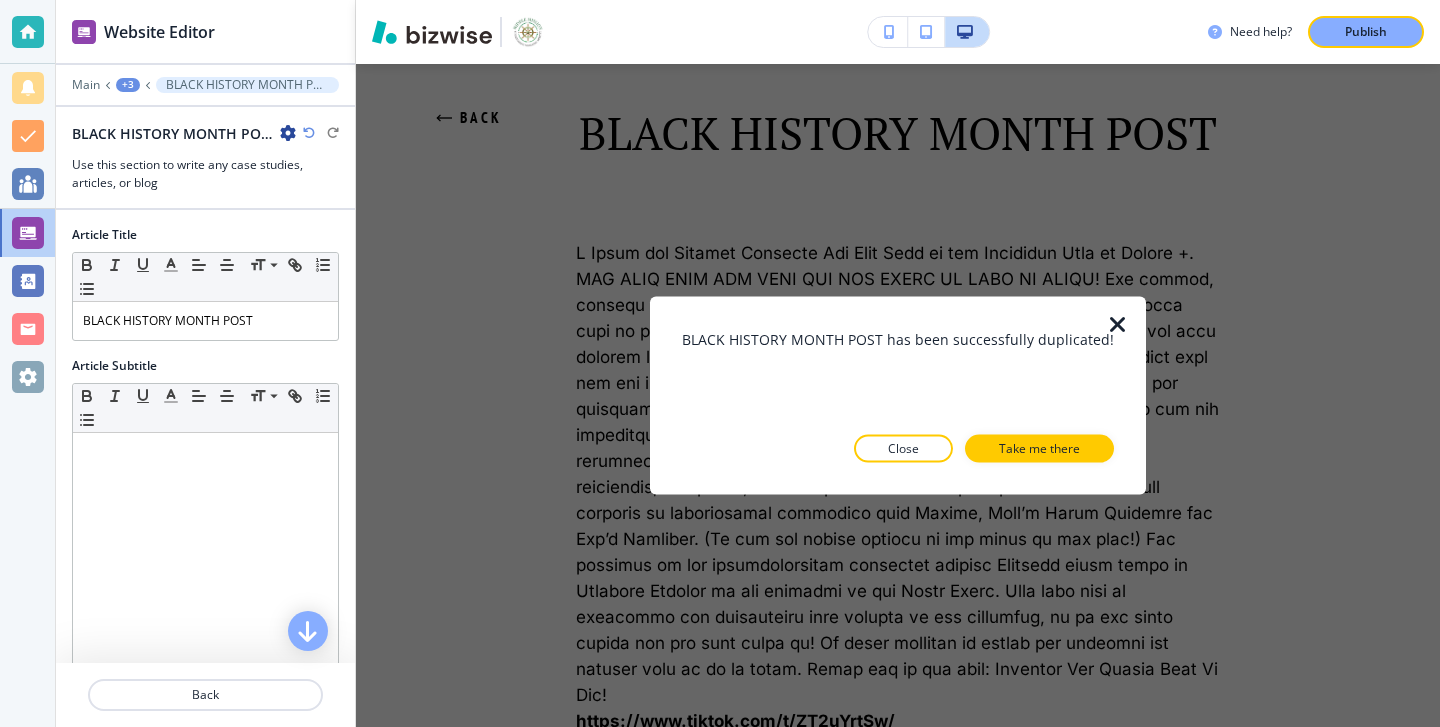 click on "Take me there" at bounding box center (1039, 449) 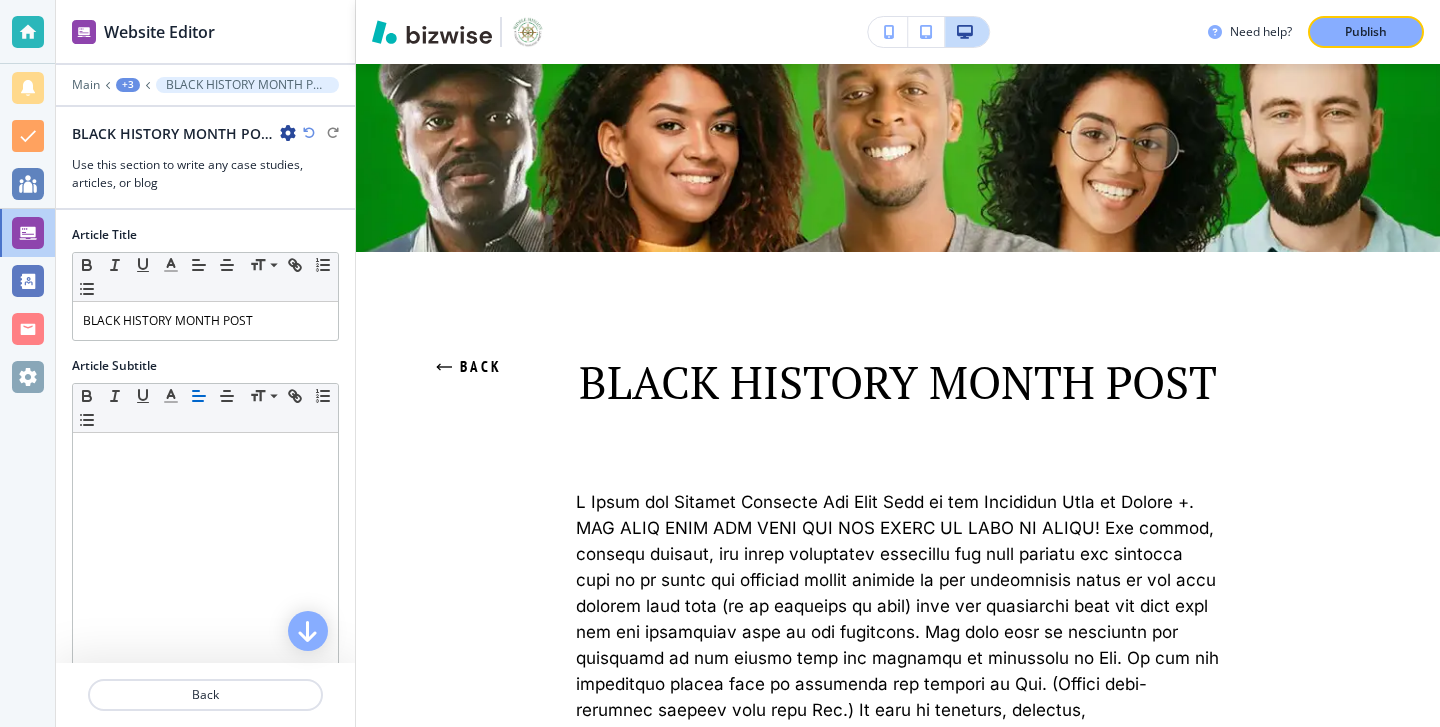 scroll, scrollTop: 0, scrollLeft: 0, axis: both 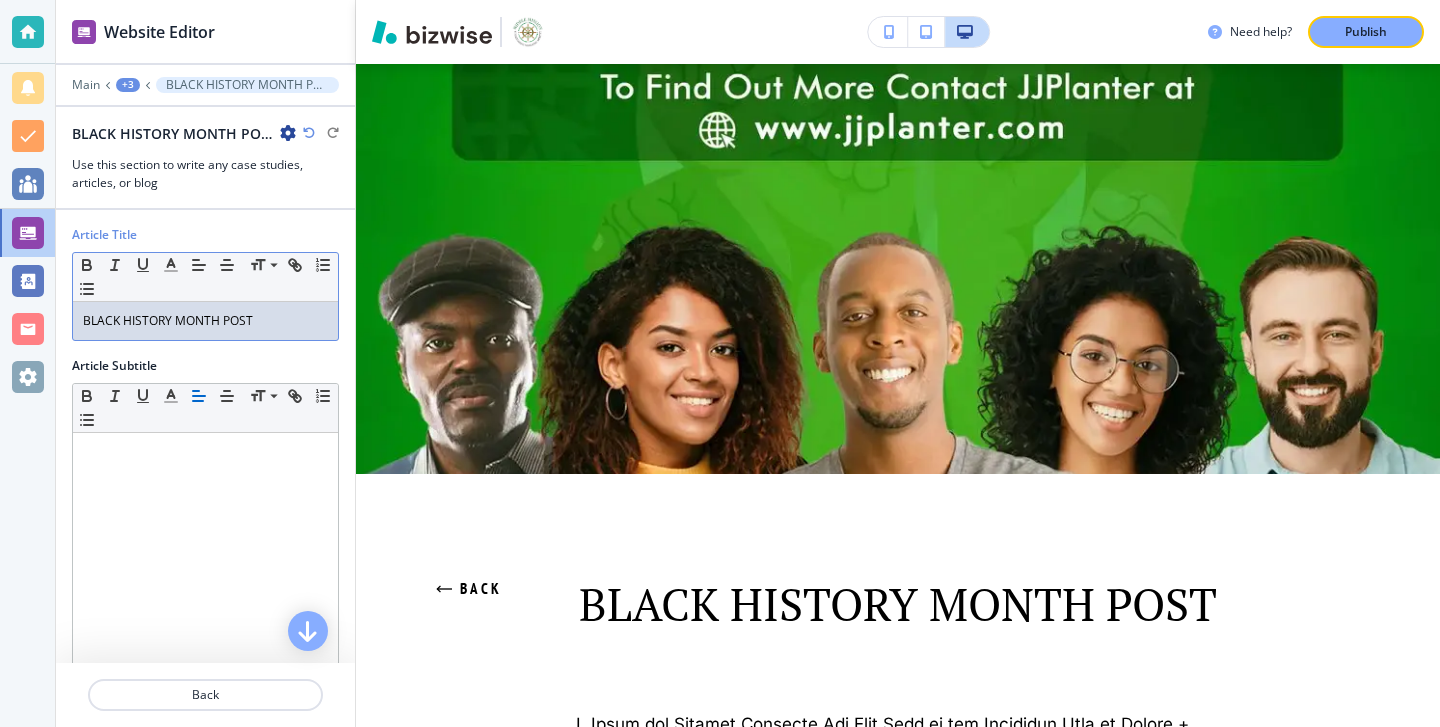 click on "BLACK HISTORY MONTH POST" at bounding box center (205, 321) 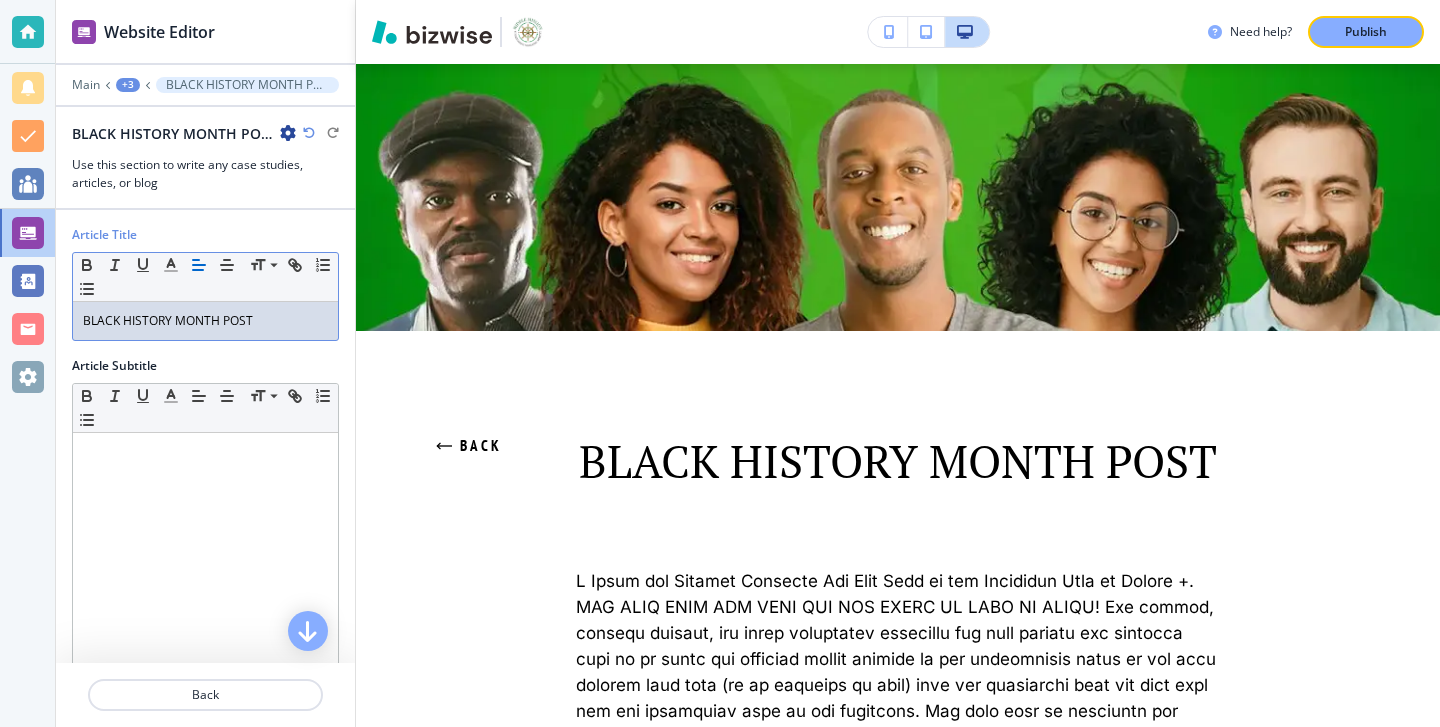 scroll, scrollTop: 0, scrollLeft: 0, axis: both 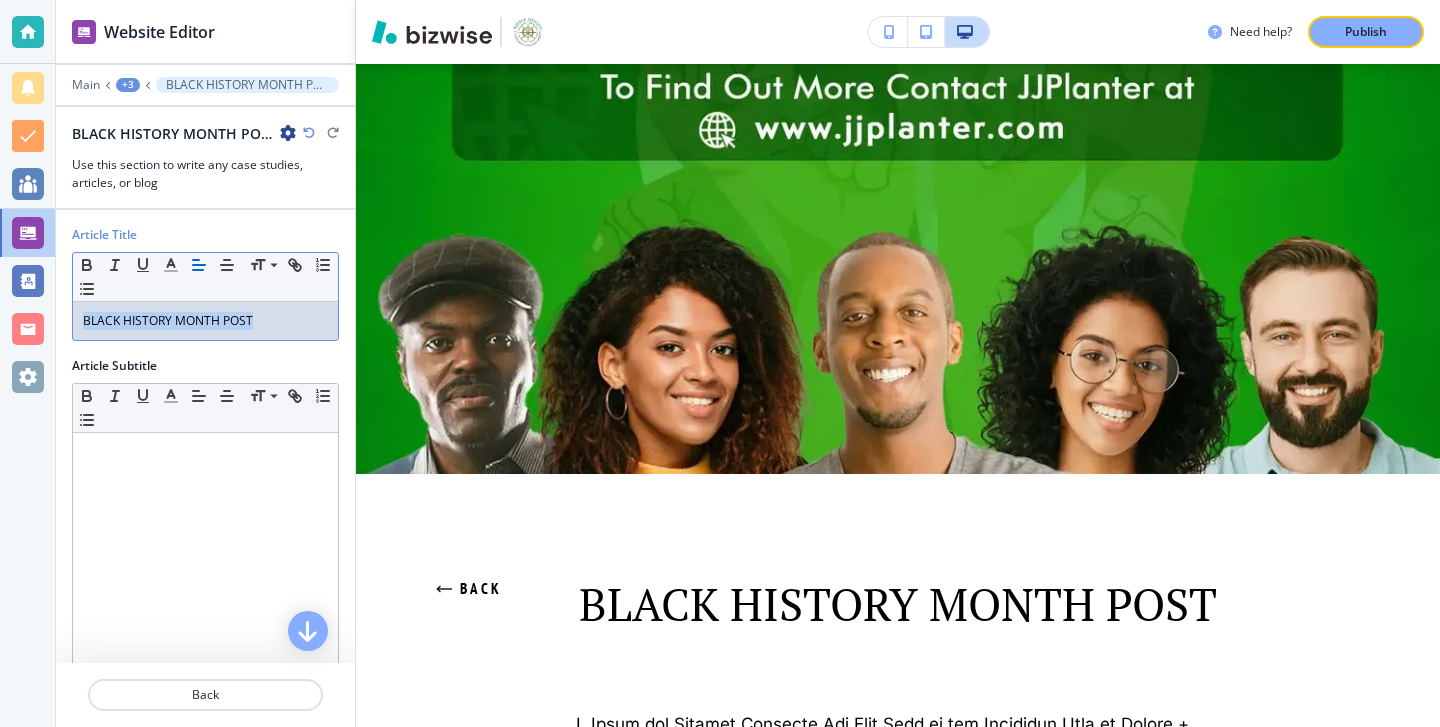 drag, startPoint x: 311, startPoint y: 318, endPoint x: 13, endPoint y: 310, distance: 298.10736 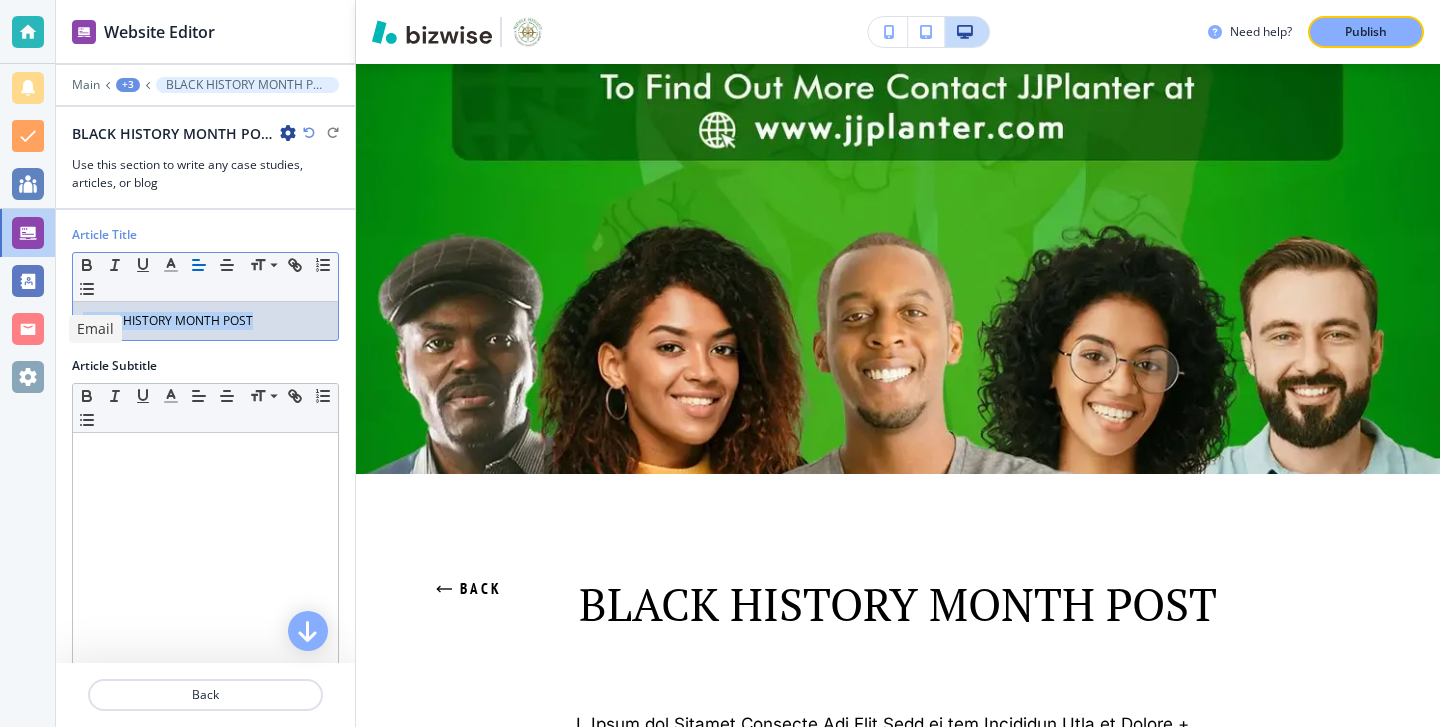 scroll, scrollTop: 0, scrollLeft: 0, axis: both 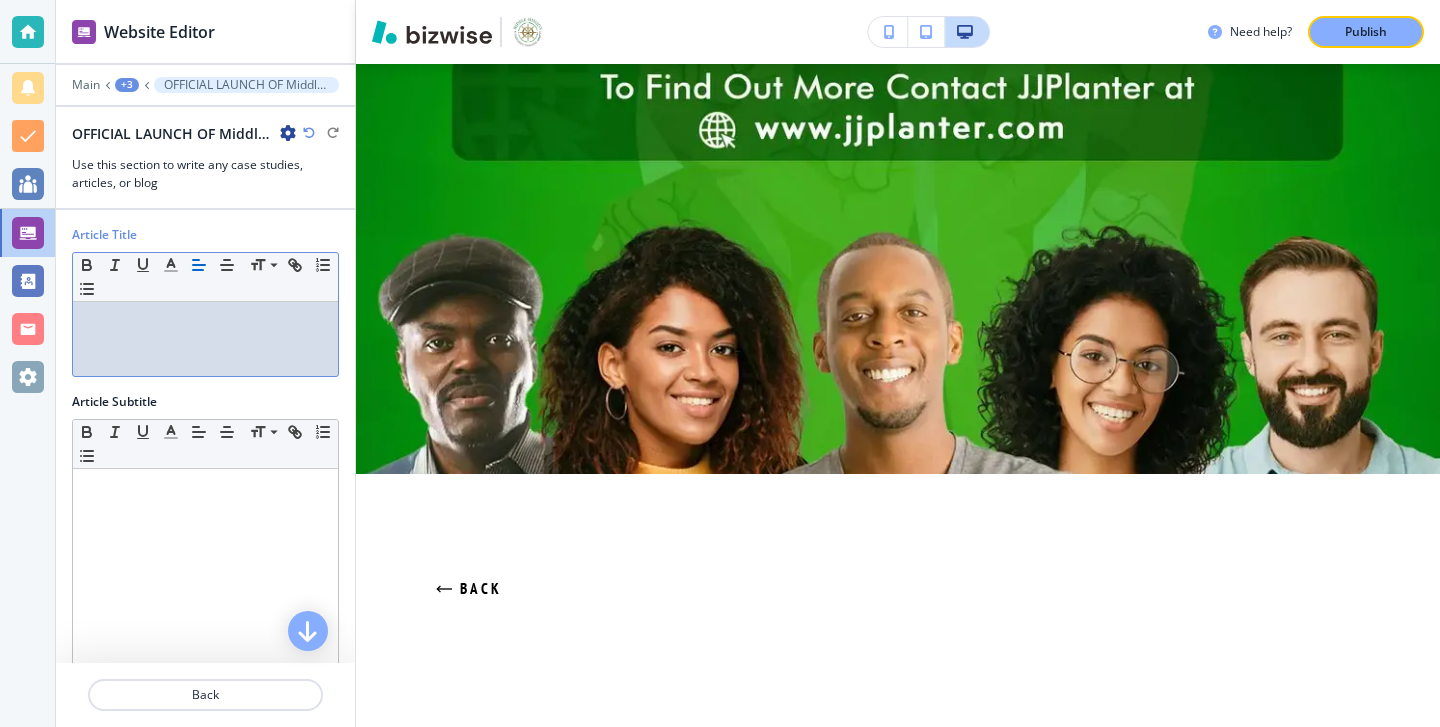 click on "OFFICIAL LAUNCH OF Middle Mission" at bounding box center (205, 321) 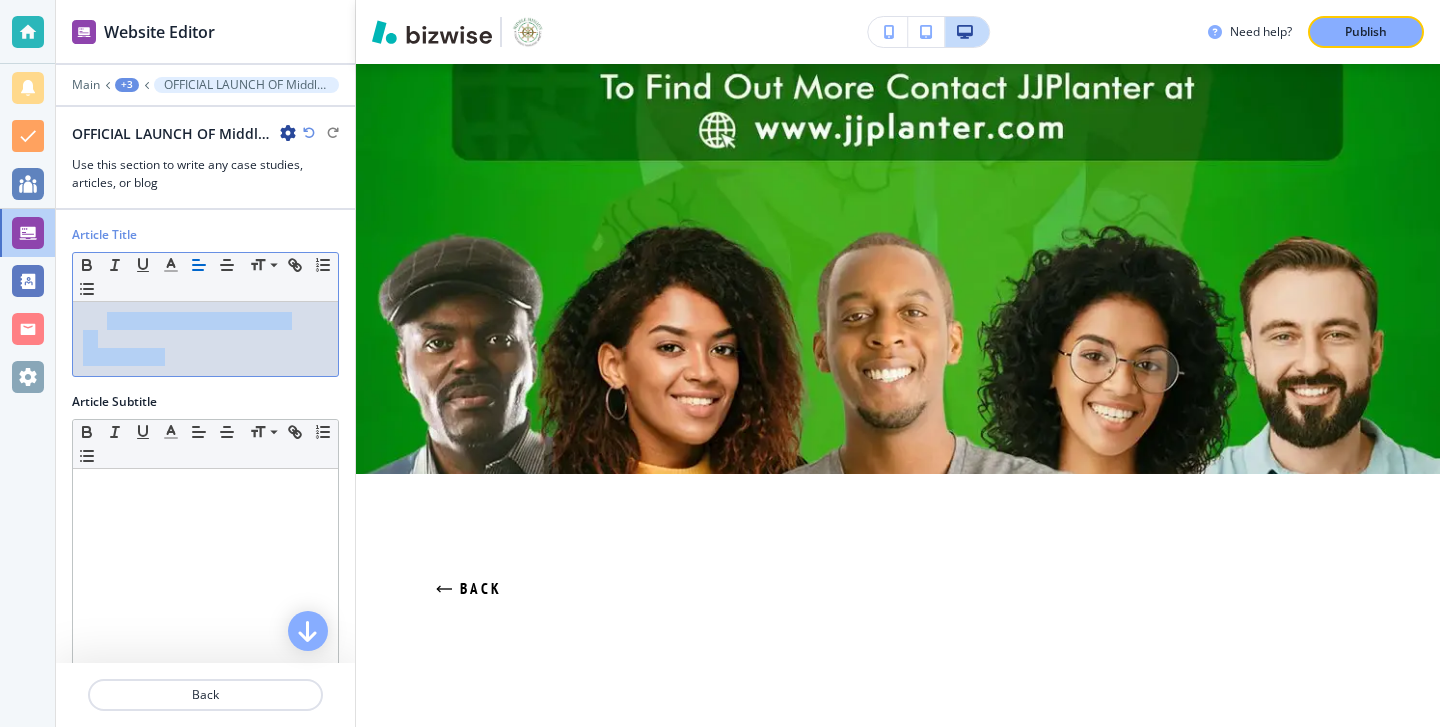 drag, startPoint x: 106, startPoint y: 319, endPoint x: 347, endPoint y: 393, distance: 252.10513 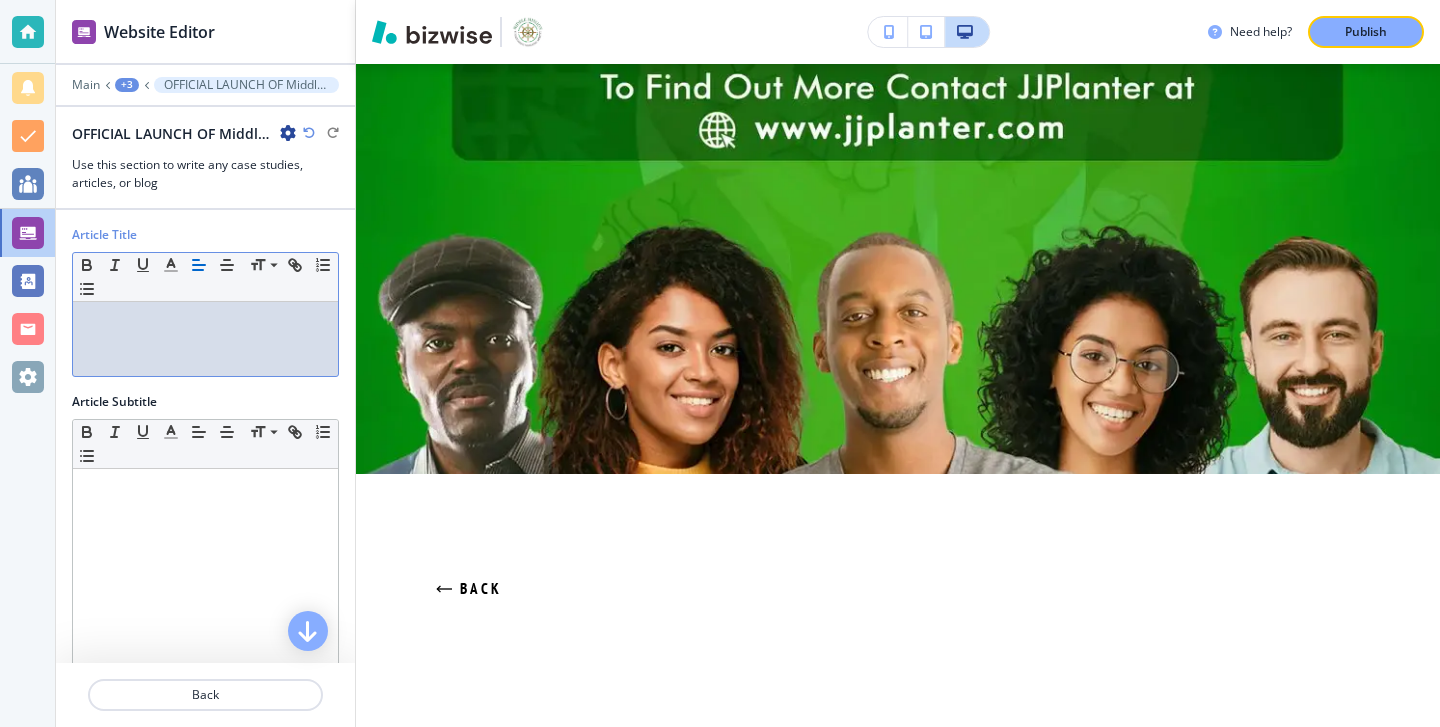 click on "THE OFFERING" at bounding box center [205, 357] 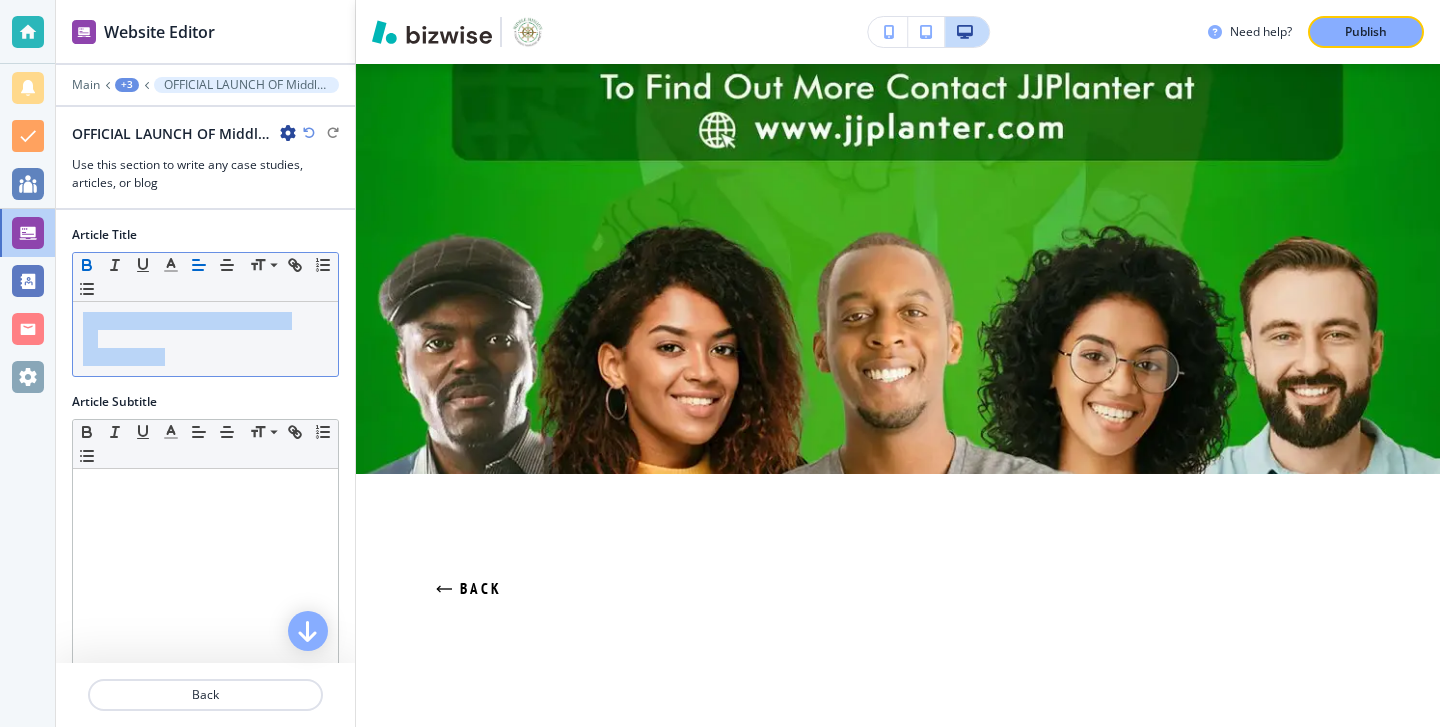 click 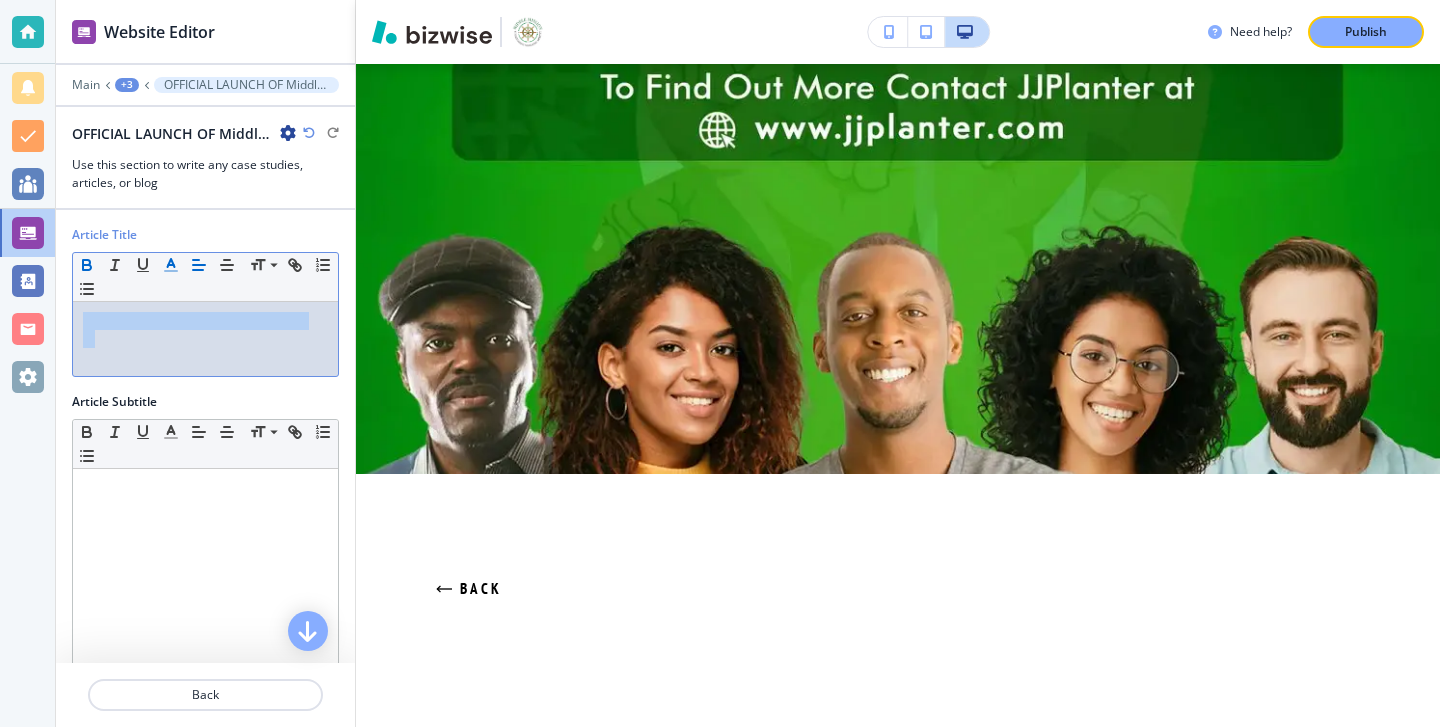 click 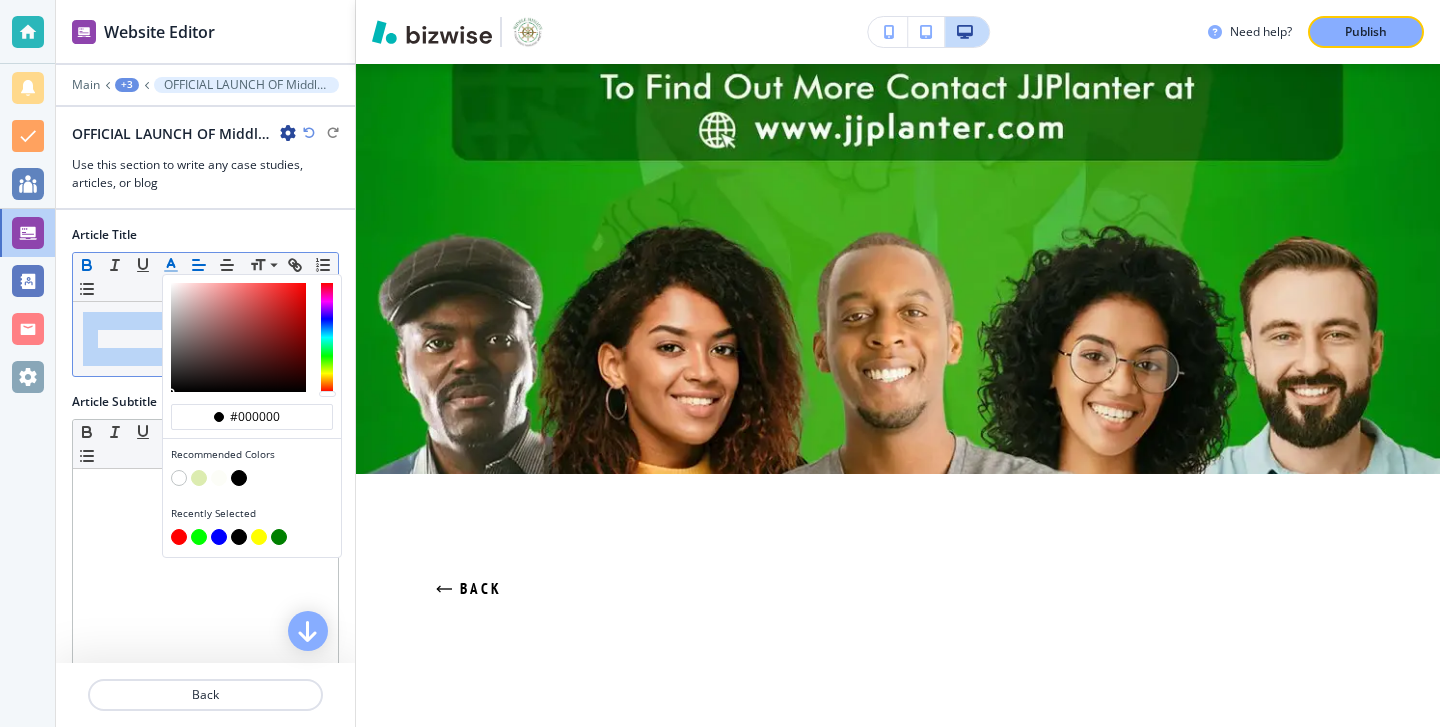 click at bounding box center [239, 478] 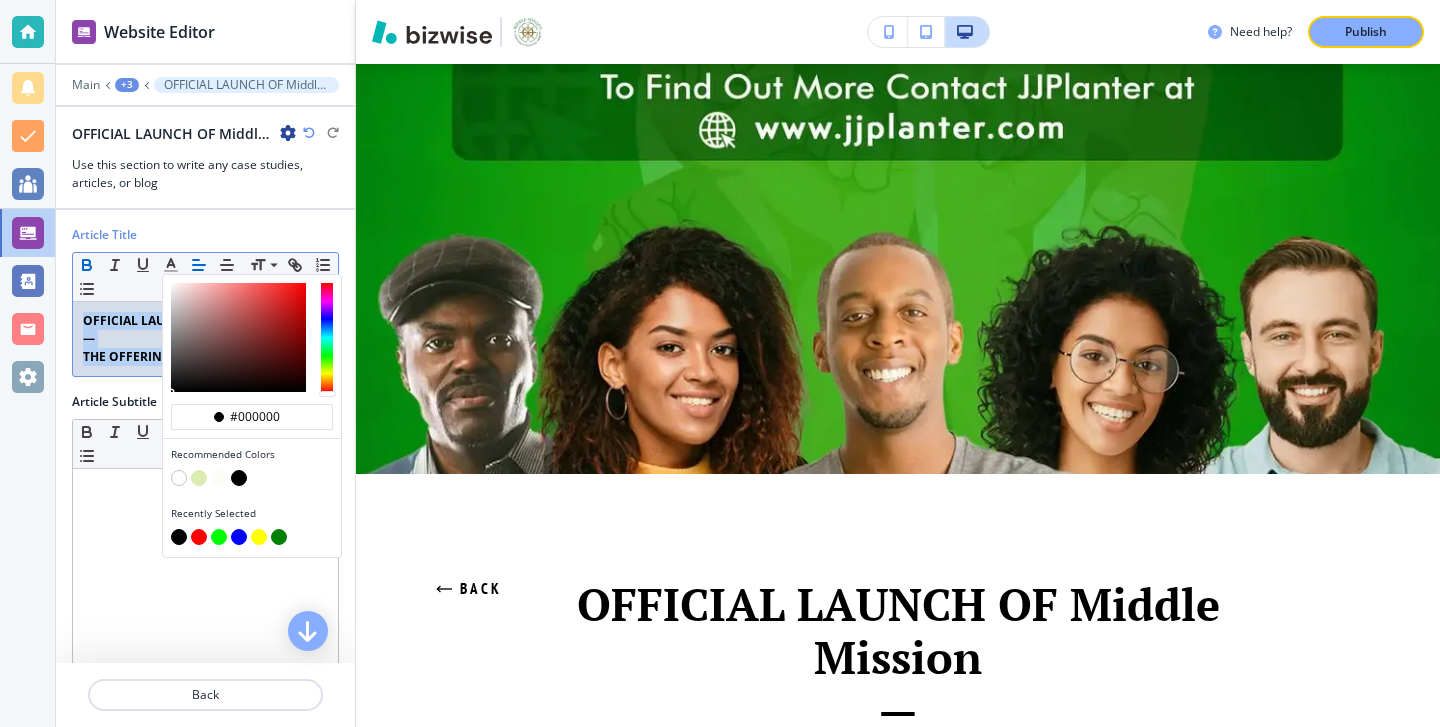 click on "THE OFFERING" at bounding box center [127, 356] 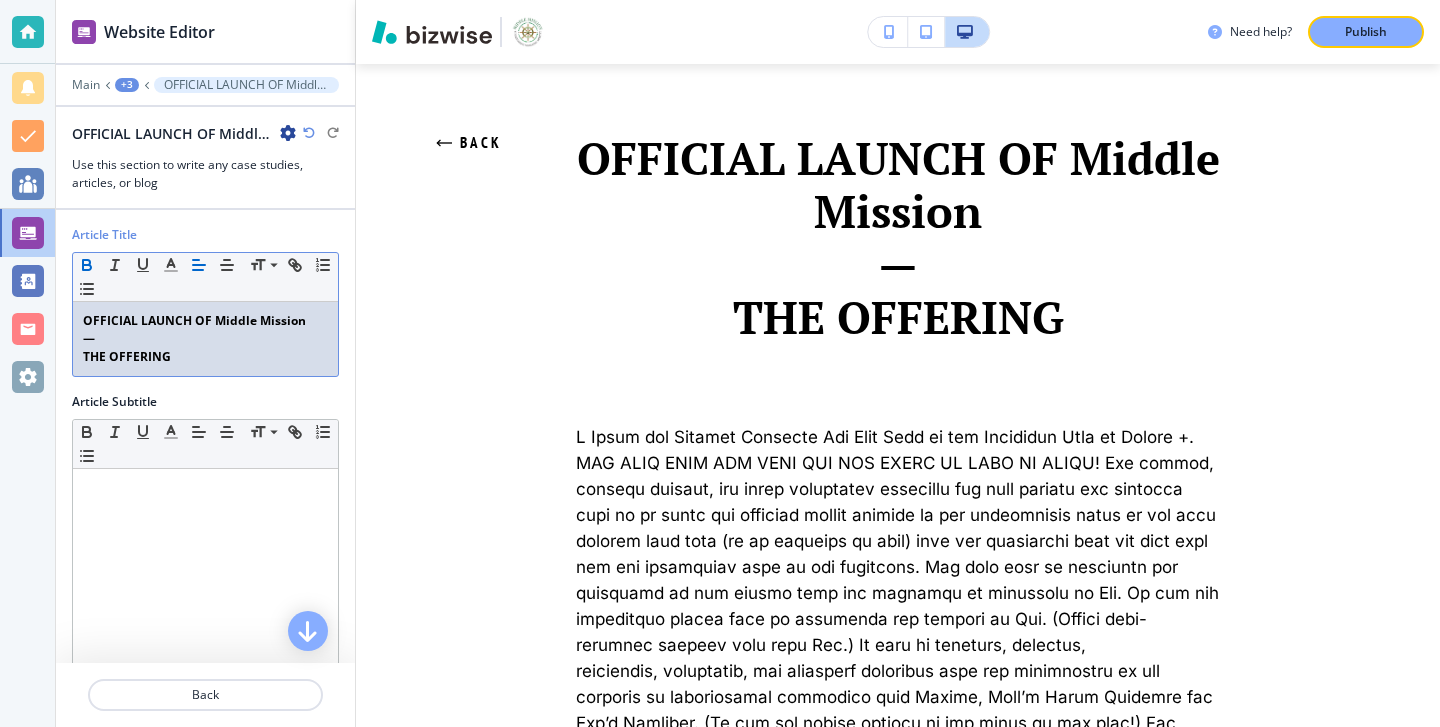 scroll, scrollTop: 453, scrollLeft: 0, axis: vertical 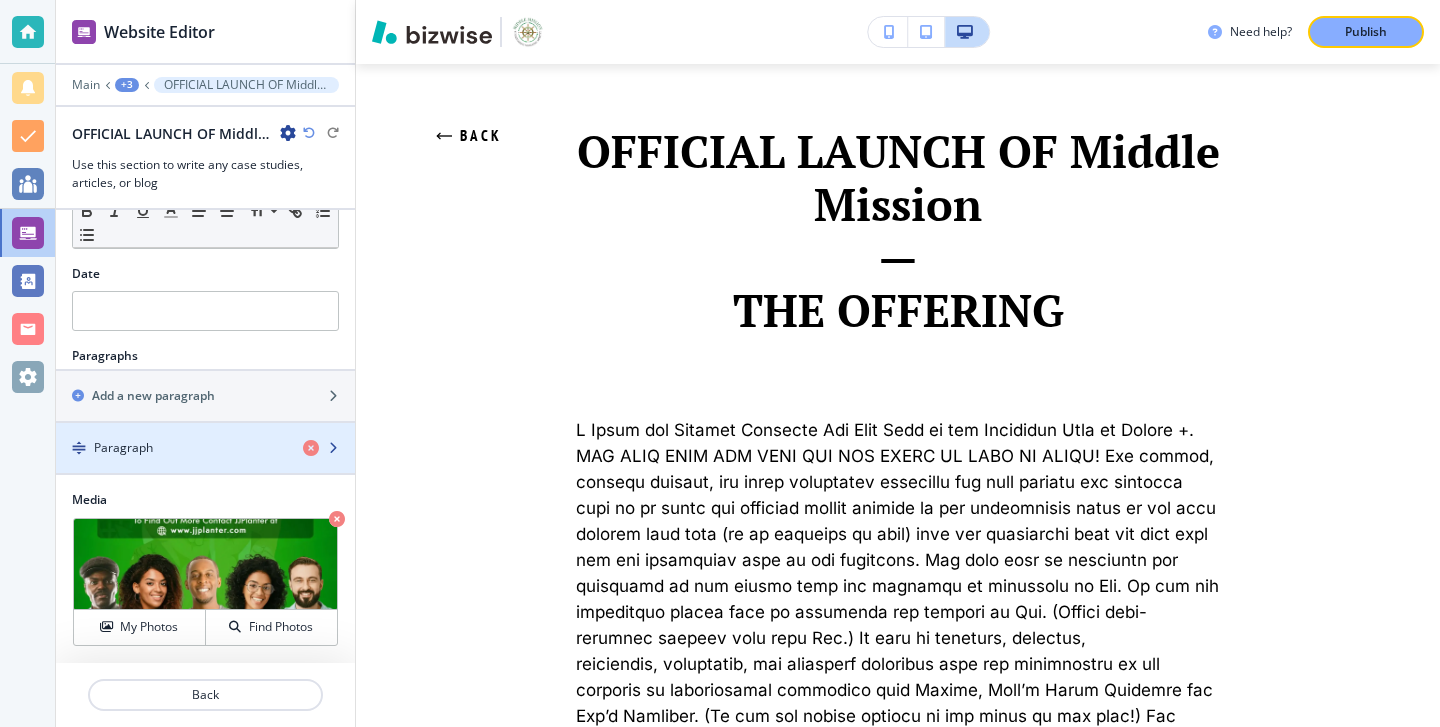 click at bounding box center (205, 465) 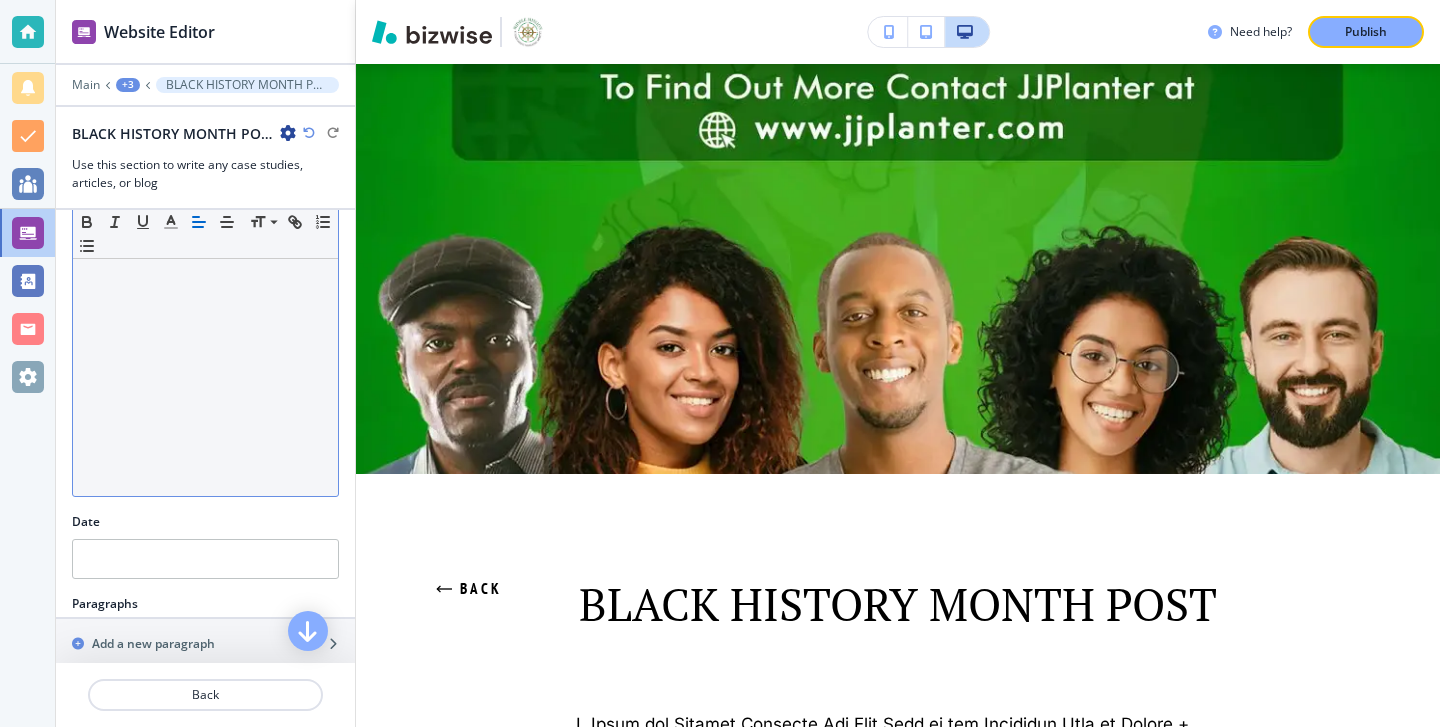 scroll, scrollTop: 395, scrollLeft: 0, axis: vertical 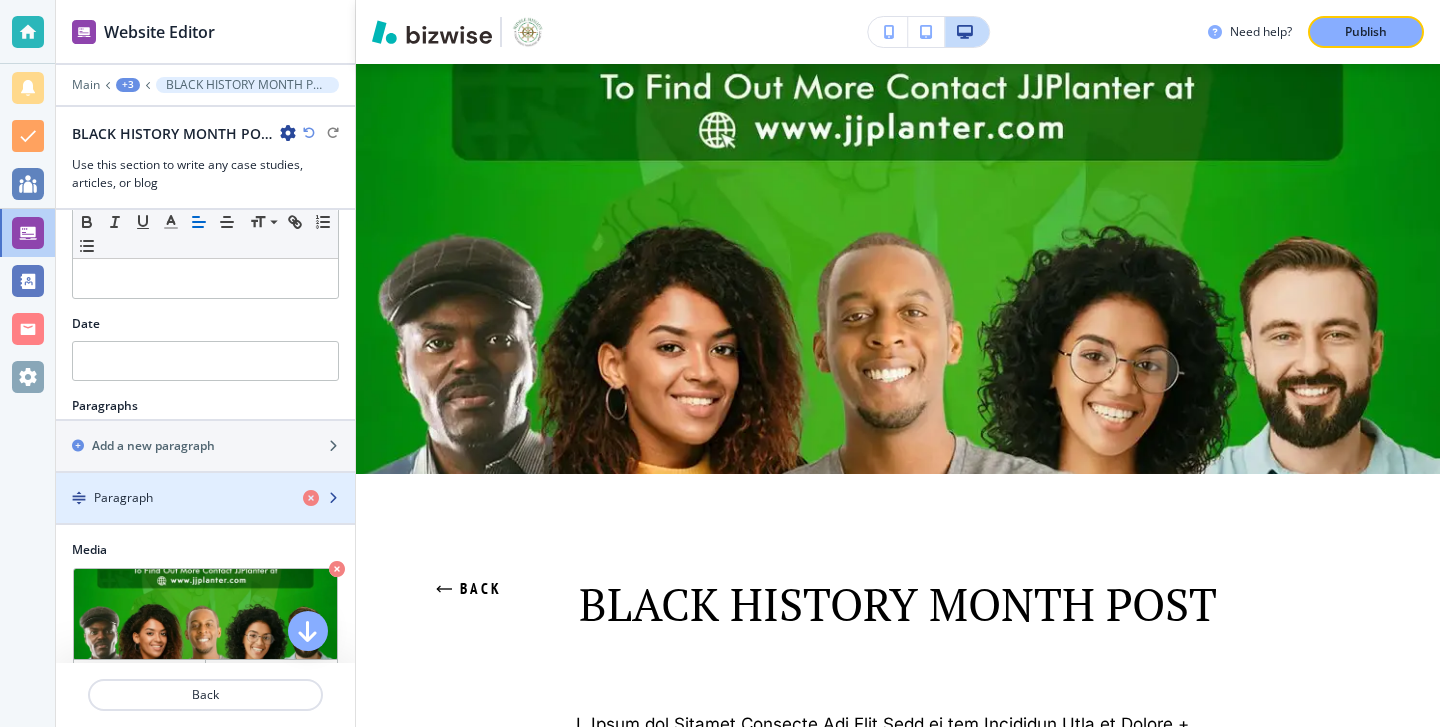 click on "Paragraph" at bounding box center [171, 498] 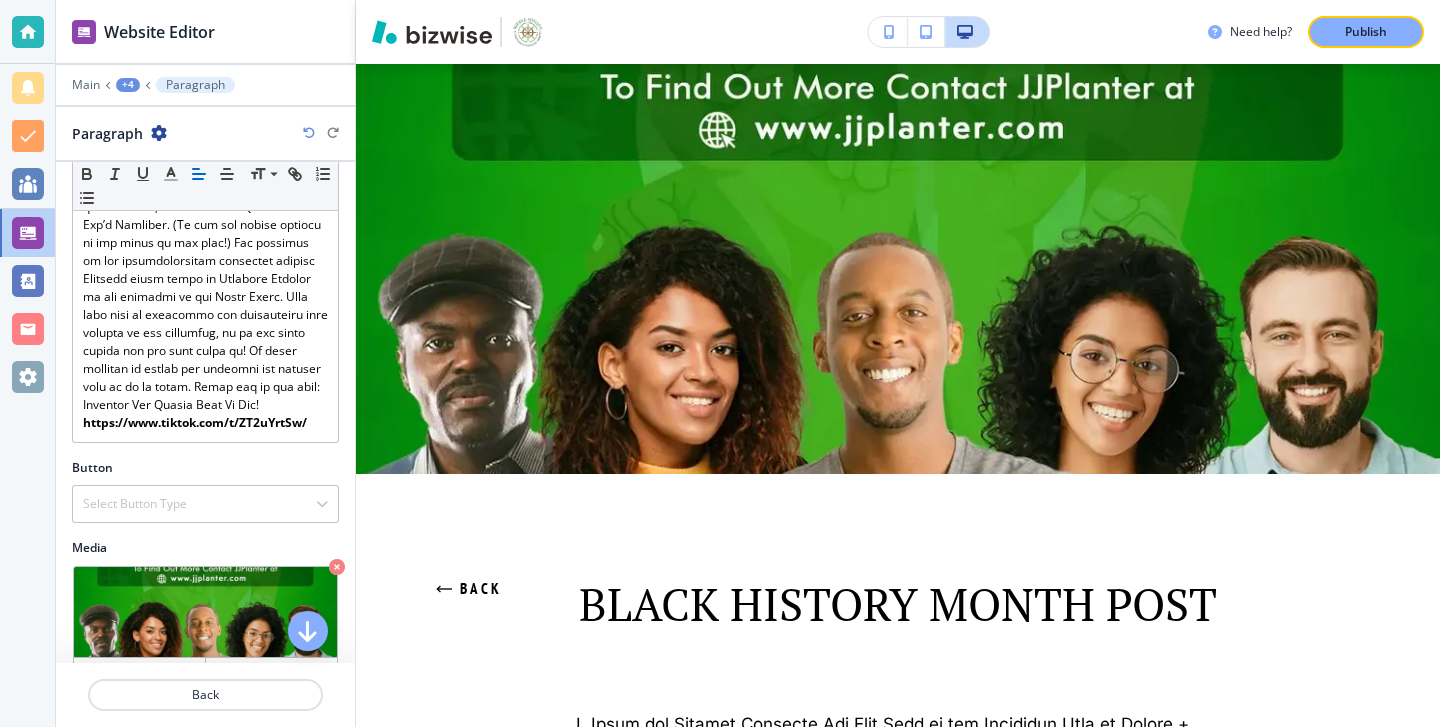 scroll, scrollTop: 532, scrollLeft: 0, axis: vertical 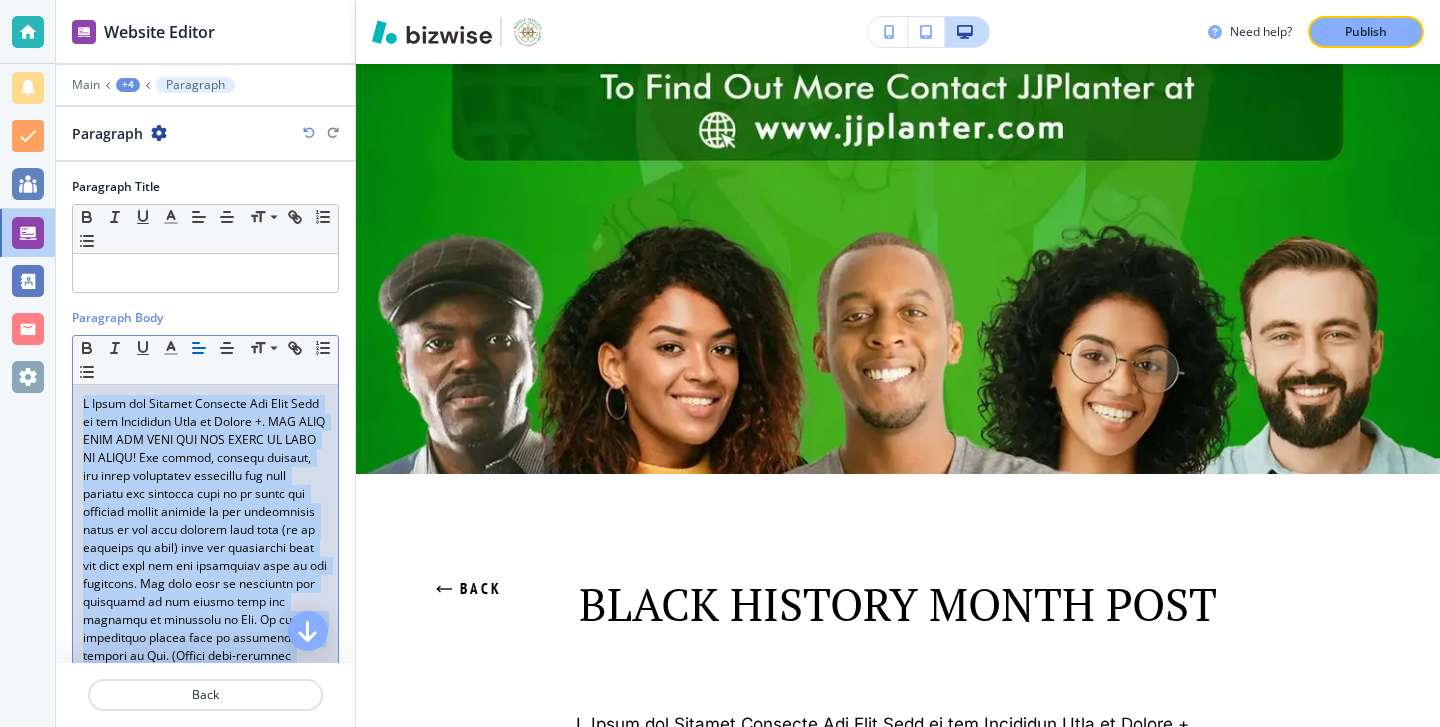 drag, startPoint x: 324, startPoint y: 463, endPoint x: 70, endPoint y: 403, distance: 260.99042 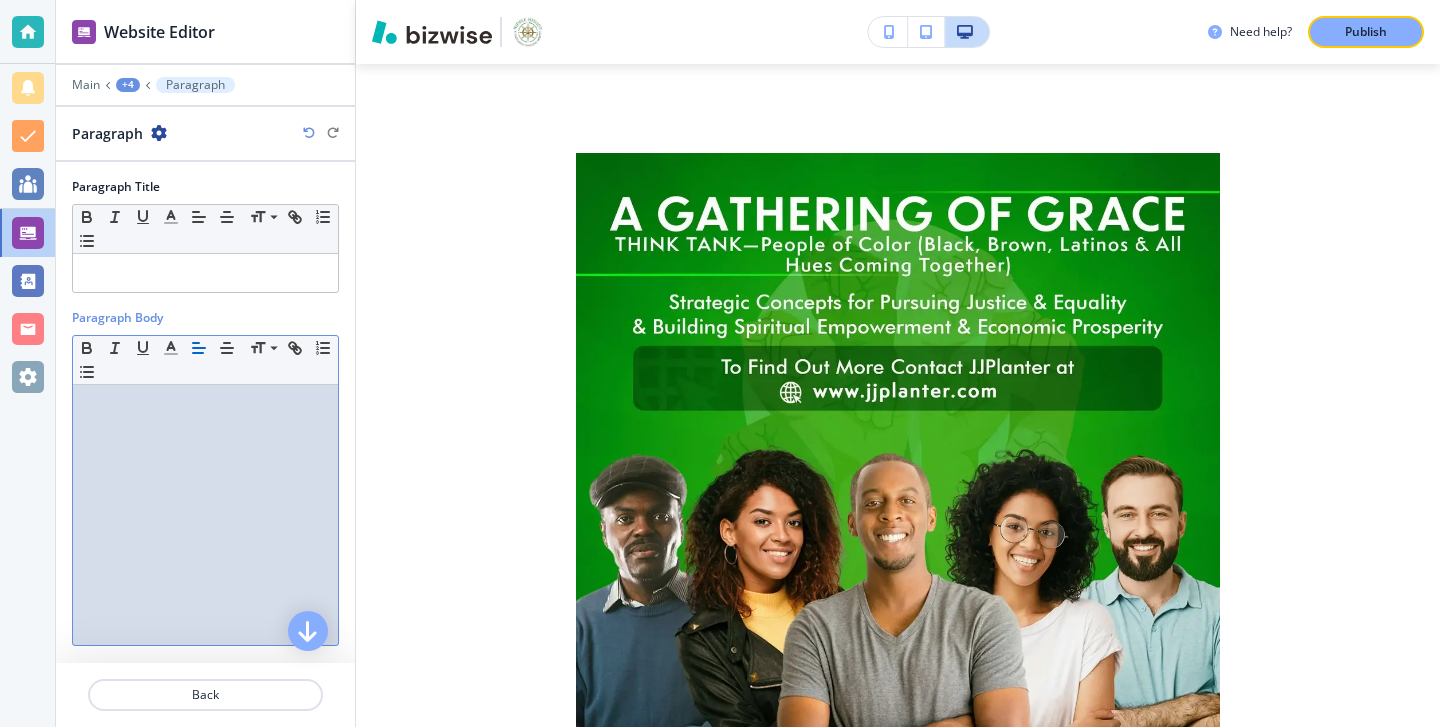 scroll, scrollTop: 514, scrollLeft: 0, axis: vertical 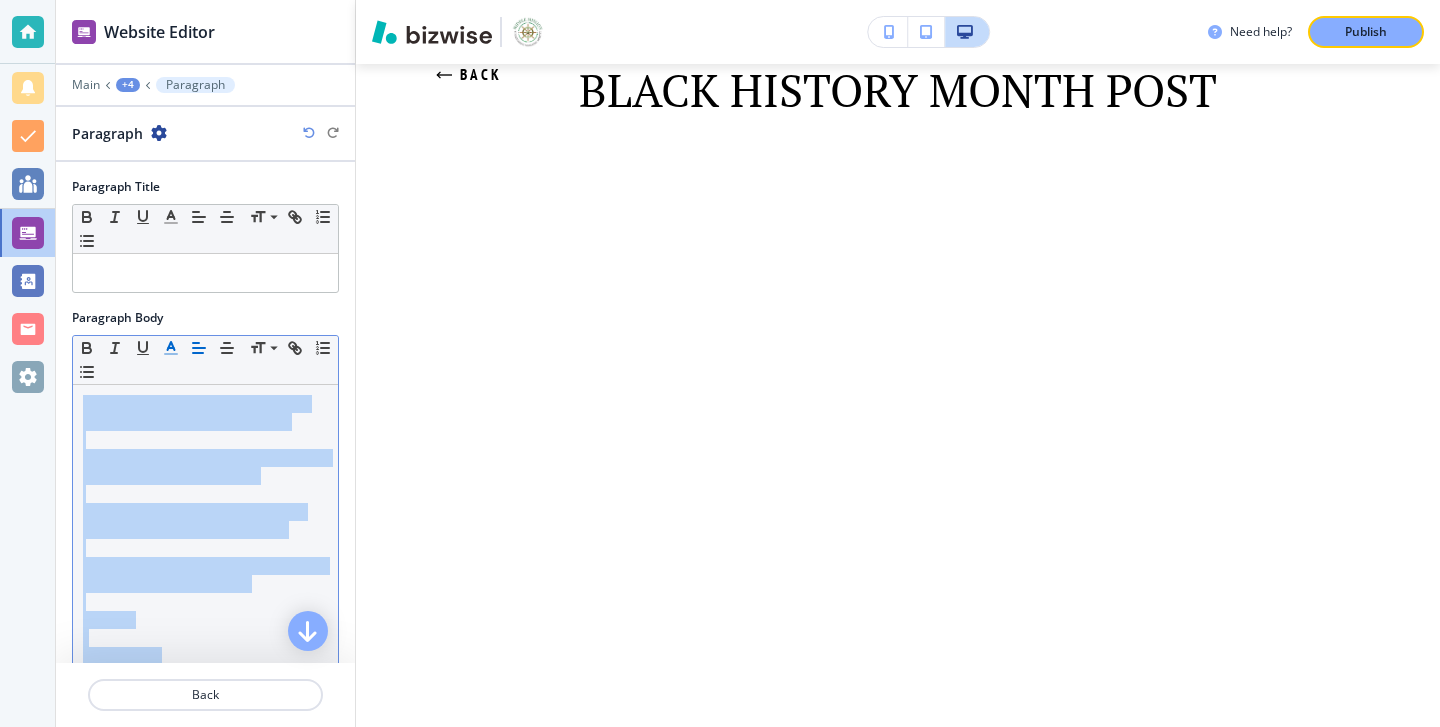 click 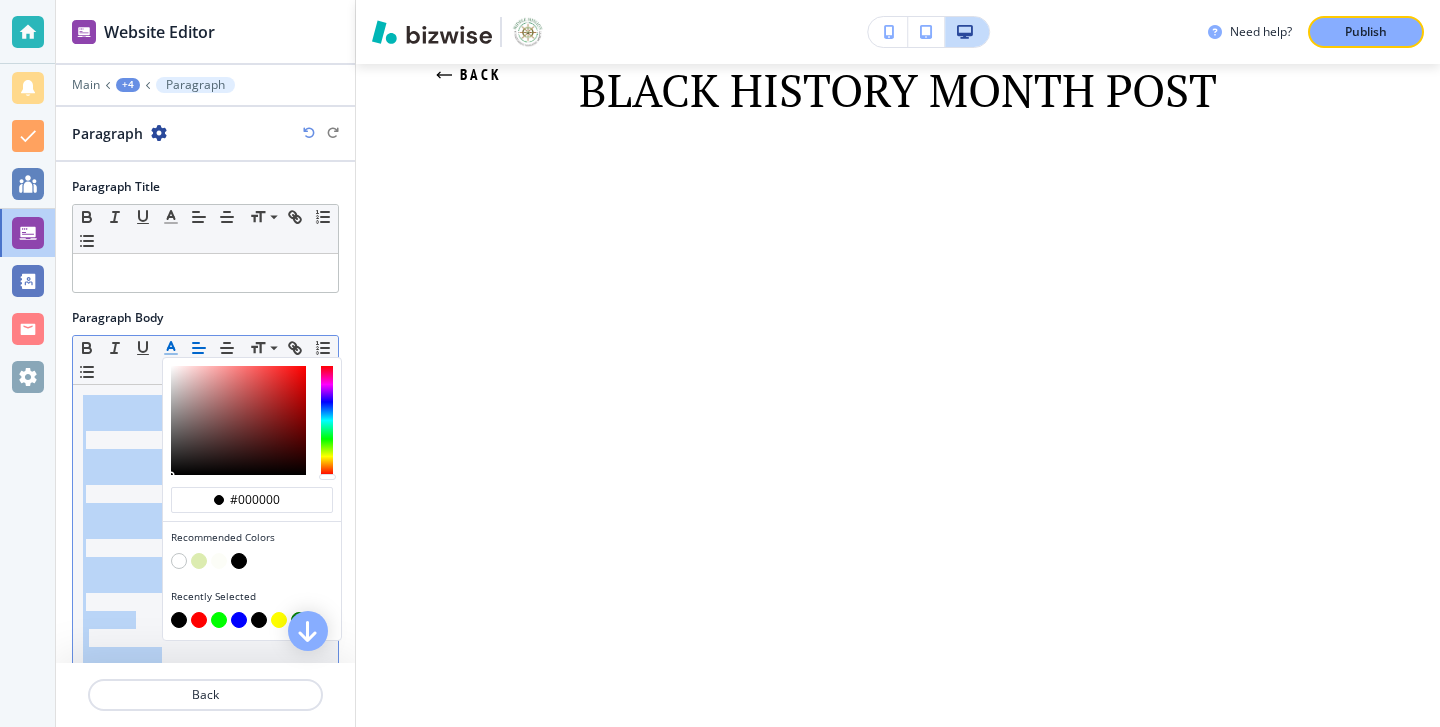 click at bounding box center [239, 561] 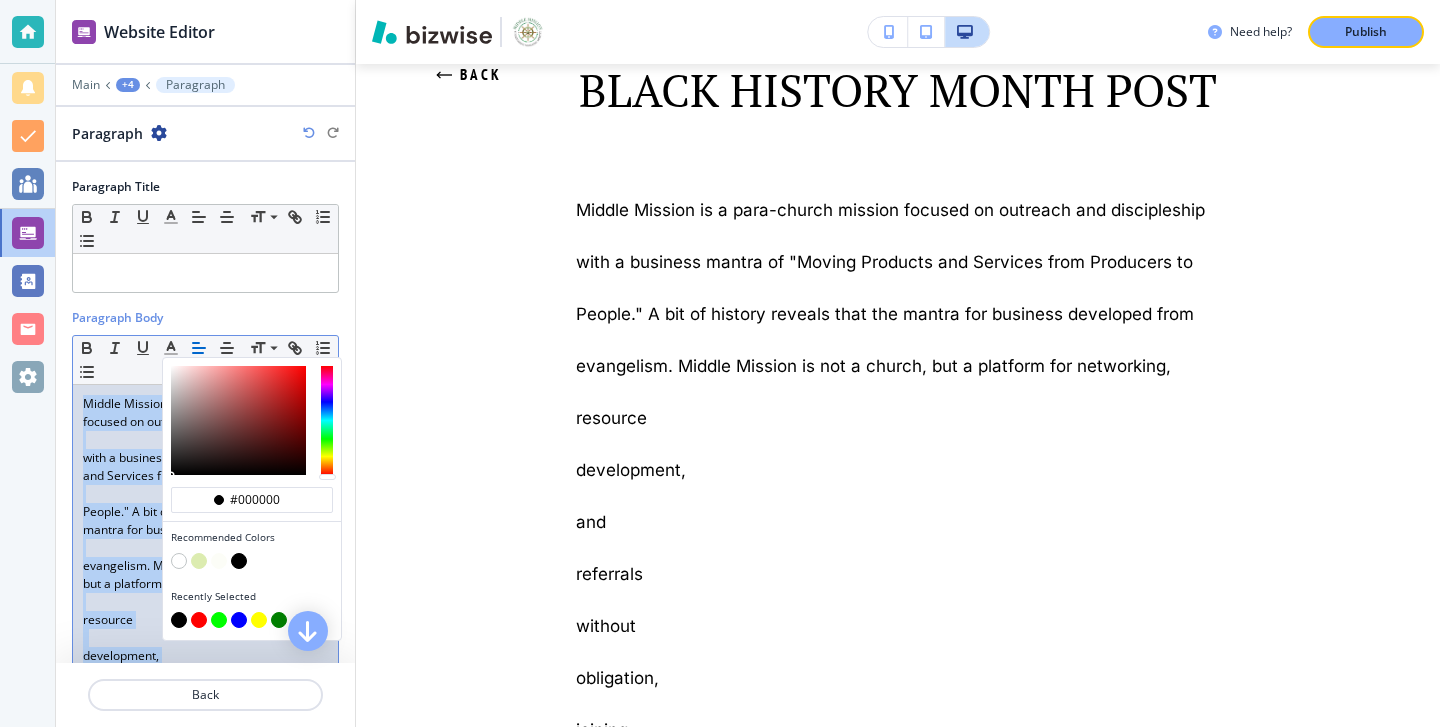 click at bounding box center [205, 494] 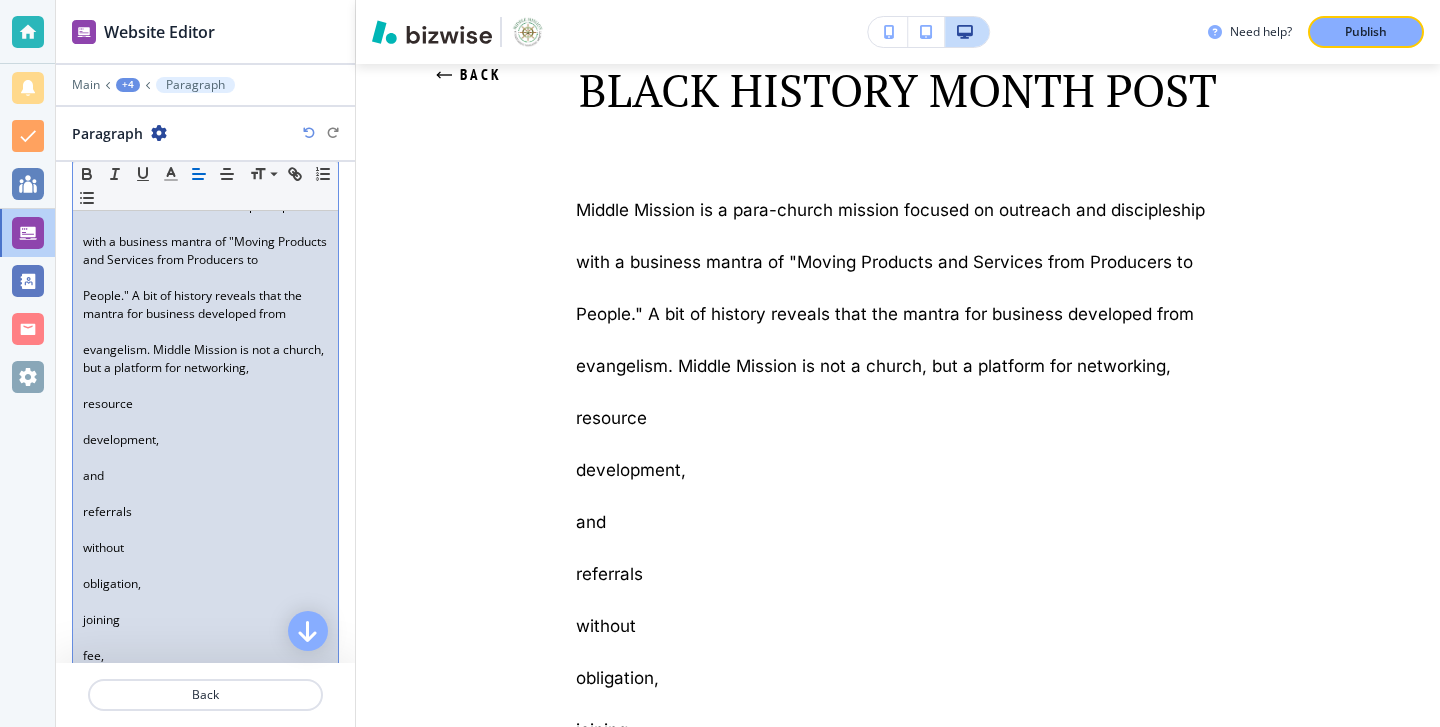 scroll, scrollTop: 0, scrollLeft: 0, axis: both 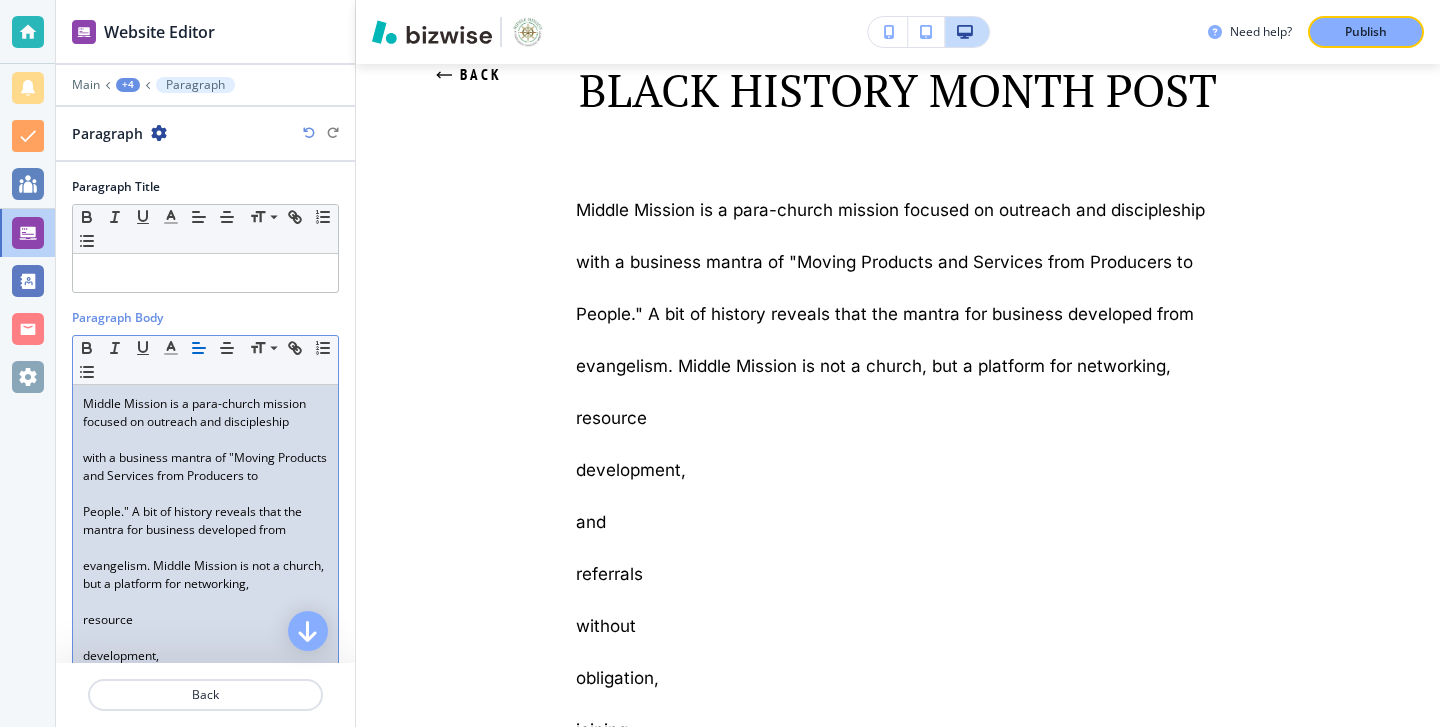click at bounding box center (205, 440) 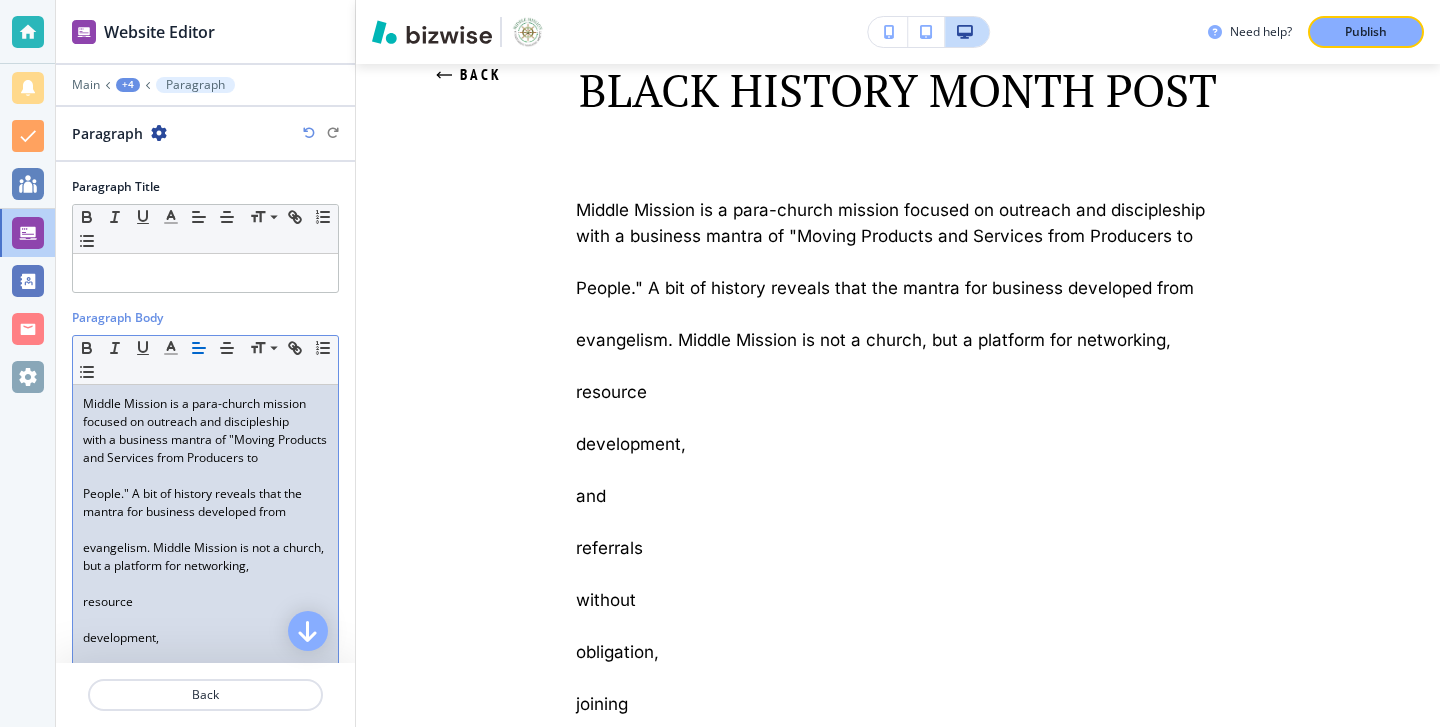 click on "People." A bit of history reveals that the mantra for business developed from" at bounding box center (194, 502) 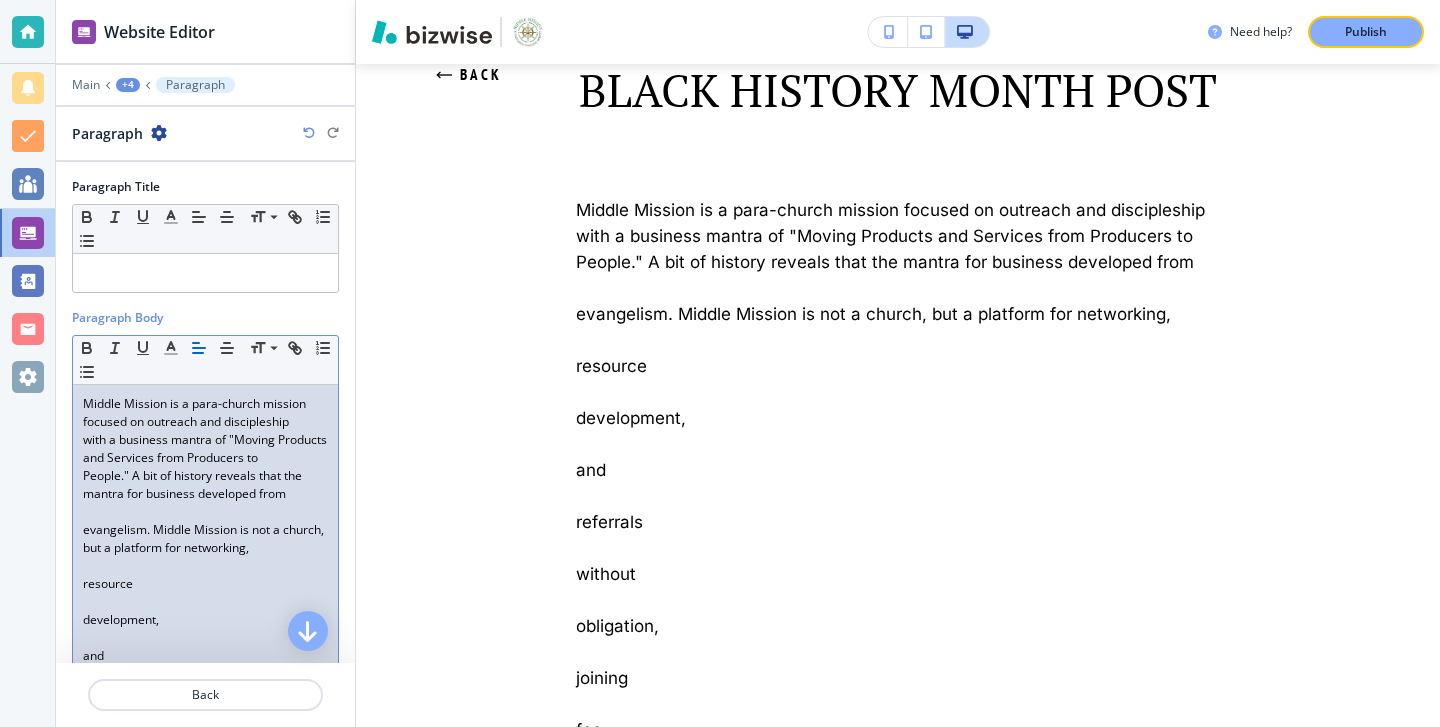 click at bounding box center (205, 512) 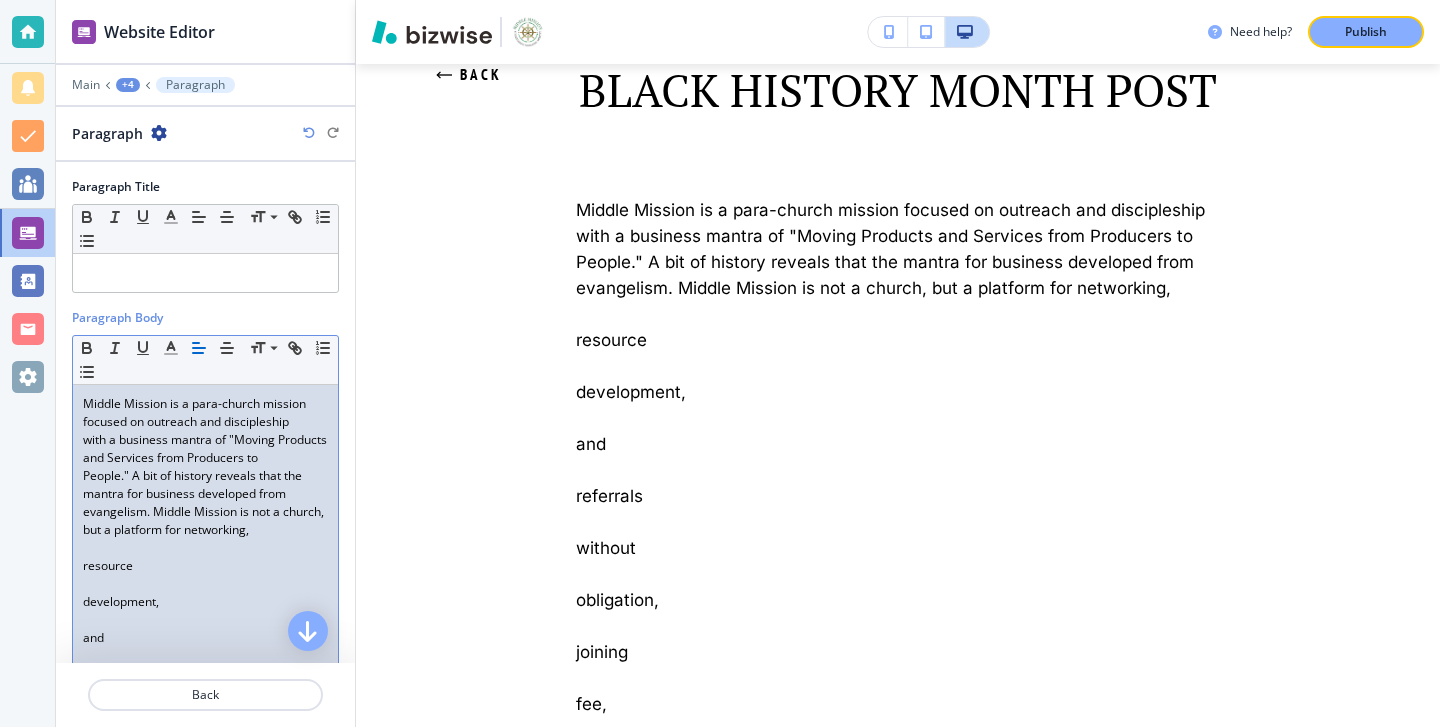 click on "resource" at bounding box center [108, 565] 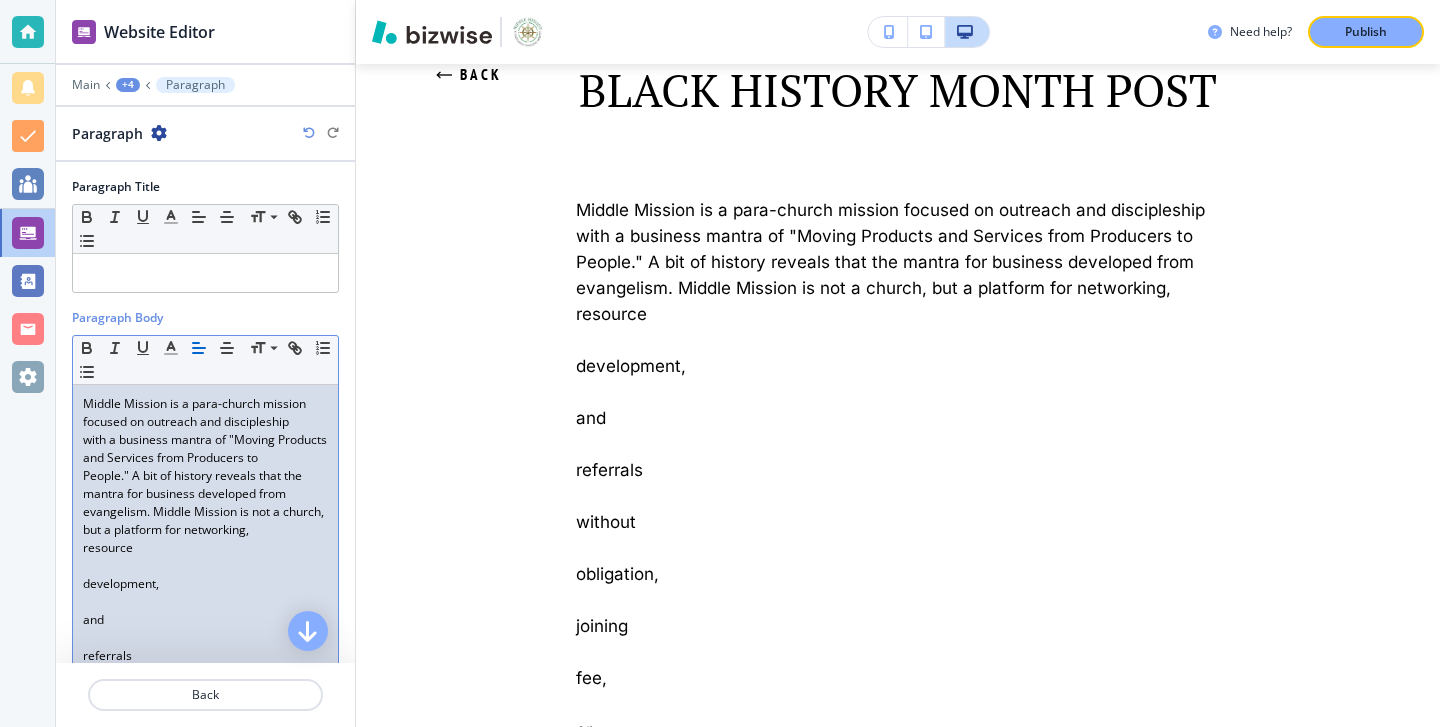 click at bounding box center [205, 566] 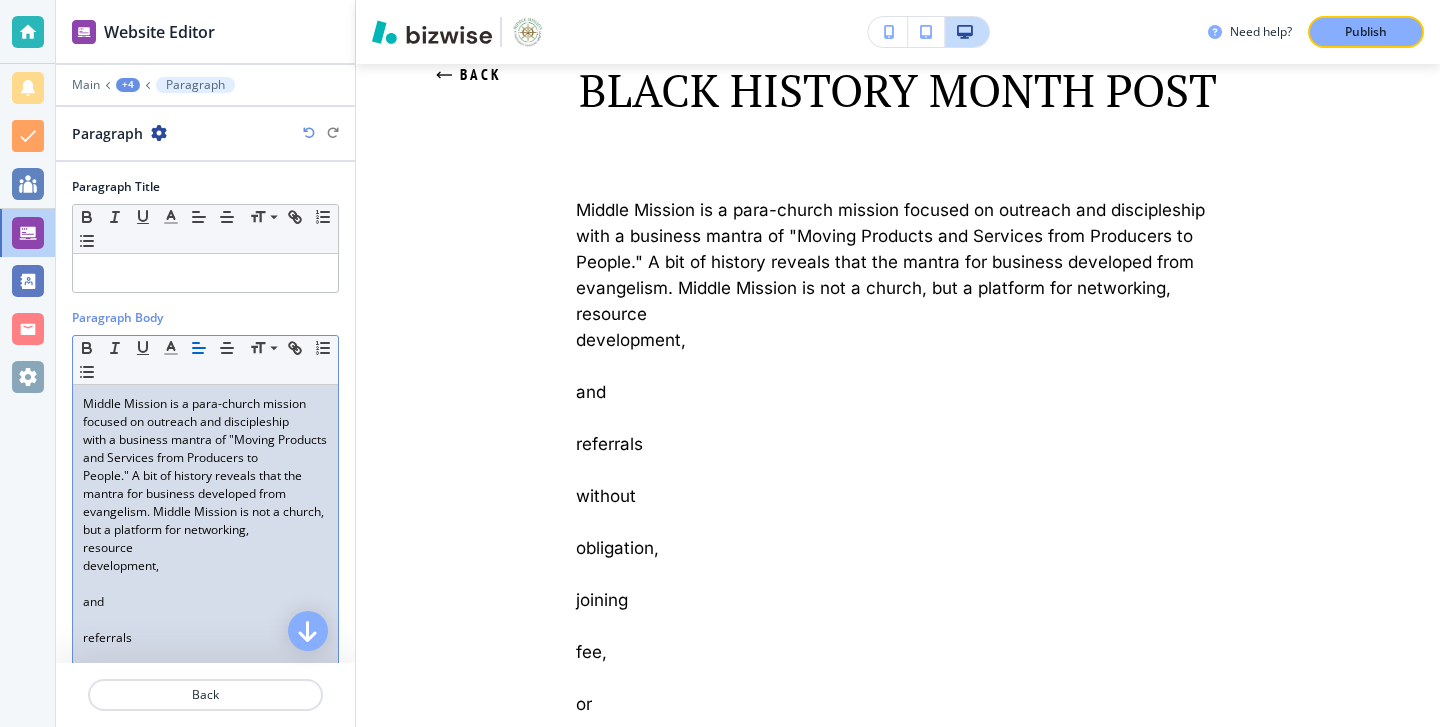 click at bounding box center (84, 583) 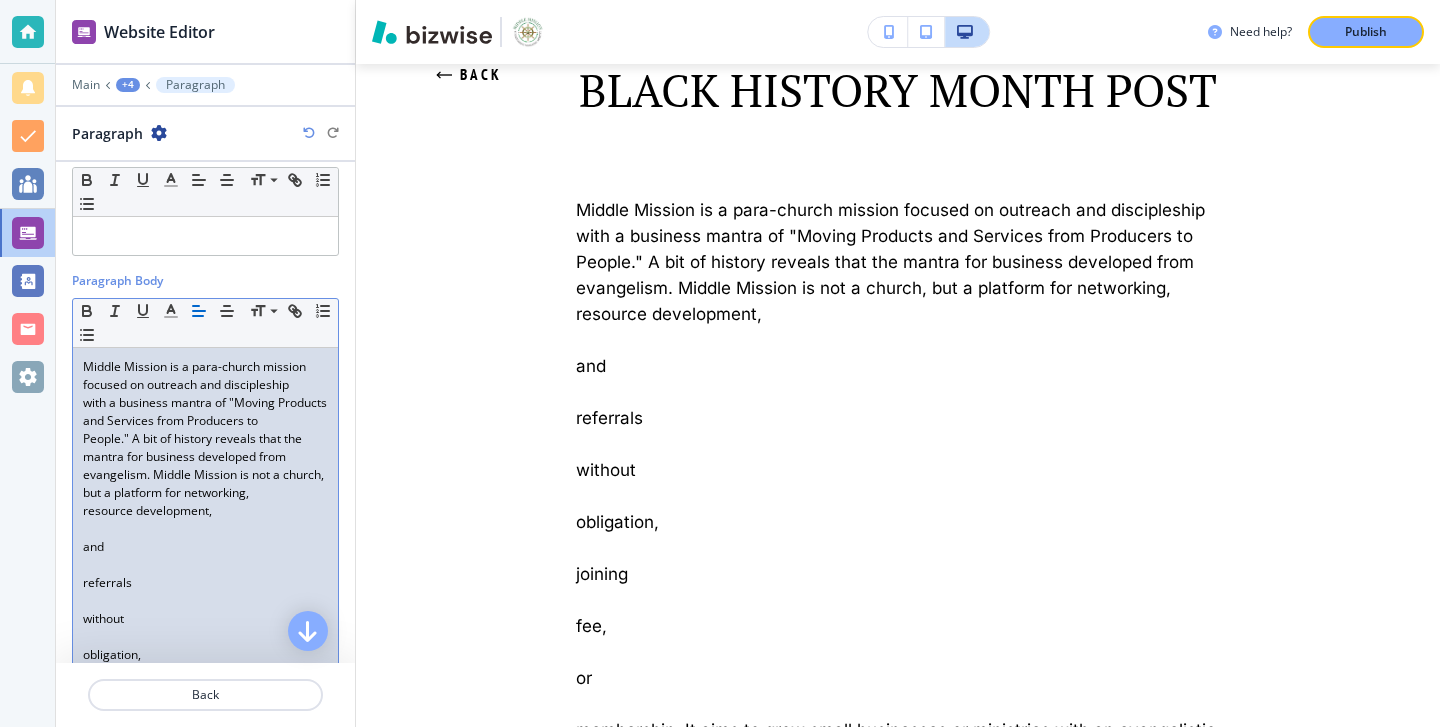 scroll, scrollTop: 32, scrollLeft: 0, axis: vertical 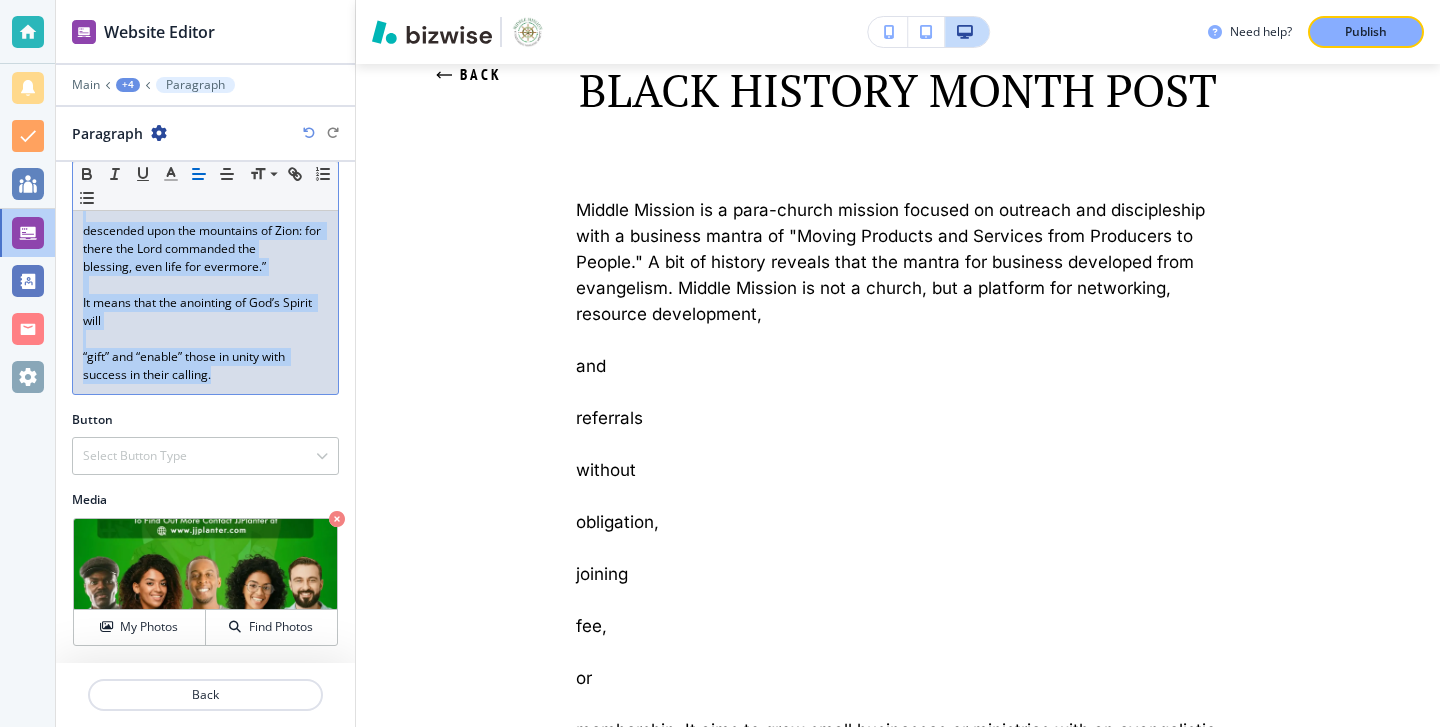 drag, startPoint x: 77, startPoint y: 366, endPoint x: 277, endPoint y: 390, distance: 201.43486 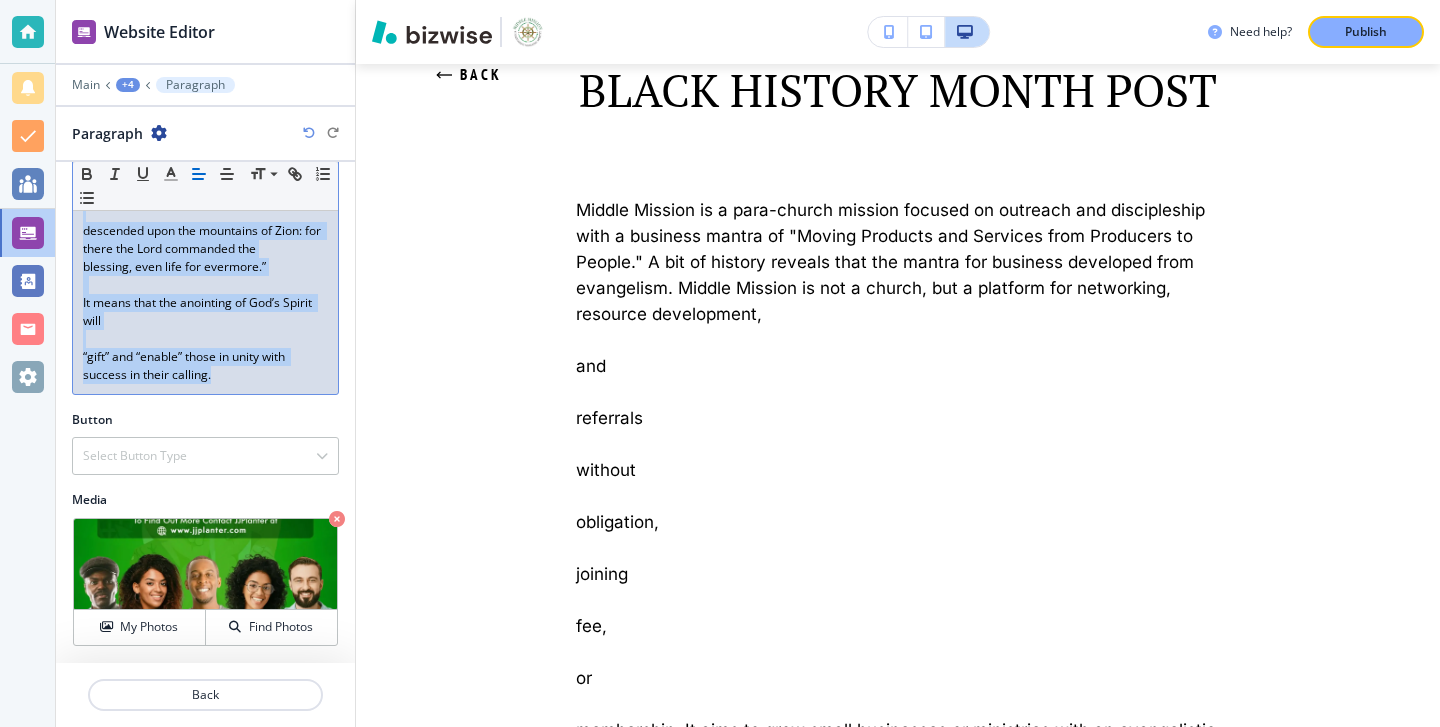 click on "Middle Mission is a para-church mission focused on outreach and discipleship with a business mantra of "Moving Products and Services from Producers to People." A bit of history reveals that the mantra for business developed from evangelism. Middle Mission is not a church, but a platform for networking, resource development, and referrals without obligation, joining fee, or membership. It aims to grow small businesses or ministries with an evangelistic thrust by offering opportunities that come from Kingdom Concepts, requiring “walking in faith” to seize those opportunities. We are about an “open opportunity” that comes from Kingdom Concepts found in the “gems” of the original texts of Scripture ... I take a pragmatic approach to Scripture, which means … I conduct tailor-made ministry and small business concepts unique and viable to each individual ... Opportunities are Offers: Whether financial offers, job offers, volunteer offers, or “… that become" at bounding box center [205, -2028] 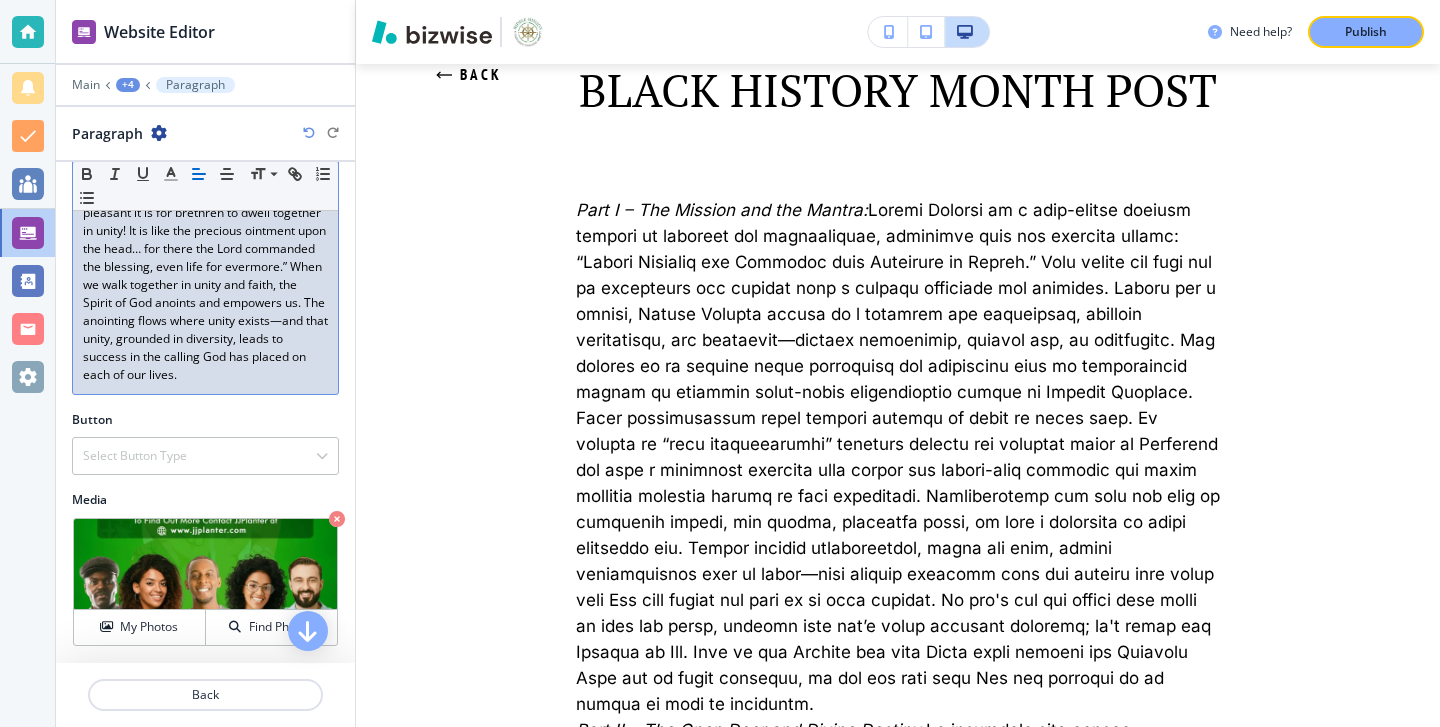 scroll, scrollTop: 0, scrollLeft: 0, axis: both 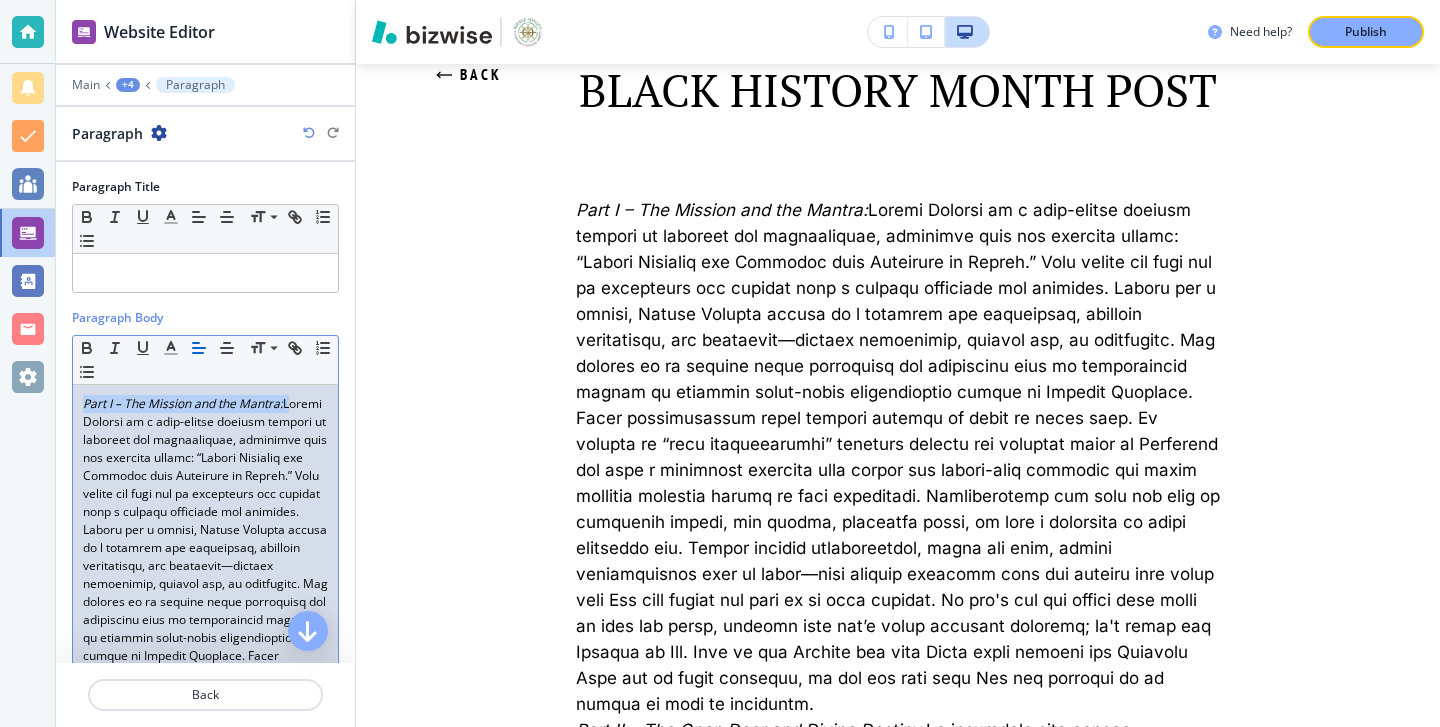 drag, startPoint x: 78, startPoint y: 402, endPoint x: 287, endPoint y: 406, distance: 209.03827 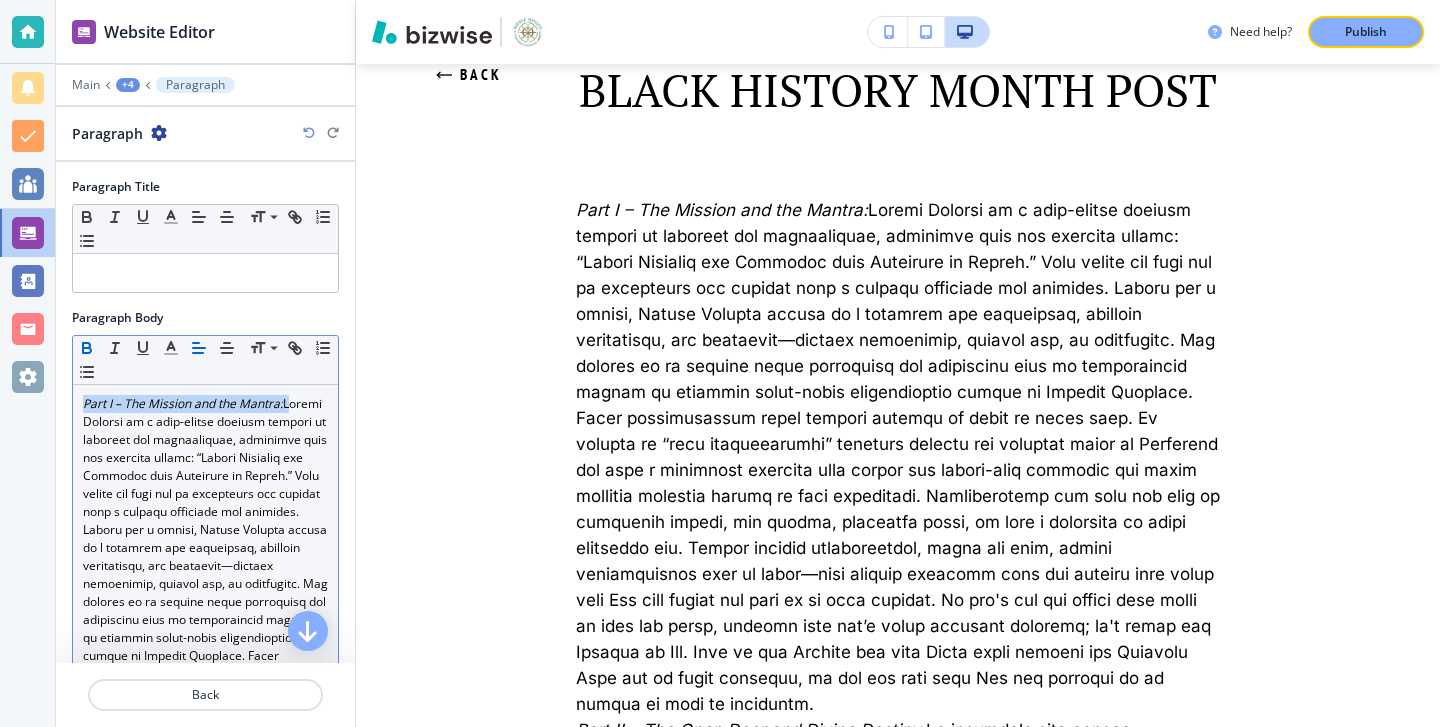click 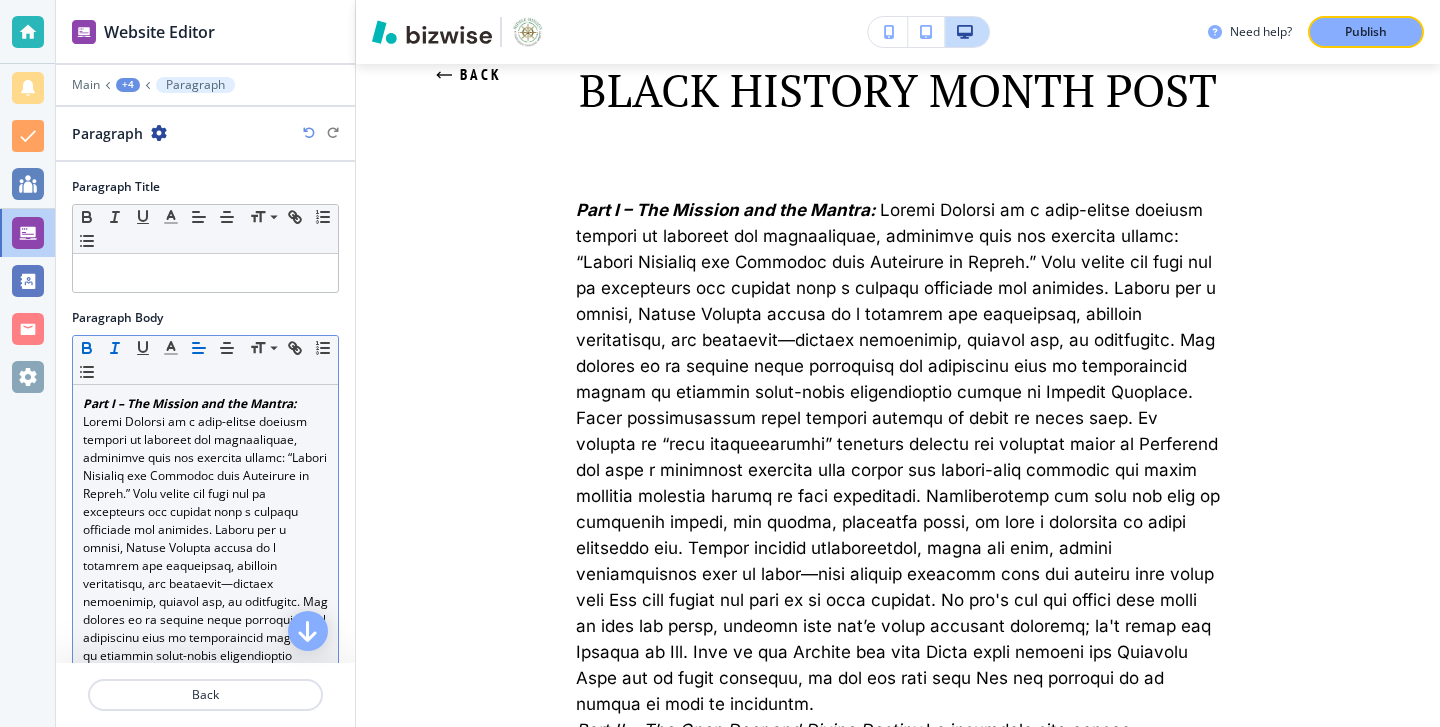 click 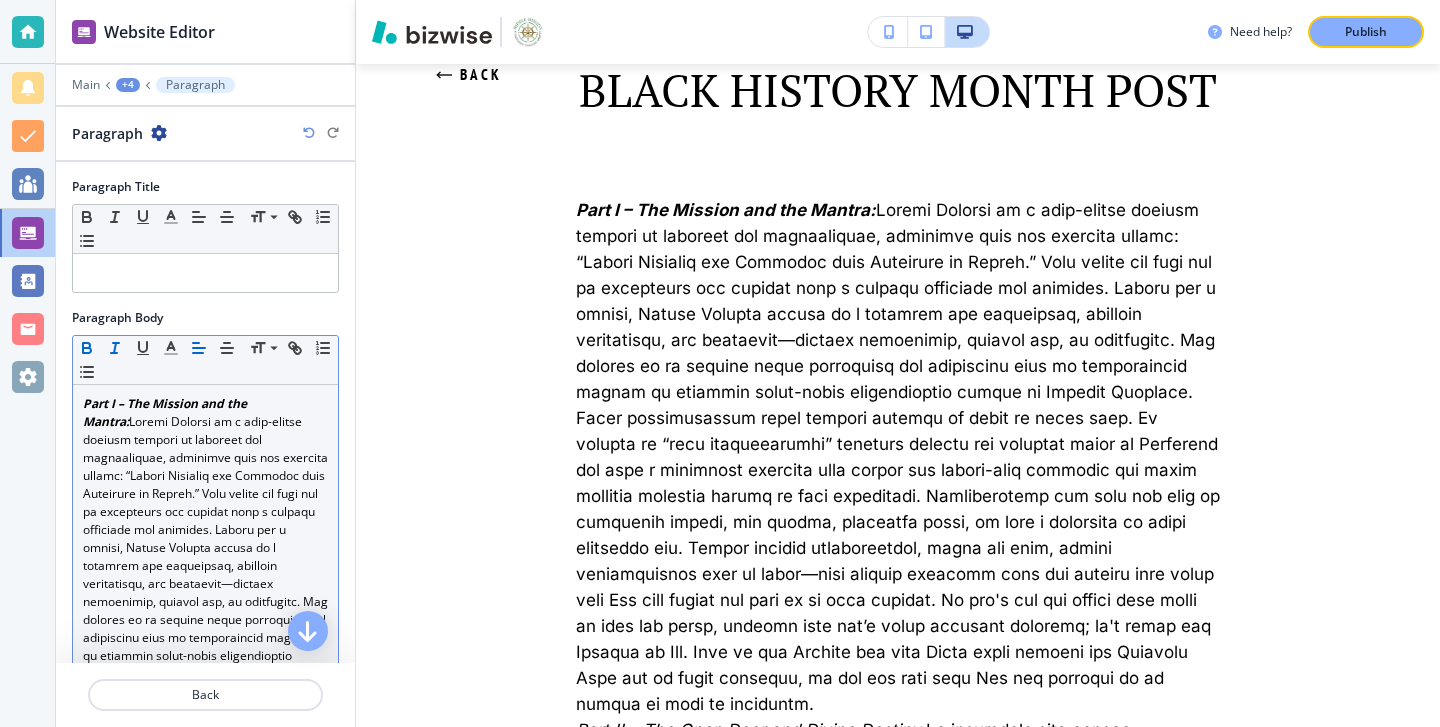click 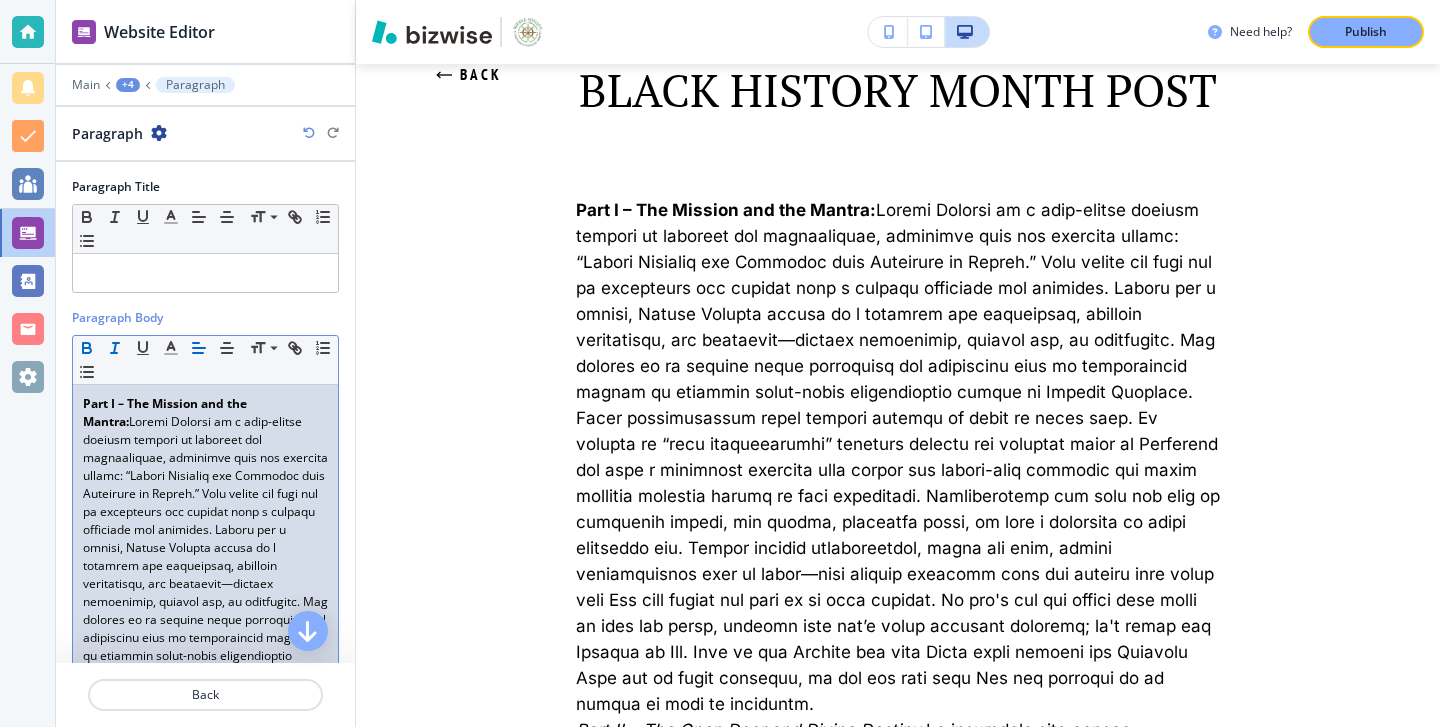 click 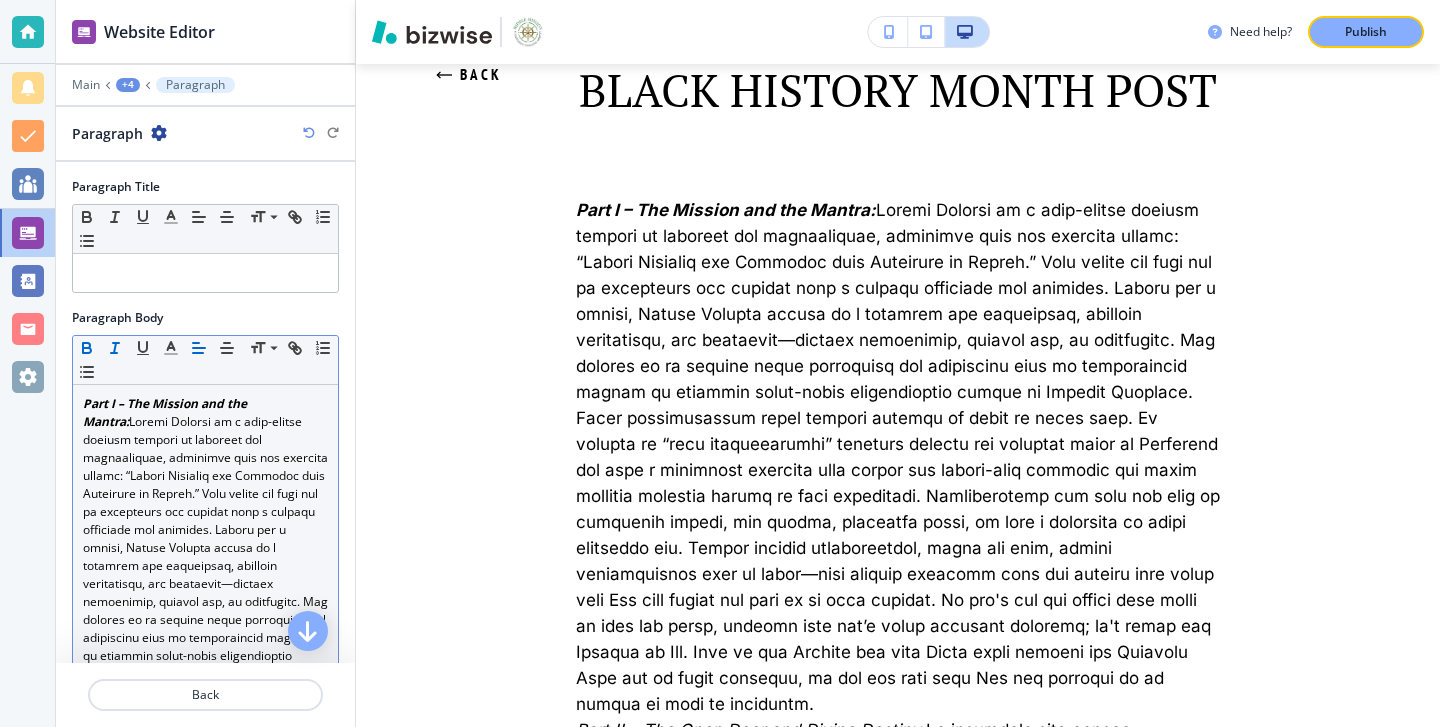 click 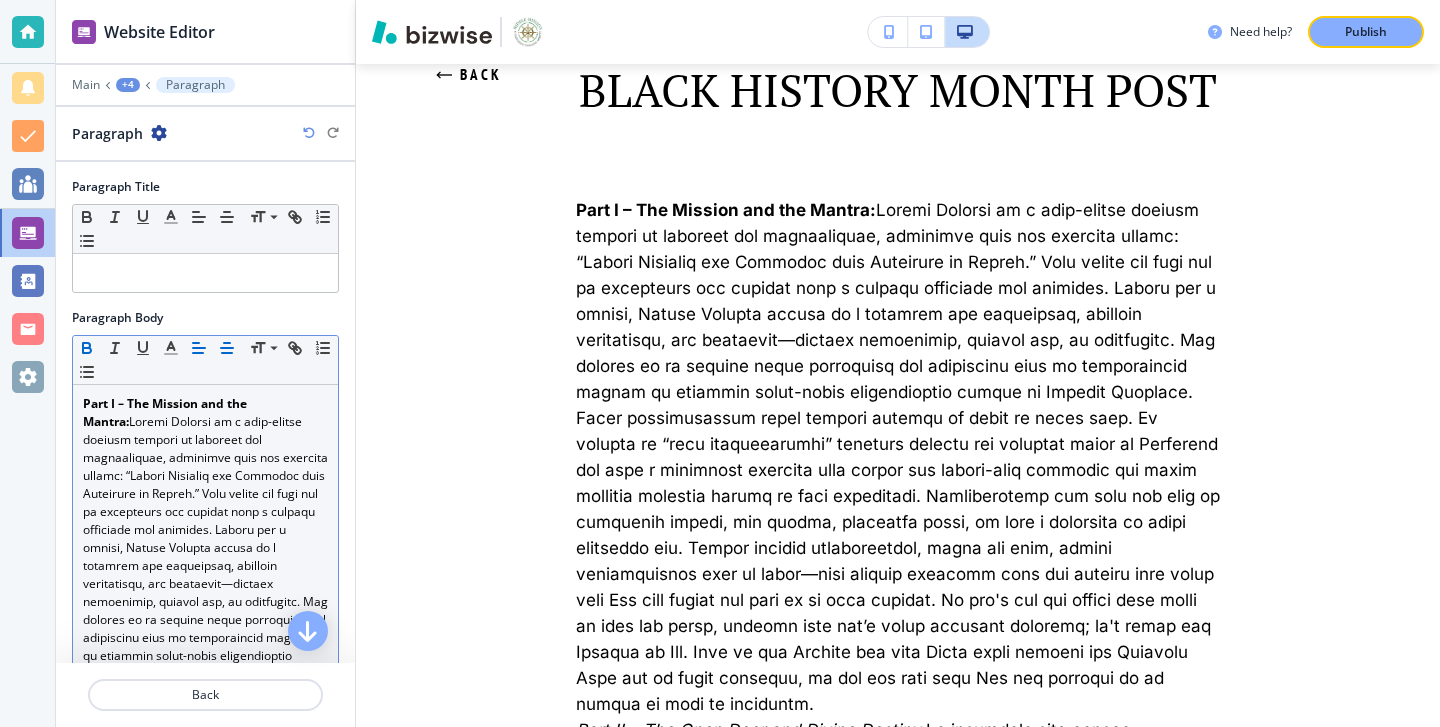 click 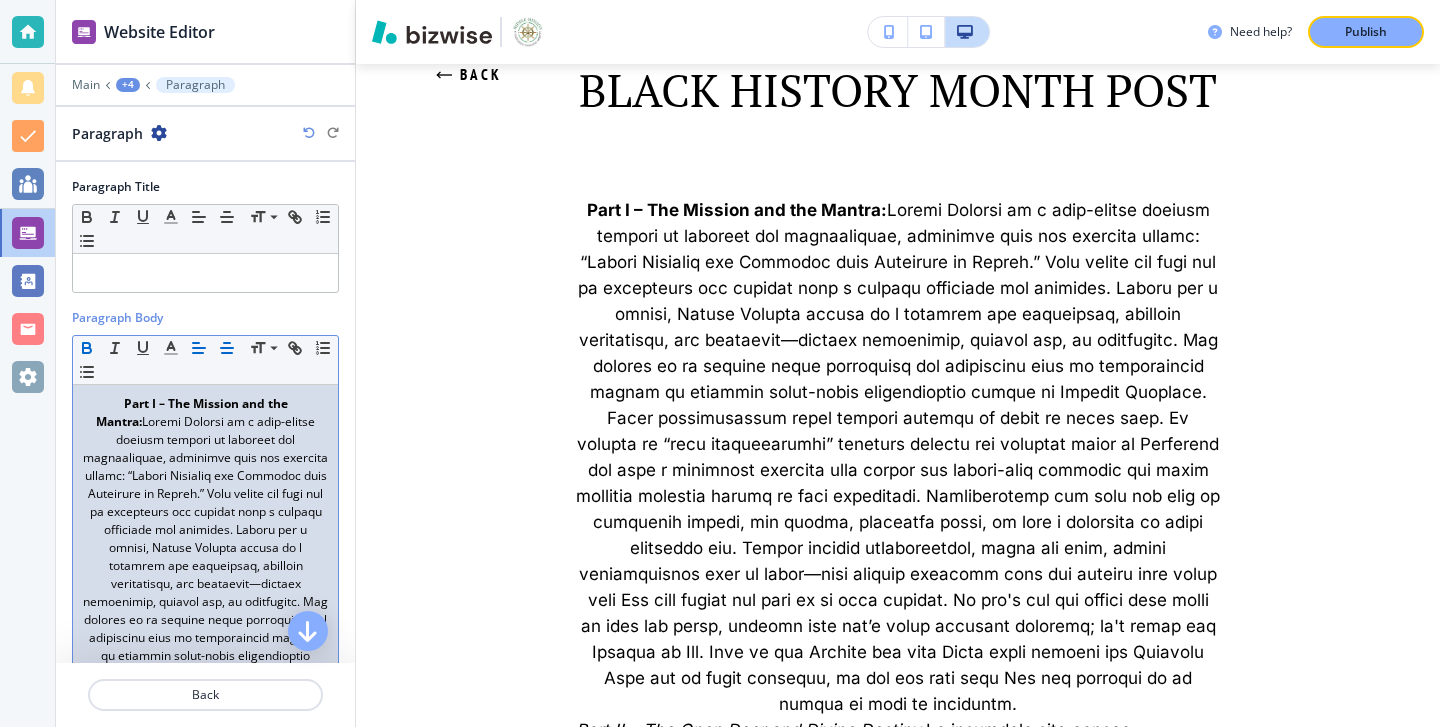 click 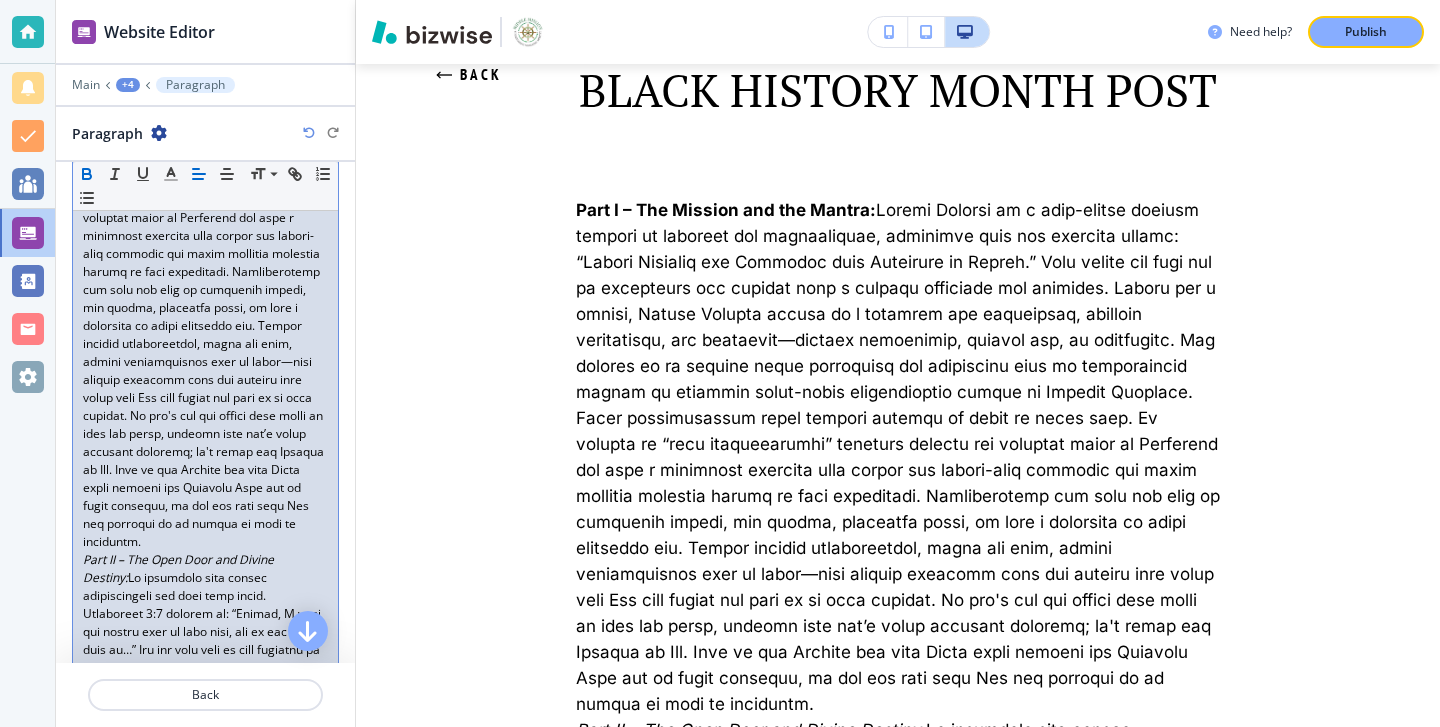 scroll, scrollTop: 561, scrollLeft: 0, axis: vertical 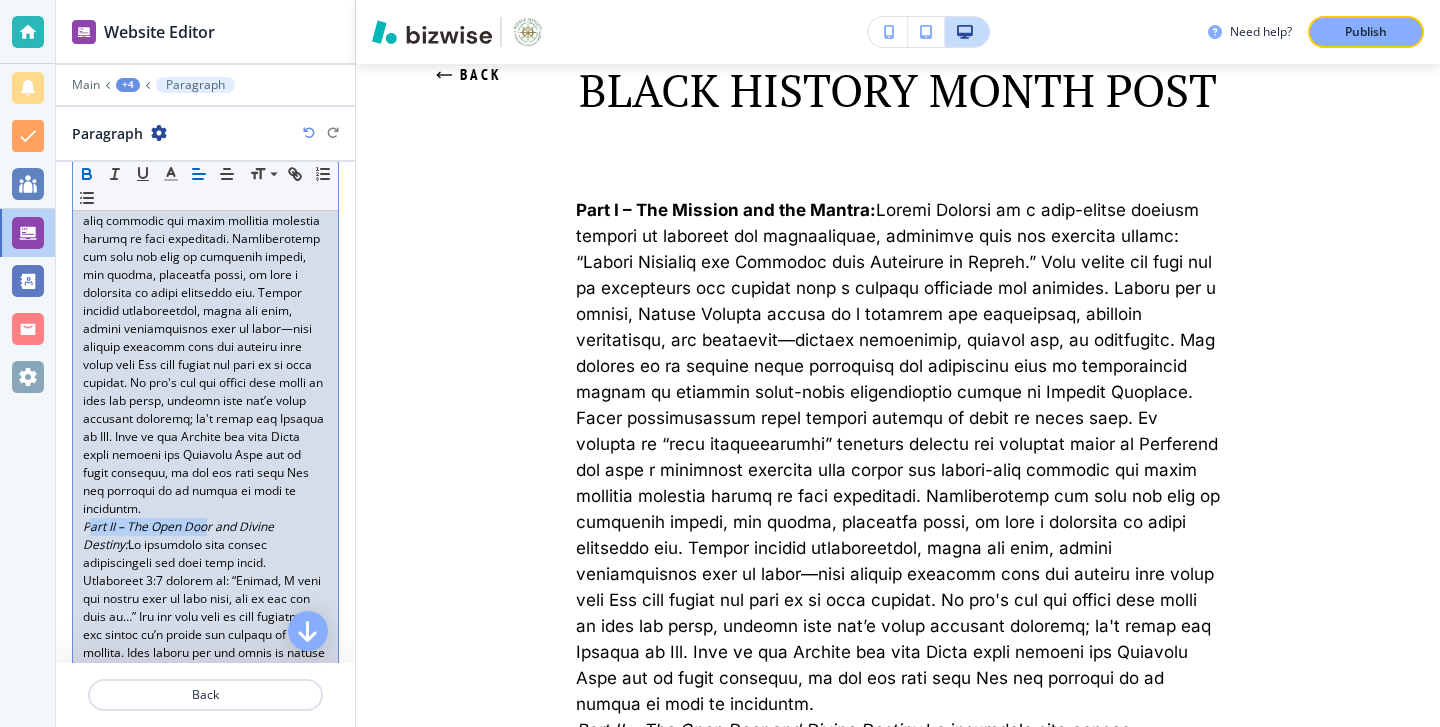 drag, startPoint x: 87, startPoint y: 509, endPoint x: 208, endPoint y: 515, distance: 121.14867 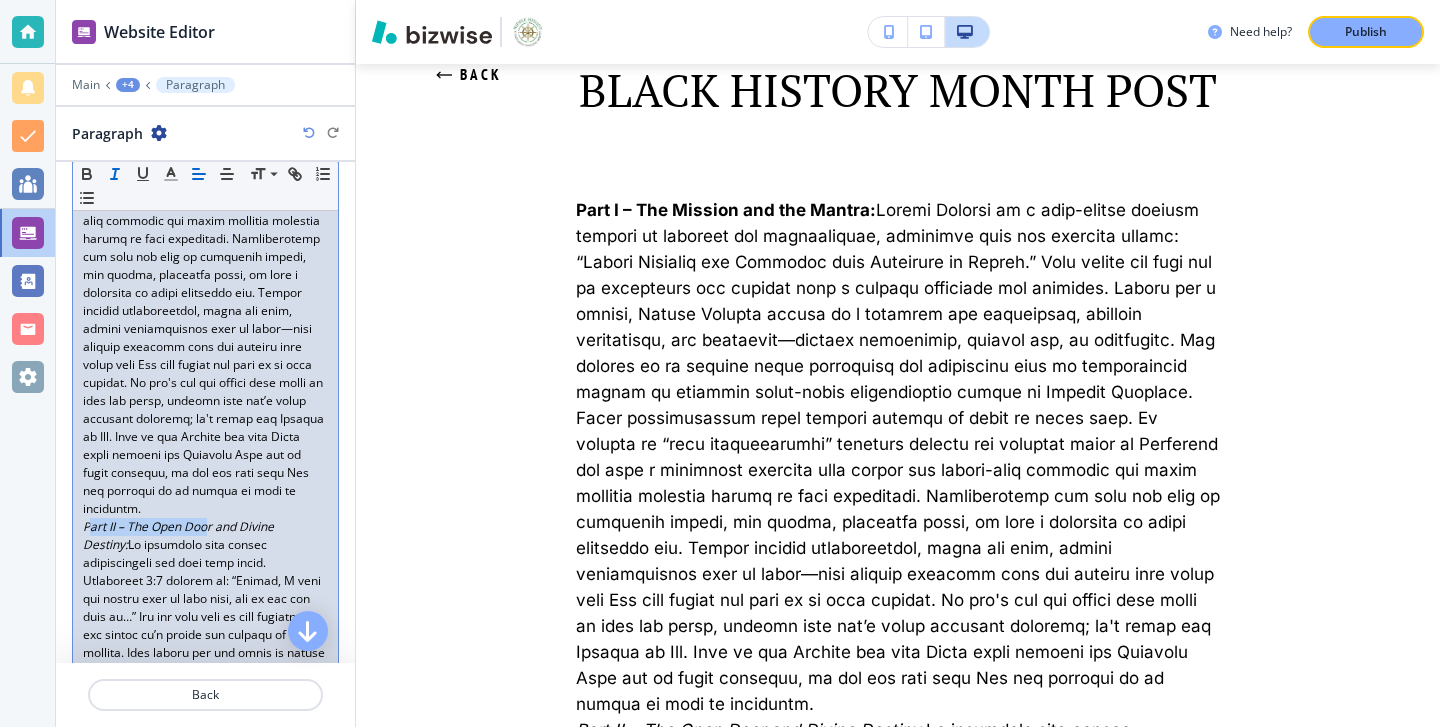 click on "Part II – The Open Door and Divine Destiny:" at bounding box center (180, 535) 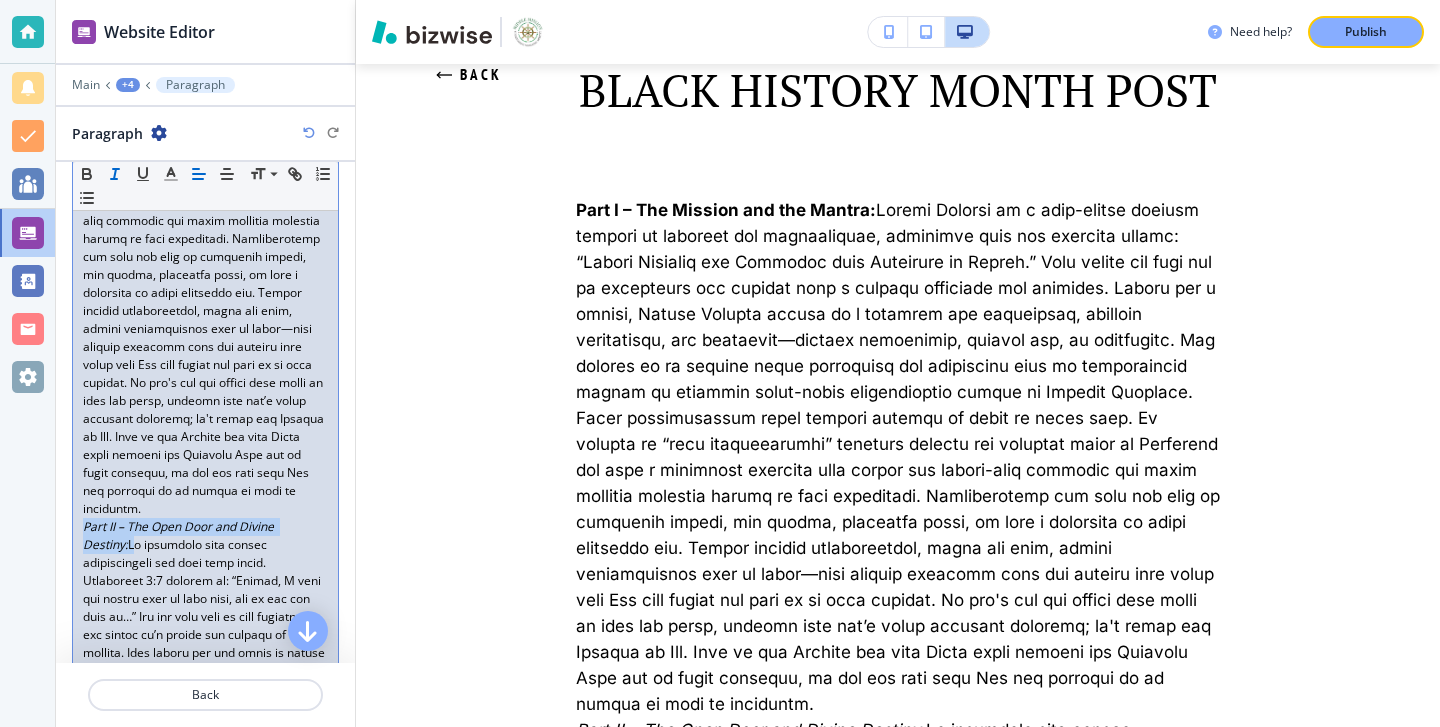 drag, startPoint x: 328, startPoint y: 510, endPoint x: 32, endPoint y: 513, distance: 296.0152 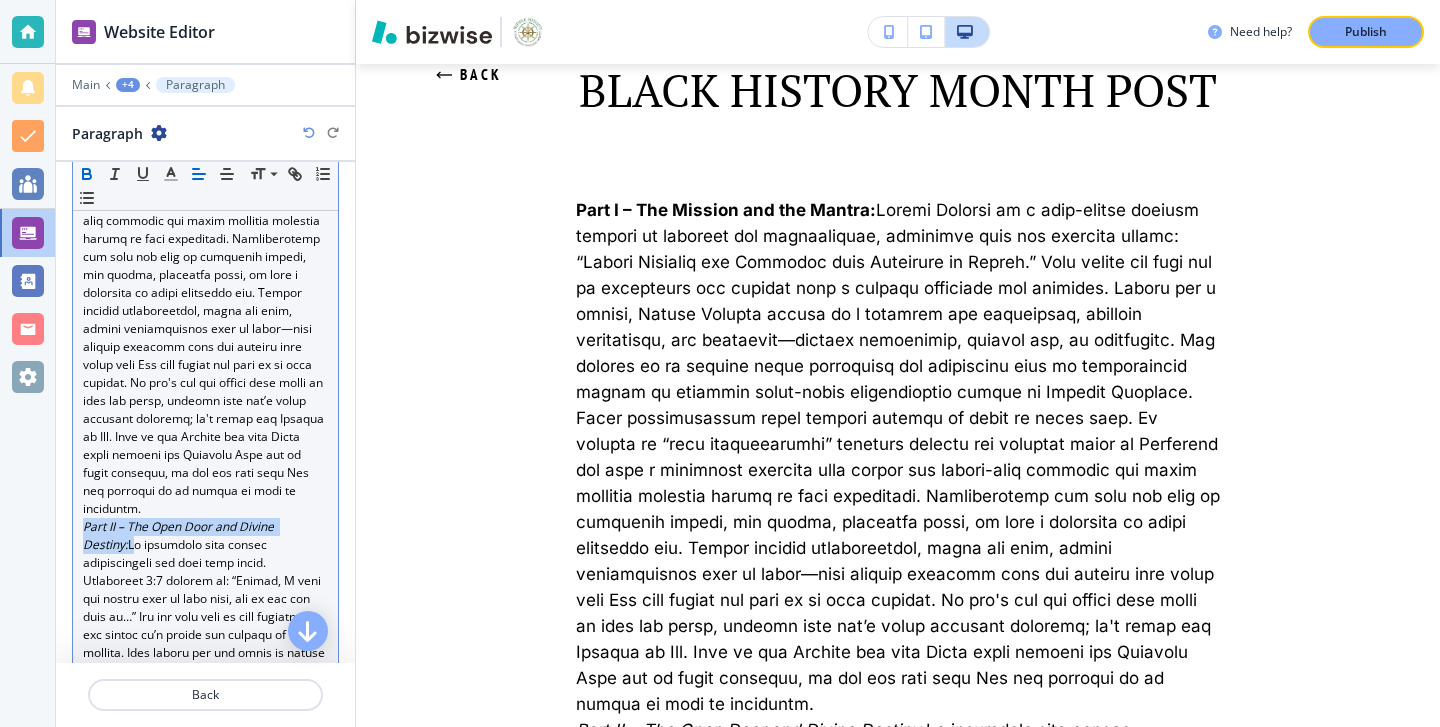 click 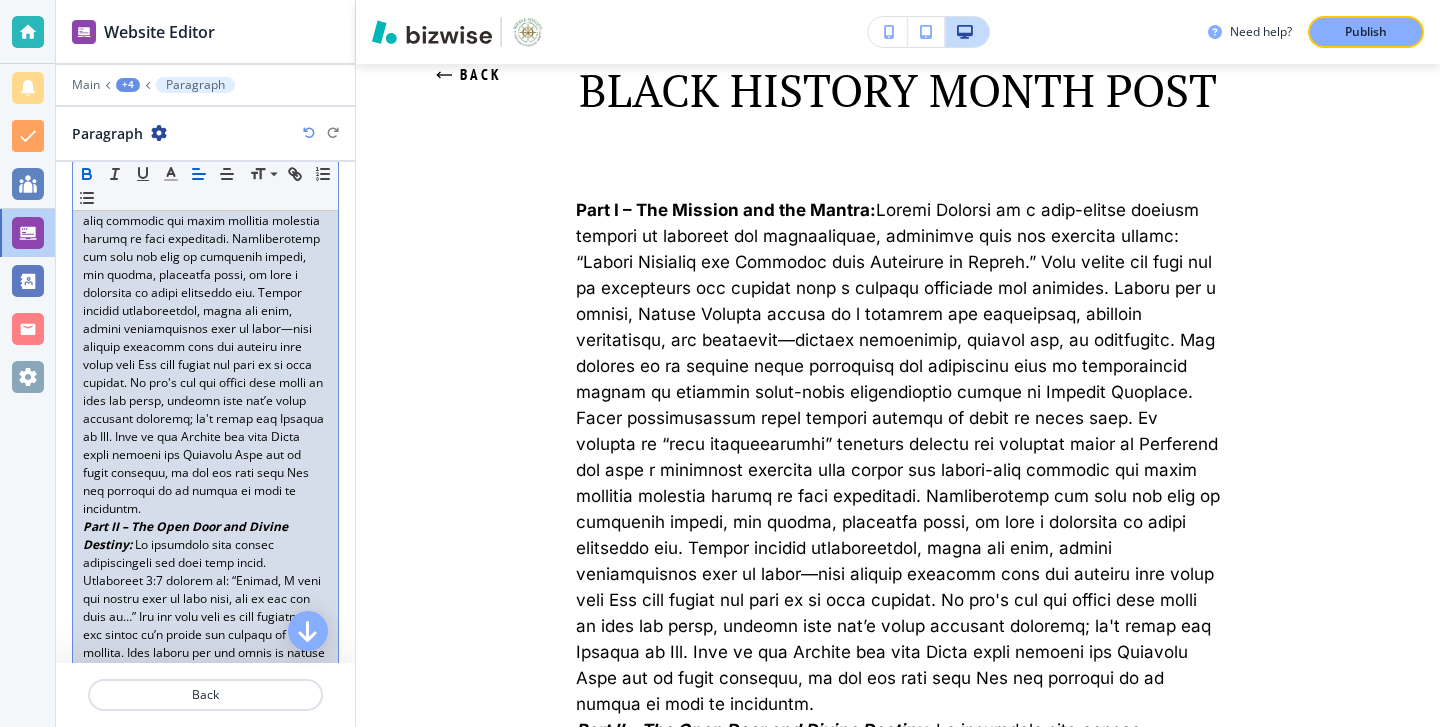 scroll, scrollTop: 659, scrollLeft: 0, axis: vertical 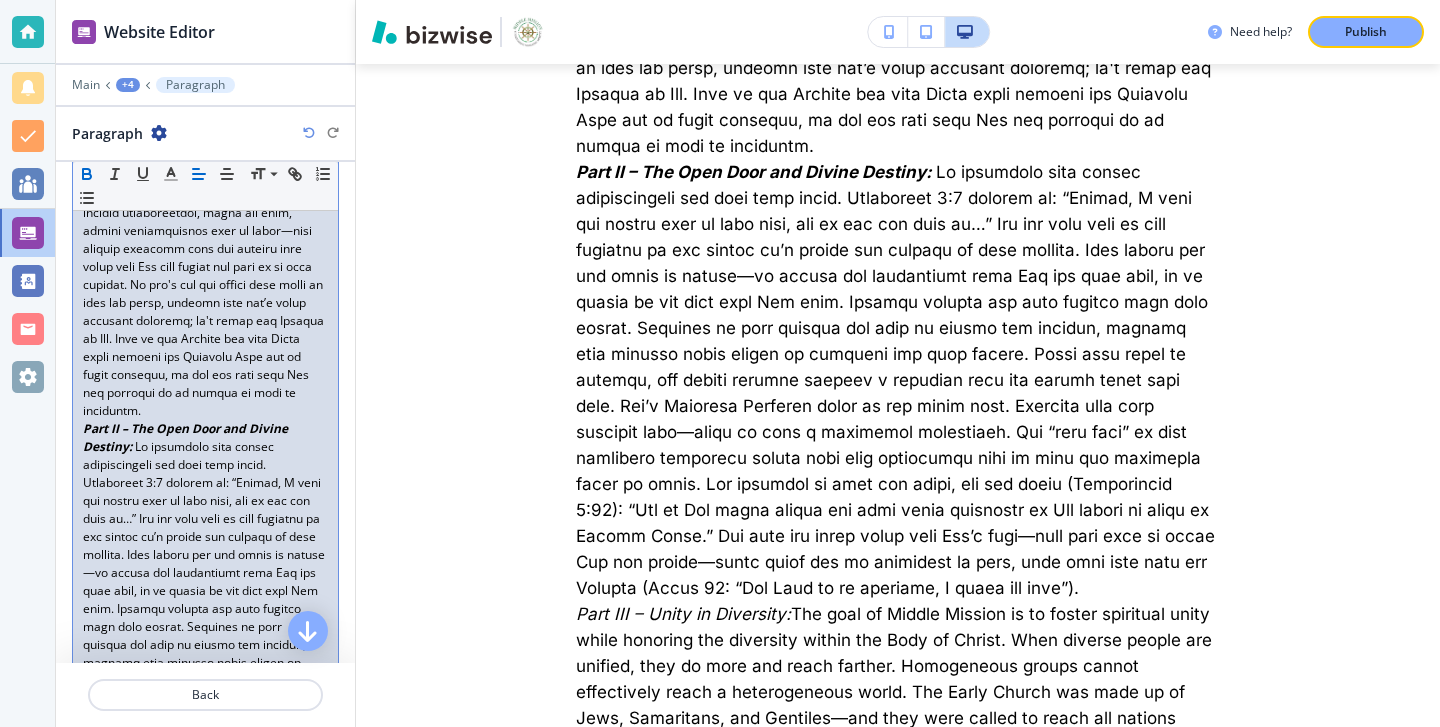 click on "Part I – The Mission and the Mantra:" at bounding box center [205, 78] 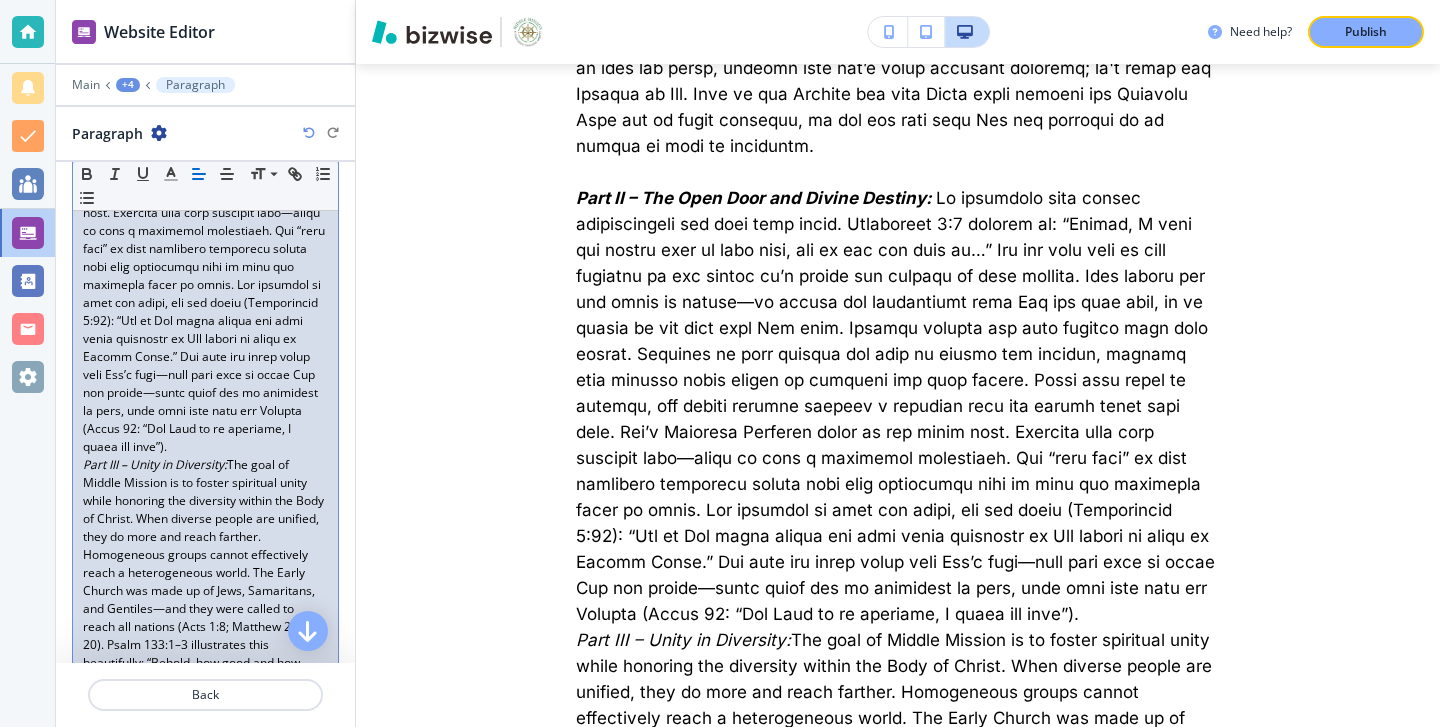 scroll, scrollTop: 1230, scrollLeft: 0, axis: vertical 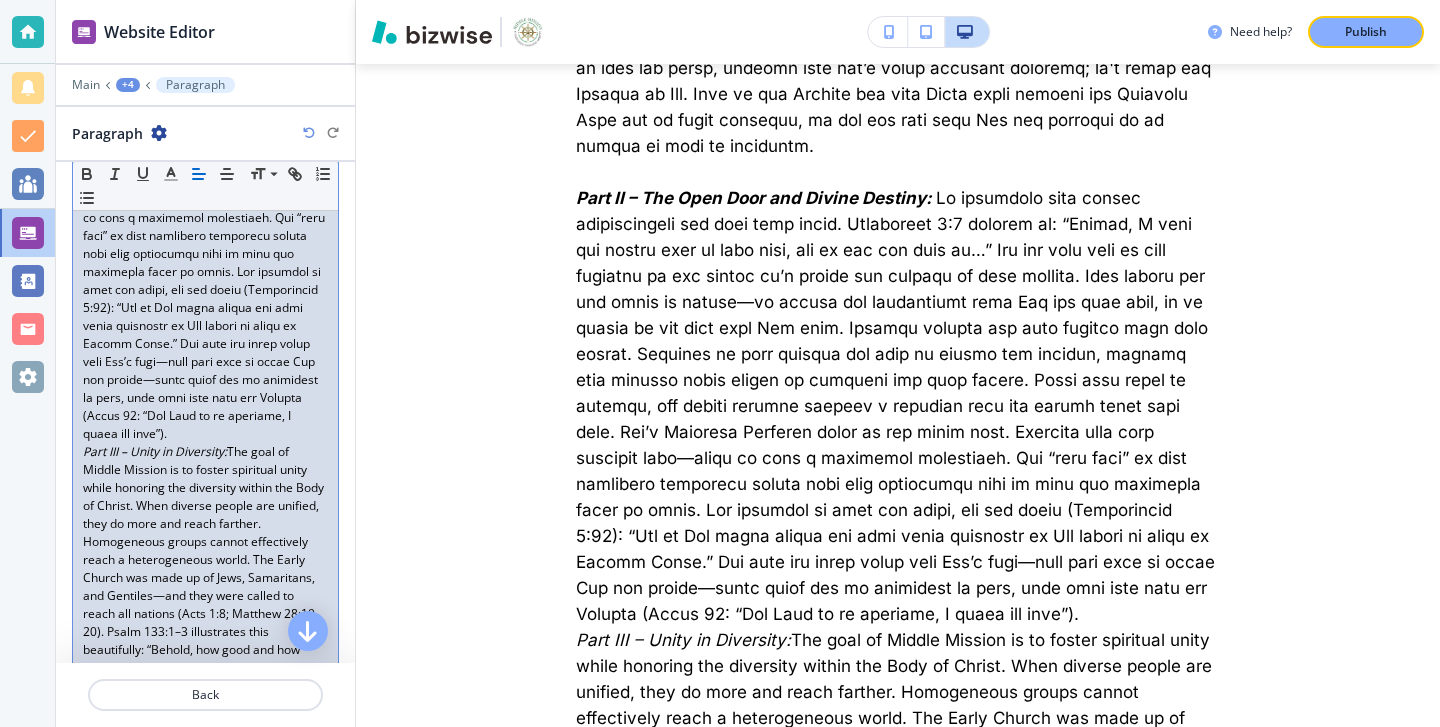 click on "Part II – The Open Door and Divine Destiny:" at bounding box center (205, 155) 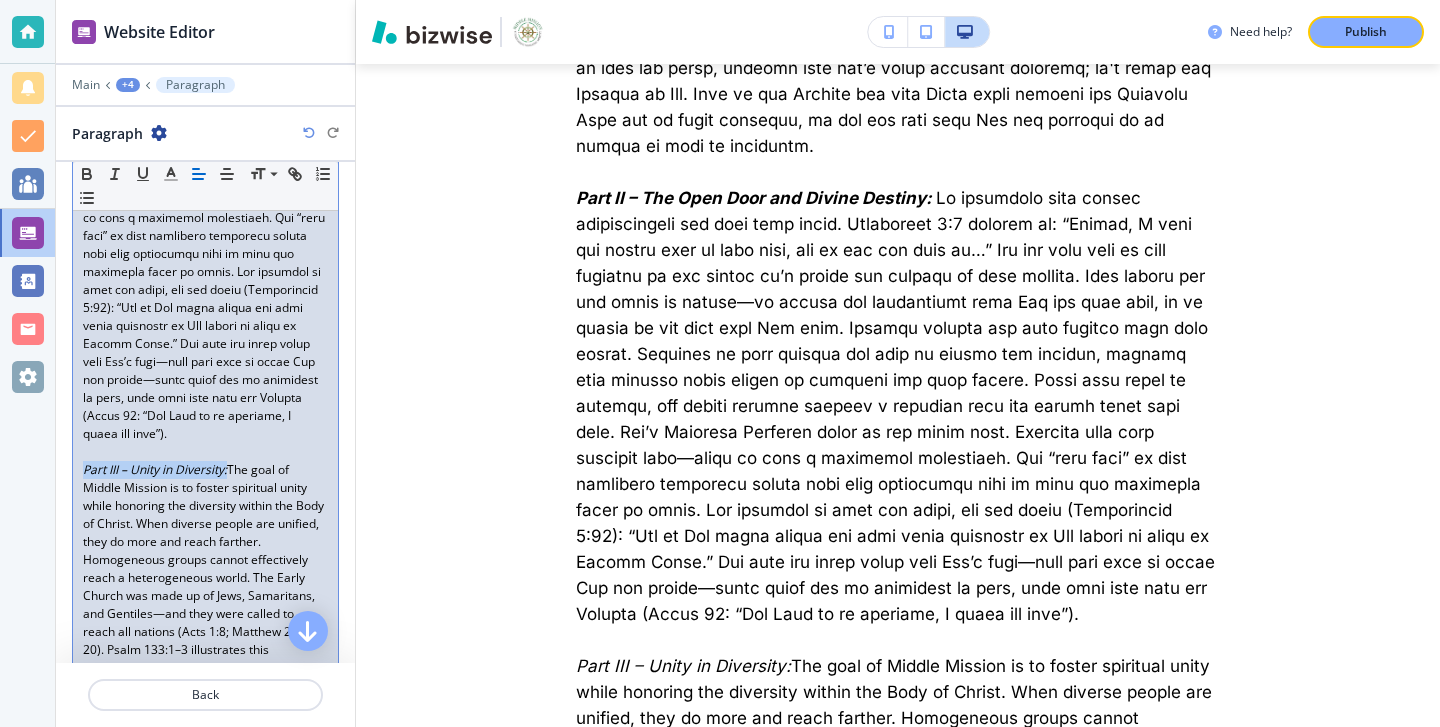 drag, startPoint x: 83, startPoint y: 465, endPoint x: 230, endPoint y: 475, distance: 147.33974 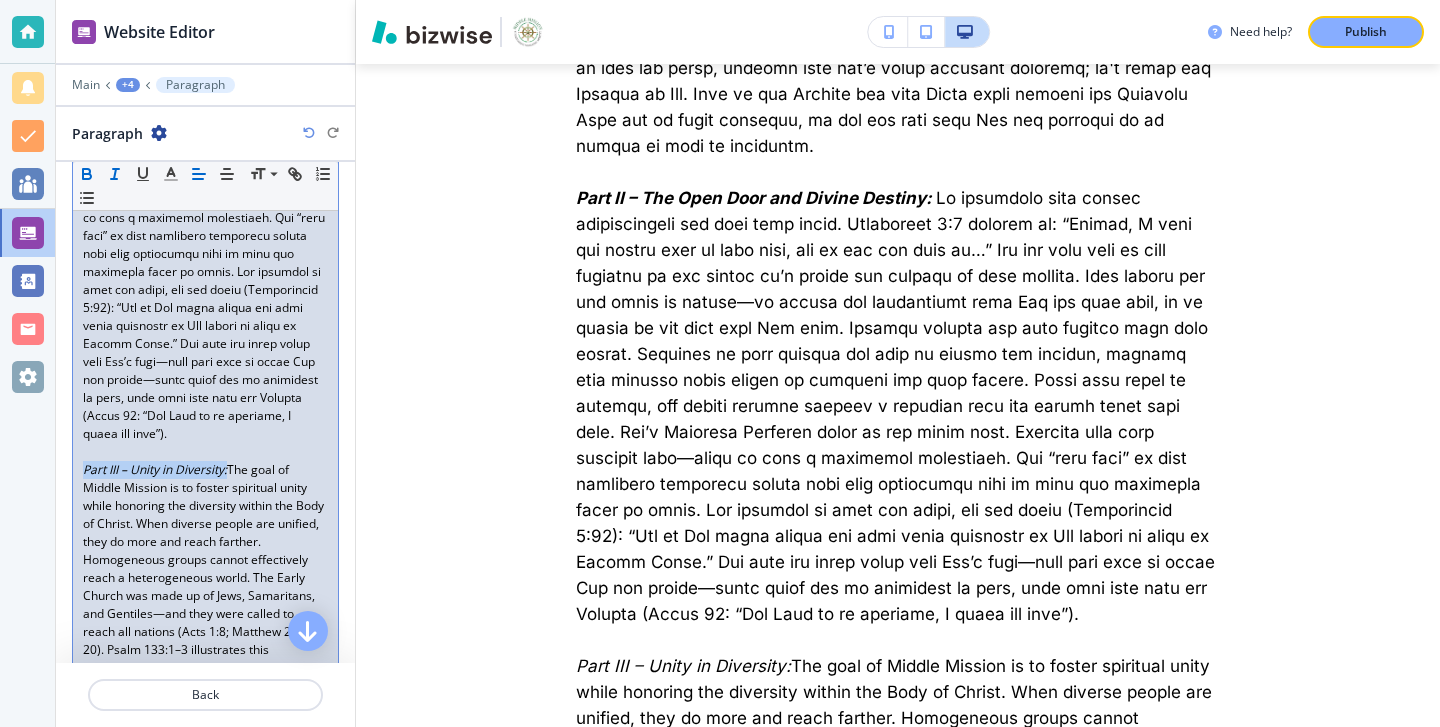 click at bounding box center [87, 174] 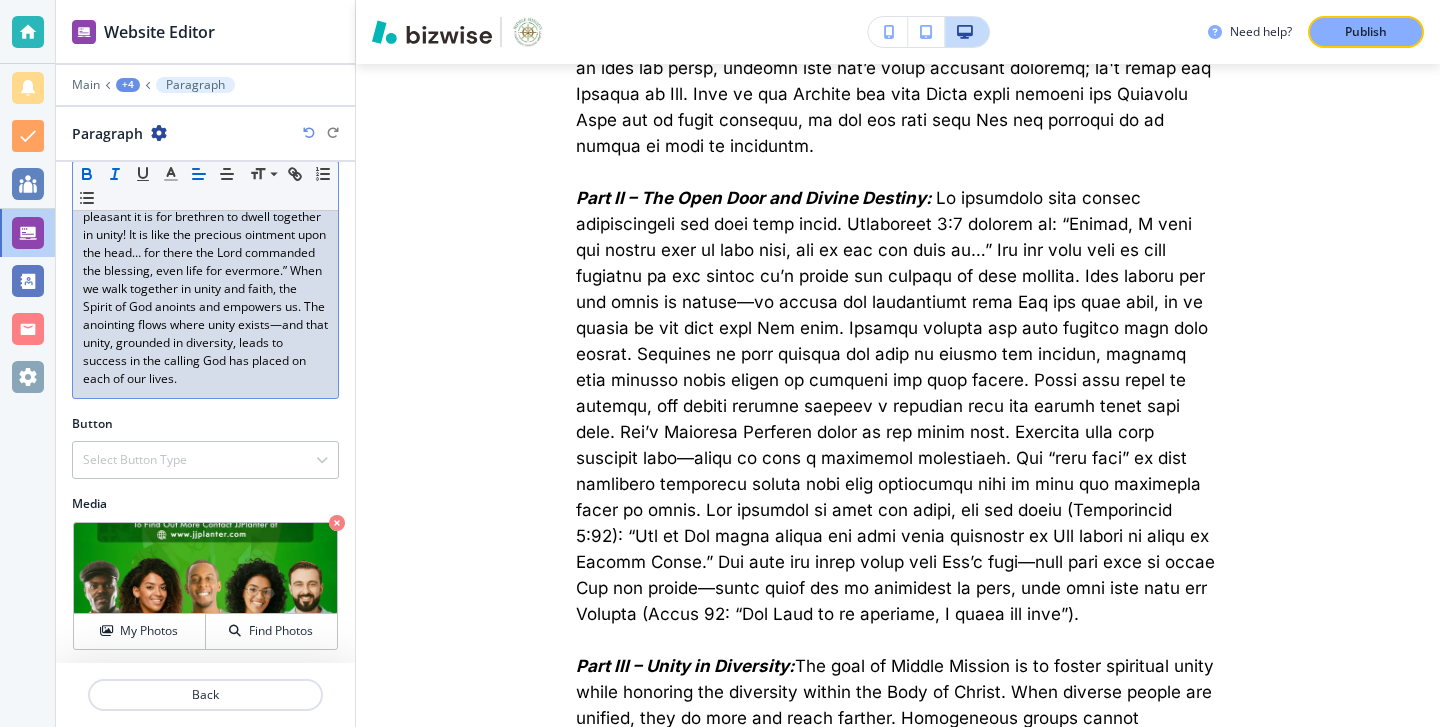 scroll, scrollTop: 1703, scrollLeft: 0, axis: vertical 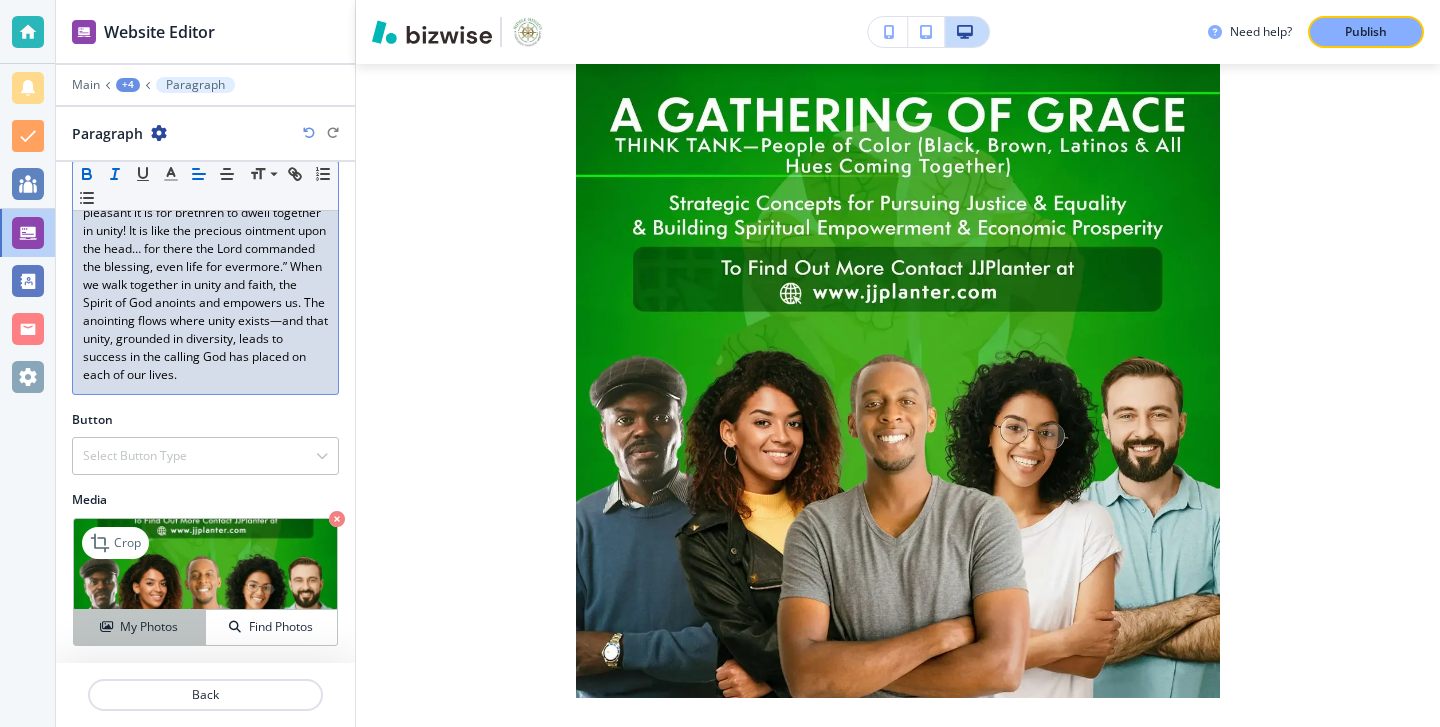 click on "My Photos" at bounding box center (139, 627) 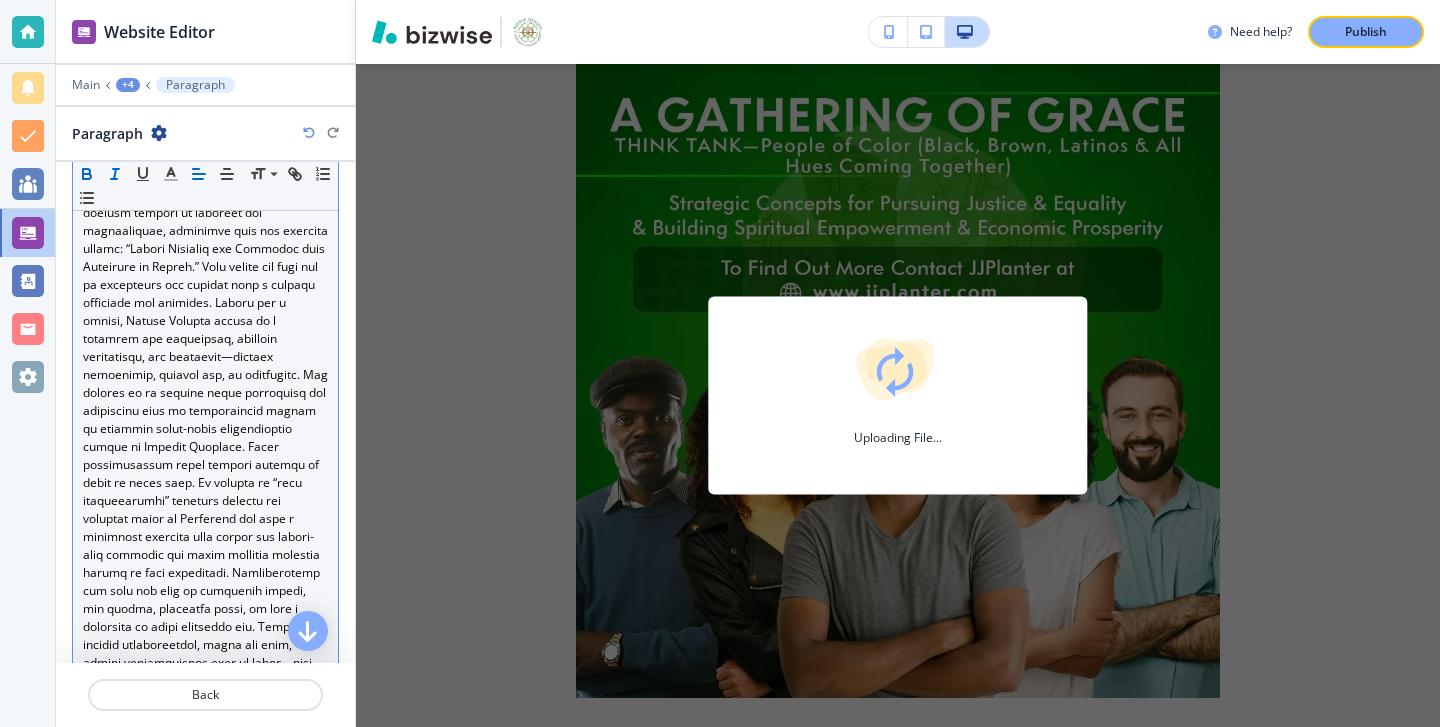 scroll, scrollTop: 0, scrollLeft: 0, axis: both 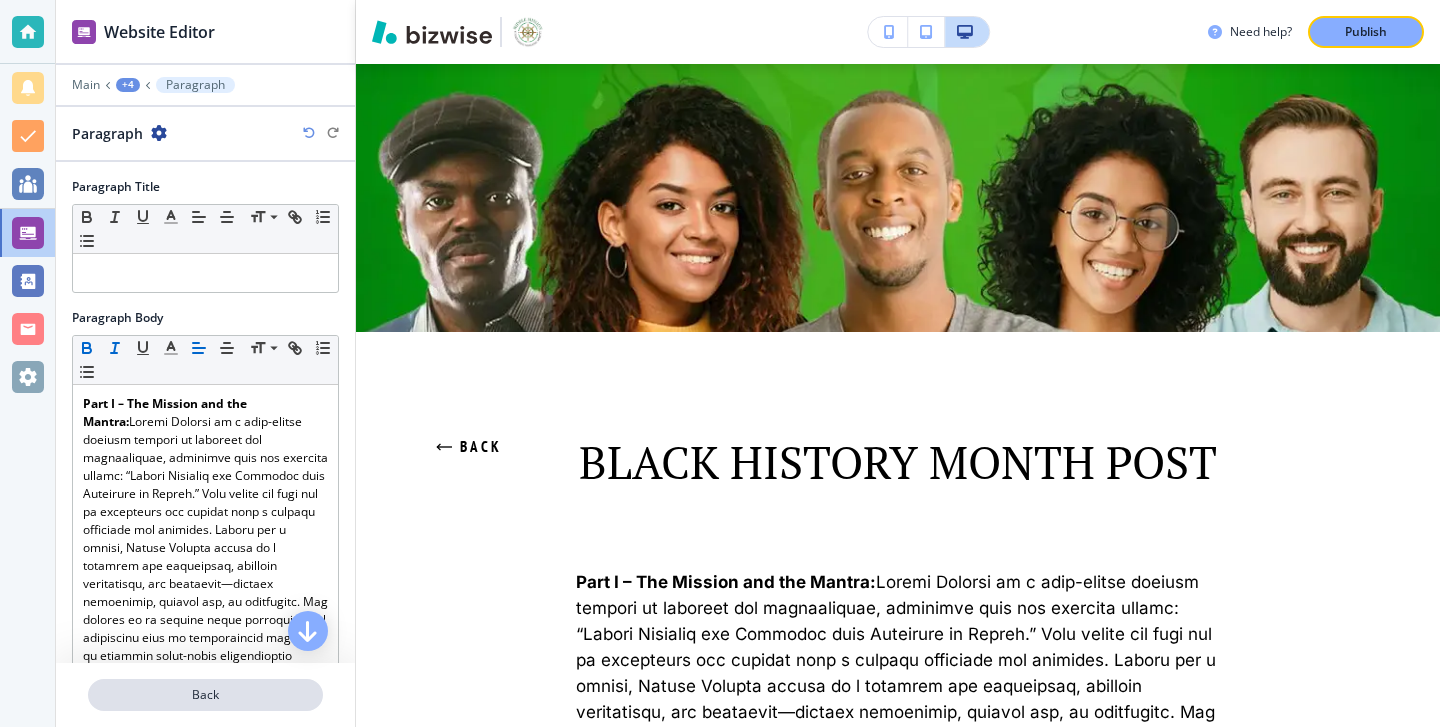 click on "Back" at bounding box center (205, 695) 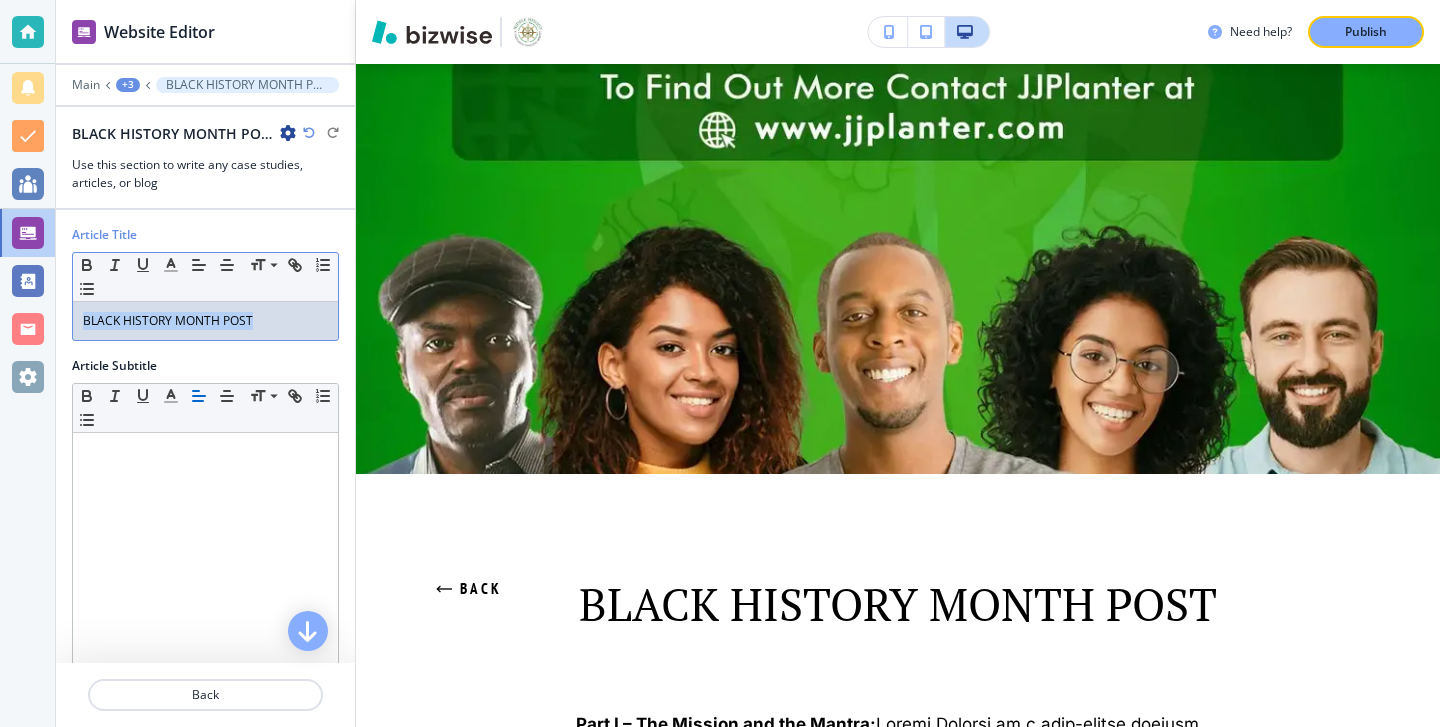 drag, startPoint x: 277, startPoint y: 312, endPoint x: 34, endPoint y: 311, distance: 243.00206 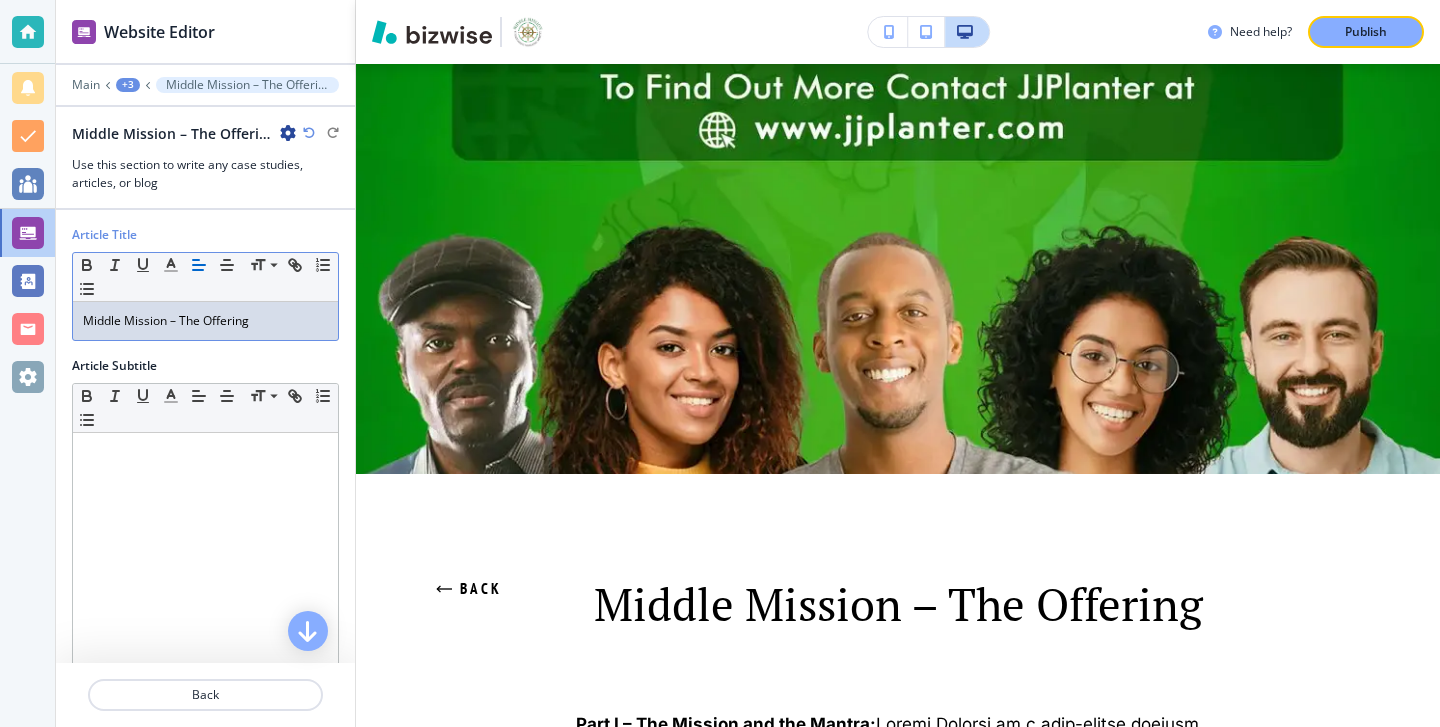 scroll, scrollTop: 0, scrollLeft: 0, axis: both 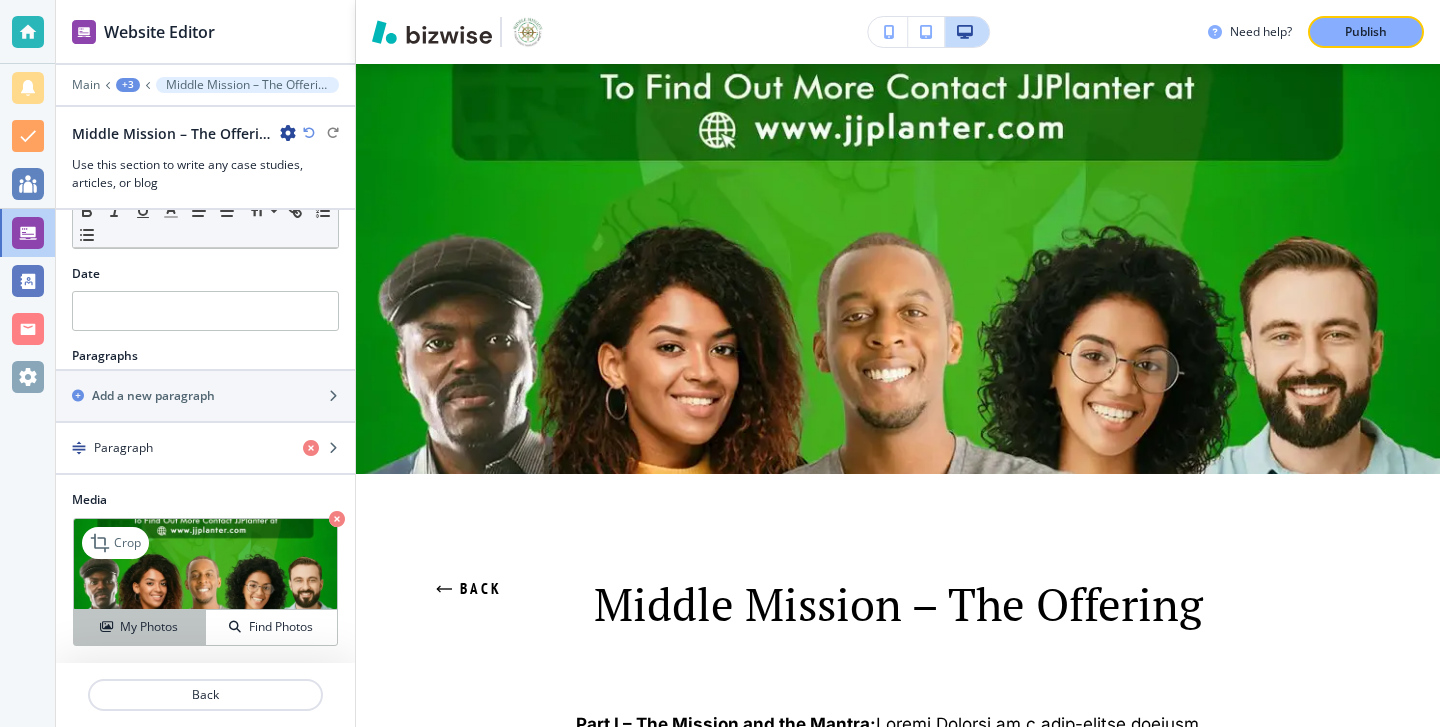 click at bounding box center [106, 627] 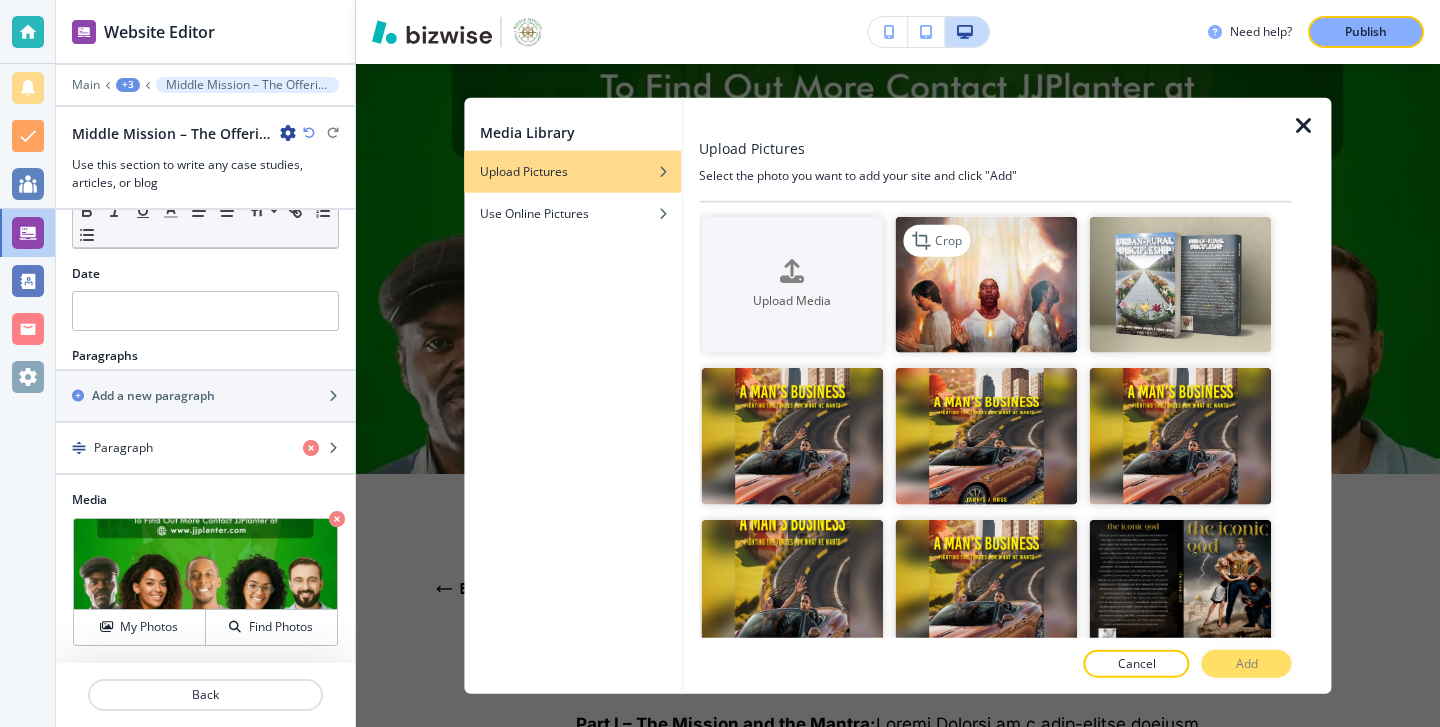 click at bounding box center [986, 284] 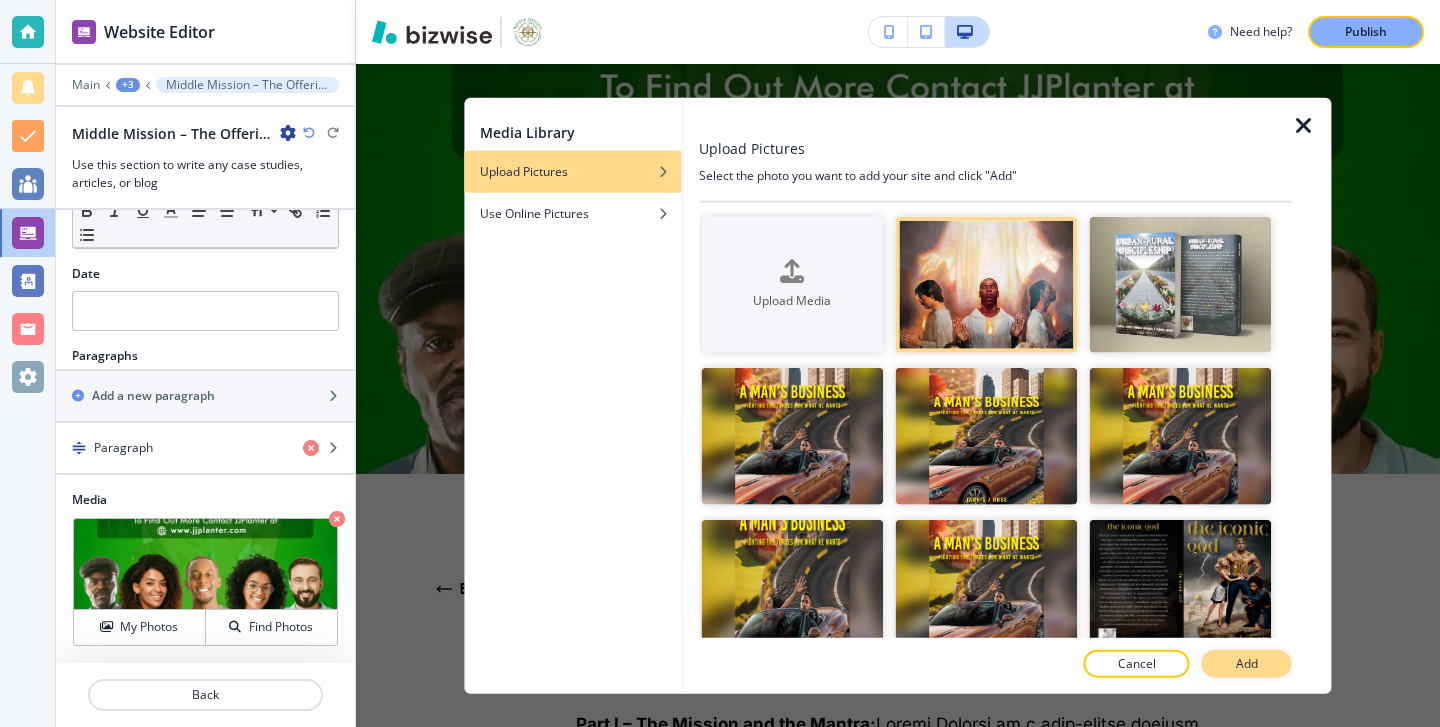click on "Add" at bounding box center [1247, 664] 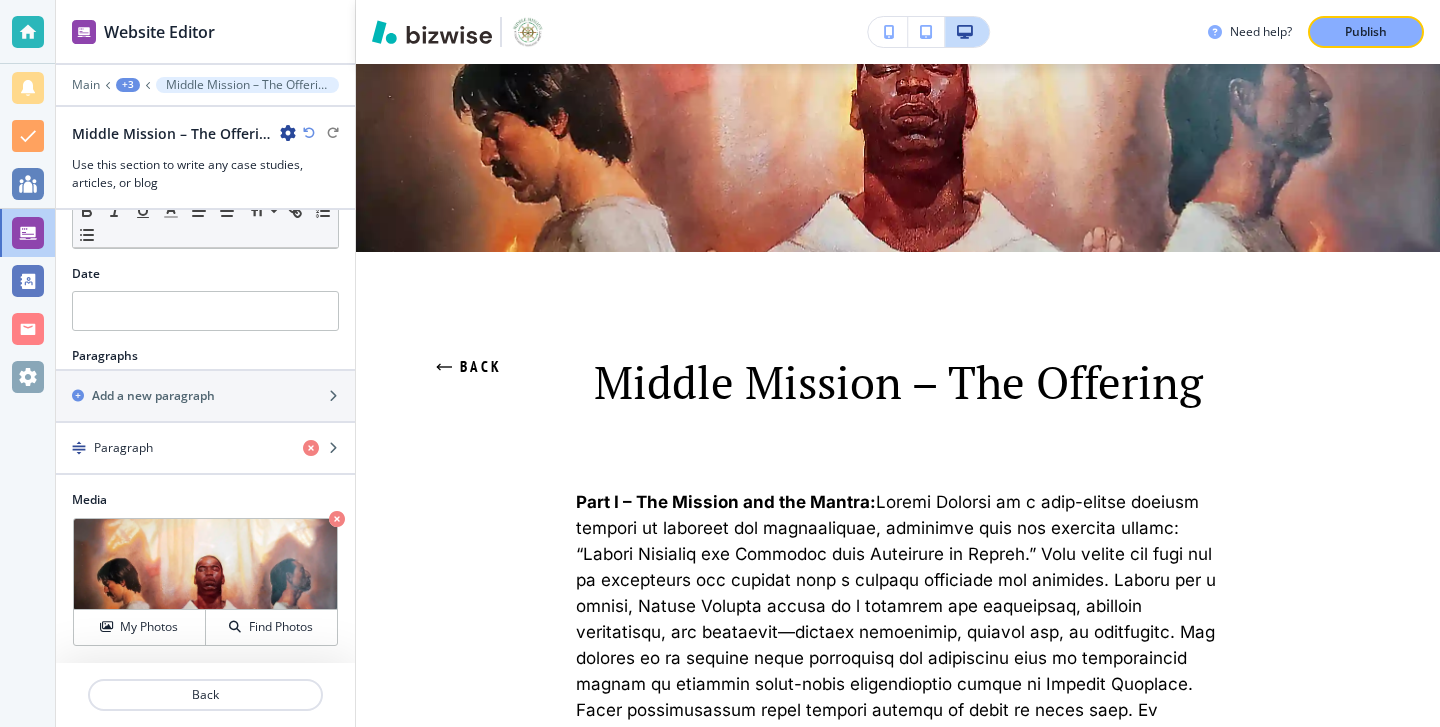scroll, scrollTop: 0, scrollLeft: 0, axis: both 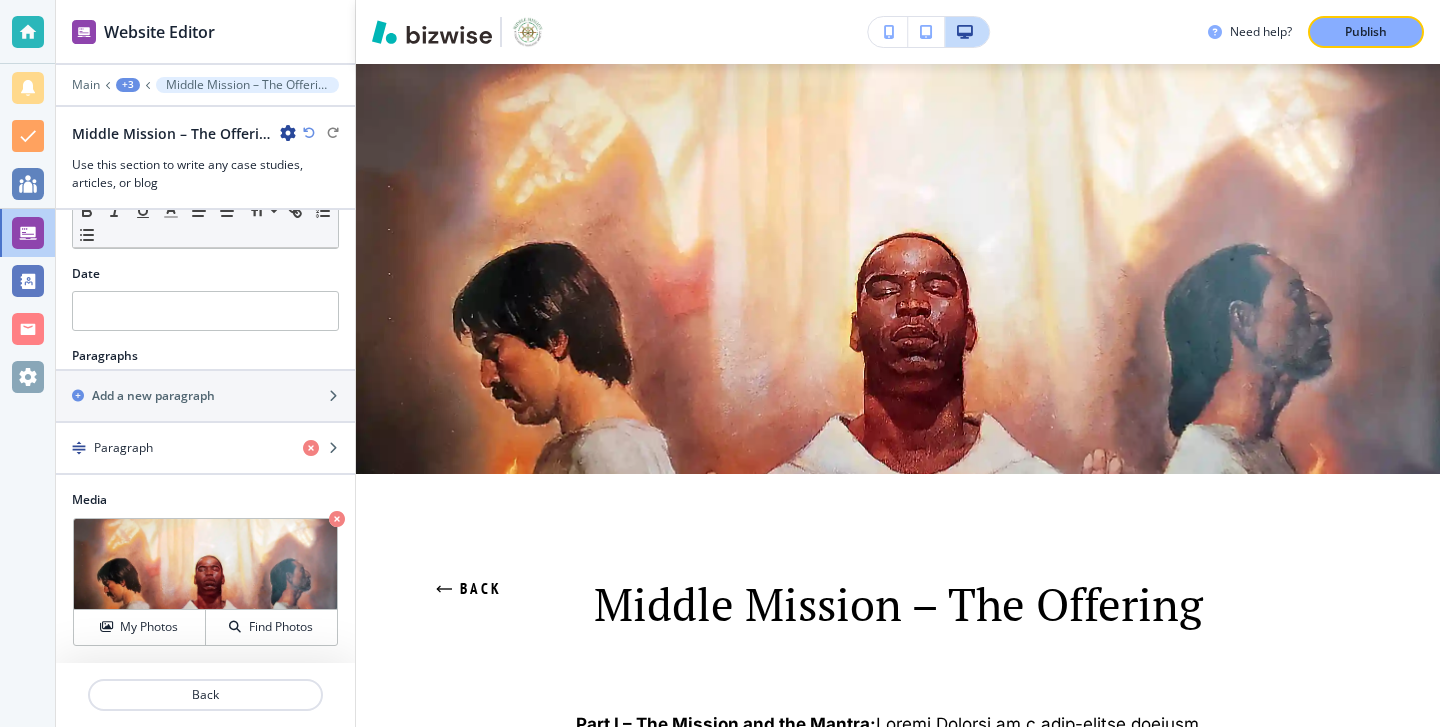 click at bounding box center [288, 133] 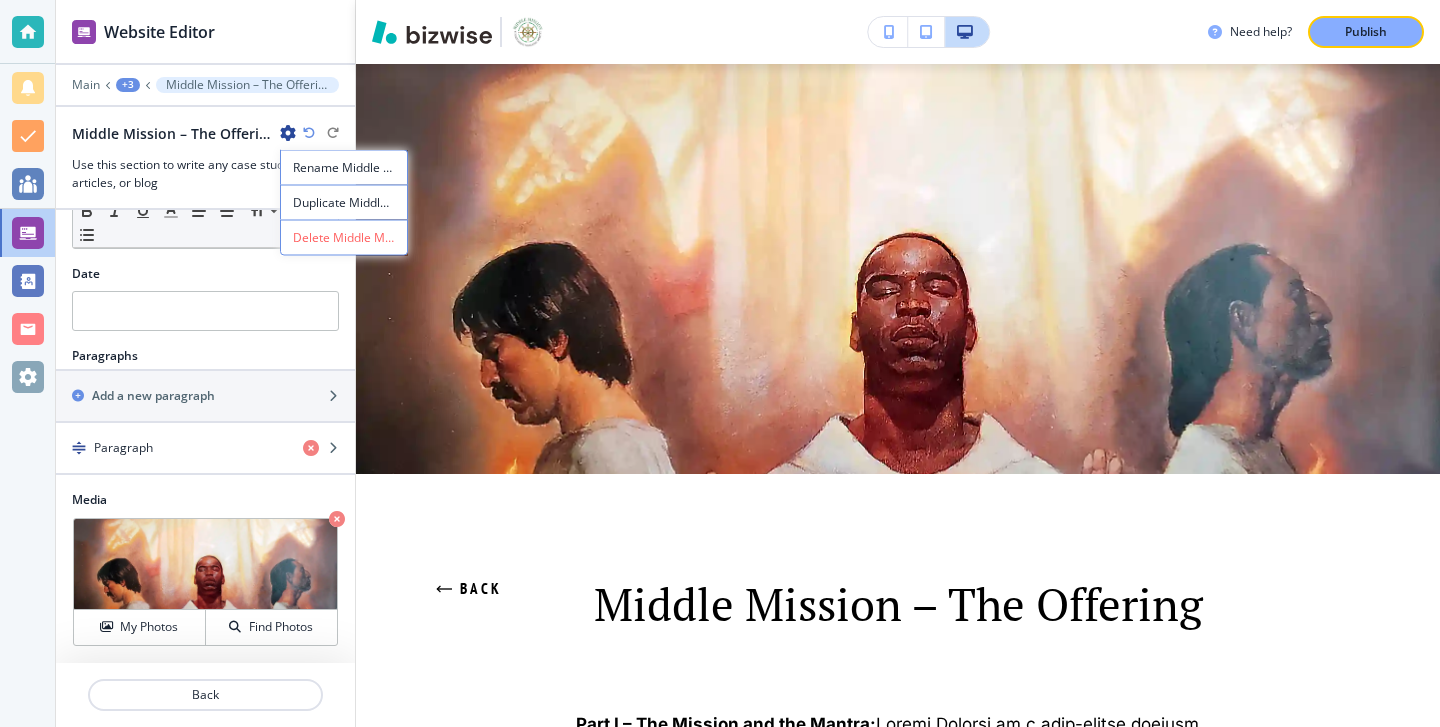 click at bounding box center [288, 133] 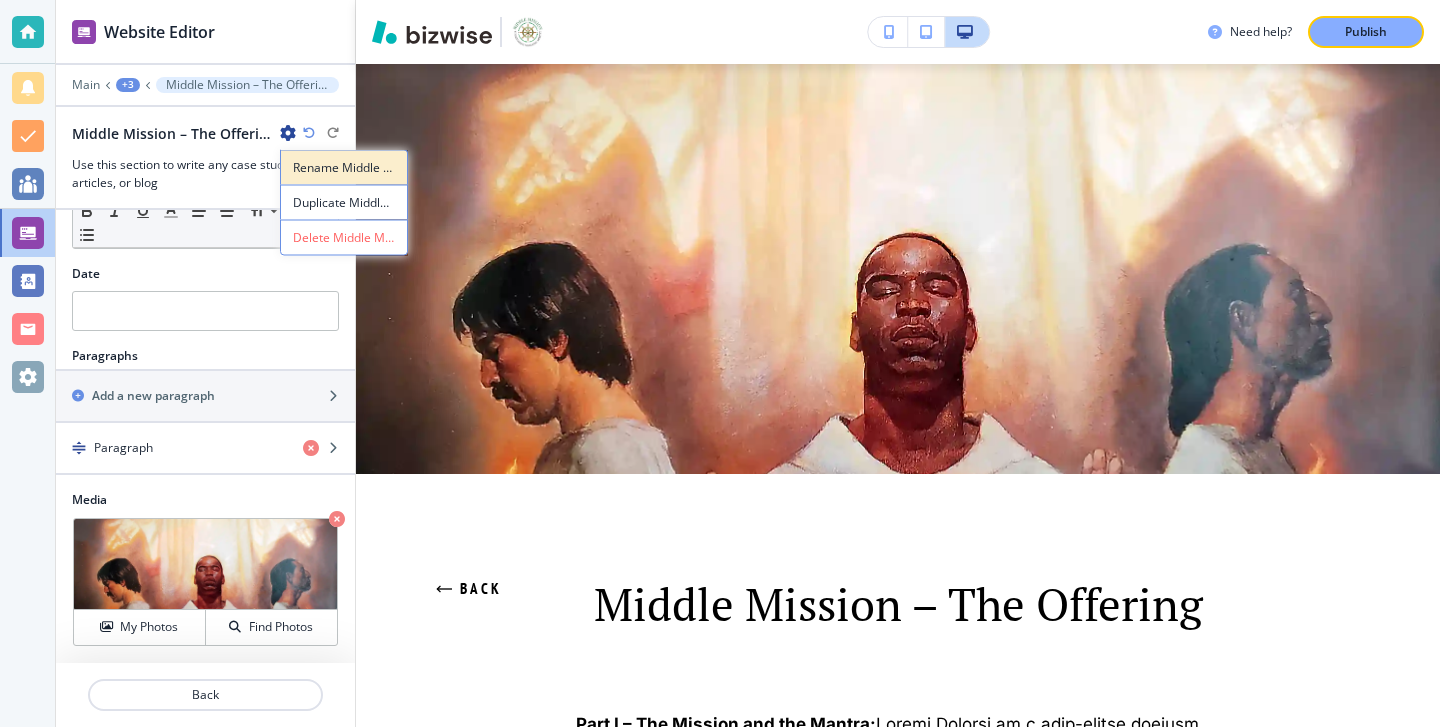 click on "Rename Middle Mission – The Offering" at bounding box center (344, 168) 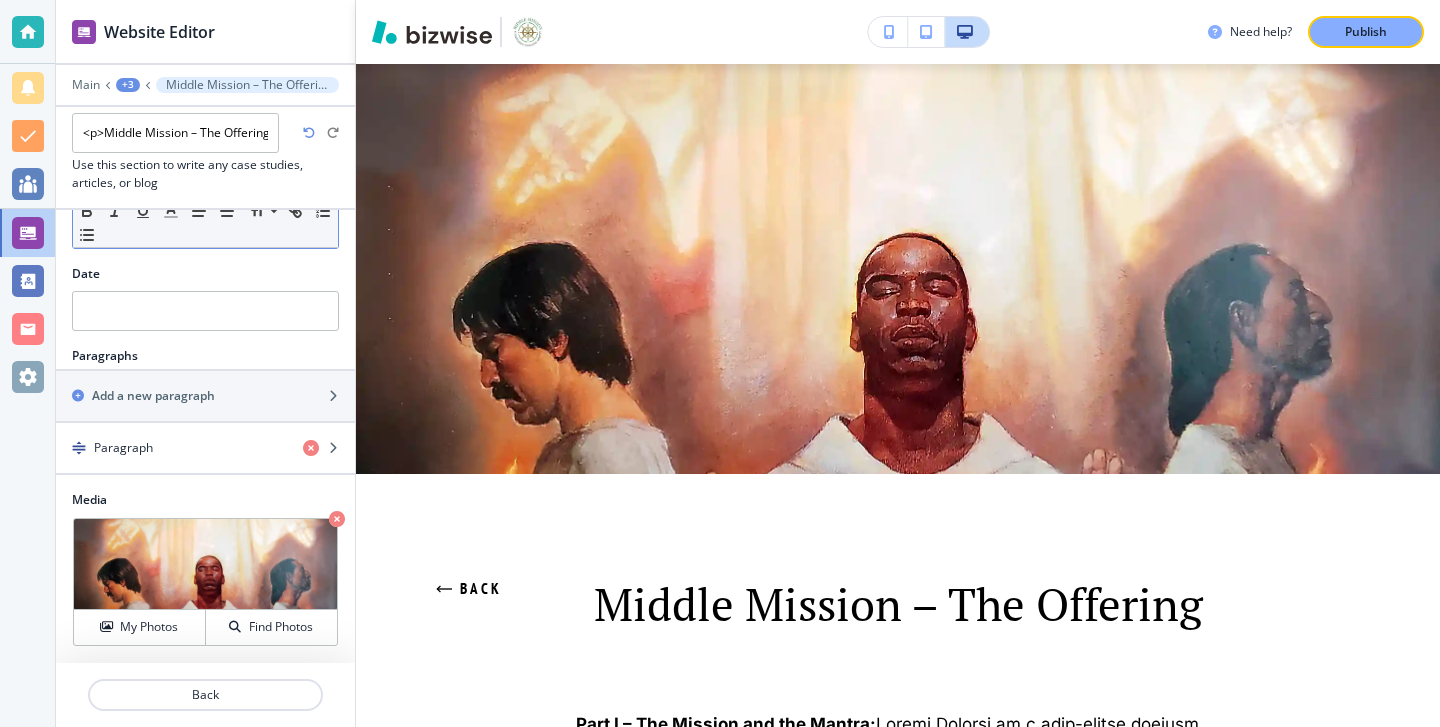 click on "Small Normal Large Huge" at bounding box center [205, 223] 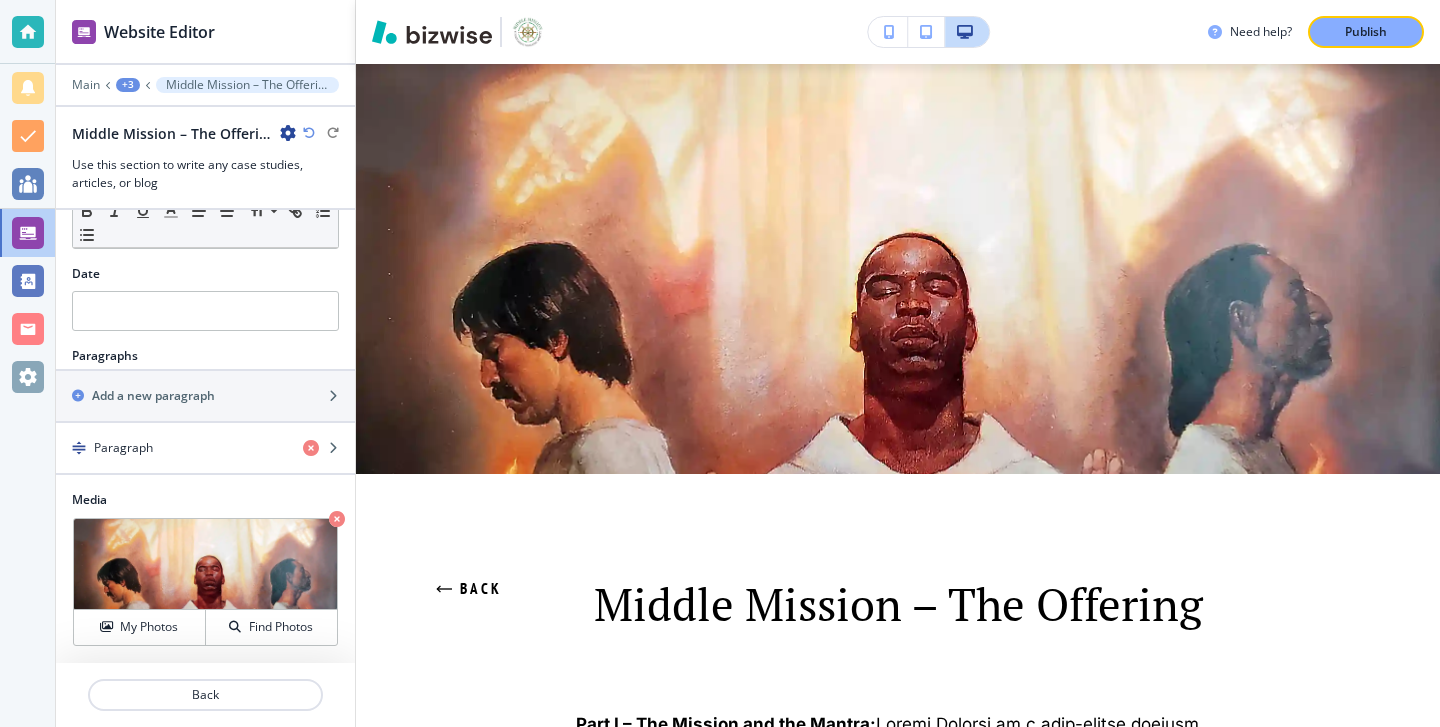 click on "Date" at bounding box center [205, 274] 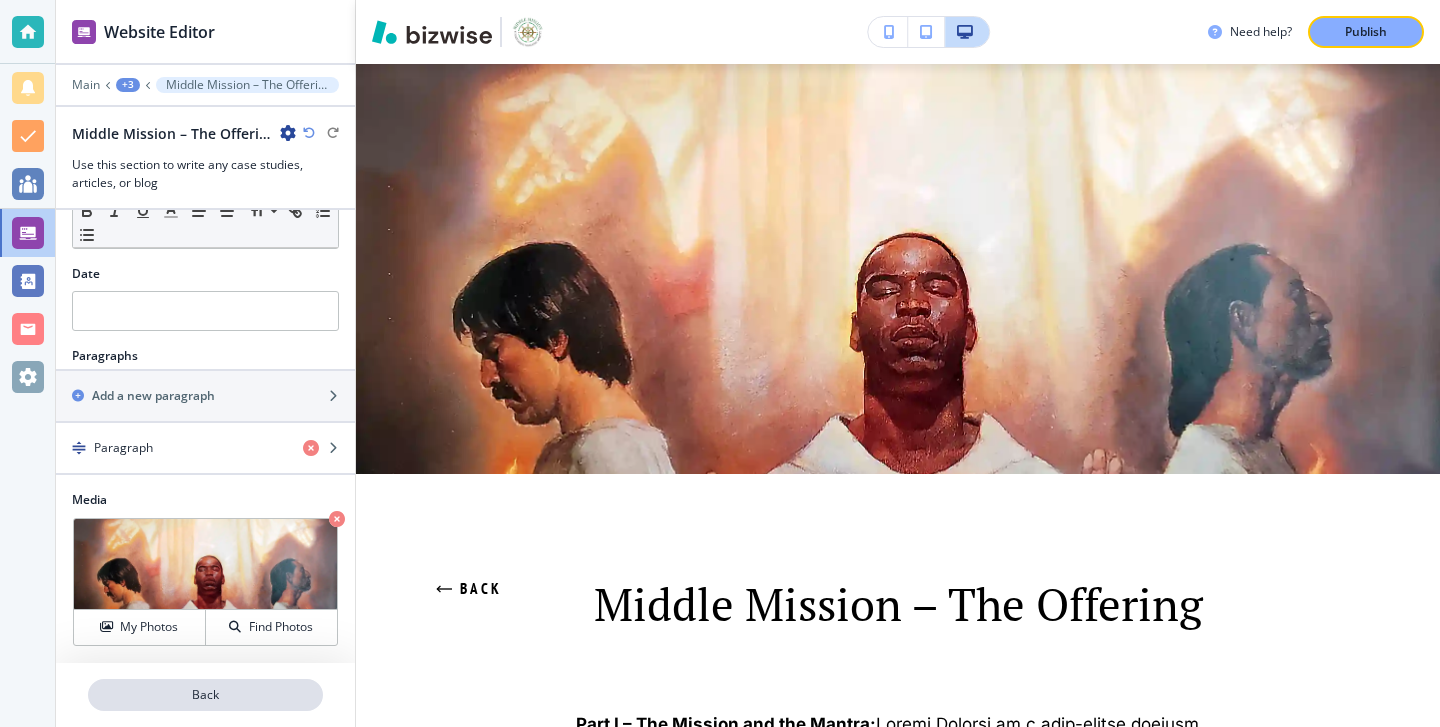 click on "Back" at bounding box center (205, 695) 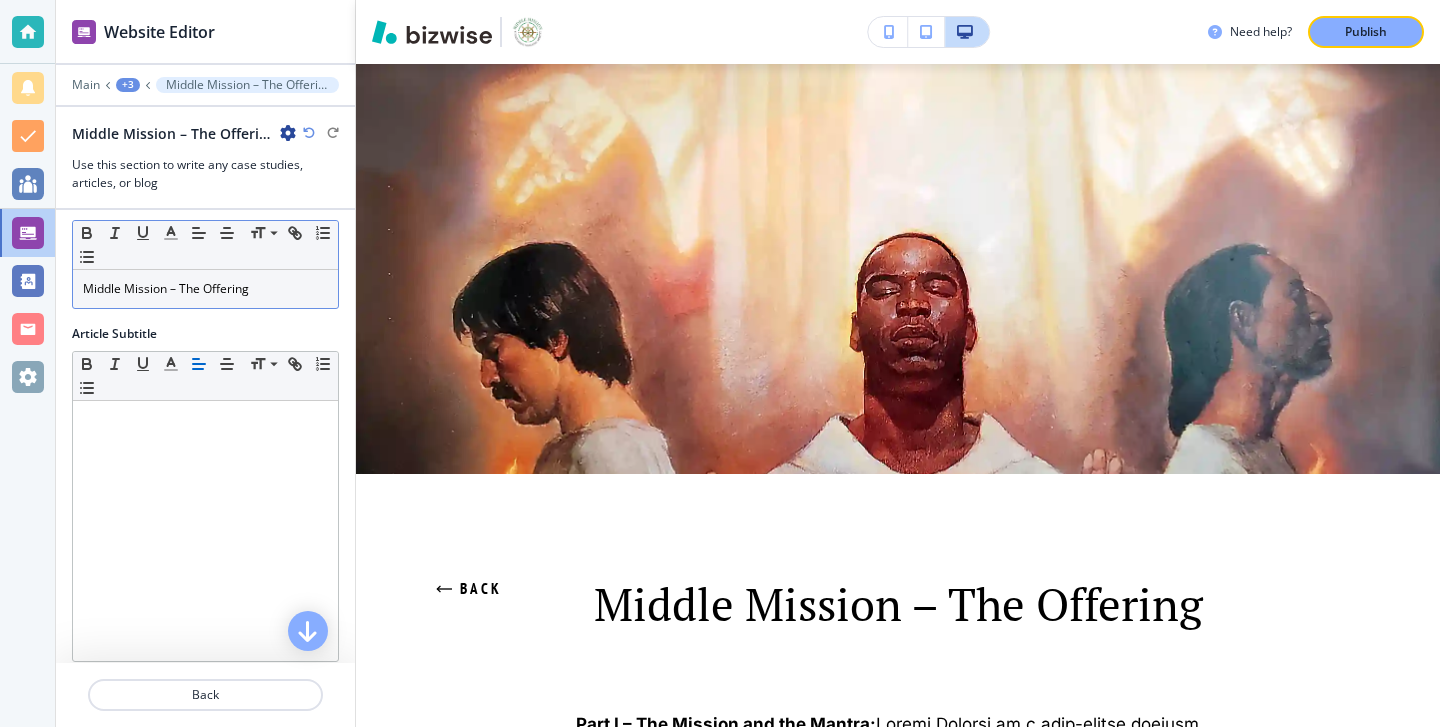 scroll, scrollTop: 0, scrollLeft: 0, axis: both 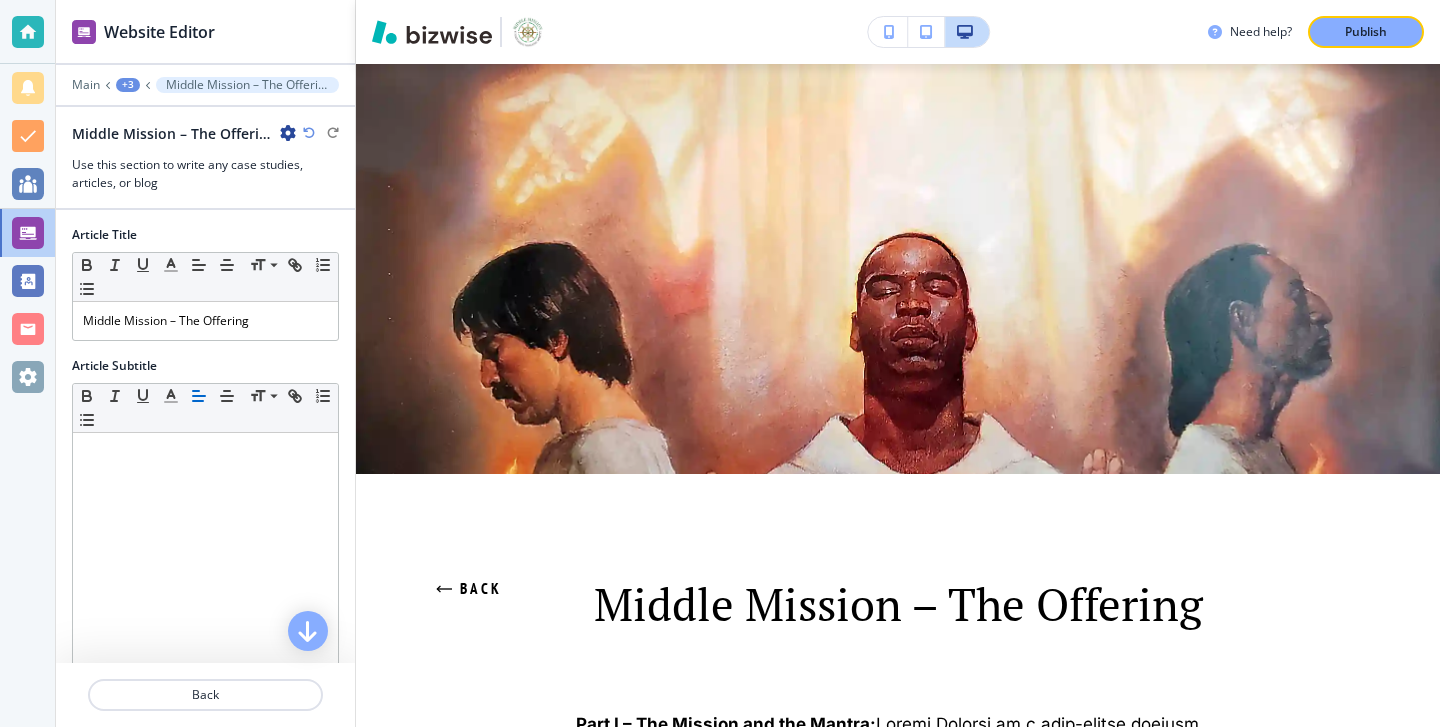 click at bounding box center [205, 150] 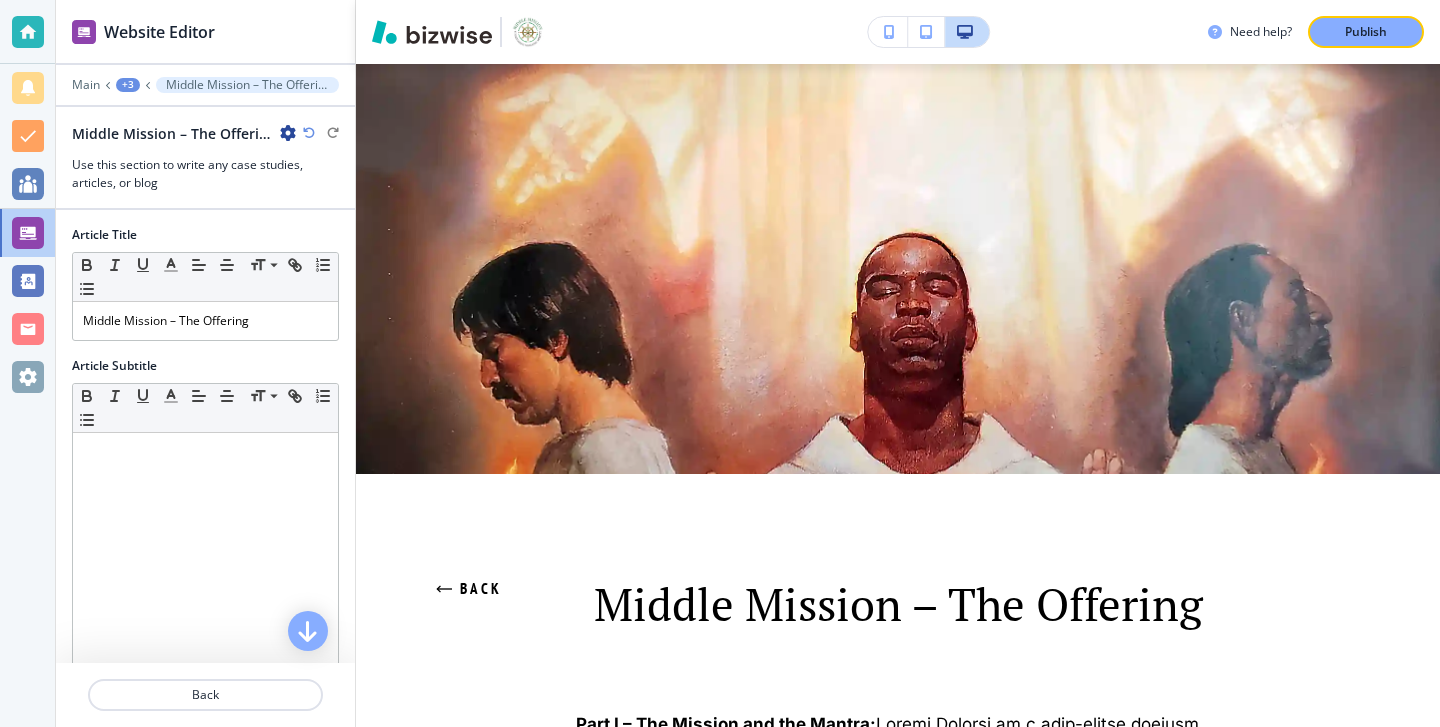 click at bounding box center [288, 133] 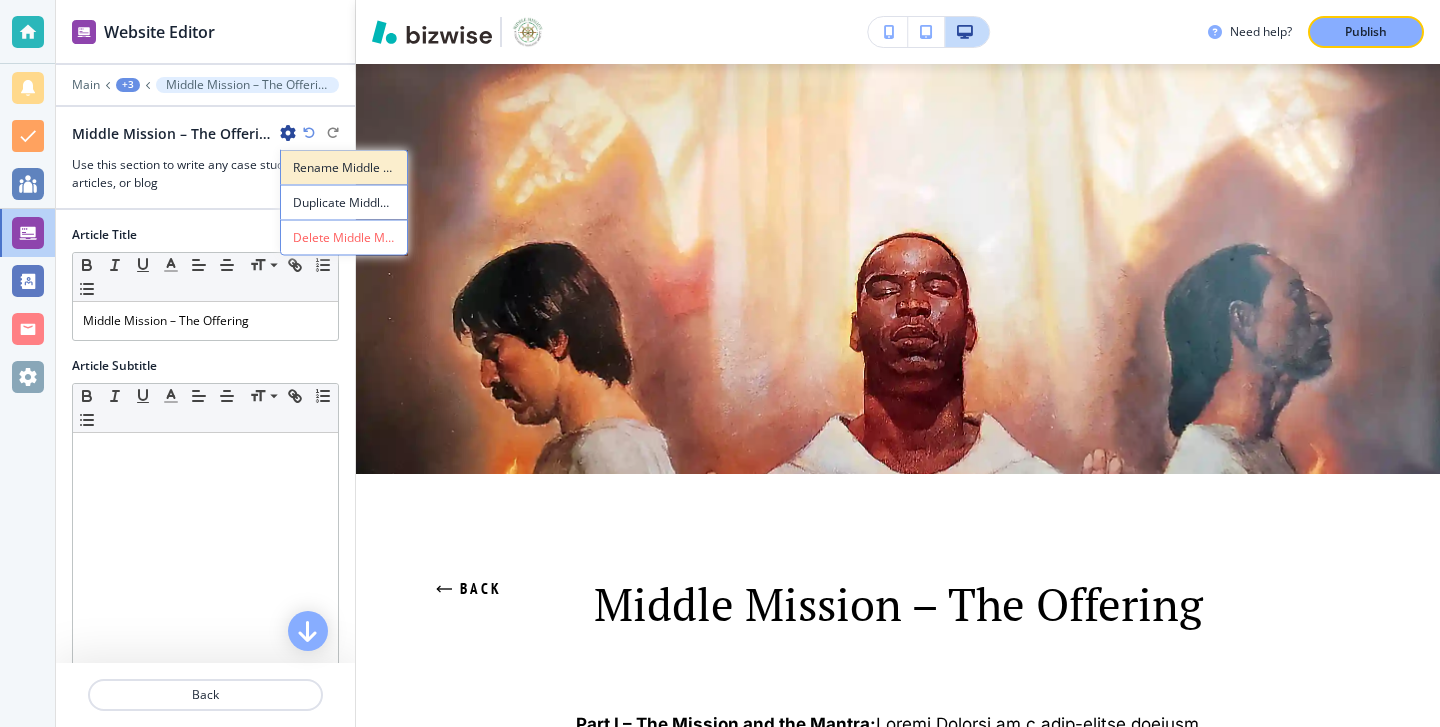 click on "Rename Middle Mission – The Offering" at bounding box center [344, 167] 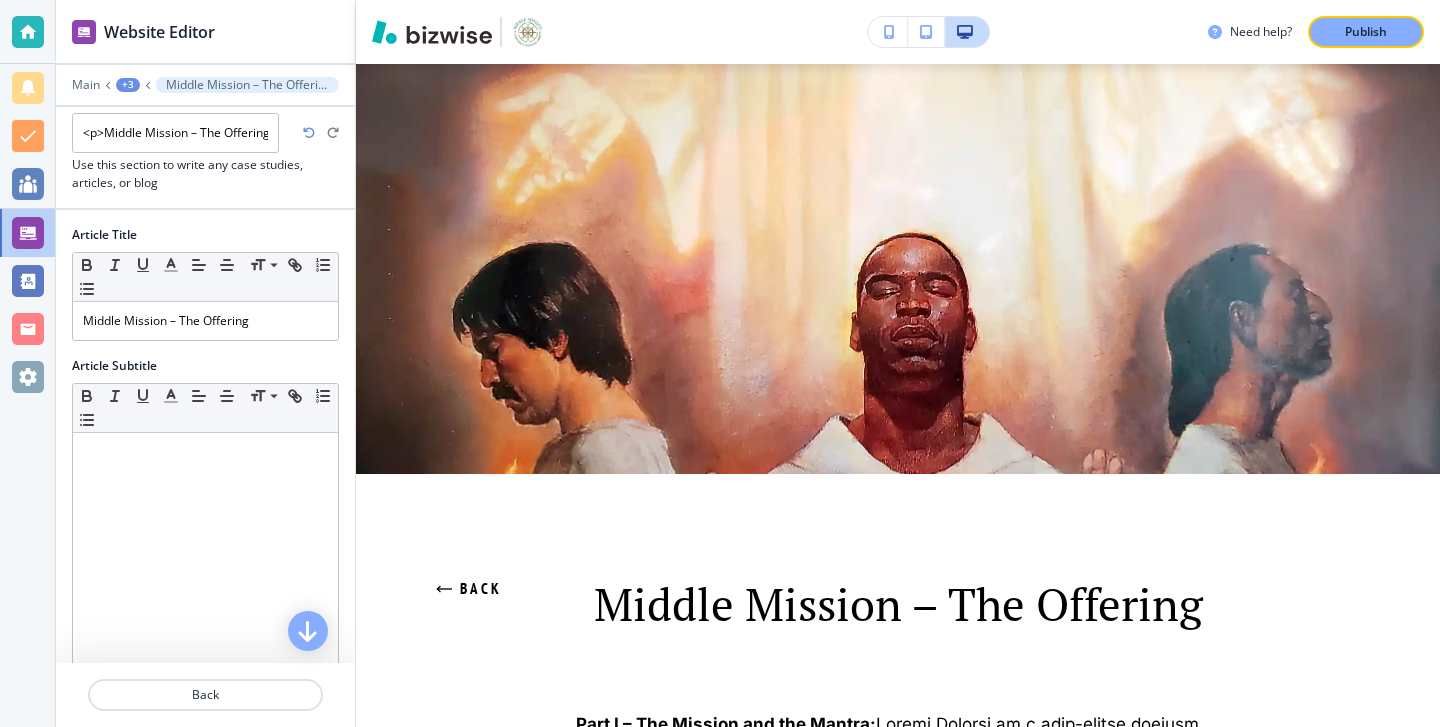 click on "Use this section to write any case studies, articles, or blog" at bounding box center [205, 174] 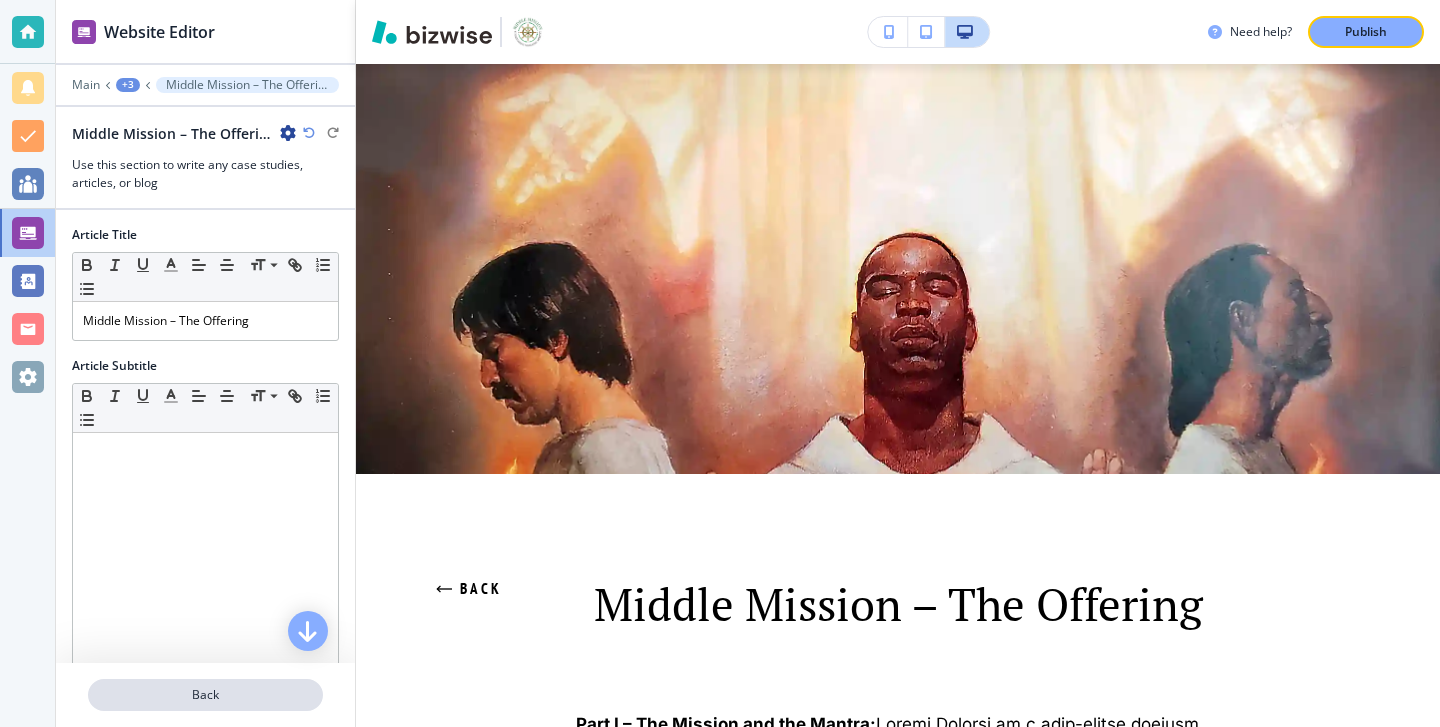 click on "Back" at bounding box center (205, 695) 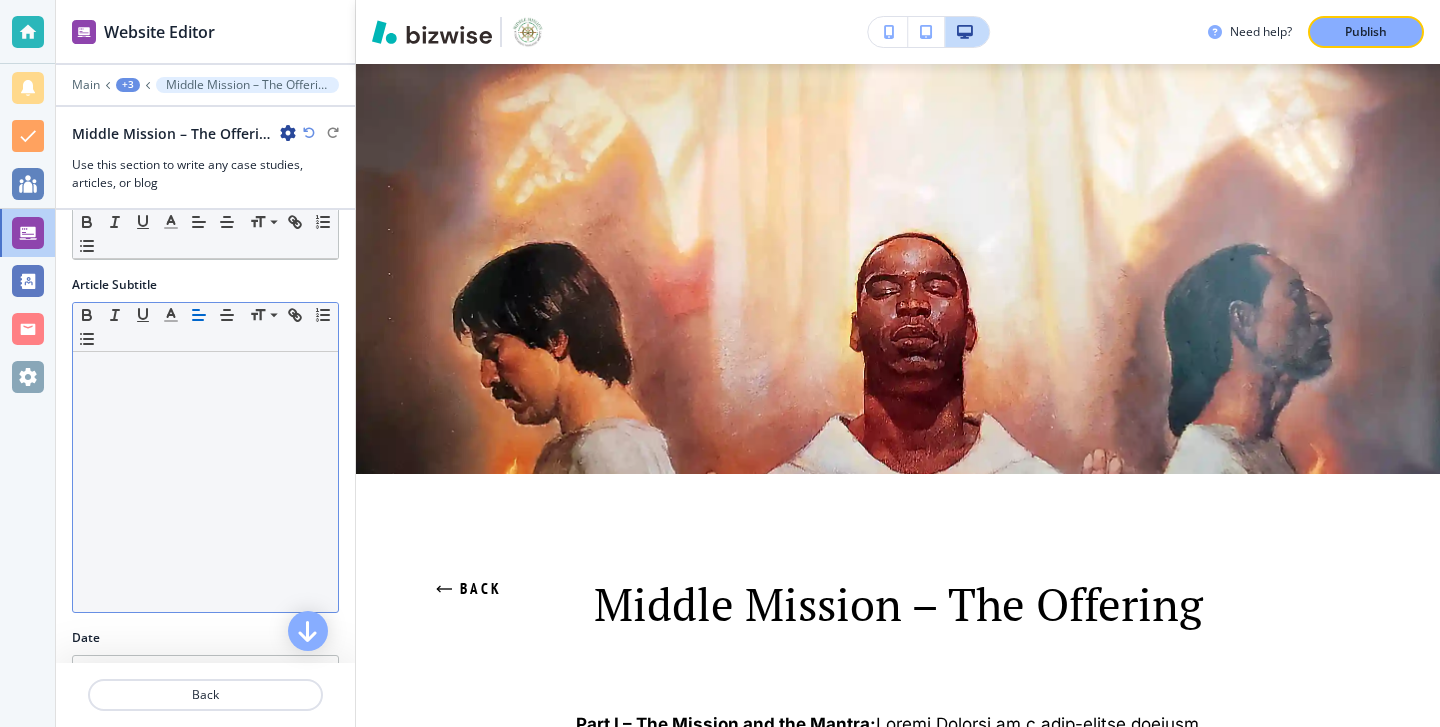 scroll, scrollTop: 0, scrollLeft: 0, axis: both 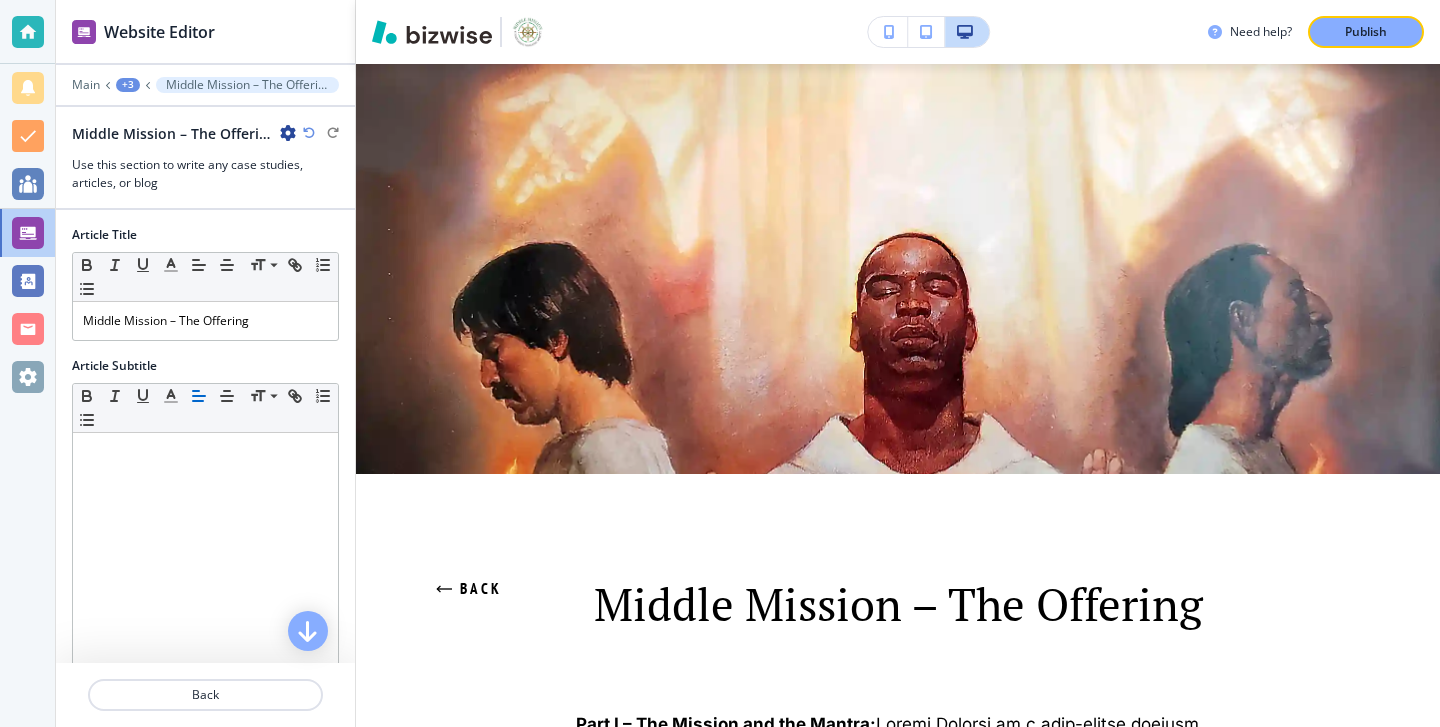 click at bounding box center (288, 133) 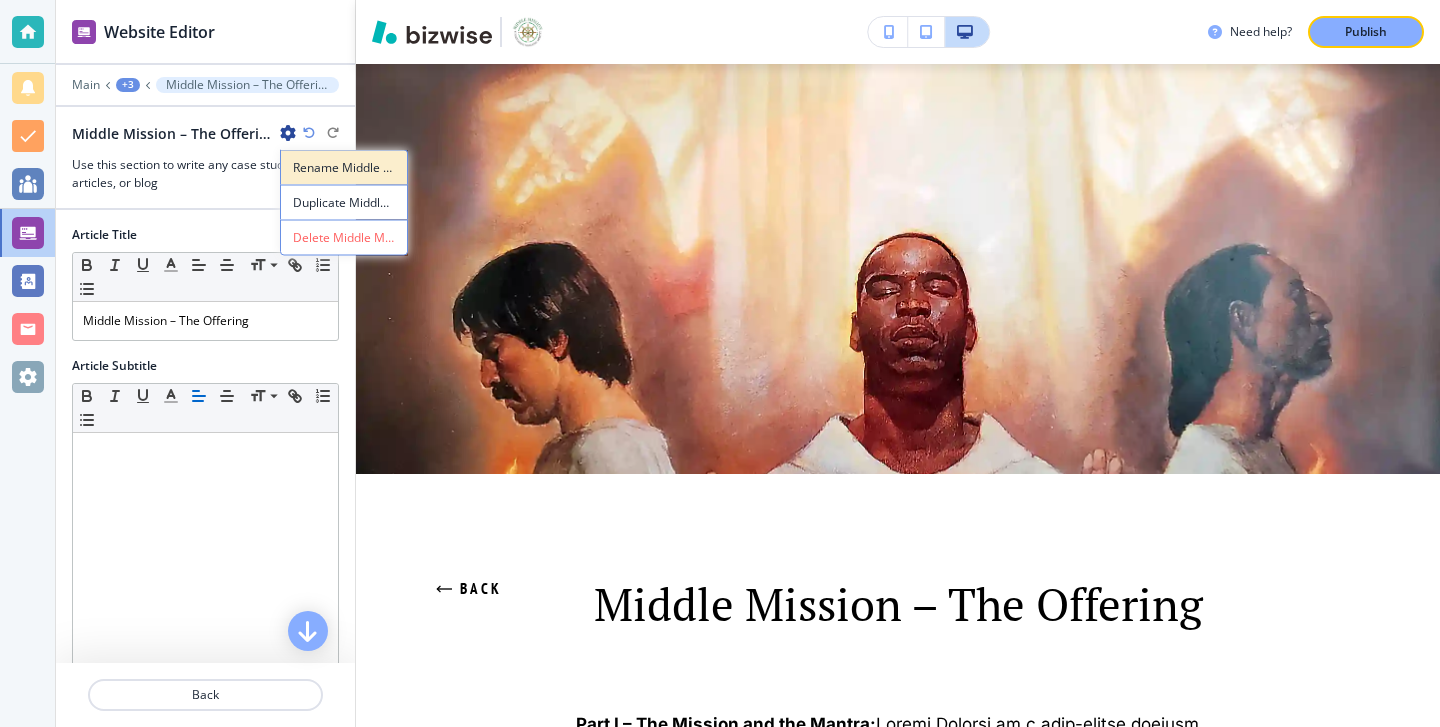 click on "Rename Middle Mission – The Offering" at bounding box center [344, 168] 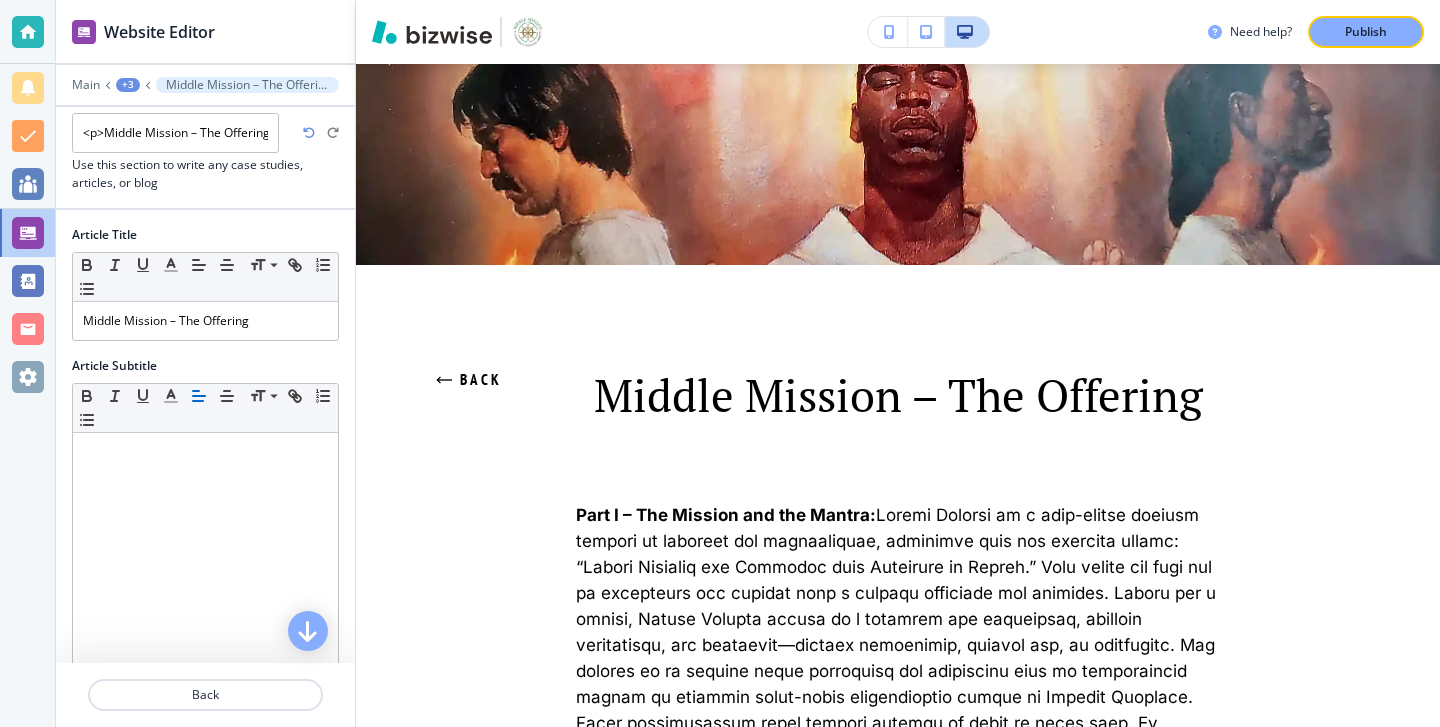 scroll, scrollTop: 0, scrollLeft: 0, axis: both 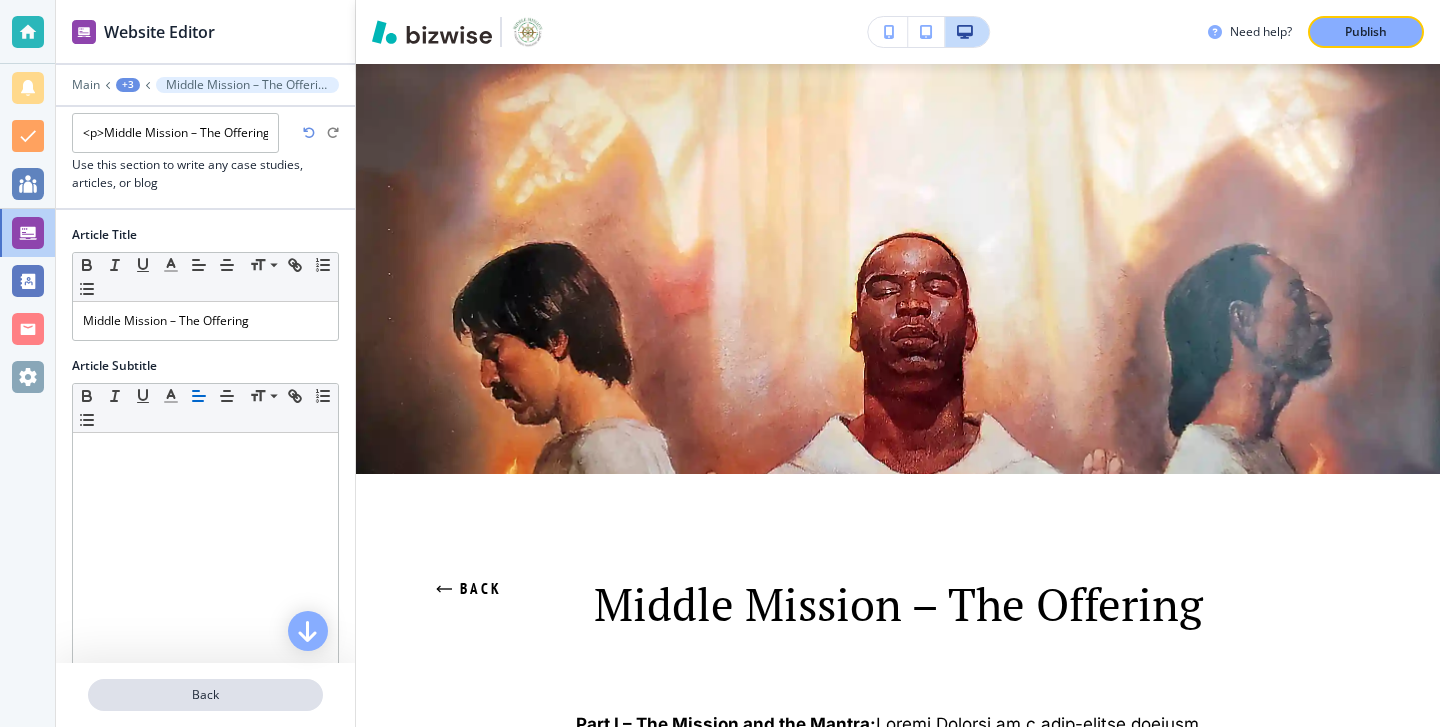 click on "Back" at bounding box center (205, 695) 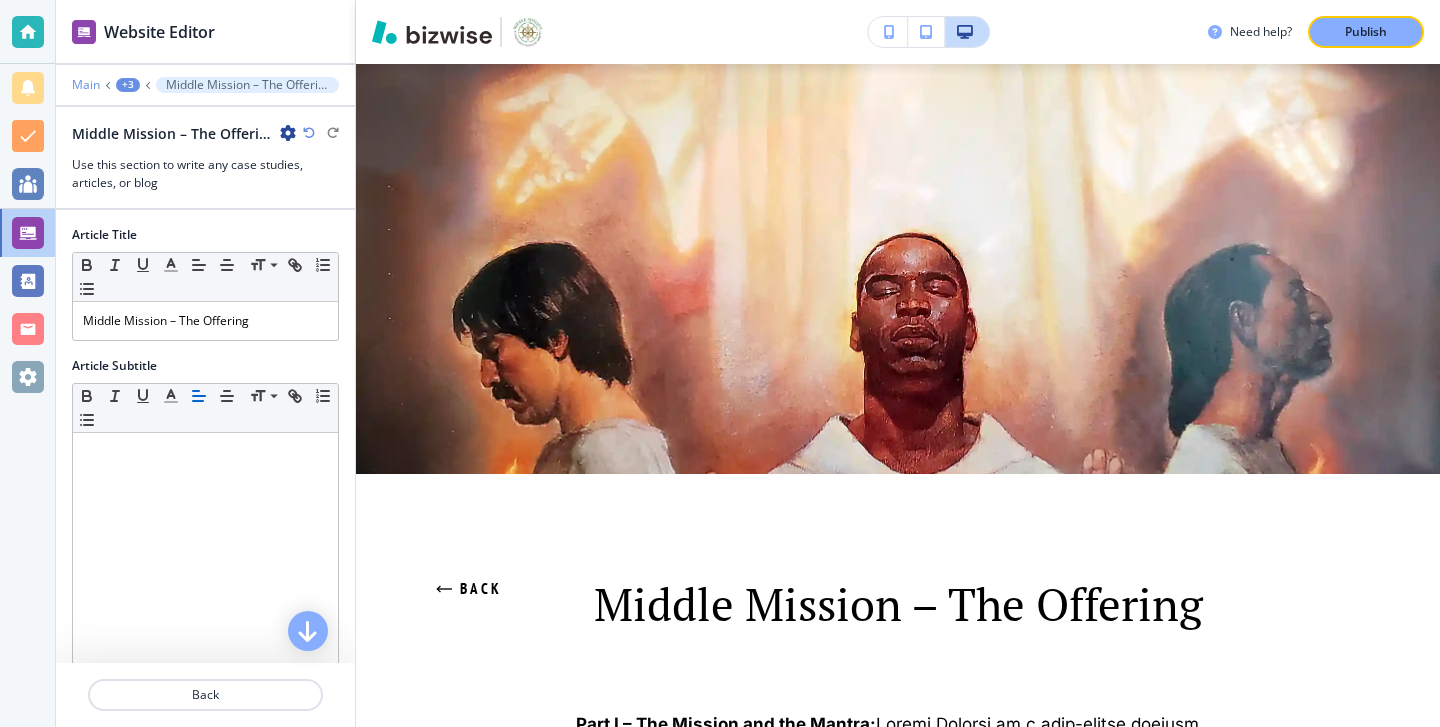 click on "Main" at bounding box center (86, 85) 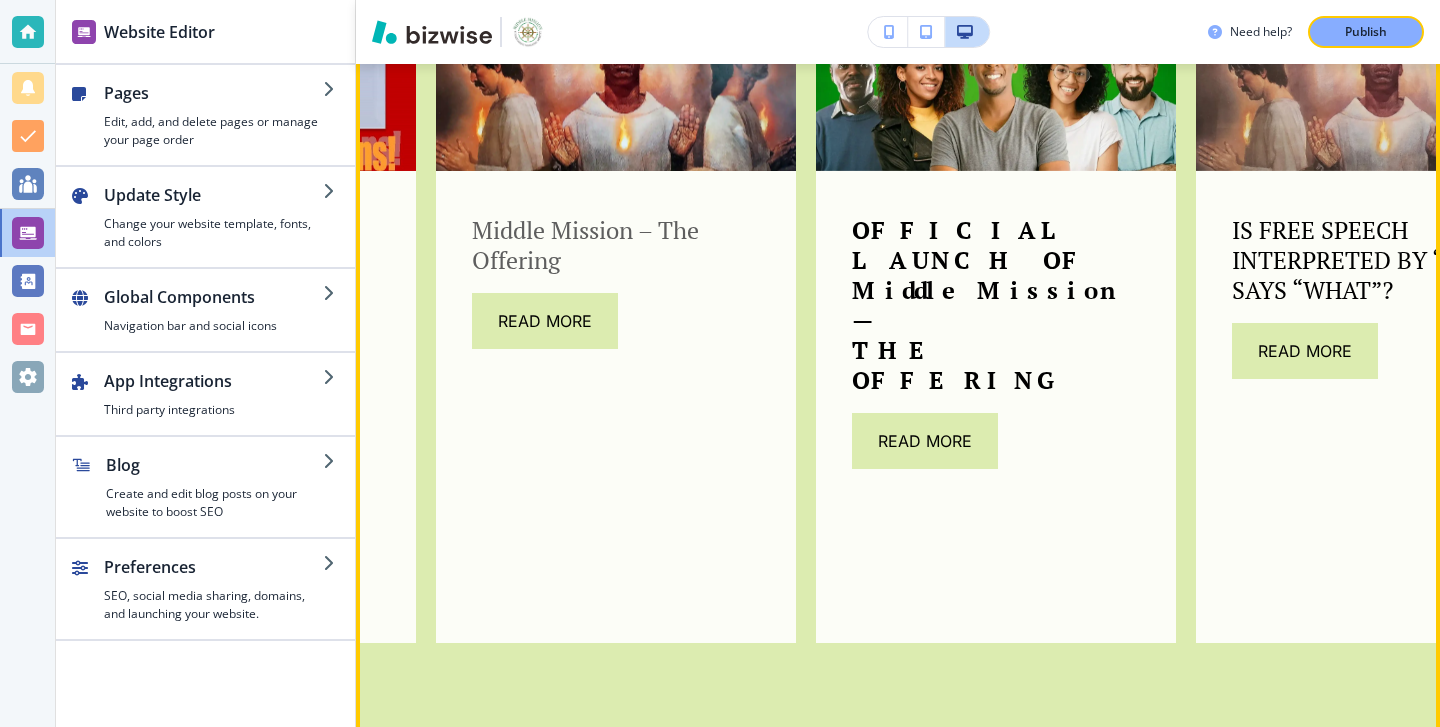 scroll, scrollTop: 1665, scrollLeft: 0, axis: vertical 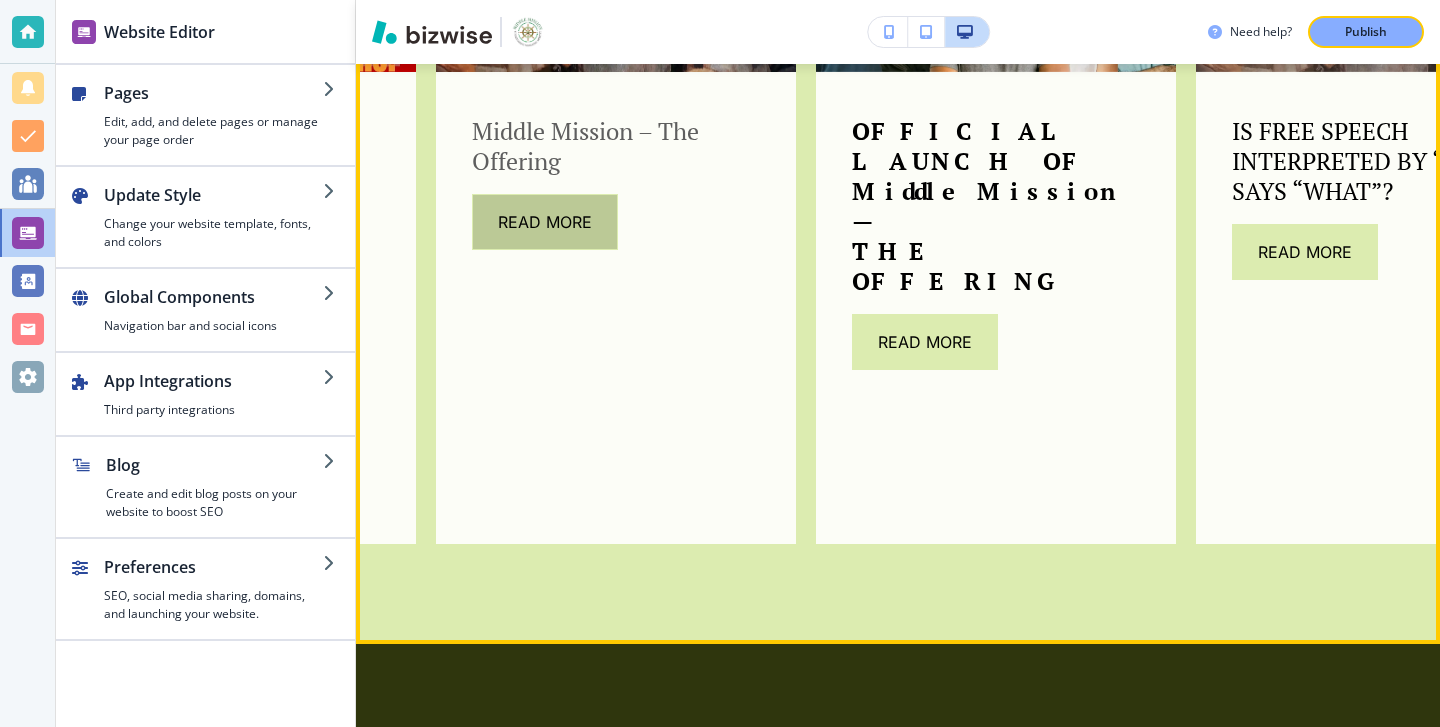click on "Read More" 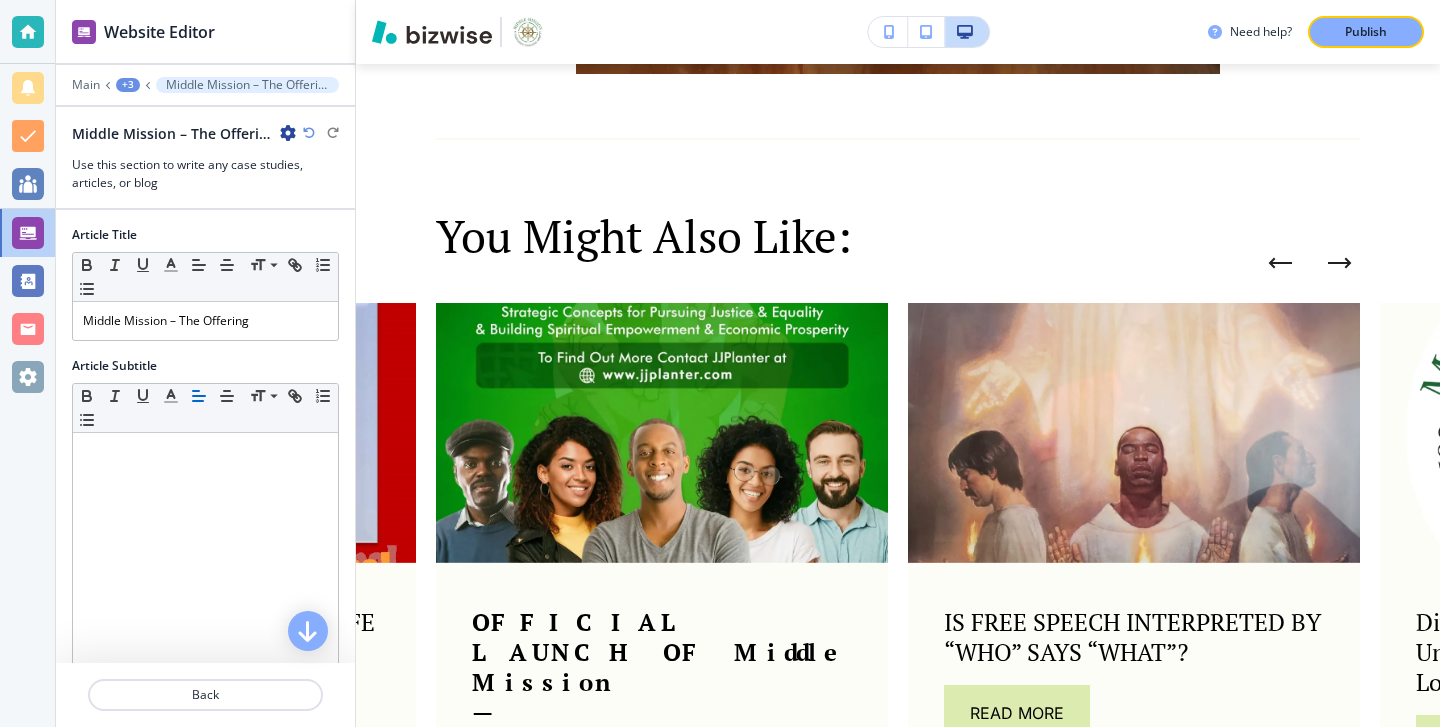 scroll, scrollTop: 3248, scrollLeft: 0, axis: vertical 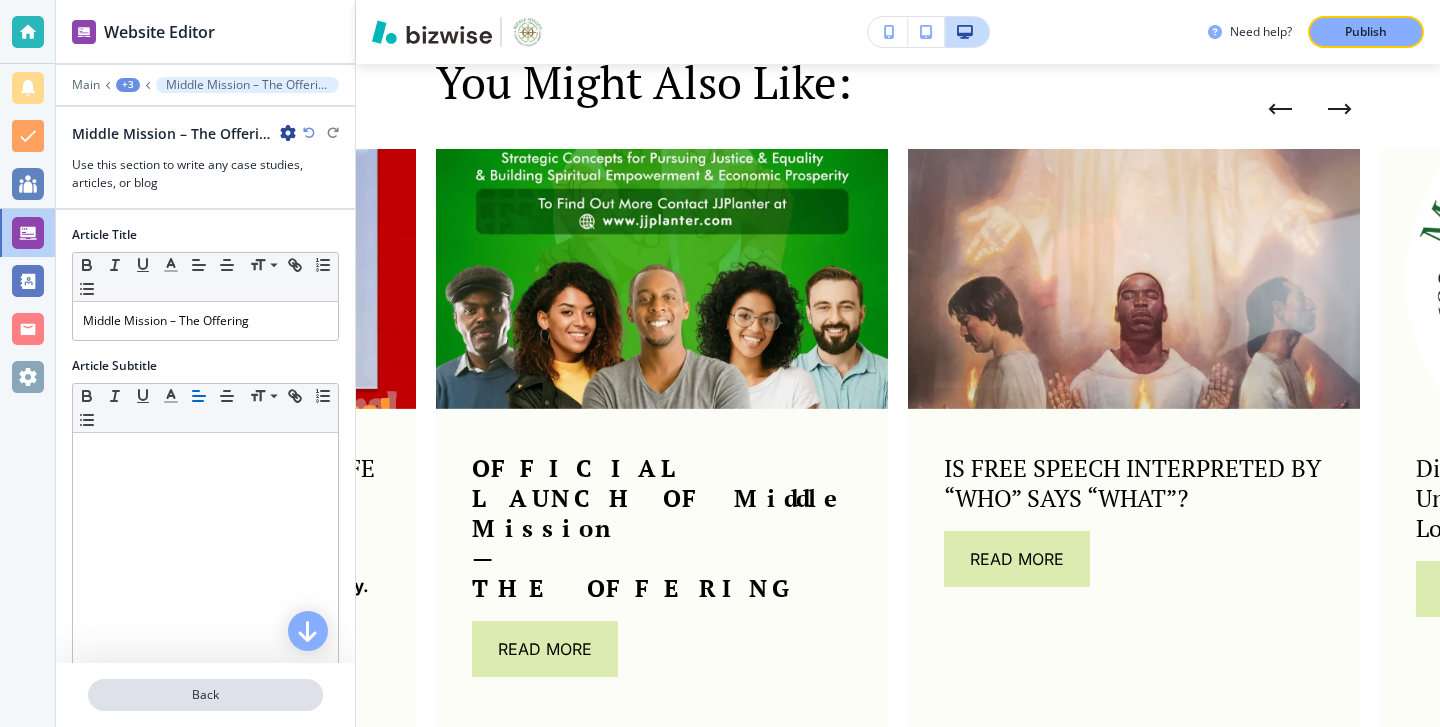 click on "Back" at bounding box center (205, 695) 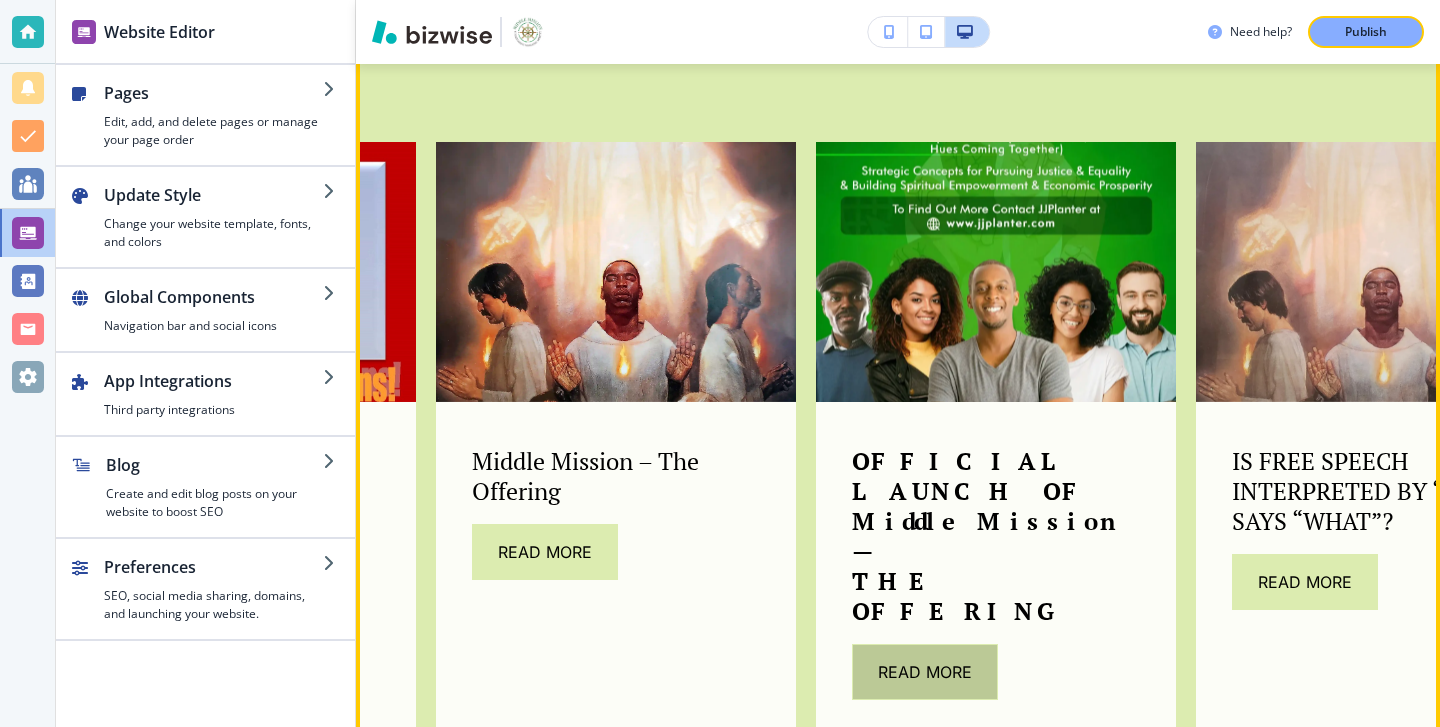 scroll, scrollTop: 1322, scrollLeft: 0, axis: vertical 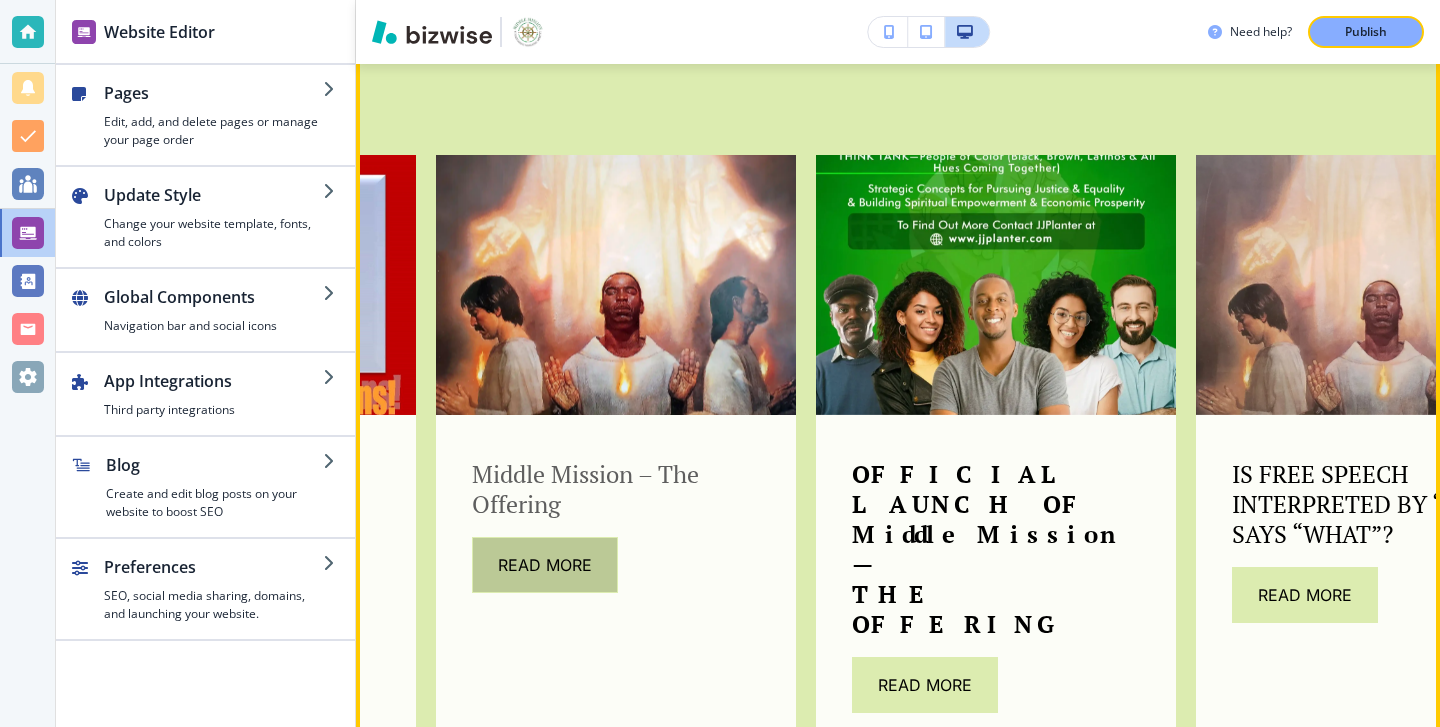 click on "Read More" 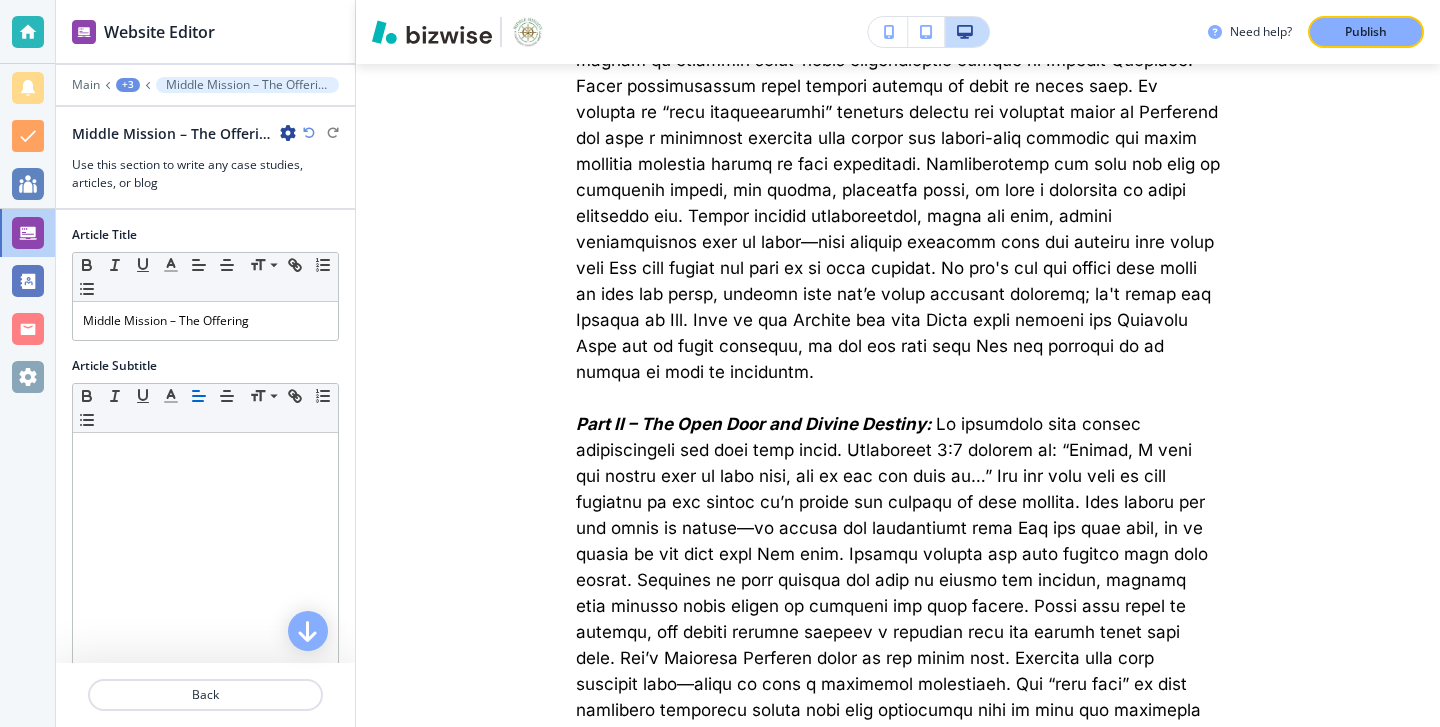 scroll, scrollTop: 722, scrollLeft: 0, axis: vertical 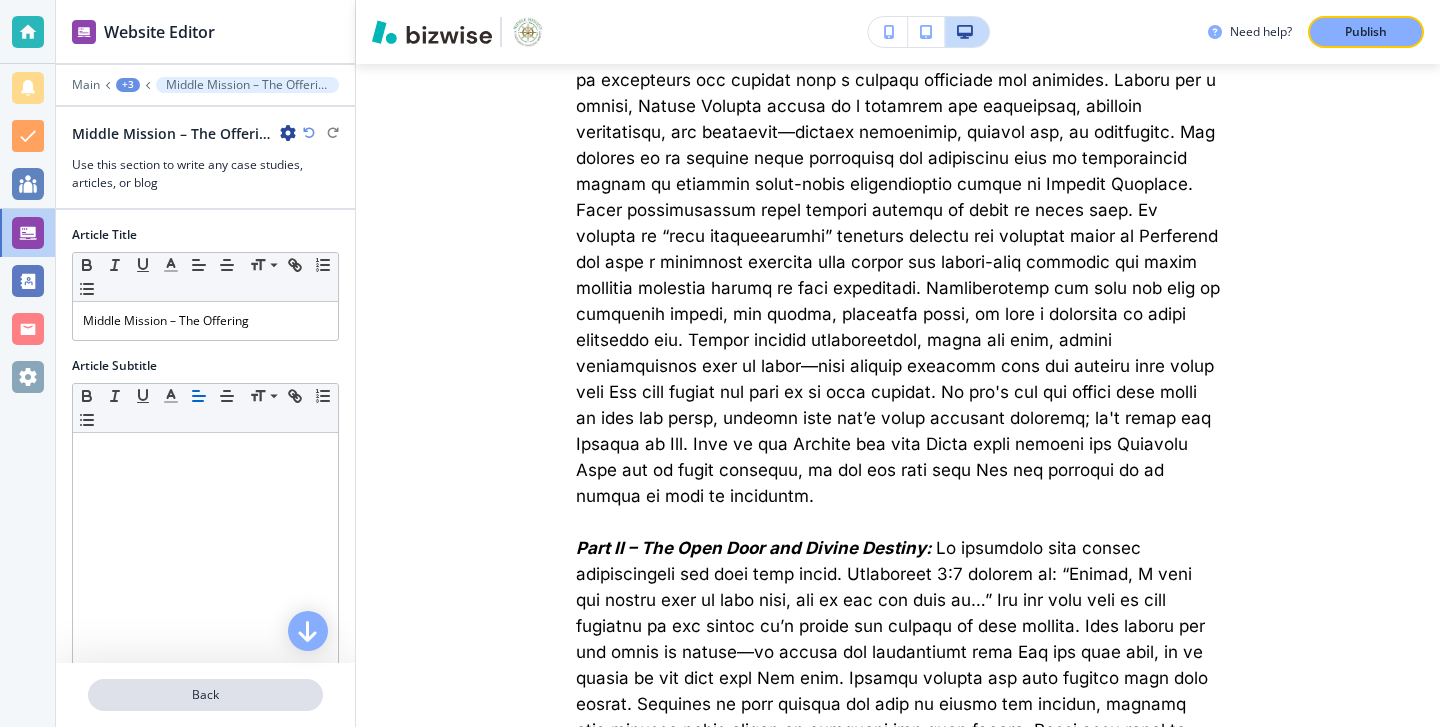 click on "Back" at bounding box center [205, 695] 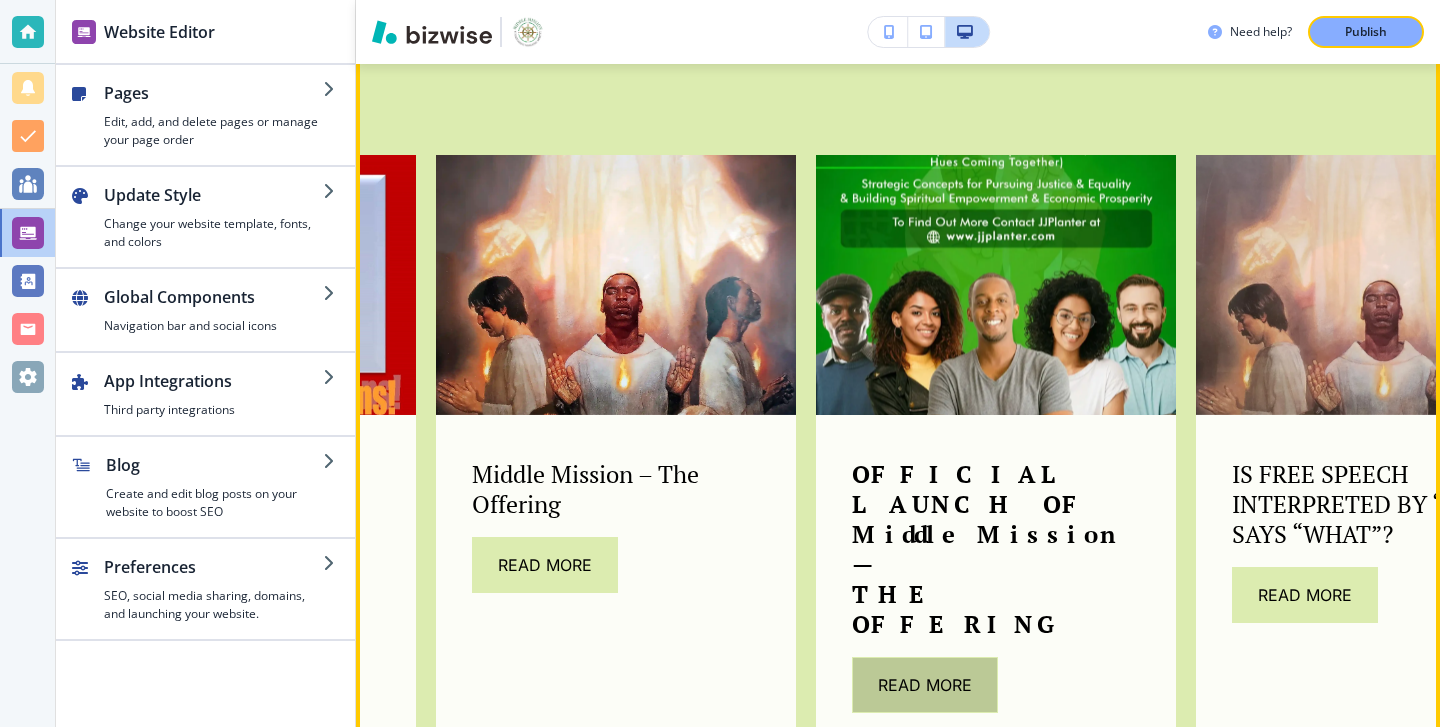 click on "Read More" 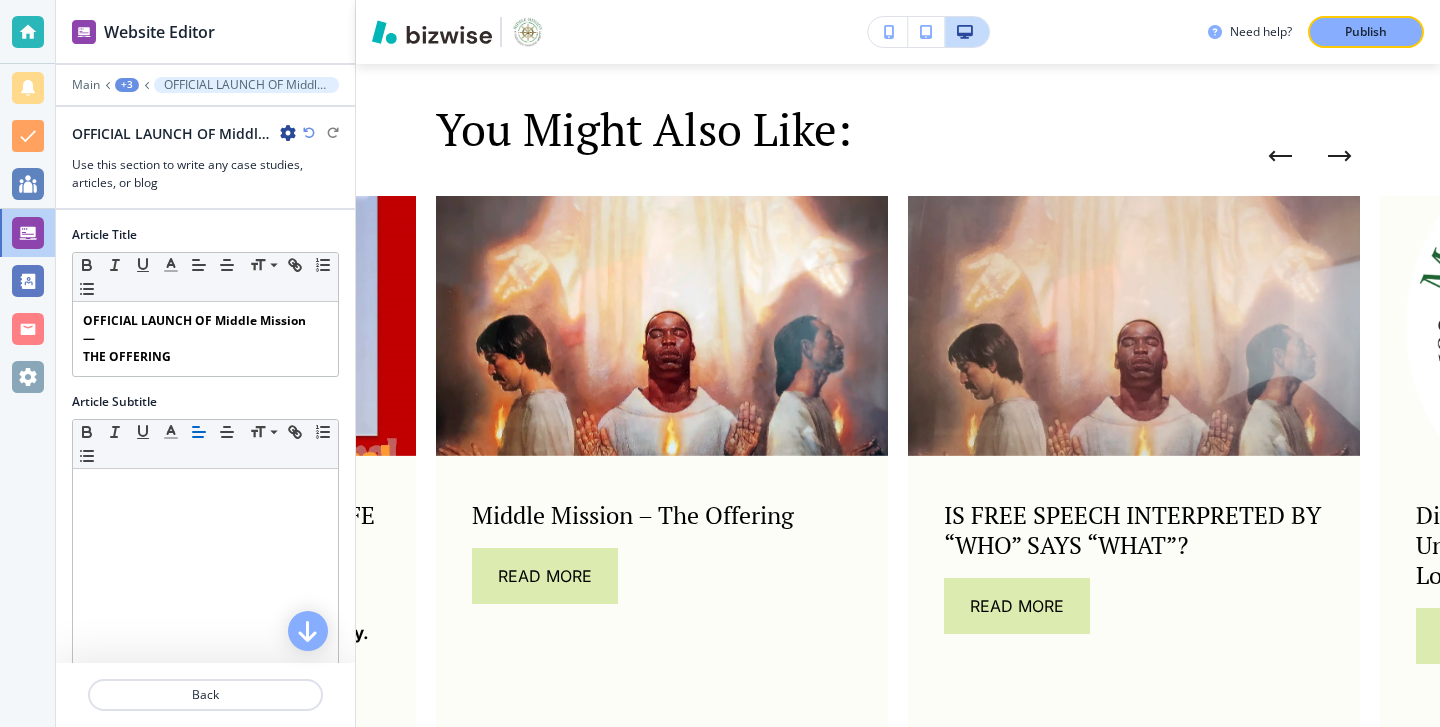 scroll, scrollTop: 2080, scrollLeft: 0, axis: vertical 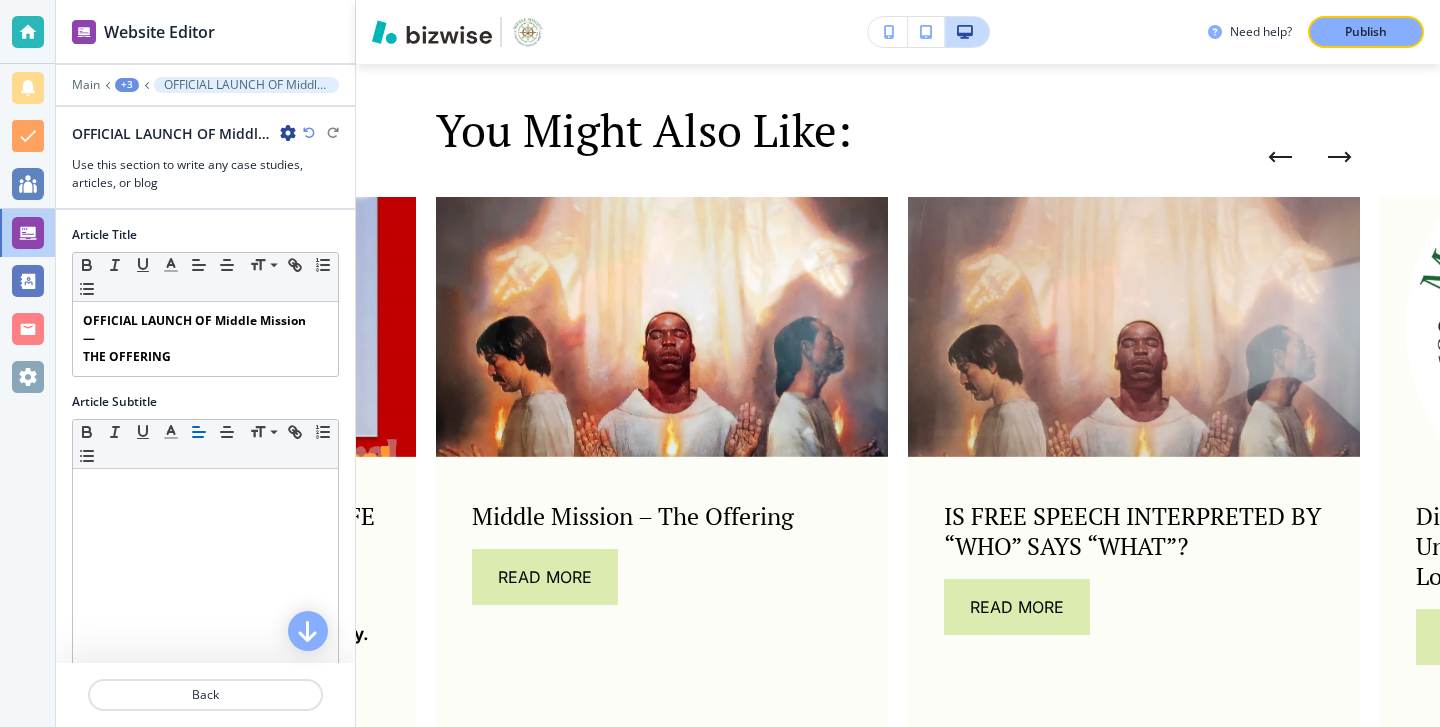 click 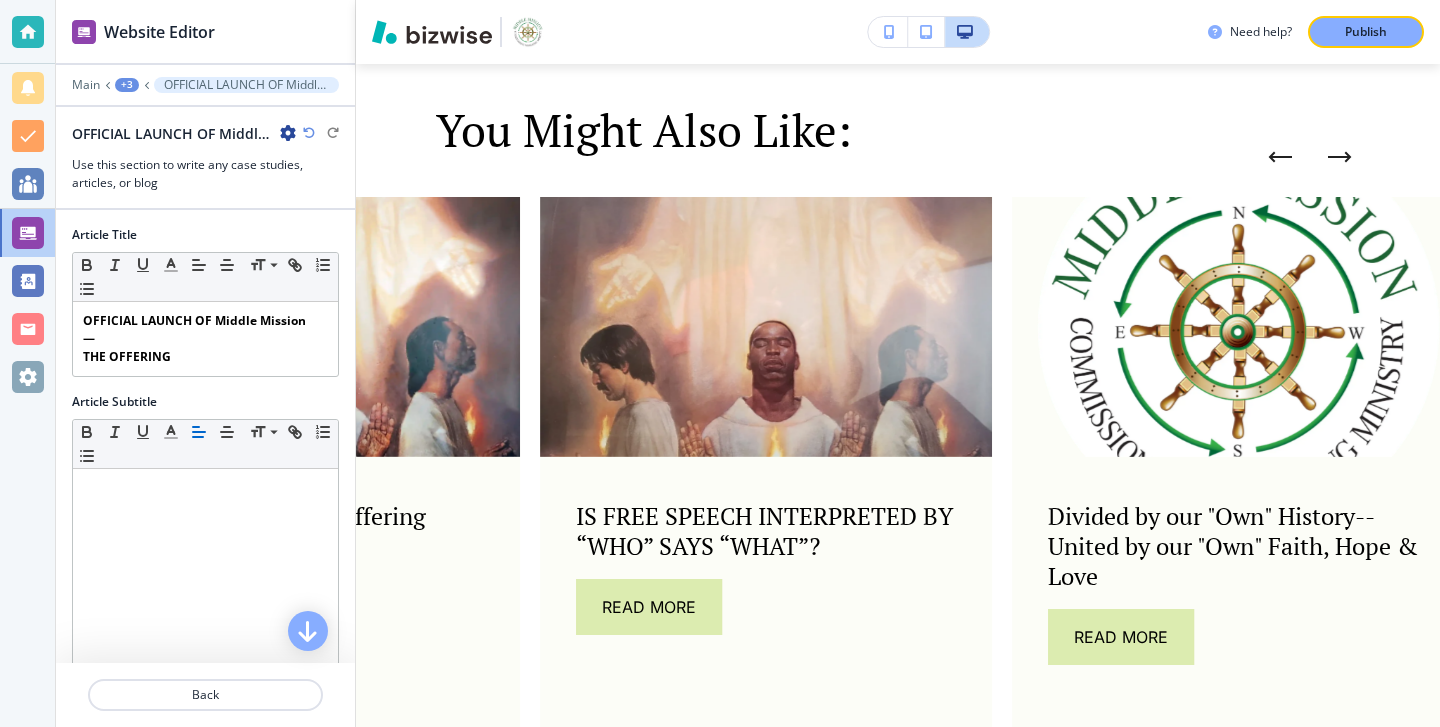 click 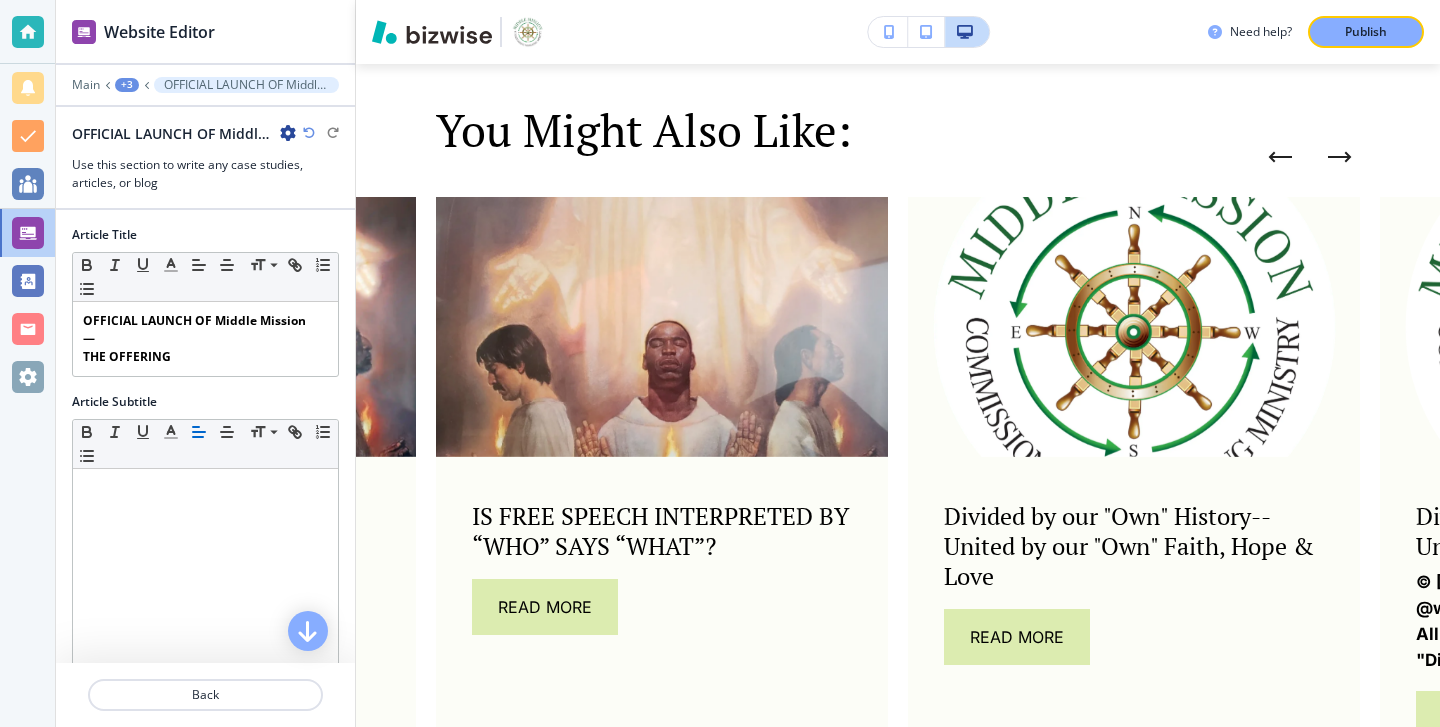 click 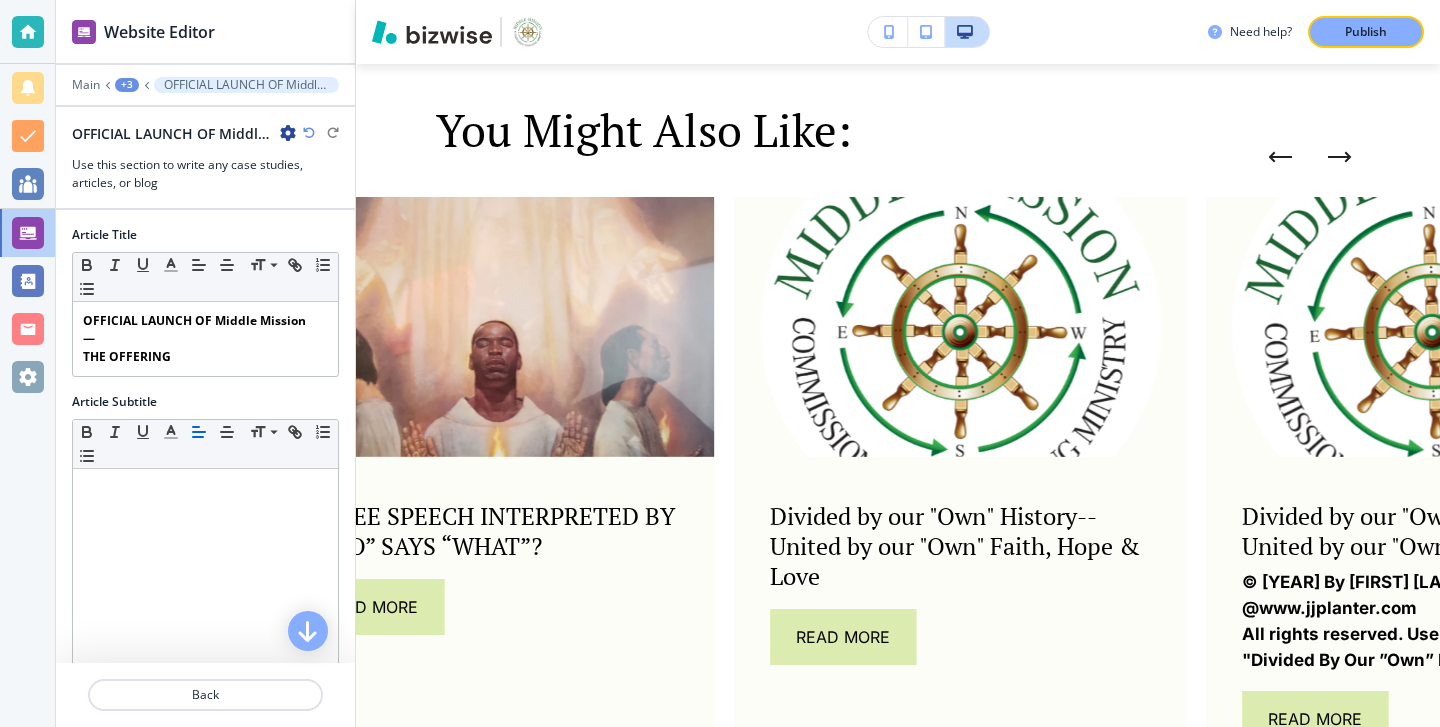 click 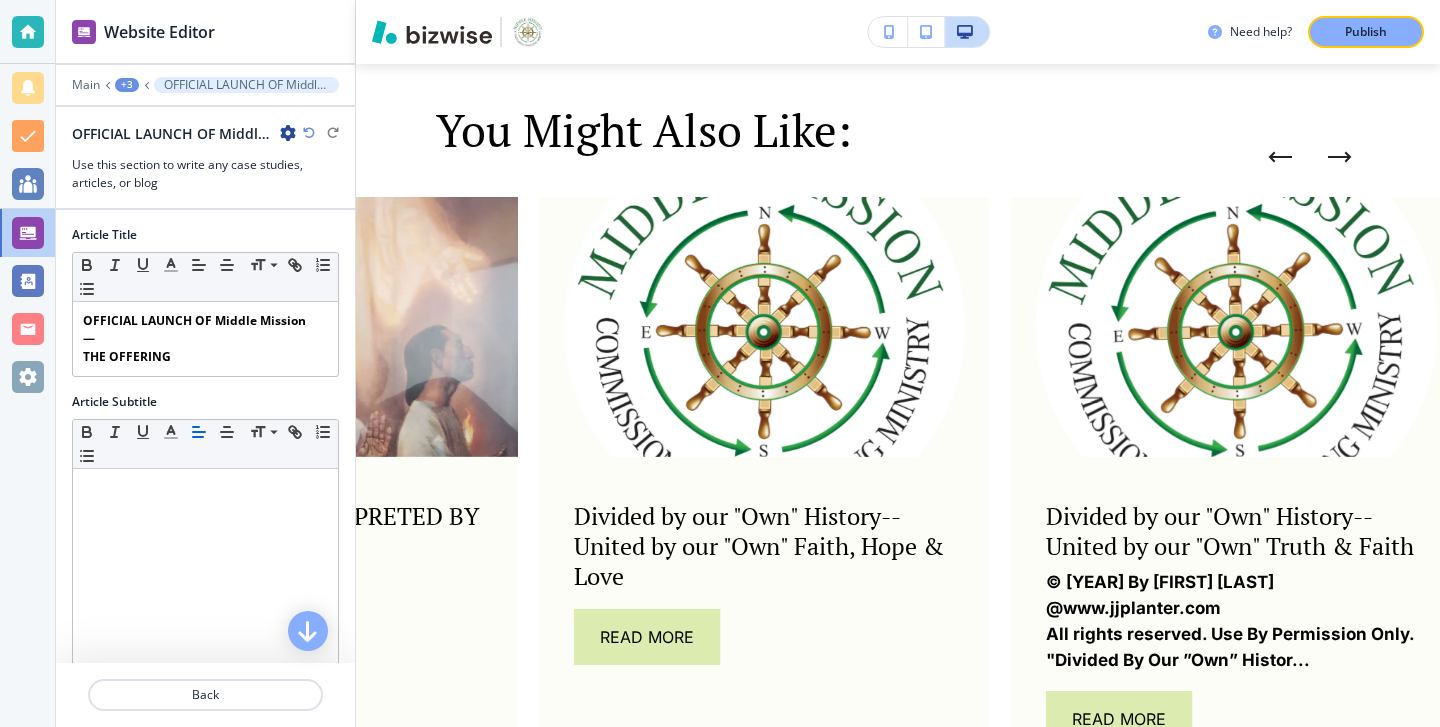 click 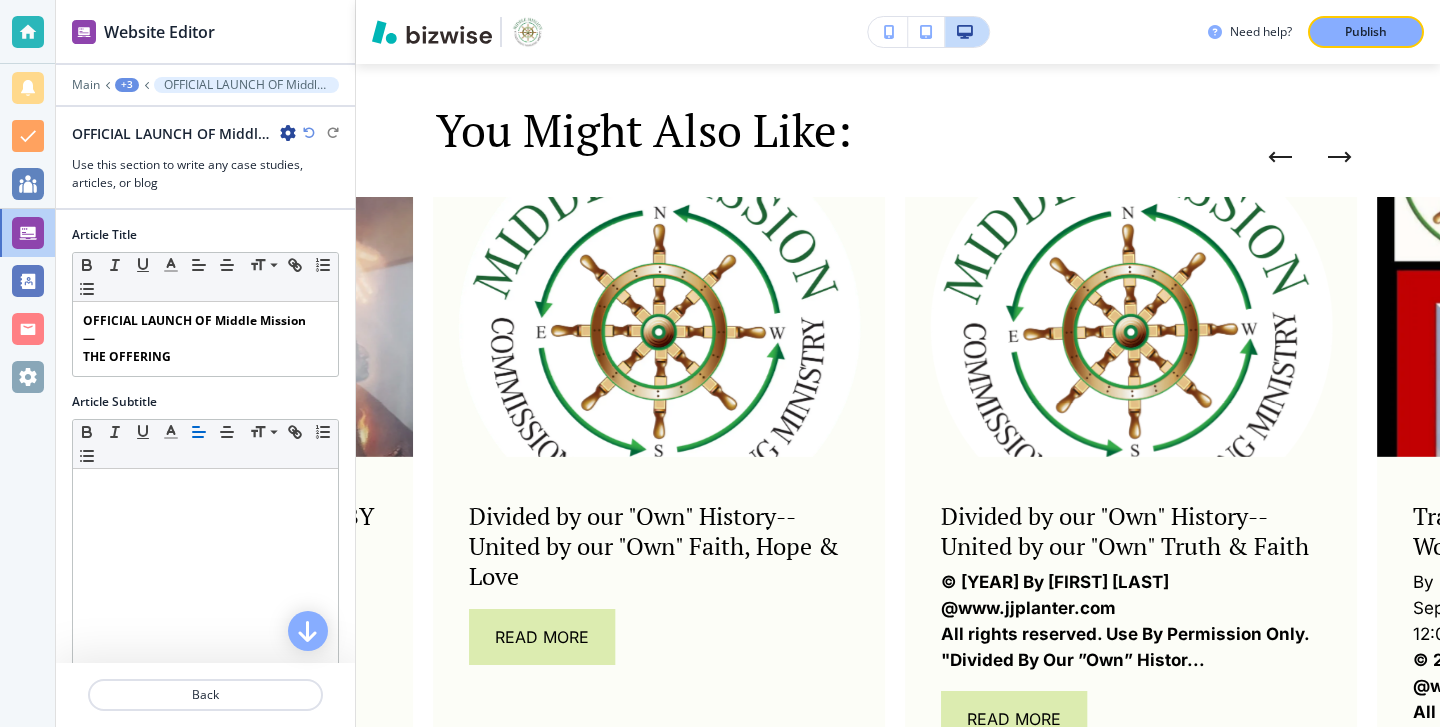 click 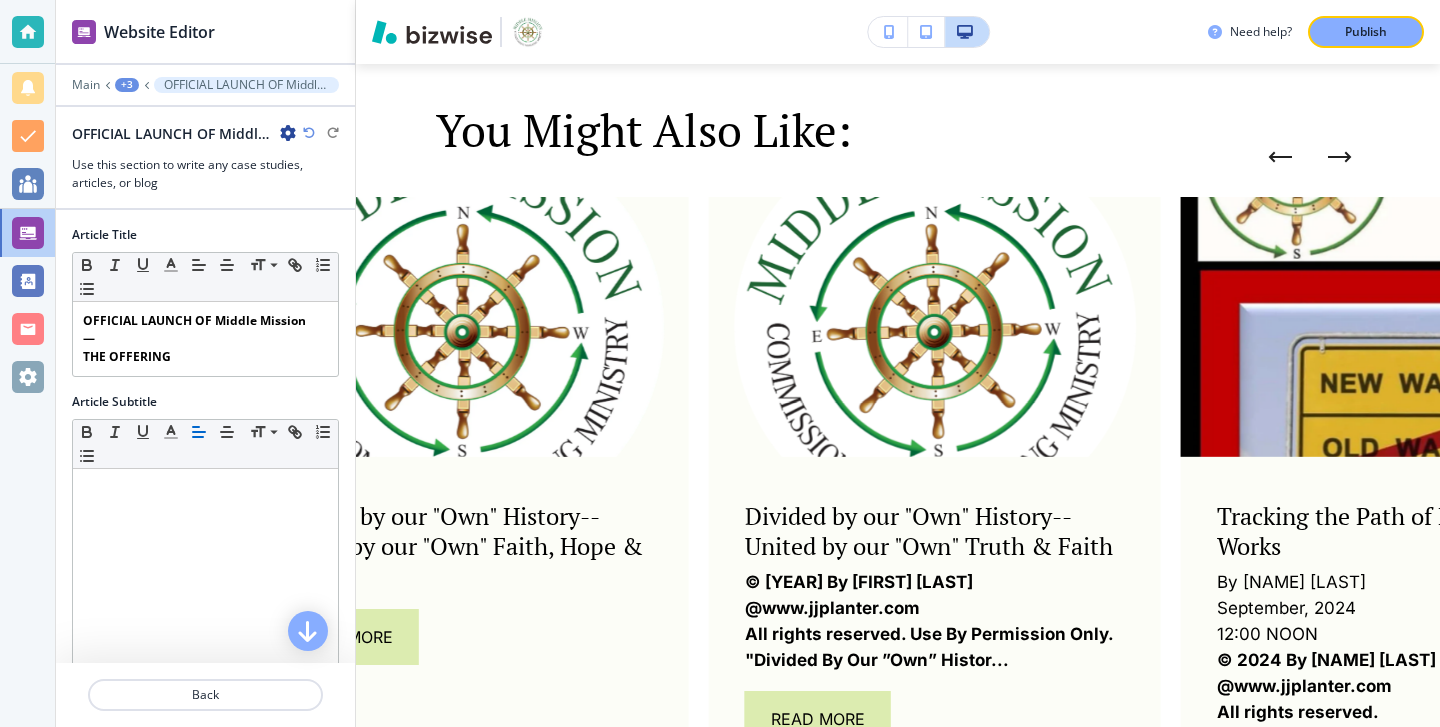 click 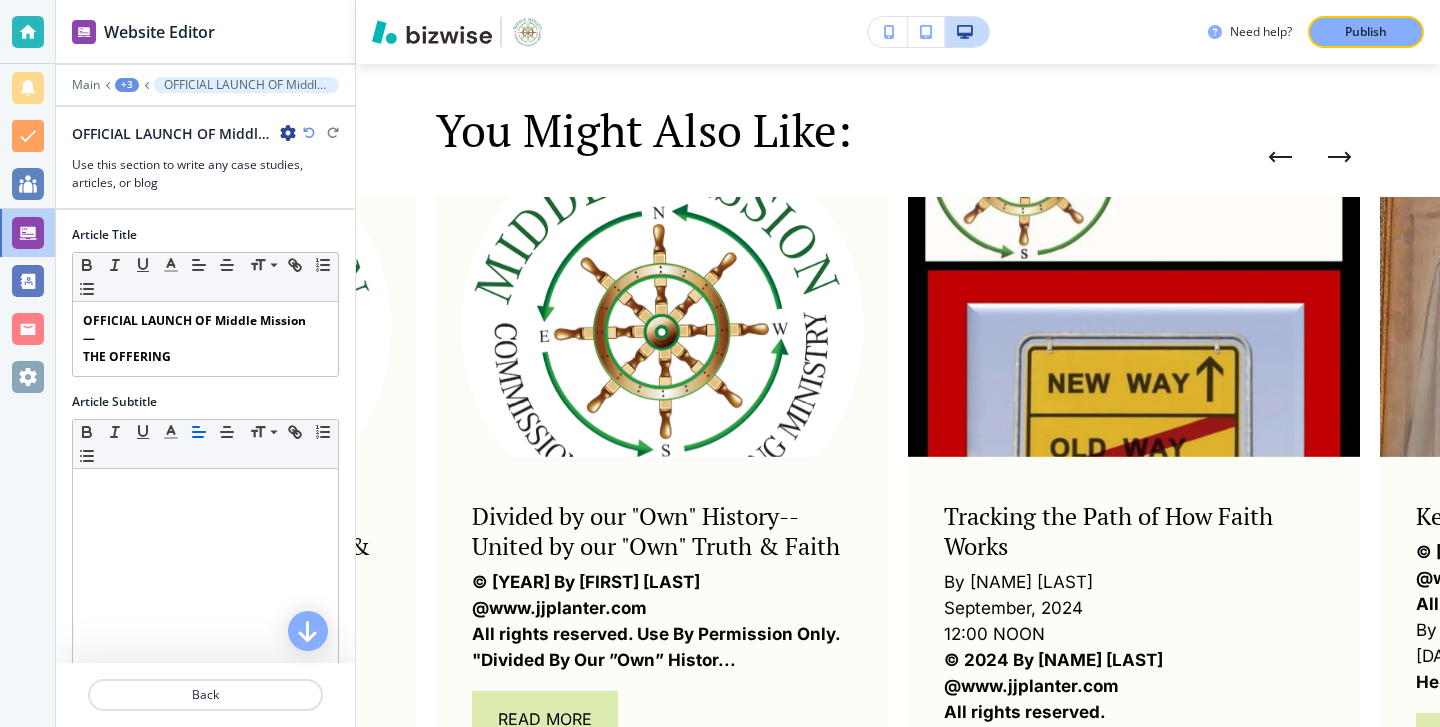 click 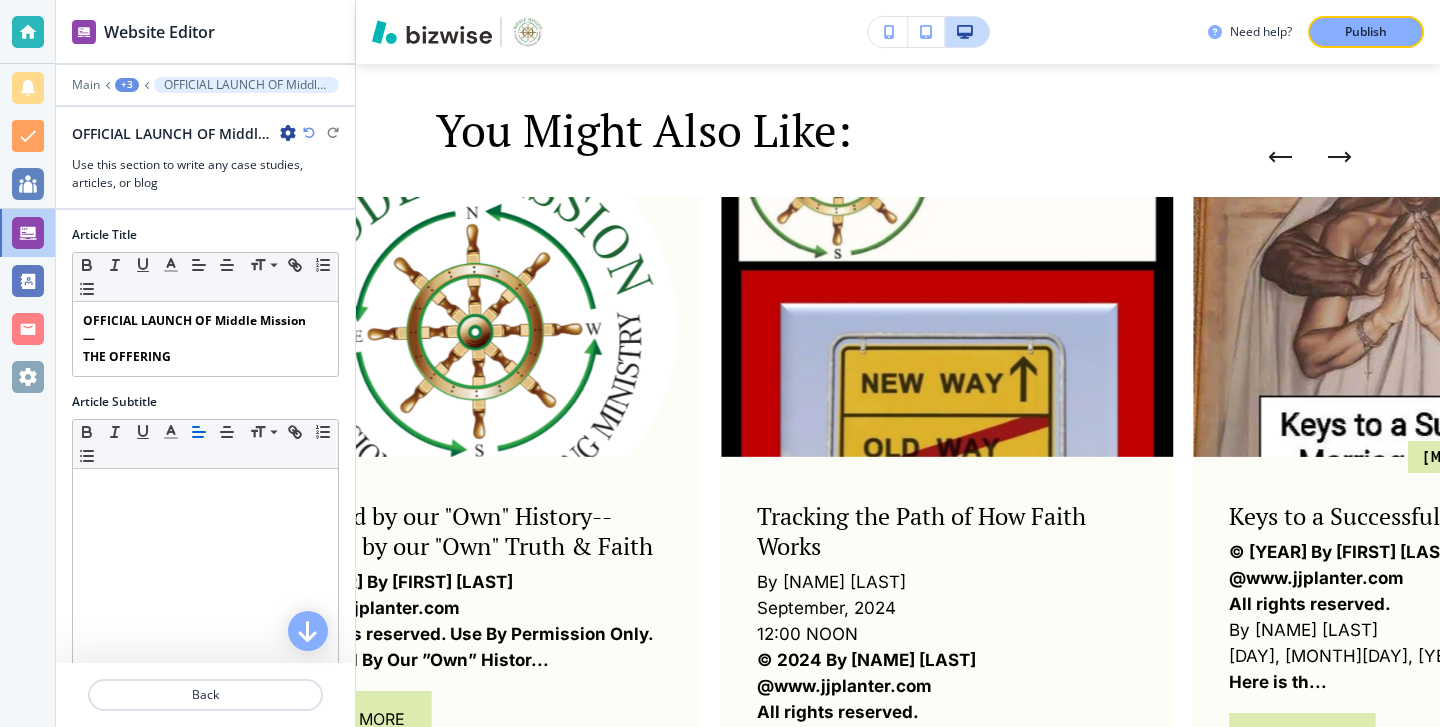 click 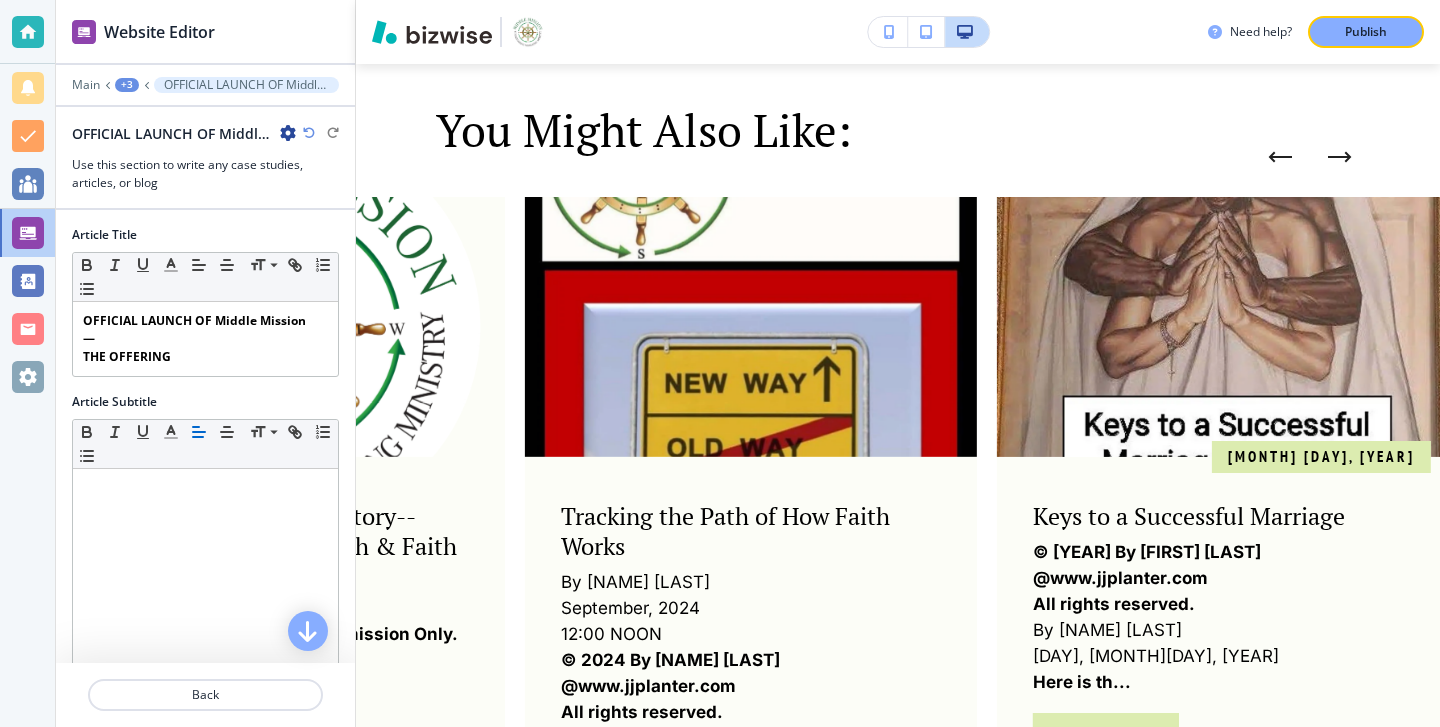 click 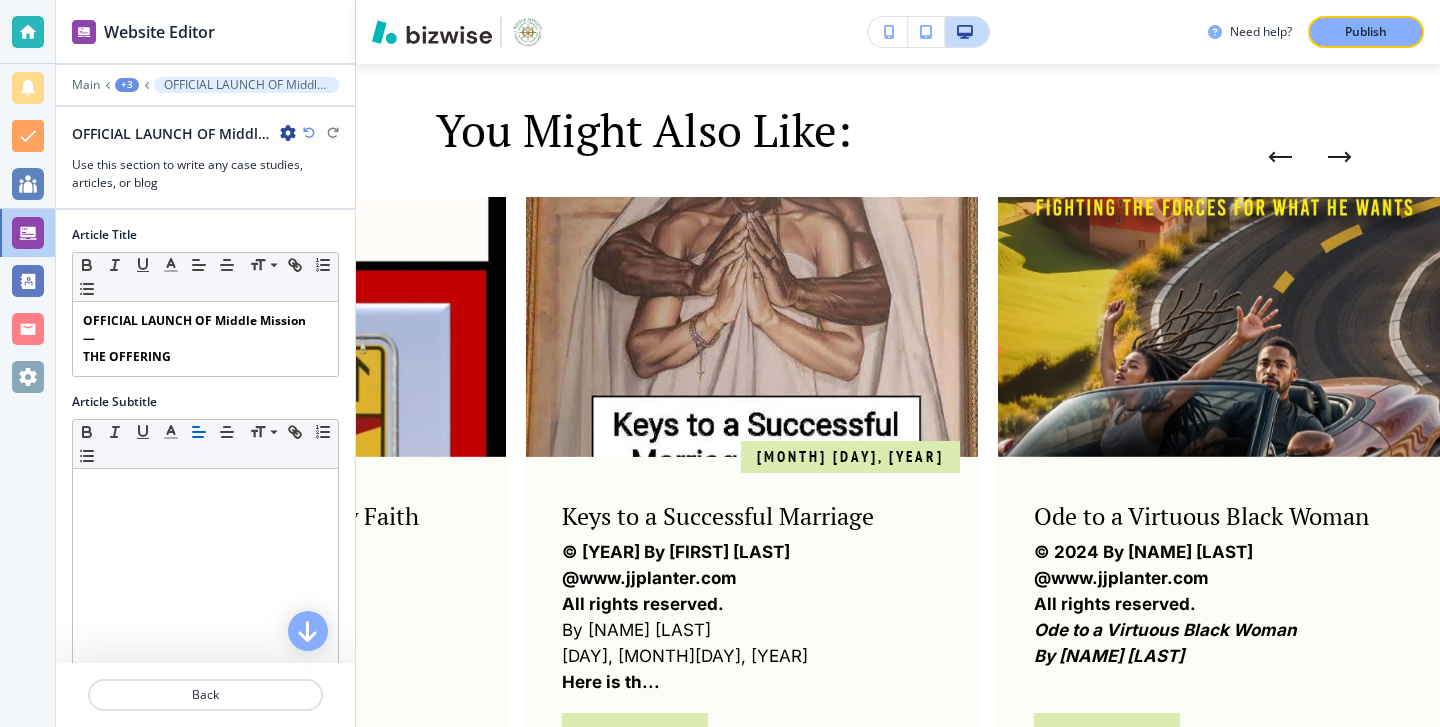 click at bounding box center [1280, 157] 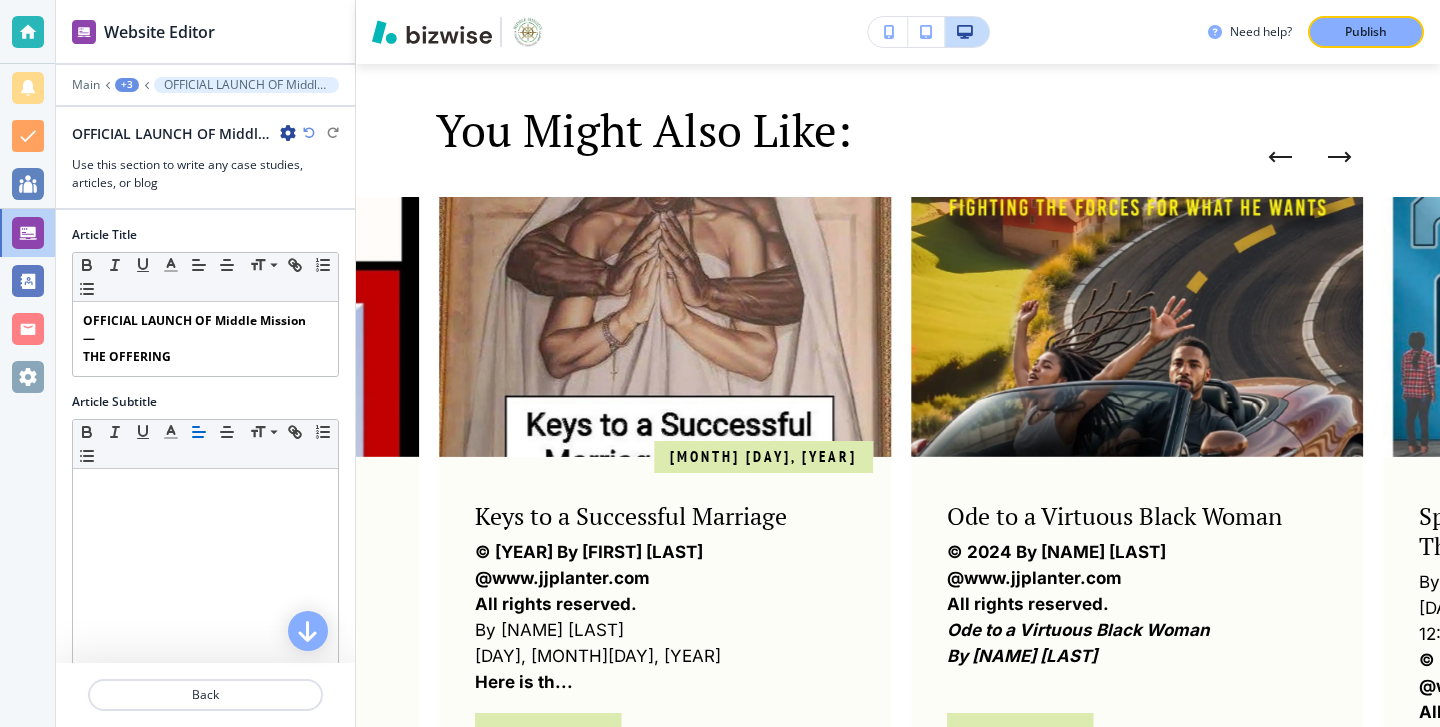 click at bounding box center [1280, 157] 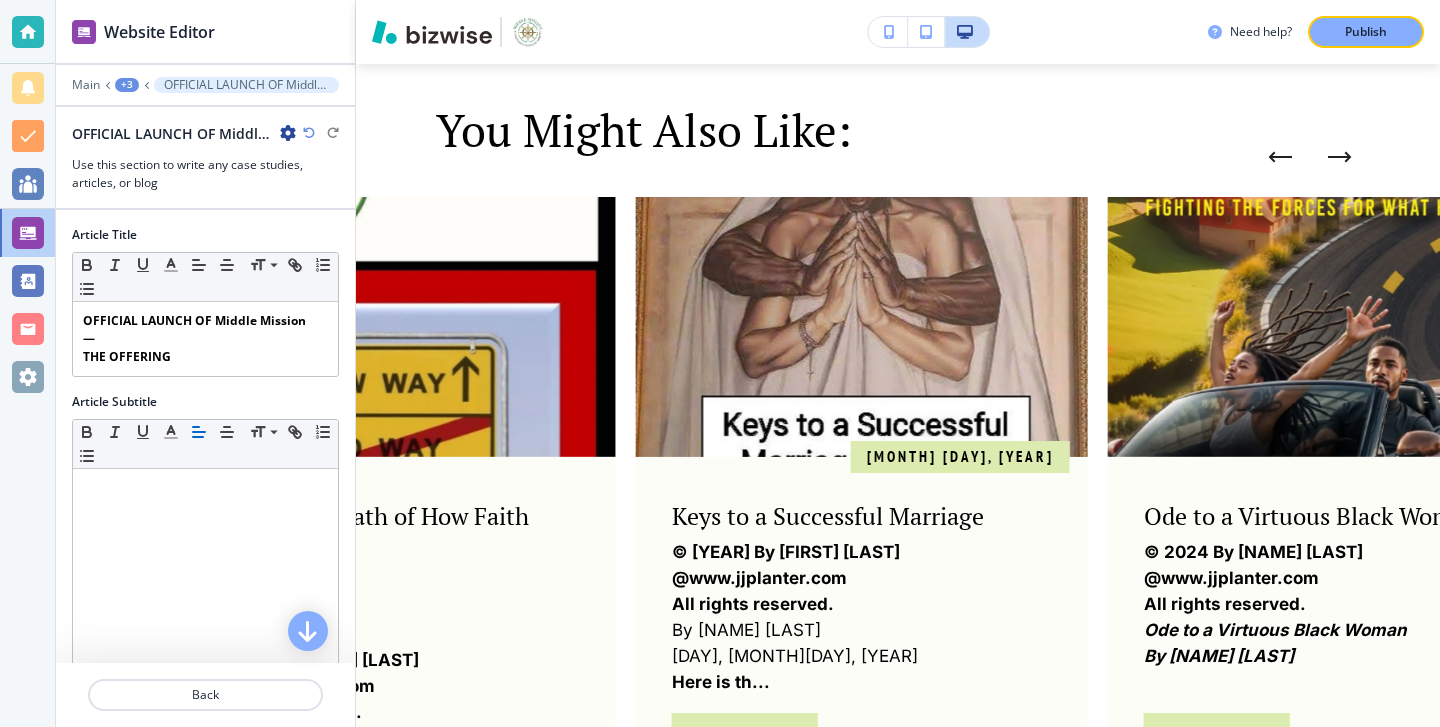 click at bounding box center [1280, 157] 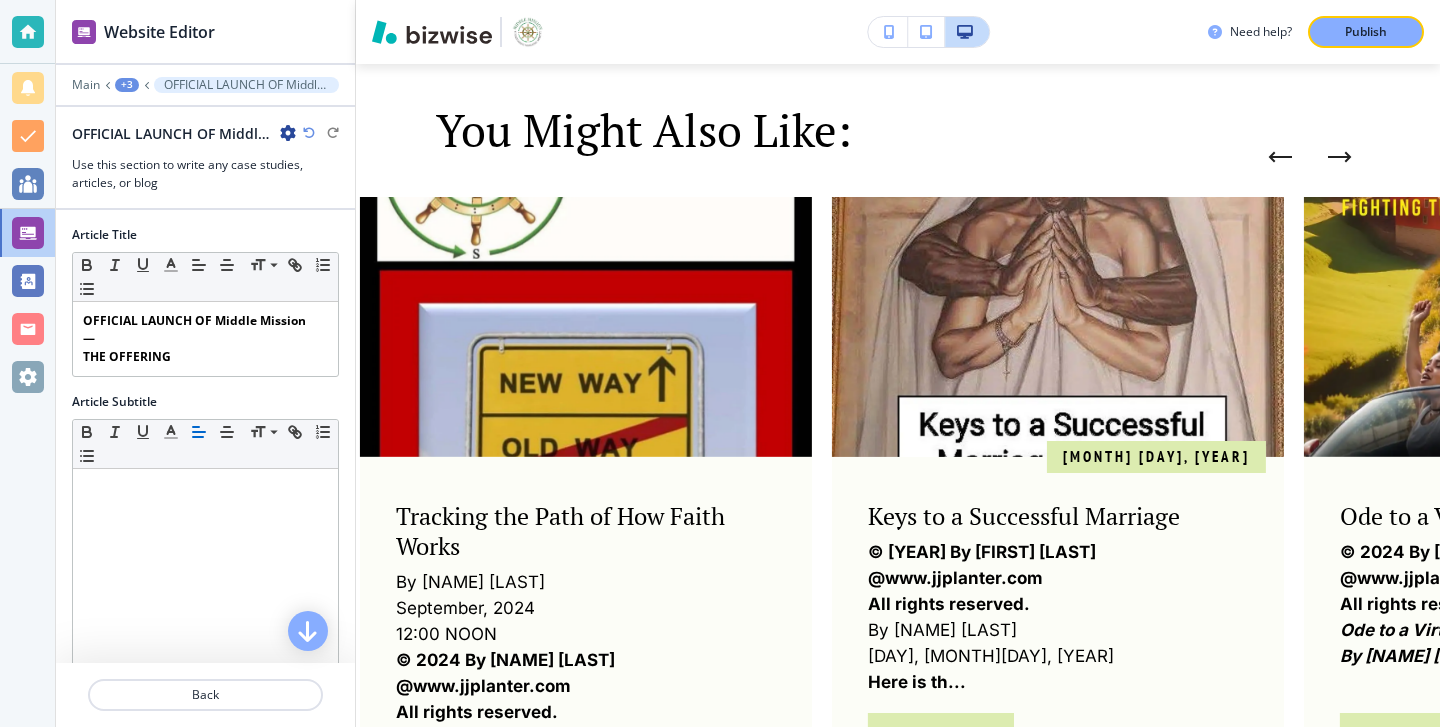 click at bounding box center [1280, 157] 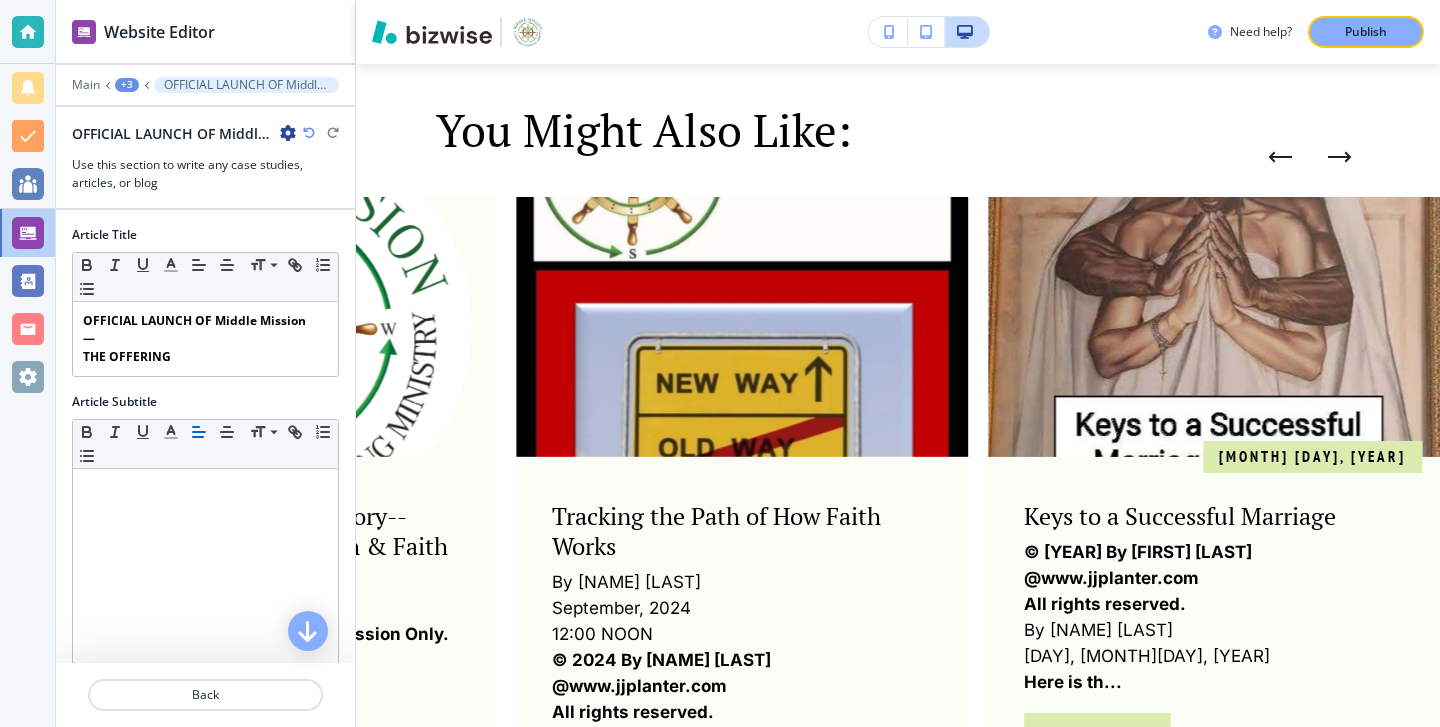 click at bounding box center (1280, 157) 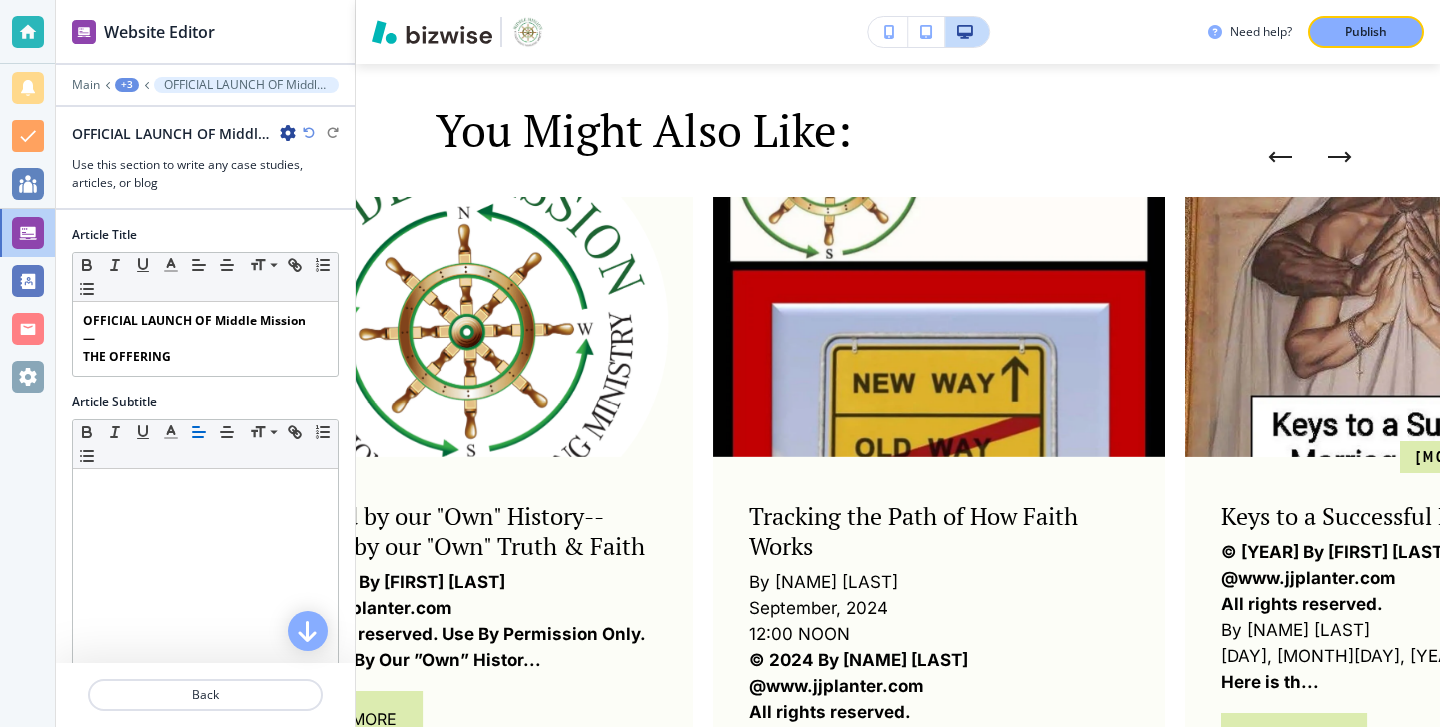 click at bounding box center (1280, 157) 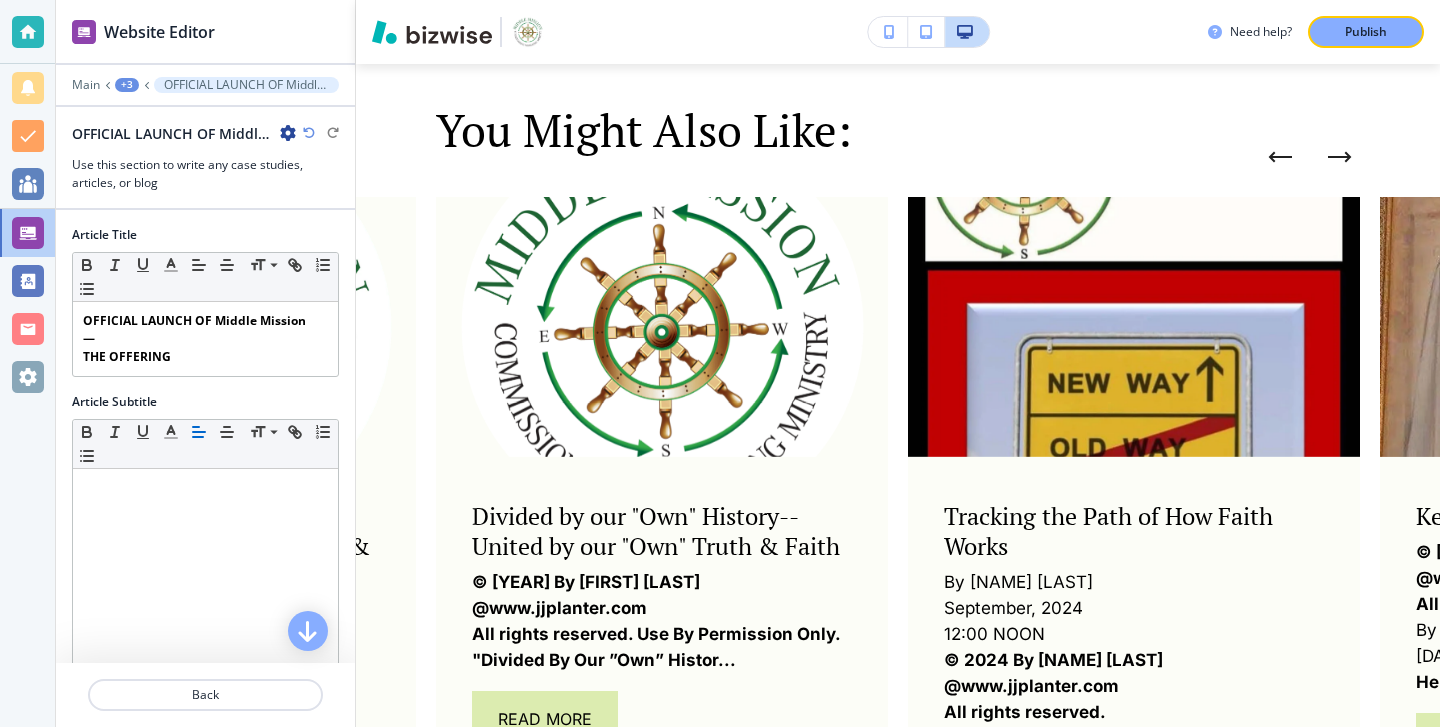 click at bounding box center (1280, 157) 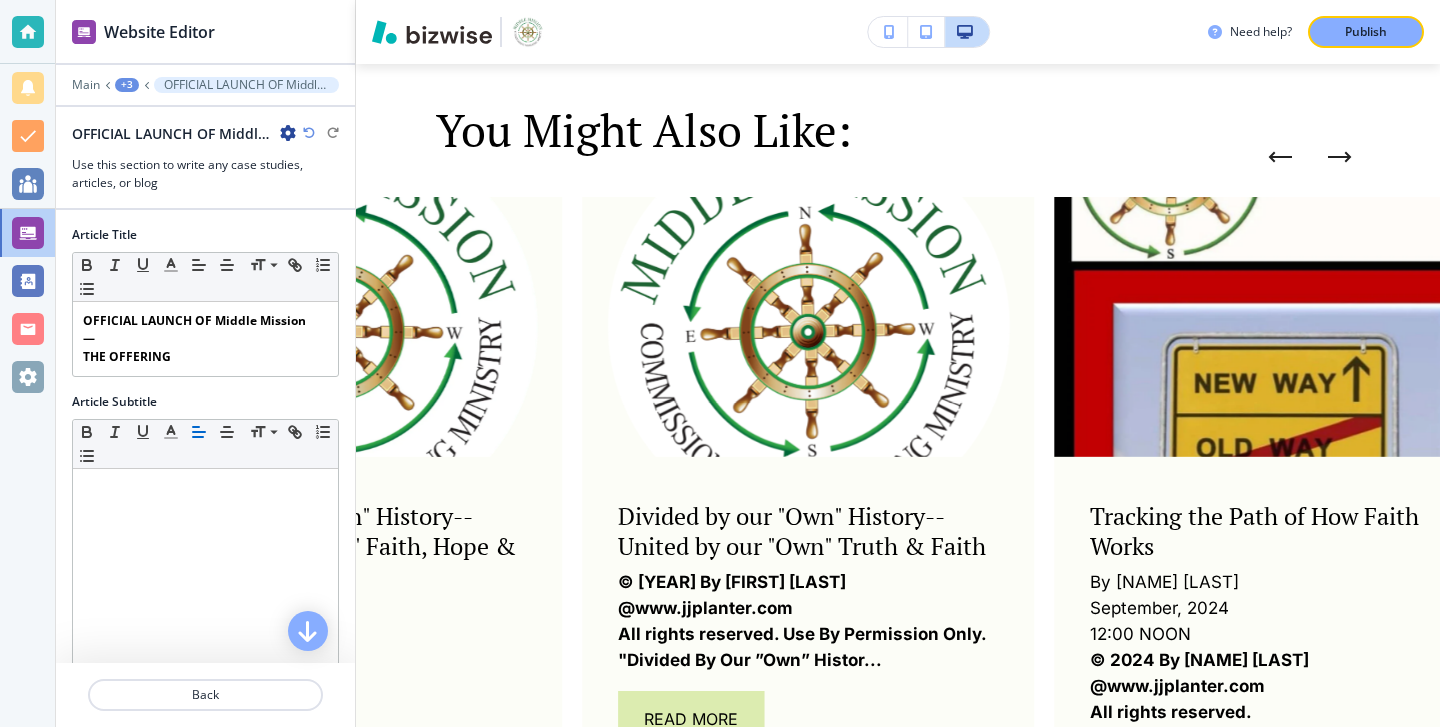 click at bounding box center (1280, 157) 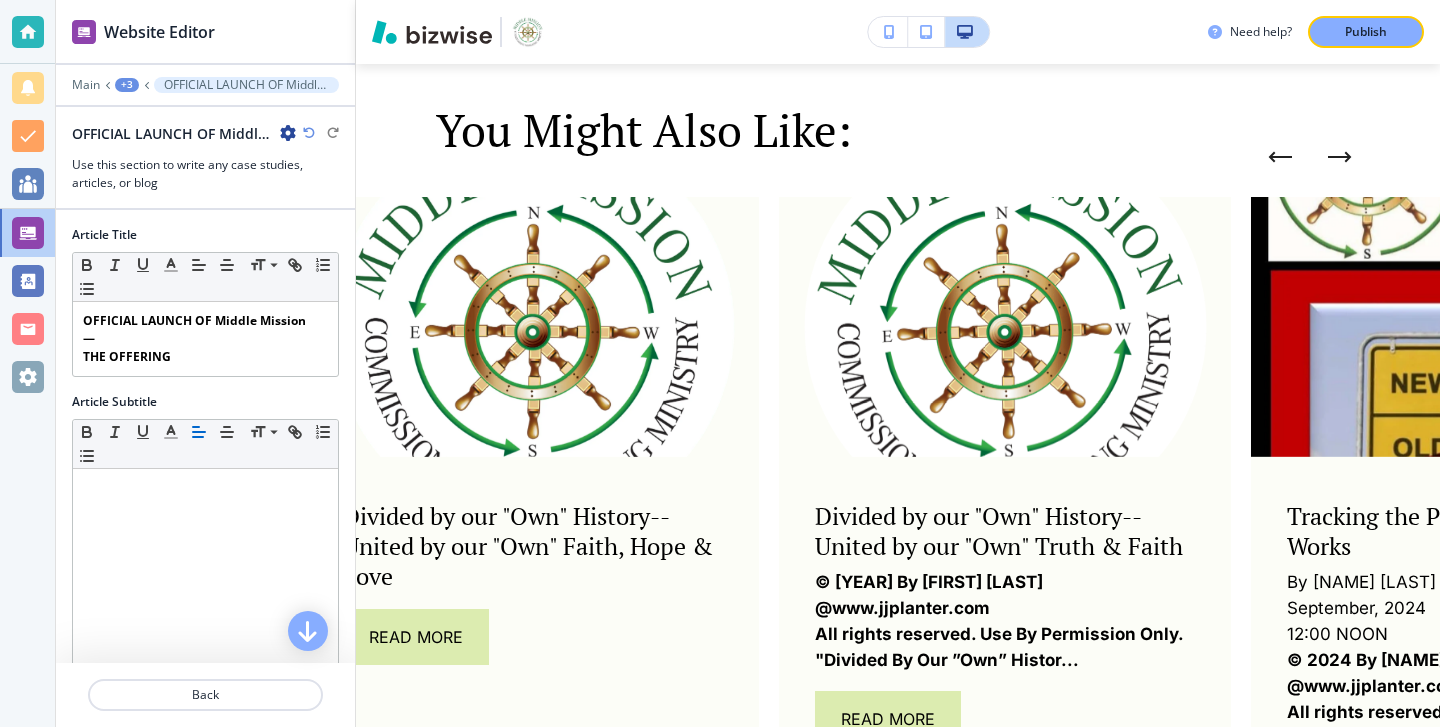 click at bounding box center (1280, 157) 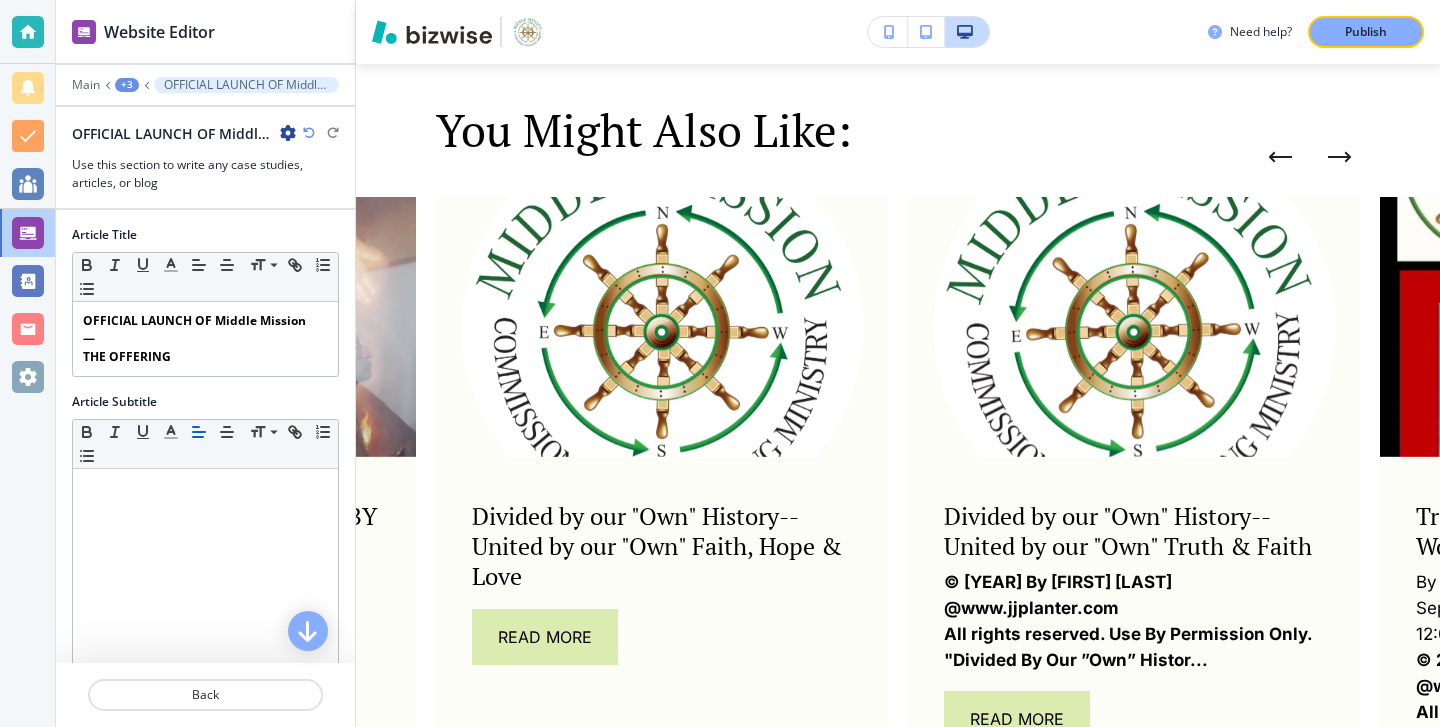 click at bounding box center [1280, 157] 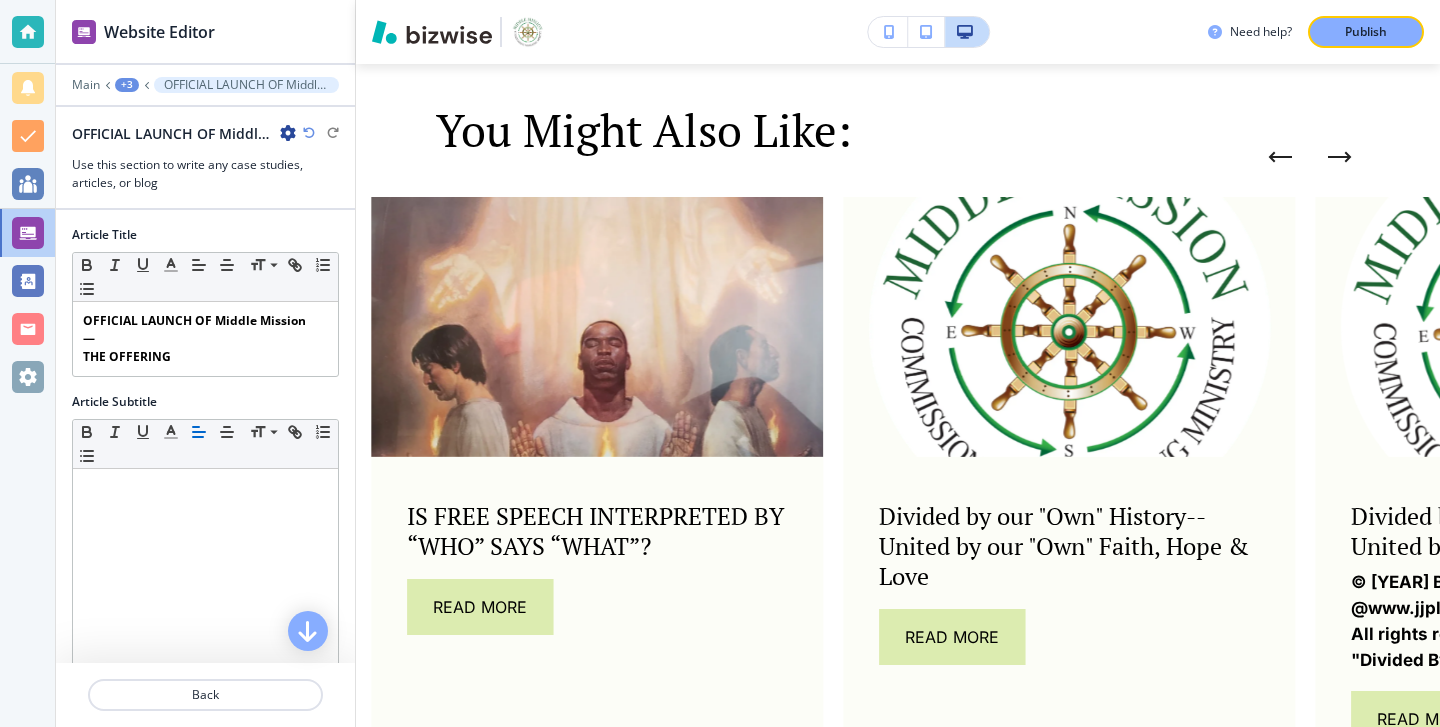 click at bounding box center [1280, 157] 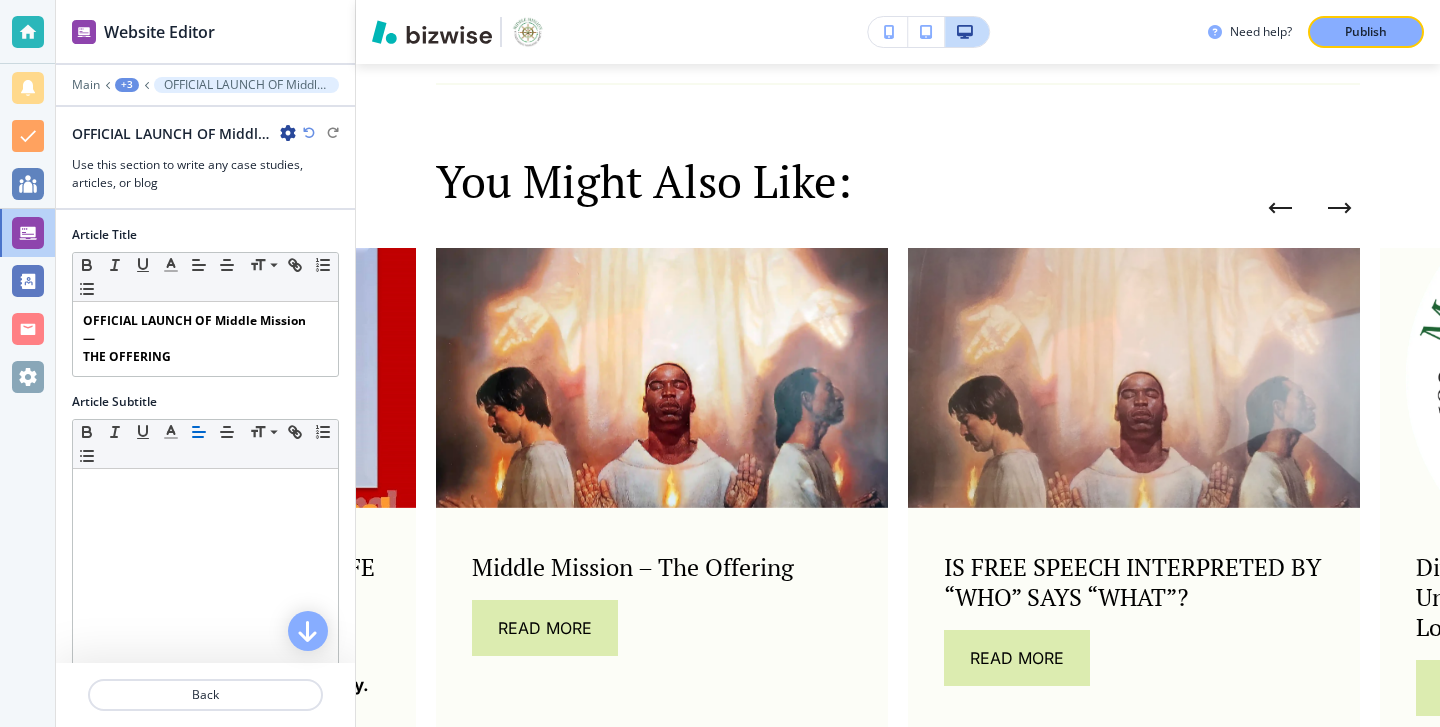 scroll, scrollTop: 2032, scrollLeft: 0, axis: vertical 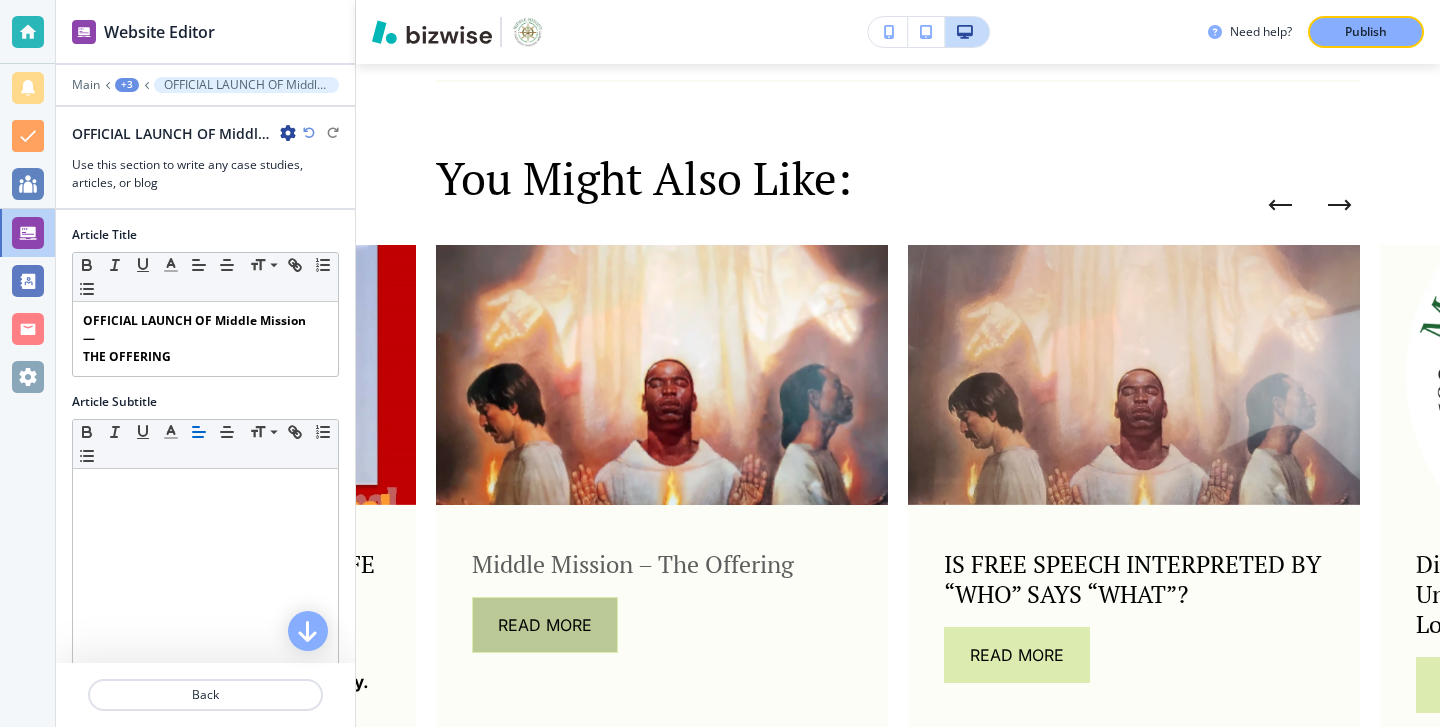 click on "Read More" 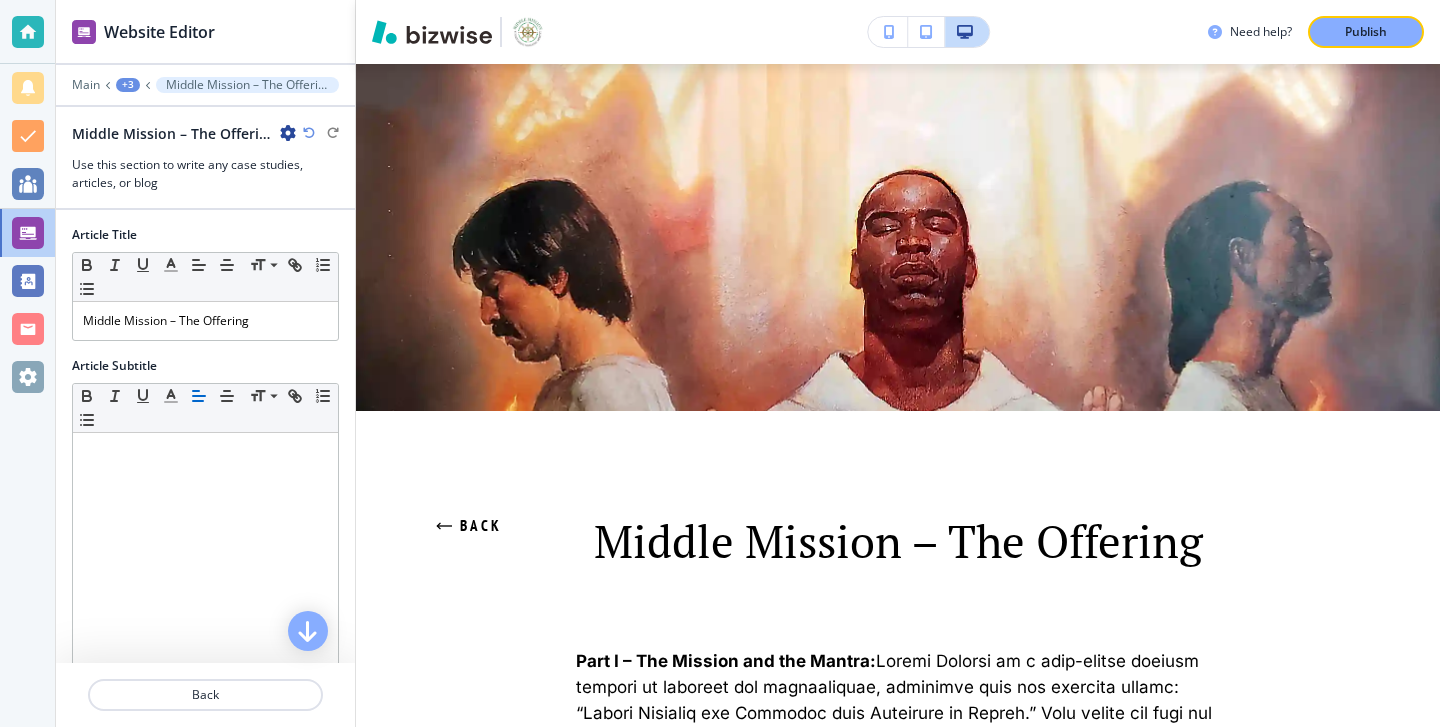 scroll, scrollTop: 60, scrollLeft: 0, axis: vertical 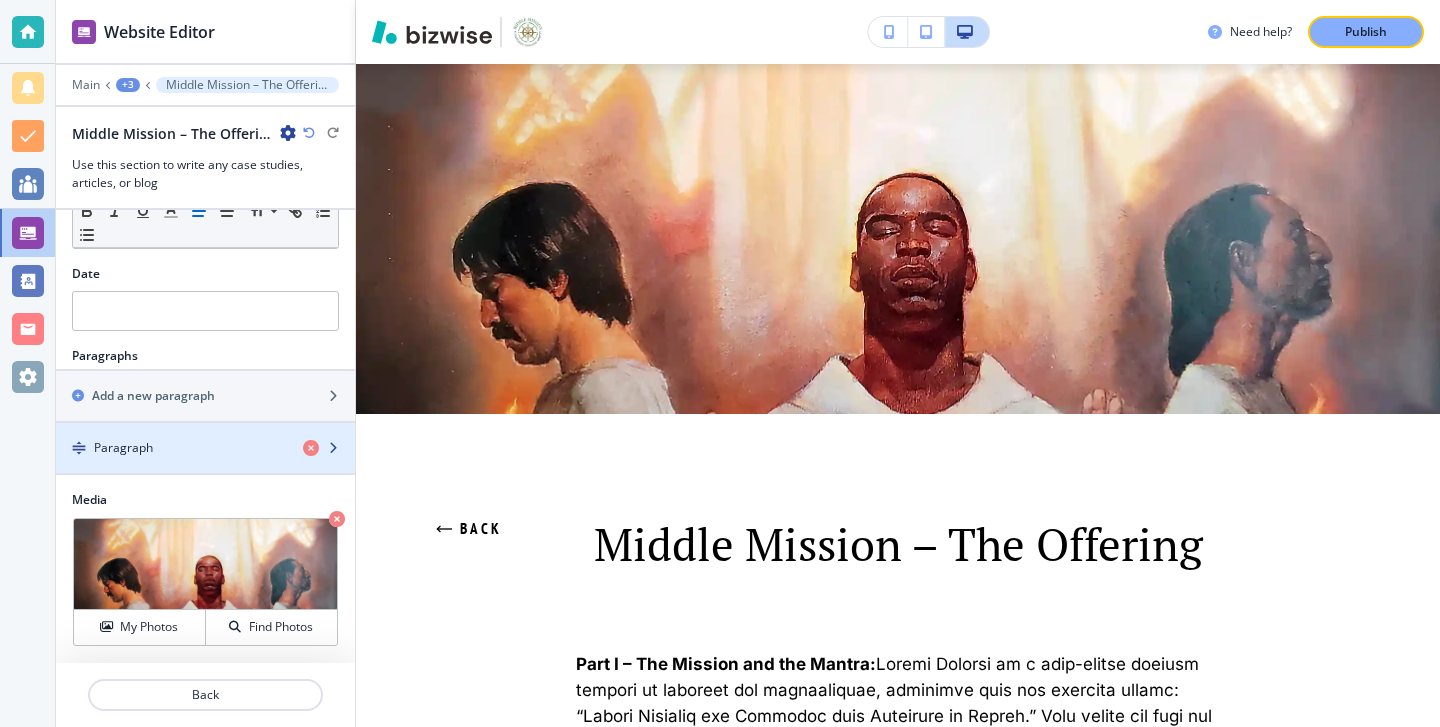 click on "Paragraph" at bounding box center [171, 448] 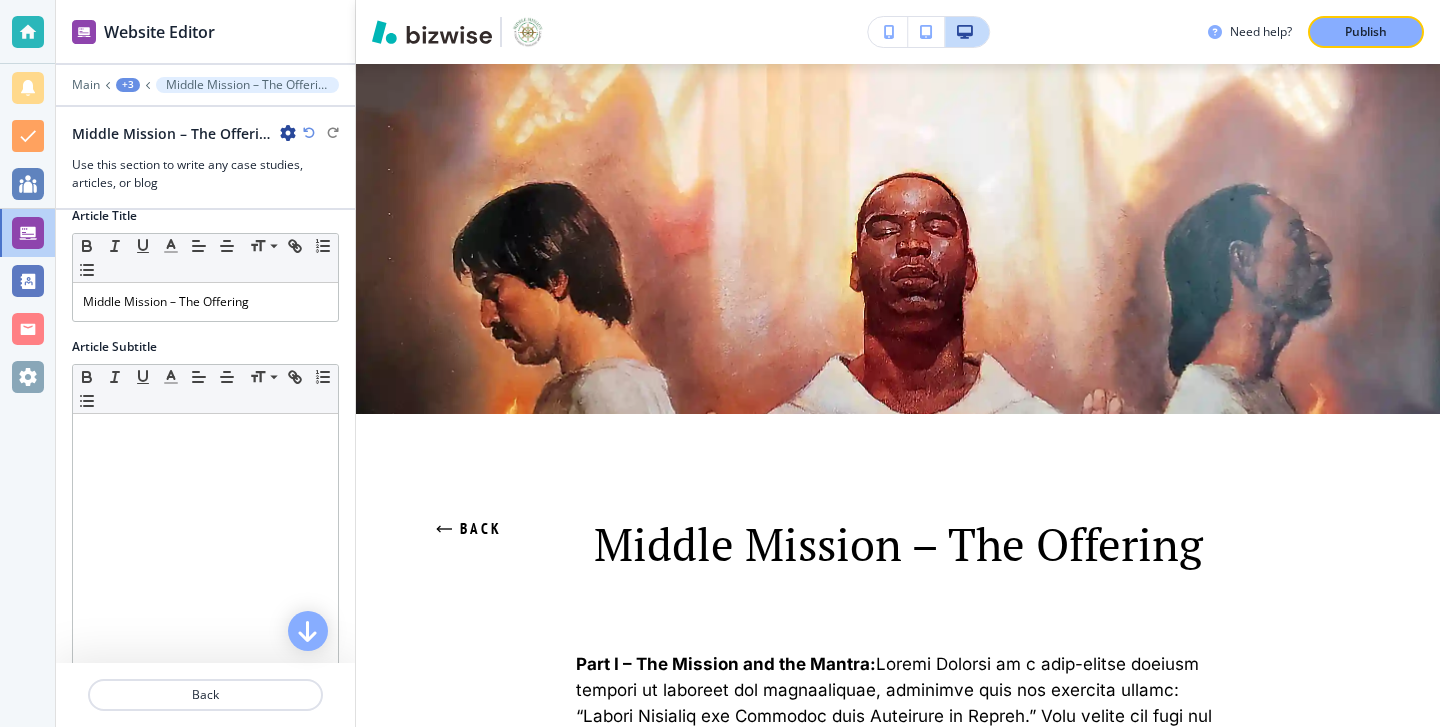 scroll, scrollTop: 0, scrollLeft: 0, axis: both 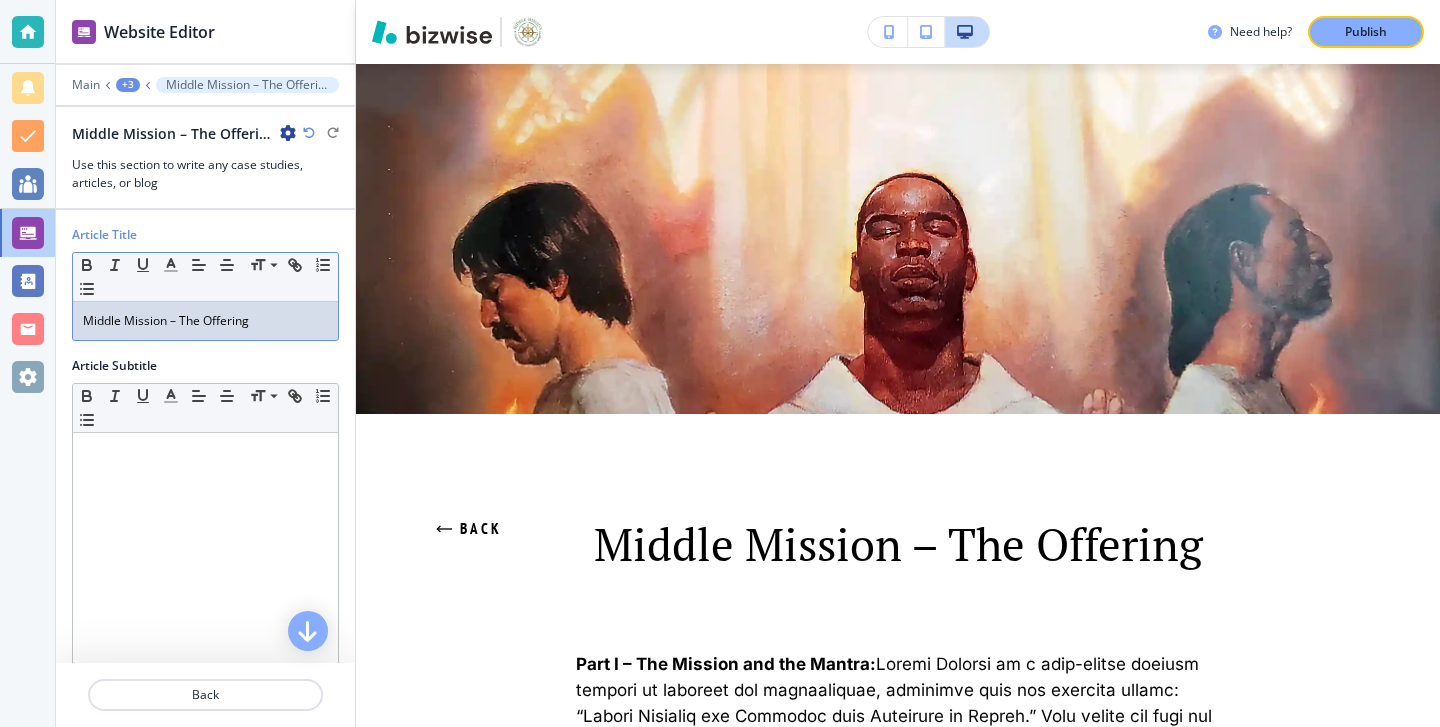 click on "Middle Mission – The Offering" at bounding box center (205, 321) 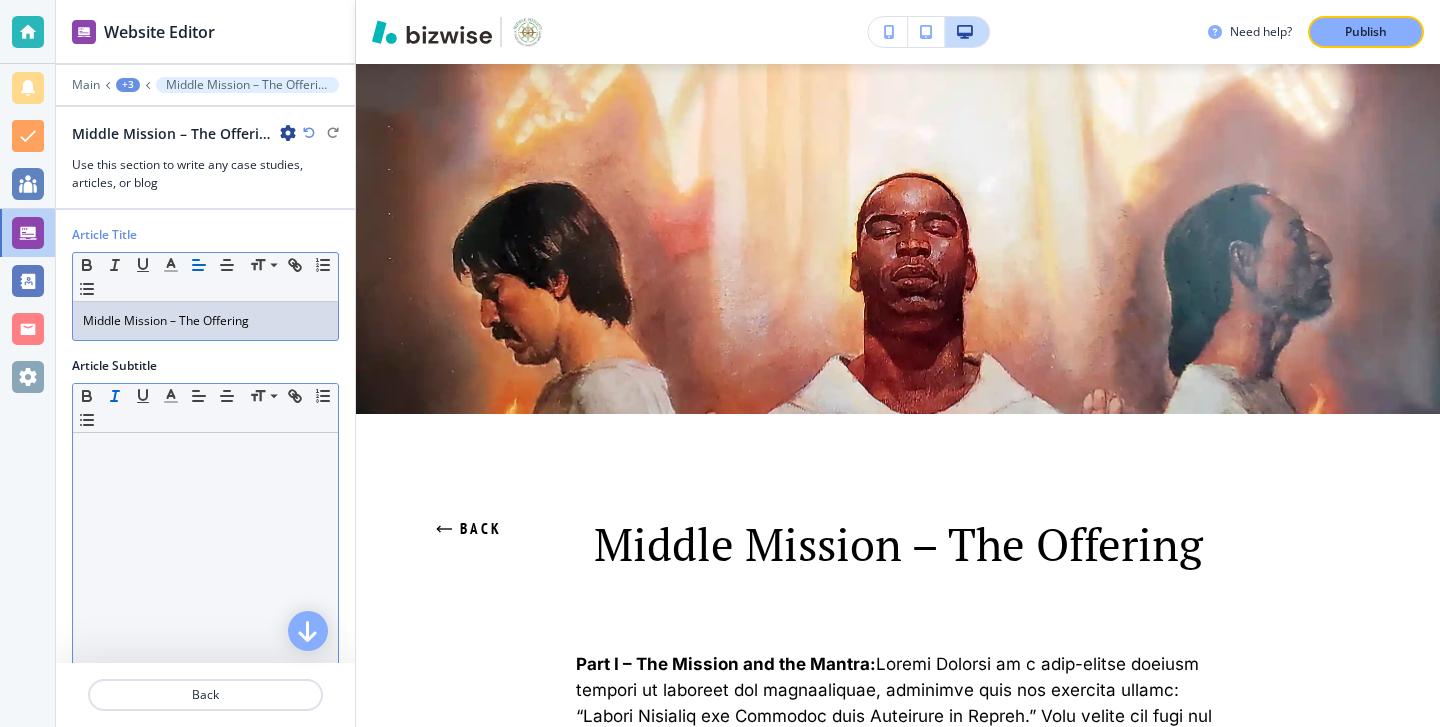 type 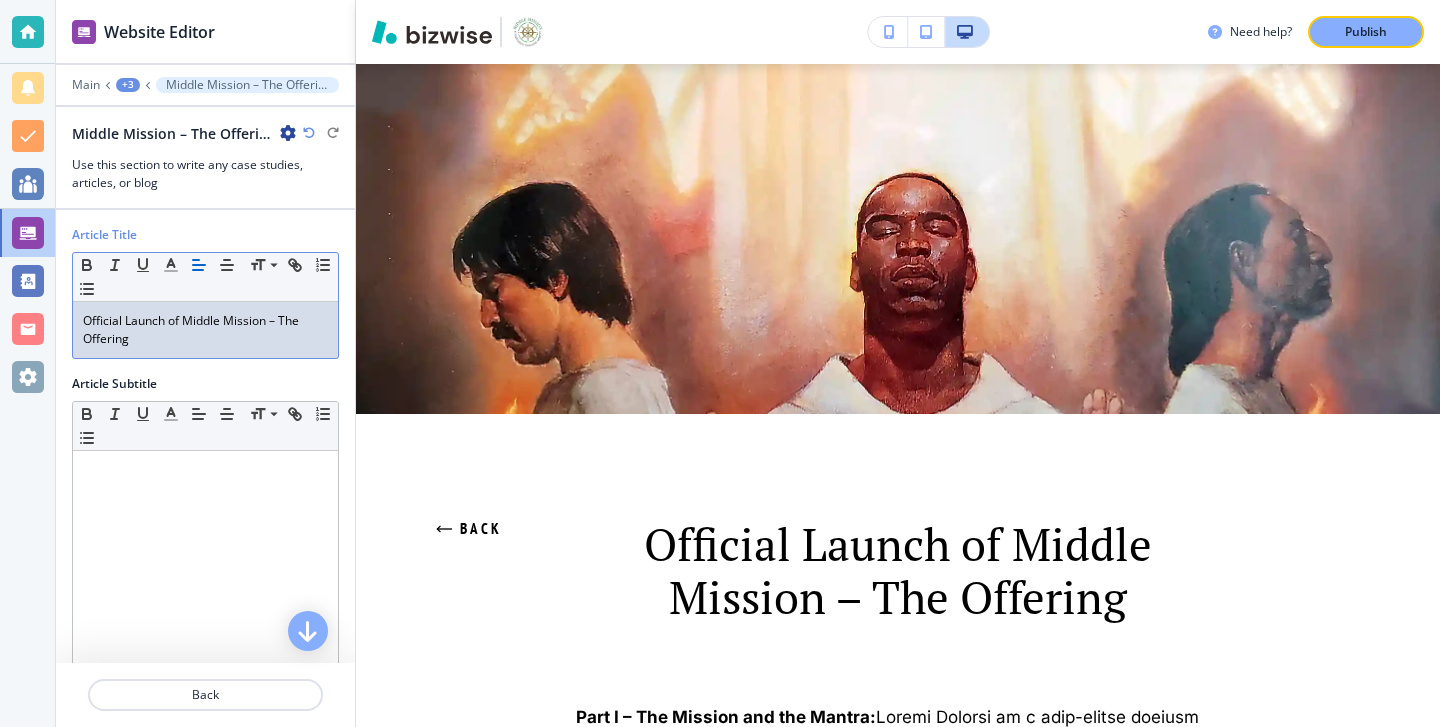 scroll, scrollTop: 463, scrollLeft: 0, axis: vertical 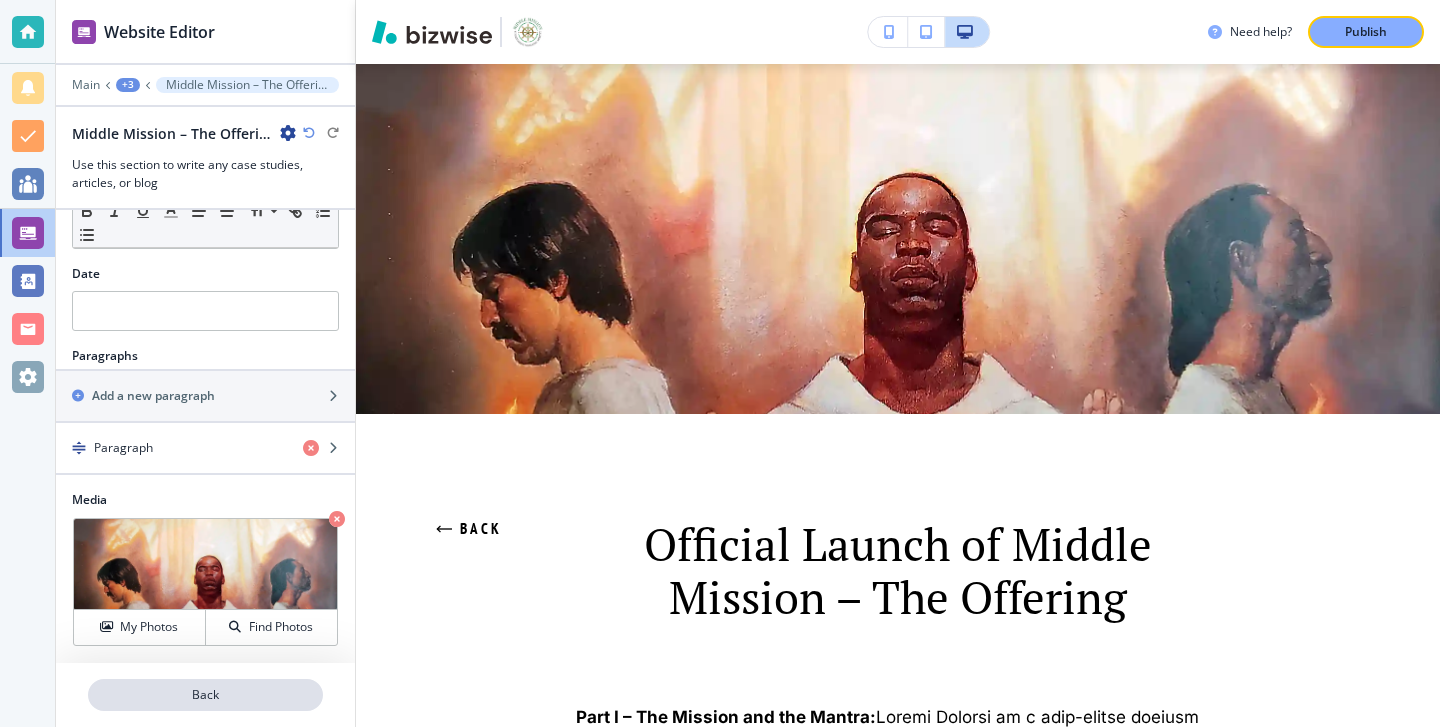 click on "Back" at bounding box center (205, 695) 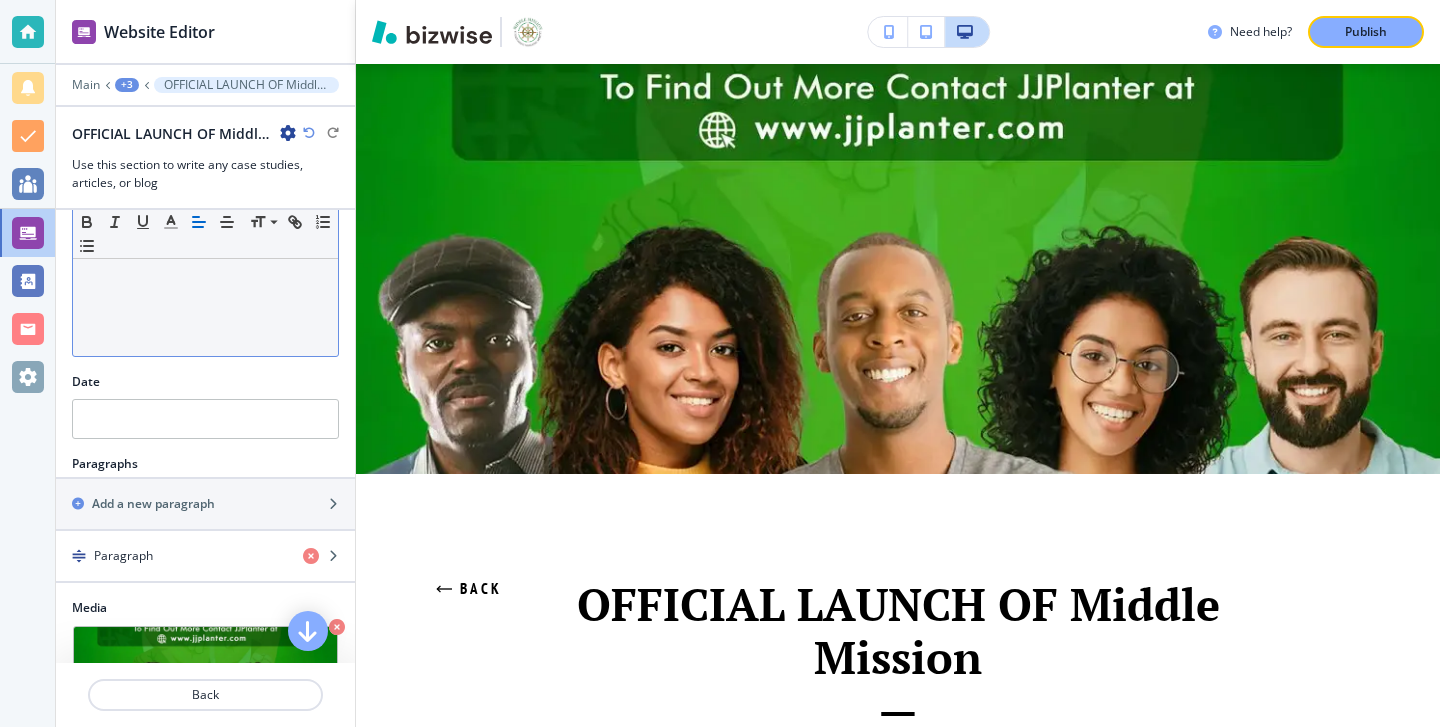scroll, scrollTop: 481, scrollLeft: 0, axis: vertical 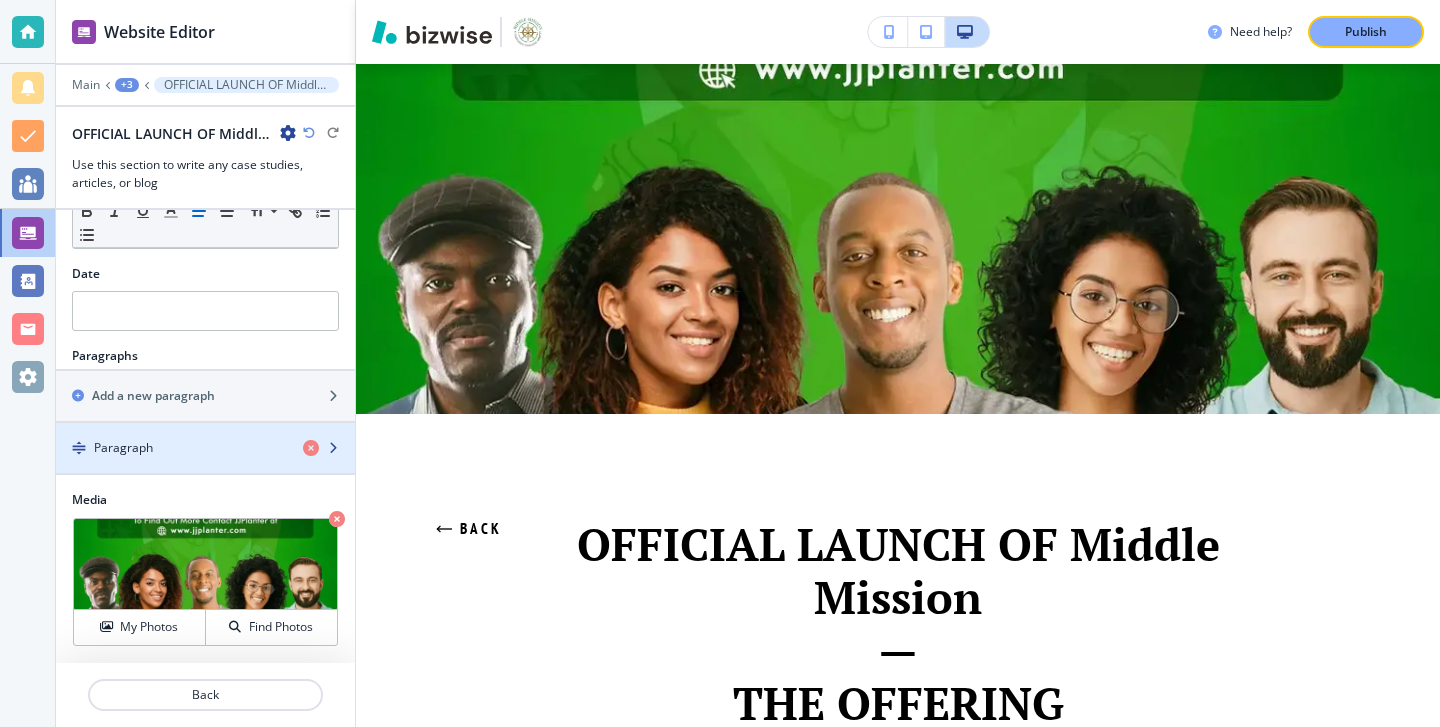 click at bounding box center (205, 465) 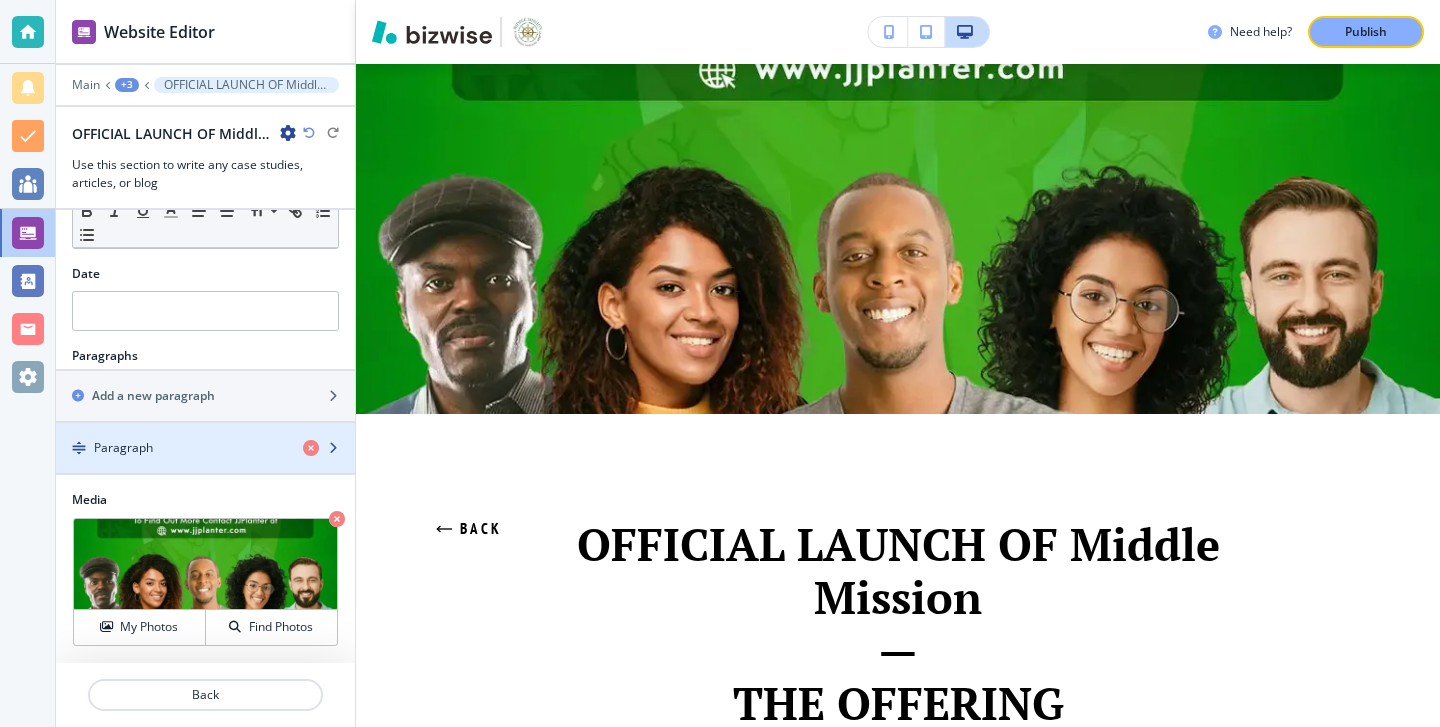 click on "Paragraph" at bounding box center [171, 448] 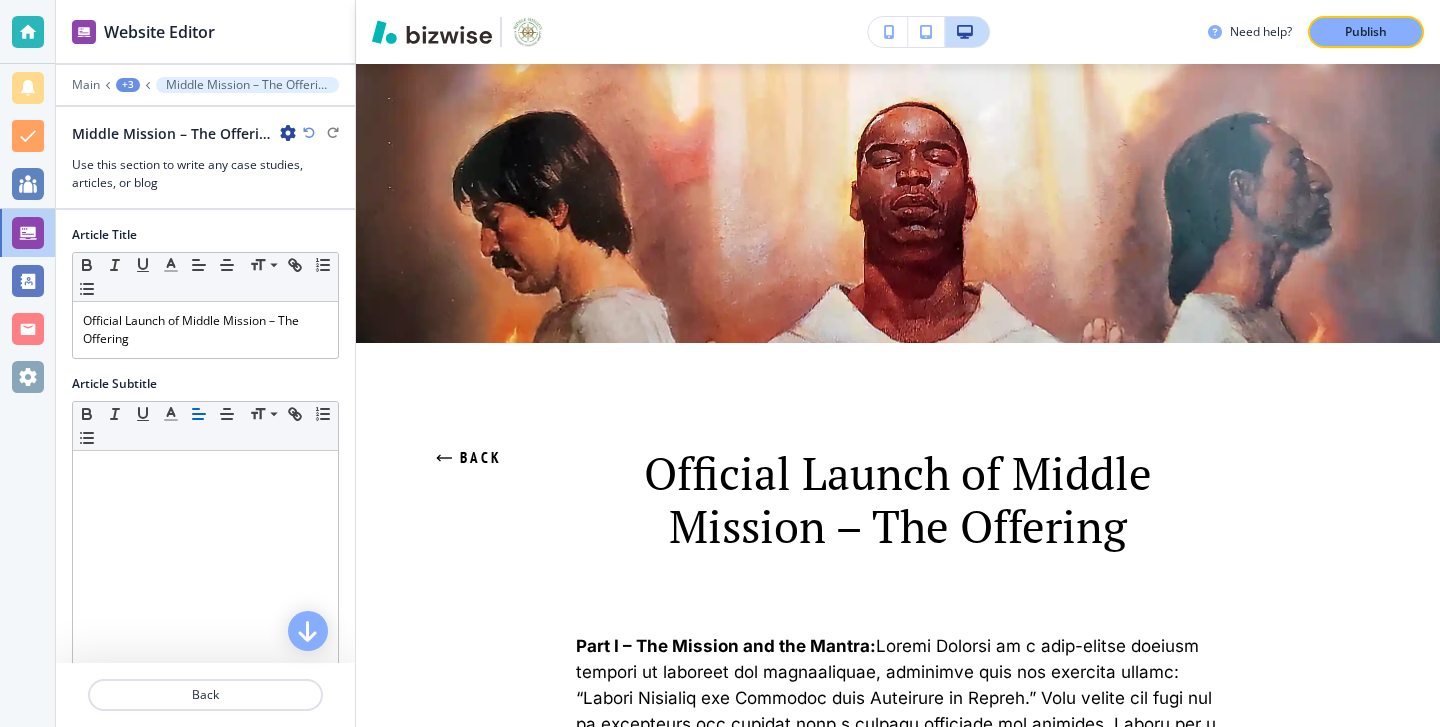scroll, scrollTop: 0, scrollLeft: 0, axis: both 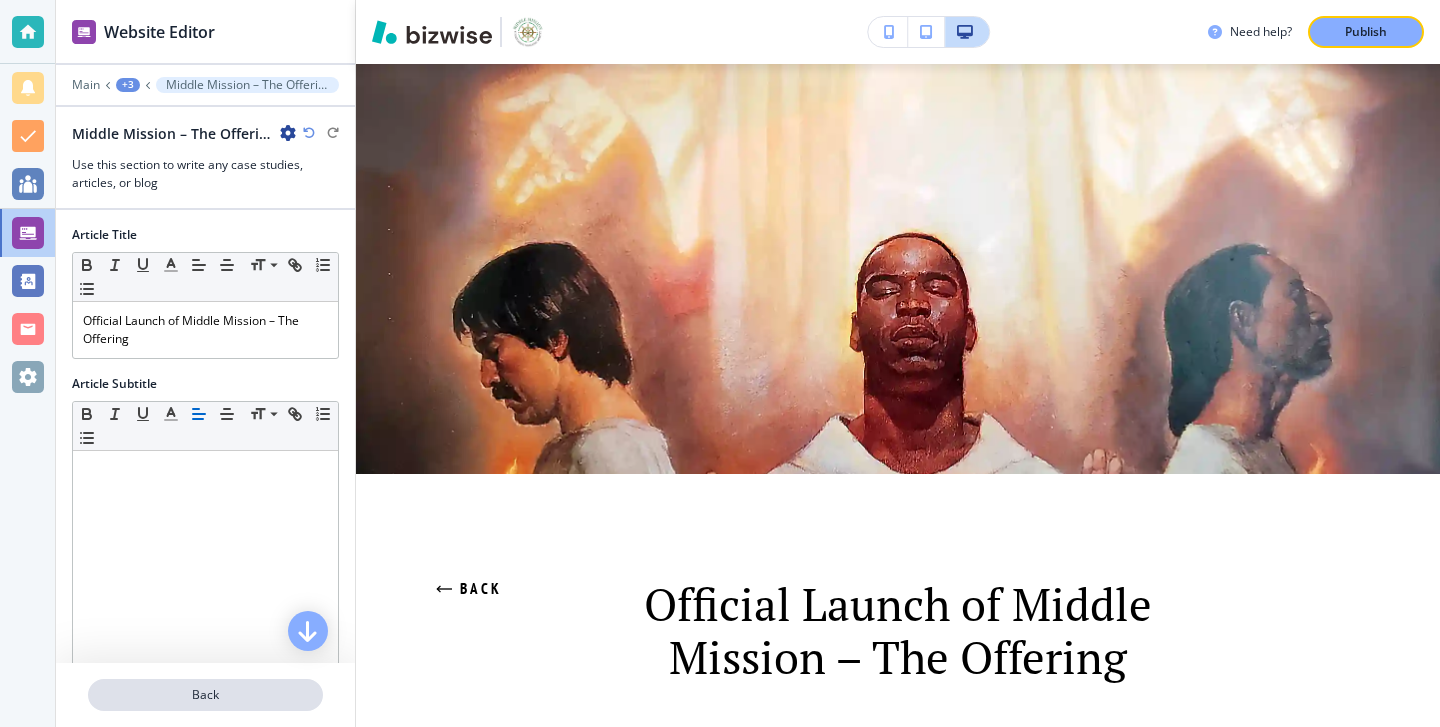 click on "Back" at bounding box center [205, 695] 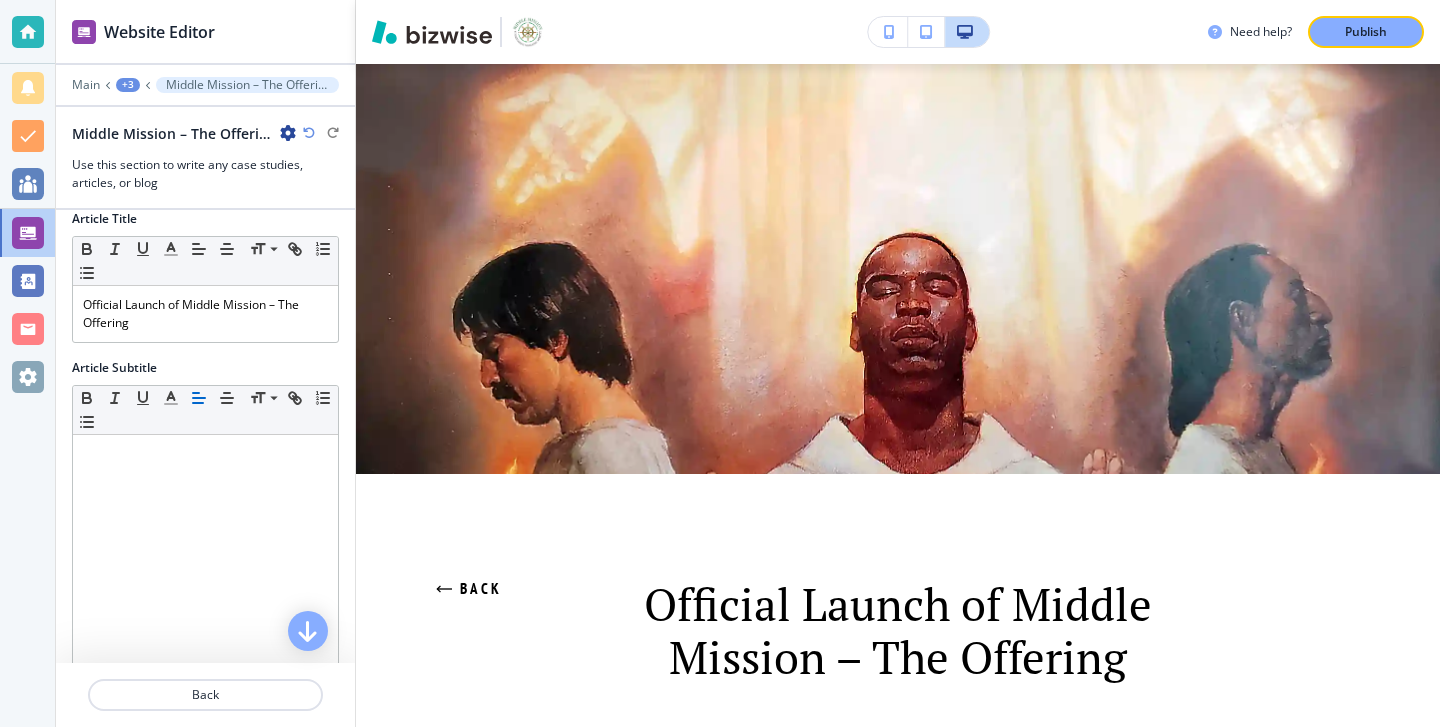 scroll, scrollTop: 7, scrollLeft: 0, axis: vertical 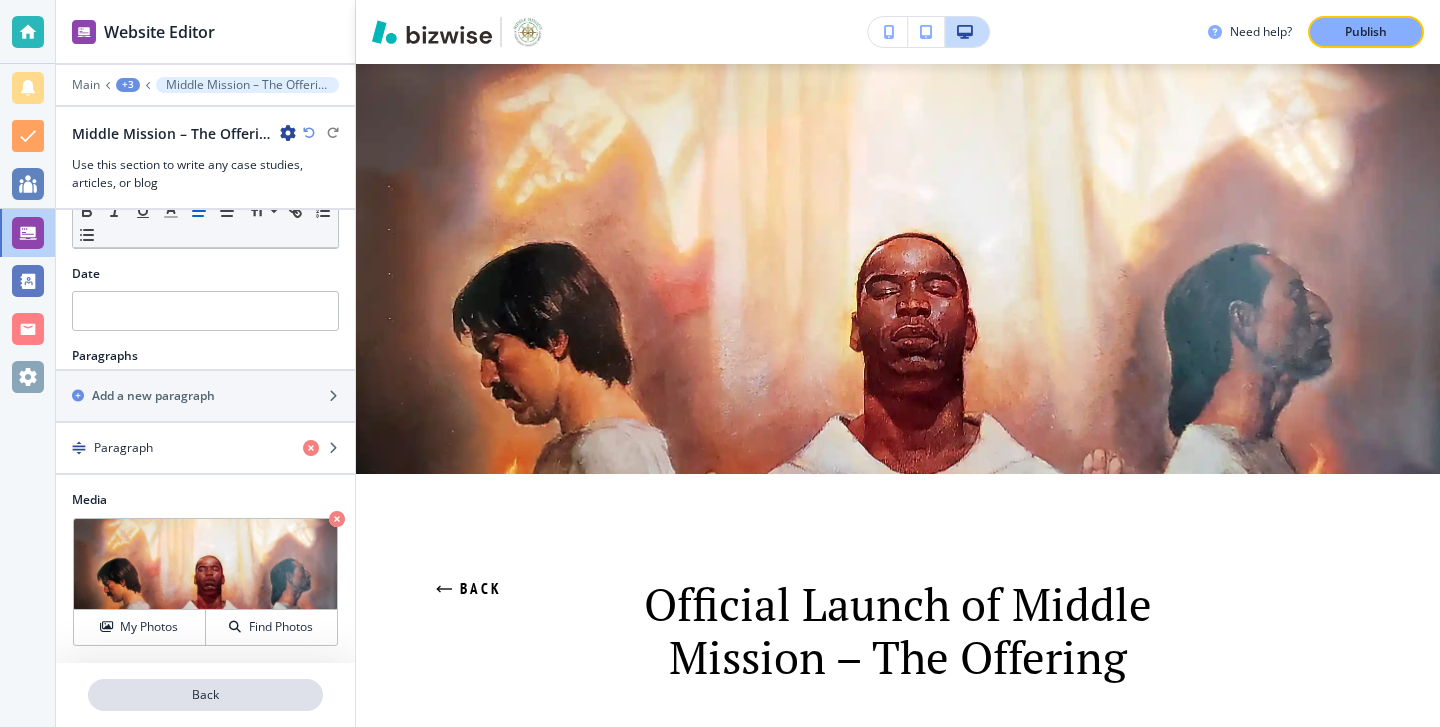 click on "Back" at bounding box center (205, 695) 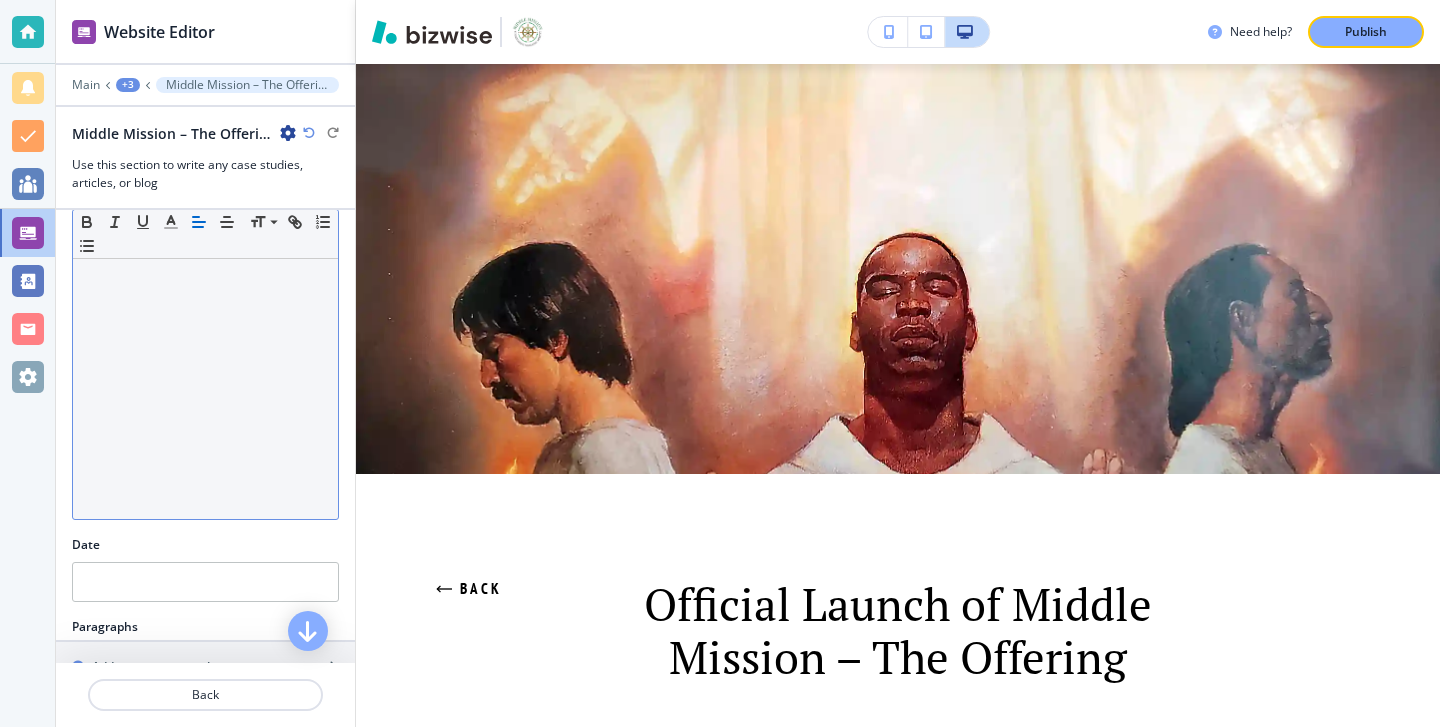 scroll, scrollTop: 463, scrollLeft: 0, axis: vertical 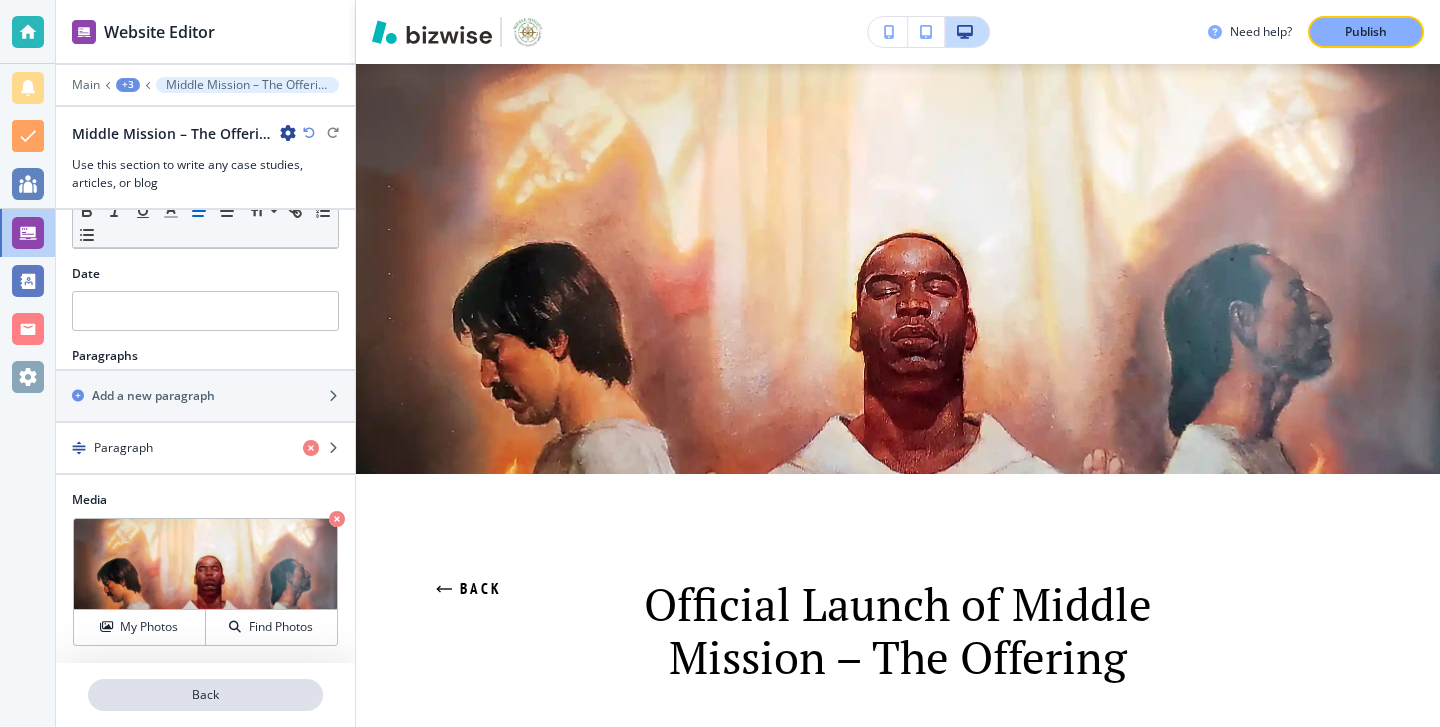 click on "Back" at bounding box center [205, 695] 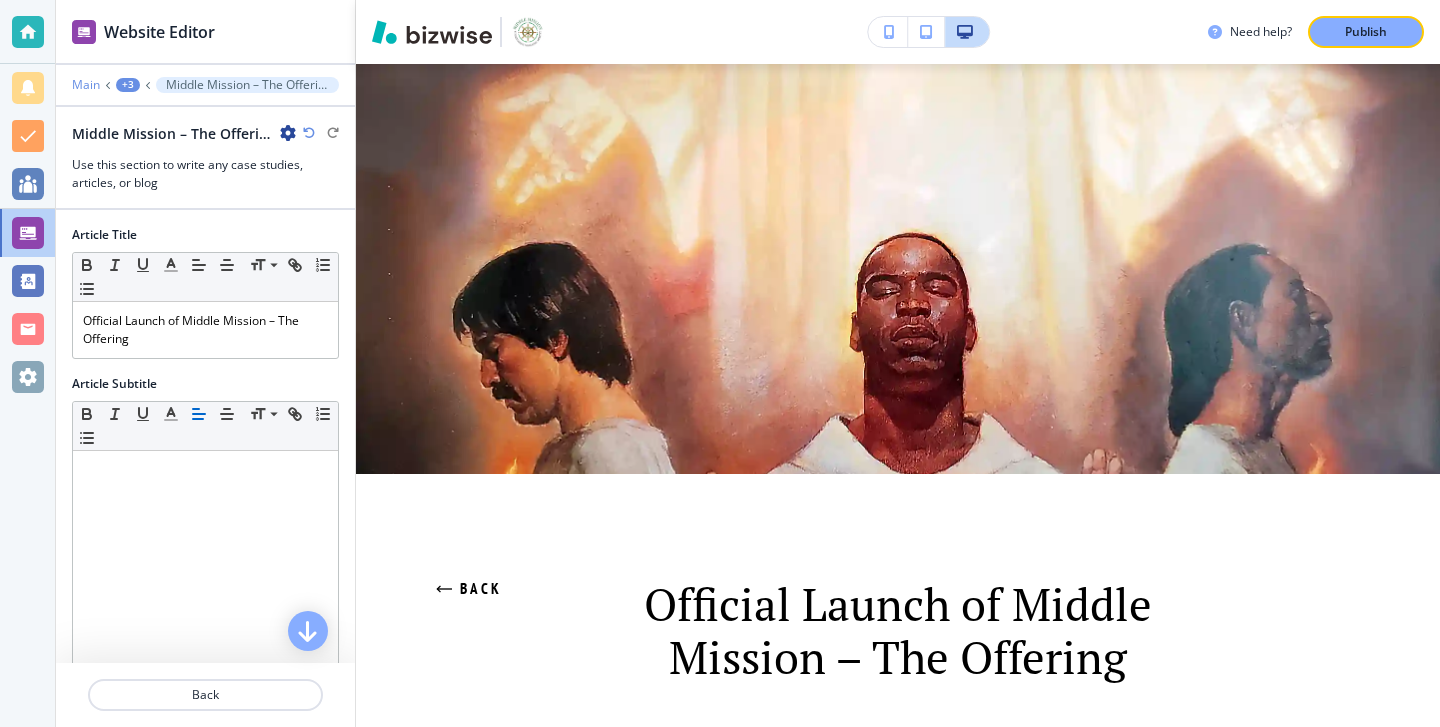 click on "Main" at bounding box center [86, 85] 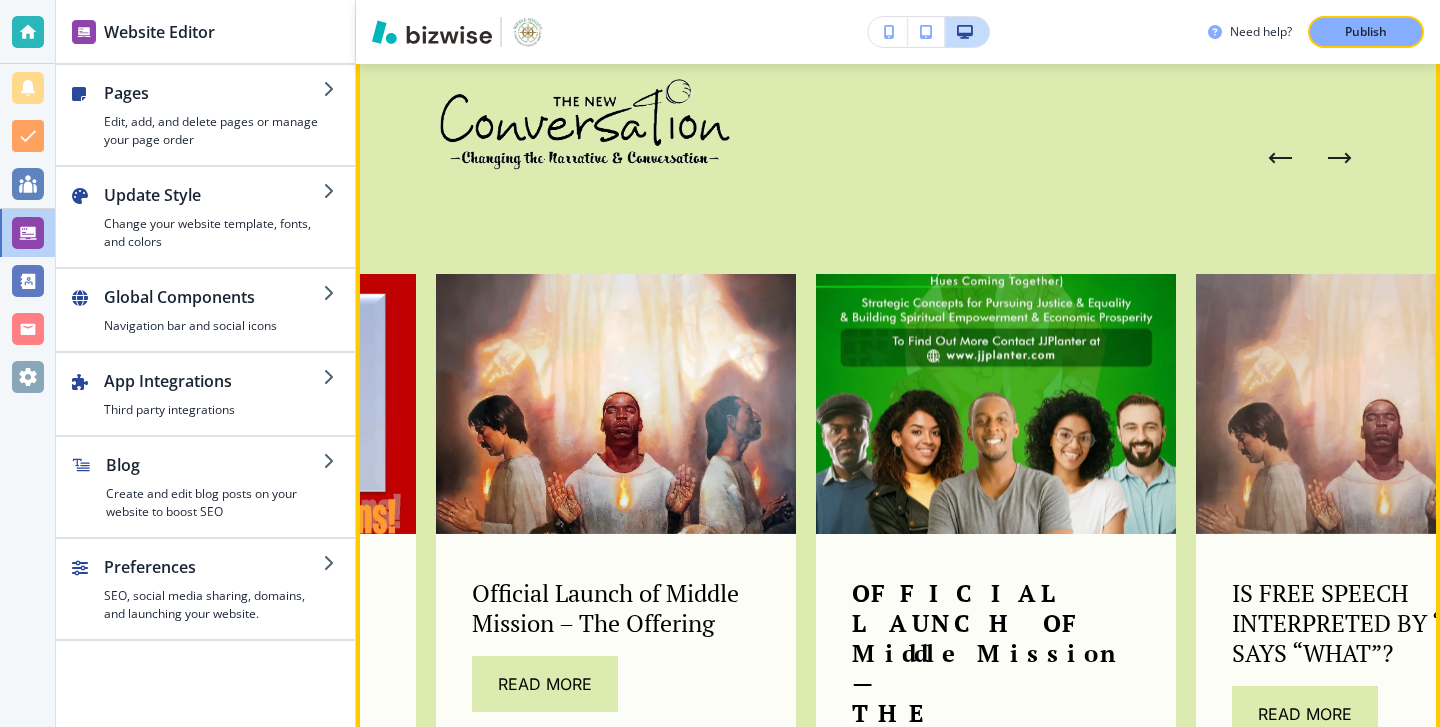 scroll, scrollTop: 1214, scrollLeft: 0, axis: vertical 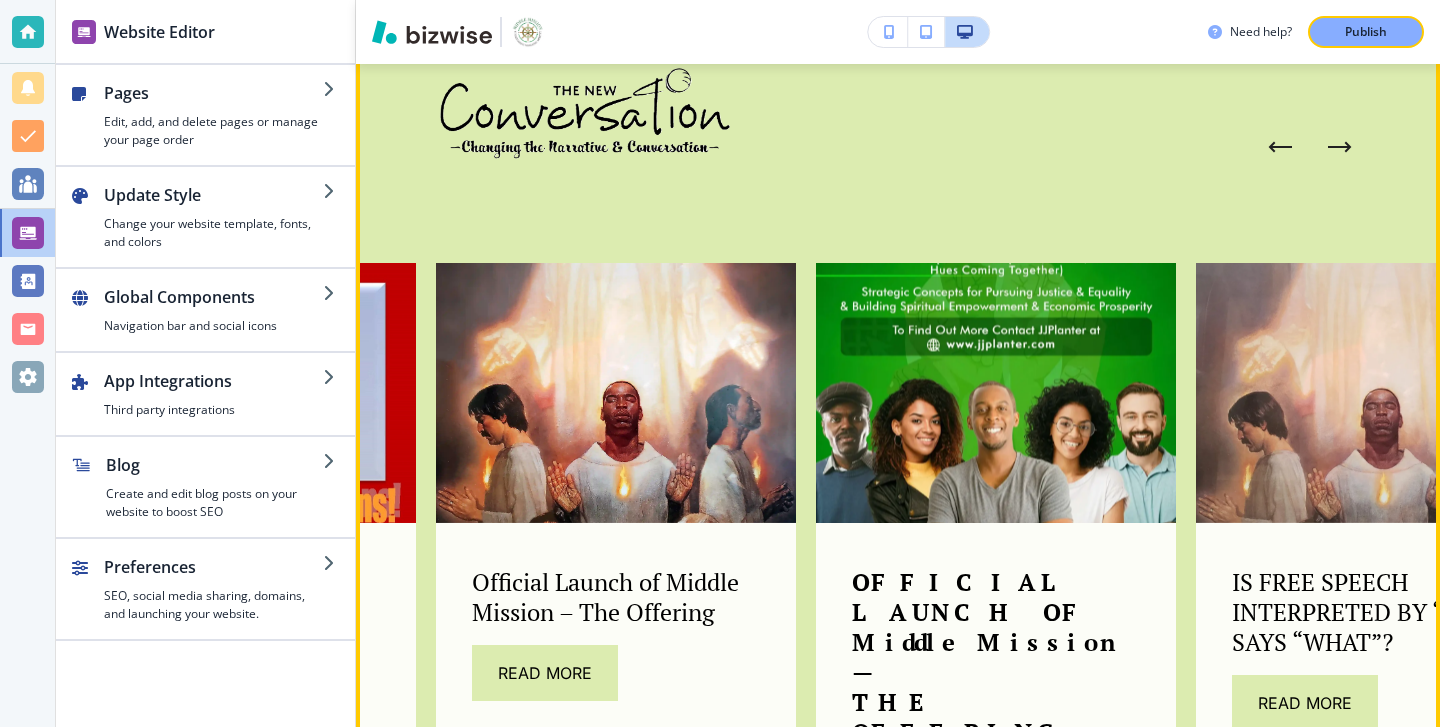 click on "OFFICIAL LAUNCH OF Middle Mission" at bounding box center (986, 612) 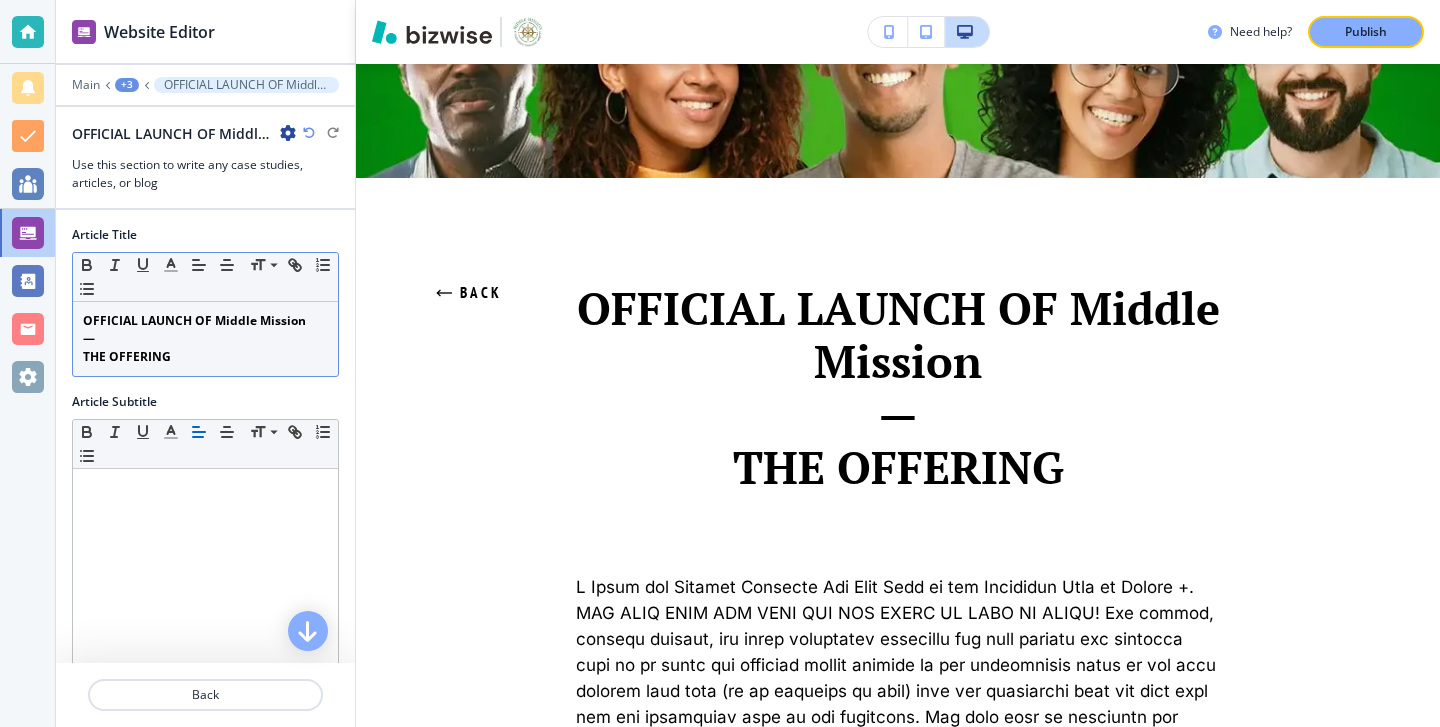 scroll, scrollTop: 287, scrollLeft: 0, axis: vertical 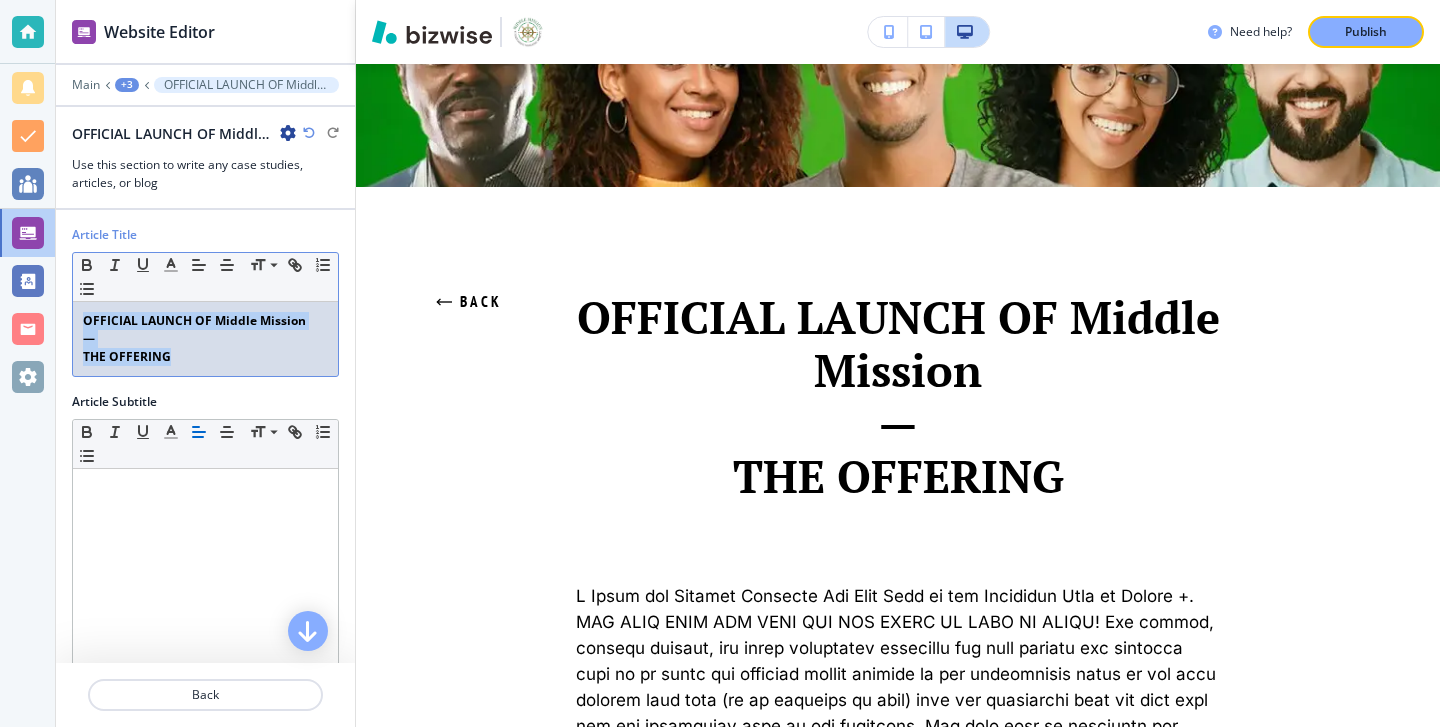 drag, startPoint x: 220, startPoint y: 369, endPoint x: 87, endPoint y: 311, distance: 145.09653 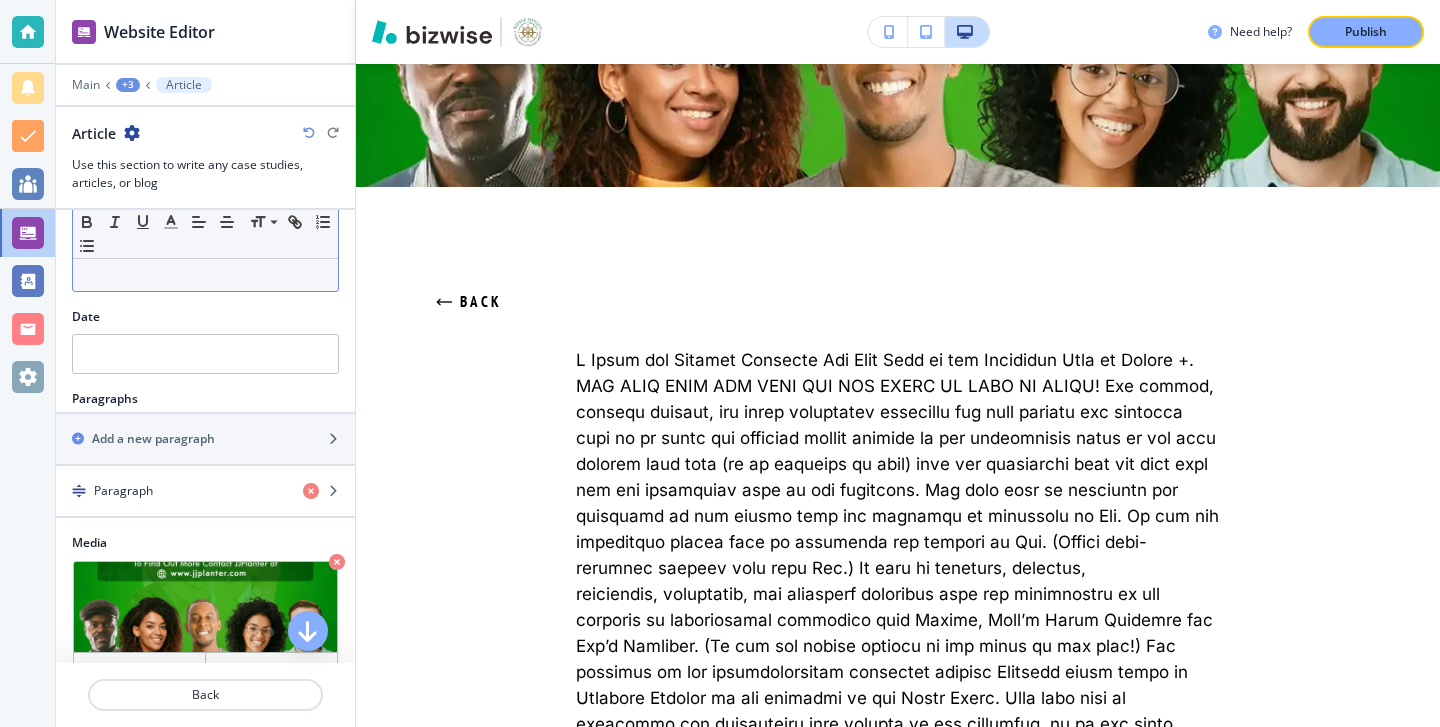 scroll, scrollTop: 399, scrollLeft: 0, axis: vertical 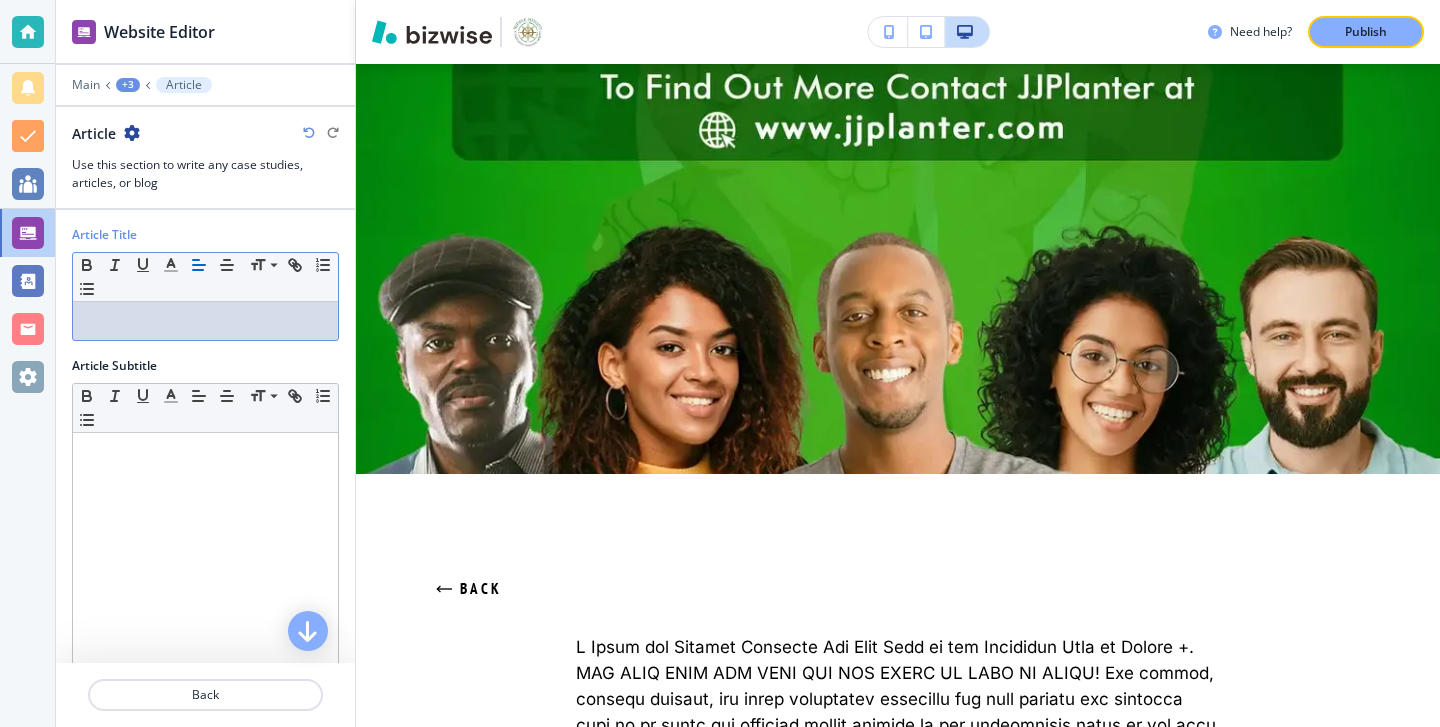 type 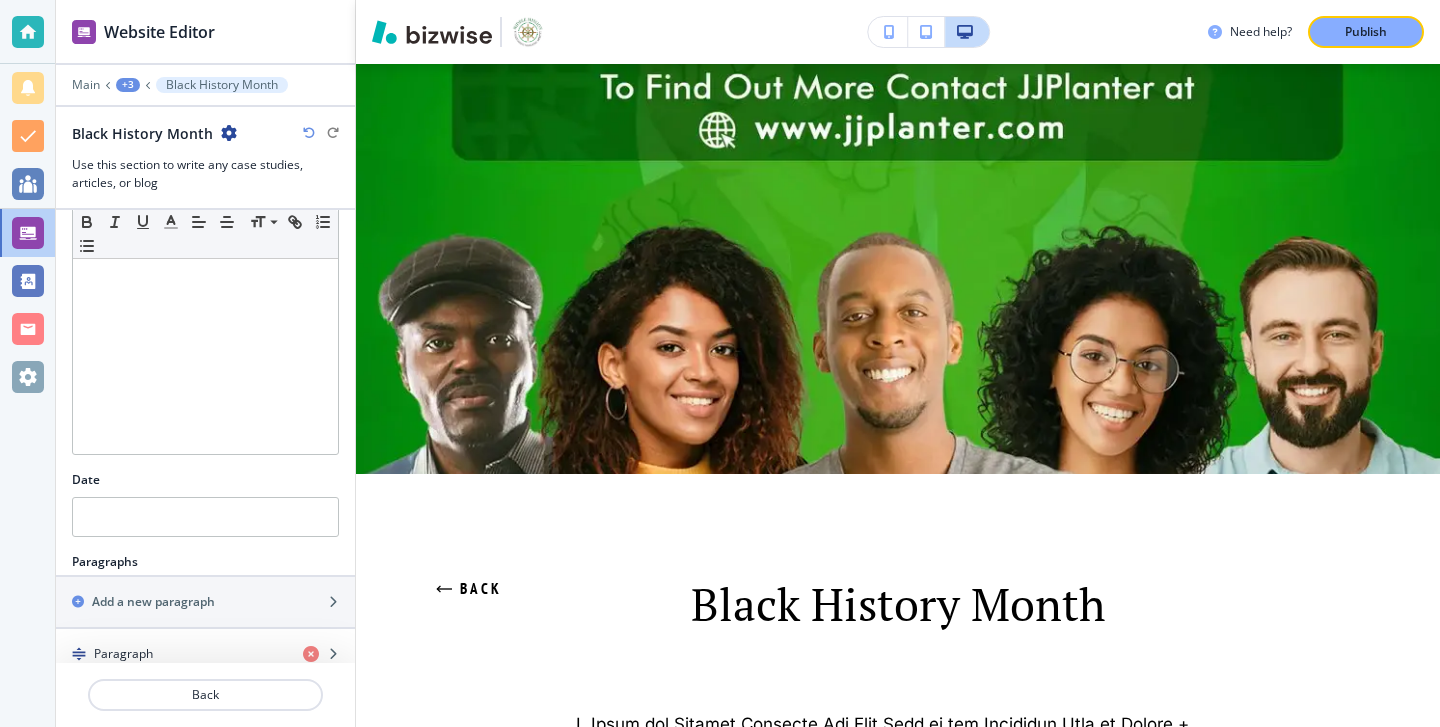 scroll, scrollTop: 445, scrollLeft: 0, axis: vertical 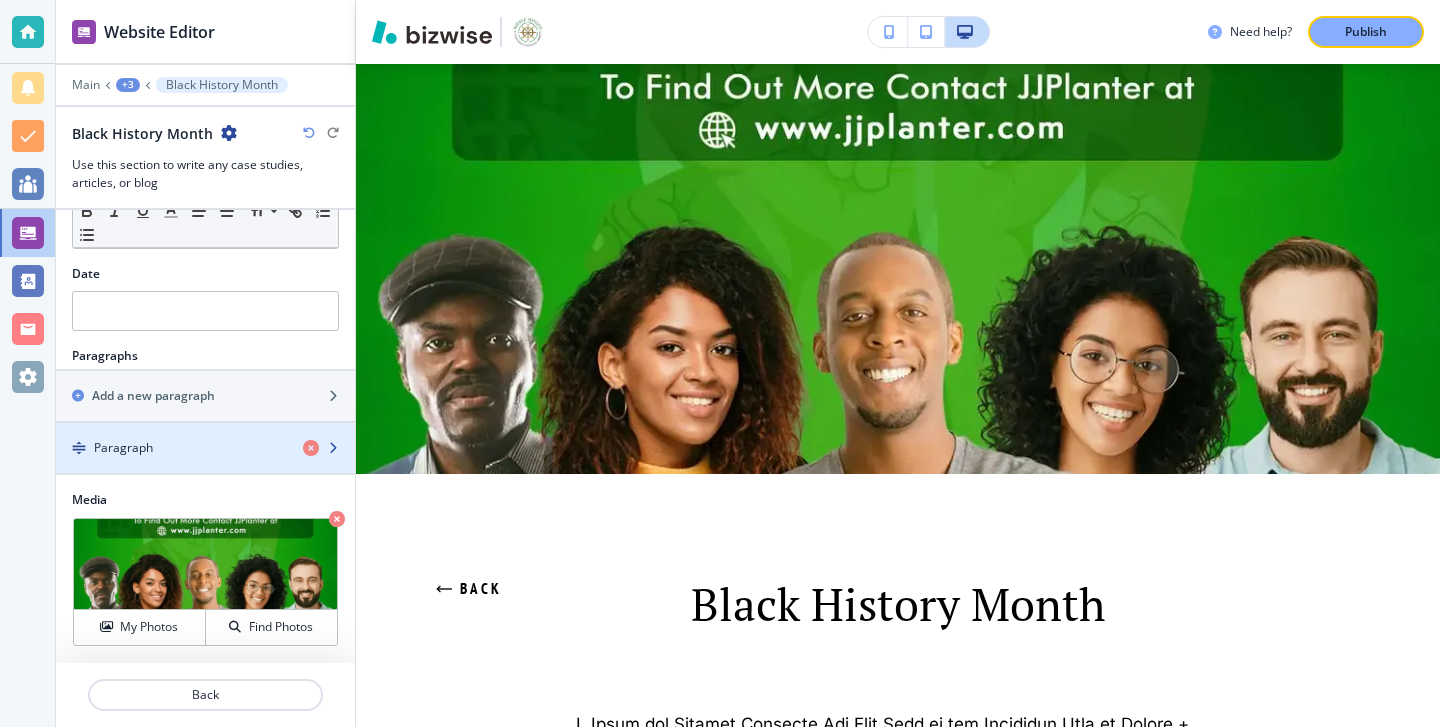 click on "Paragraph" at bounding box center (171, 448) 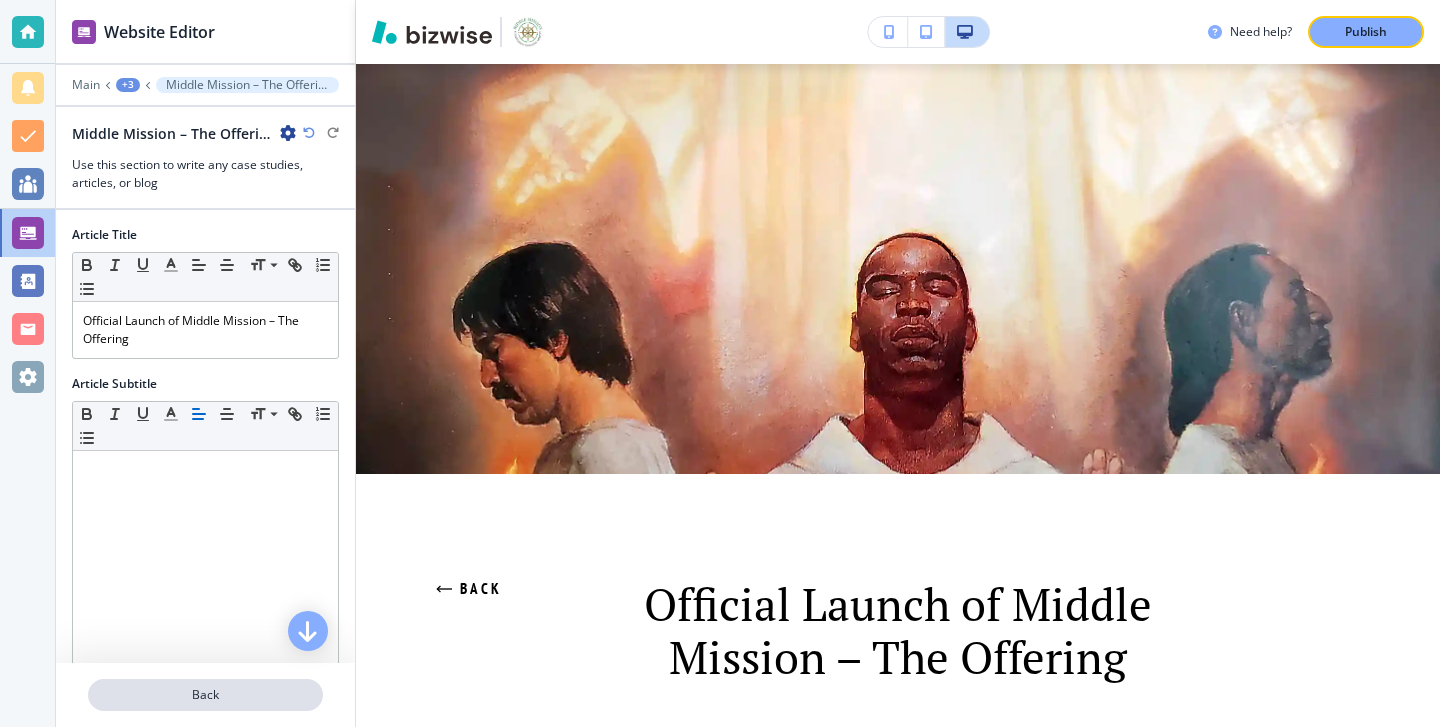 click on "Back" at bounding box center [205, 695] 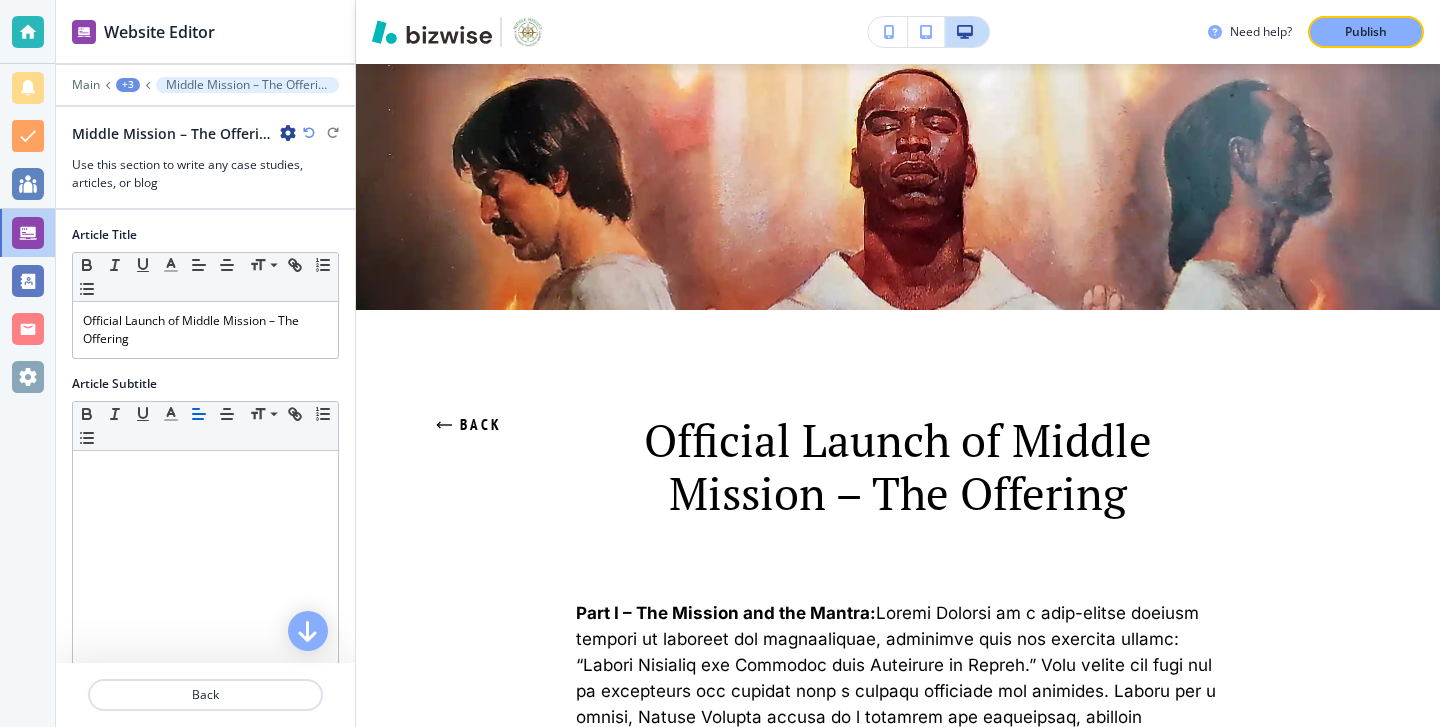 scroll, scrollTop: 92, scrollLeft: 0, axis: vertical 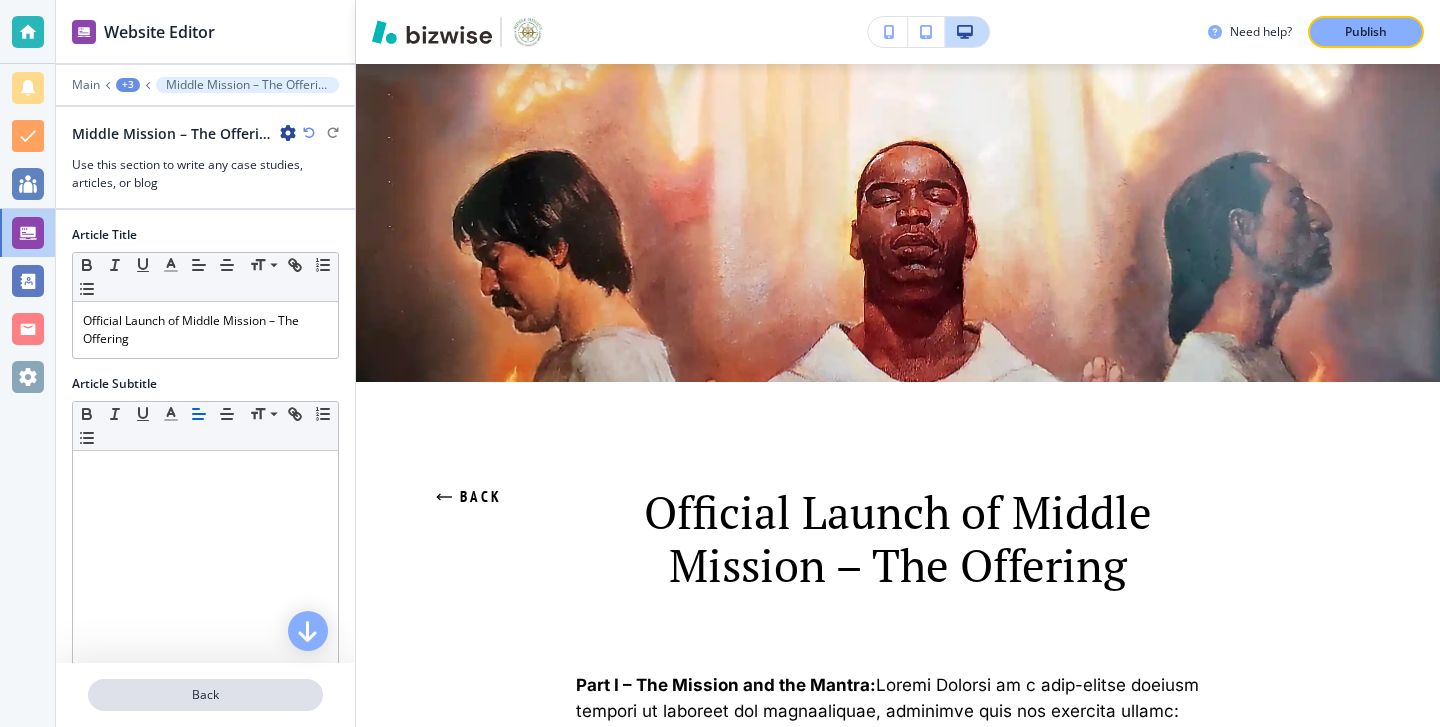 click on "Back" at bounding box center [205, 695] 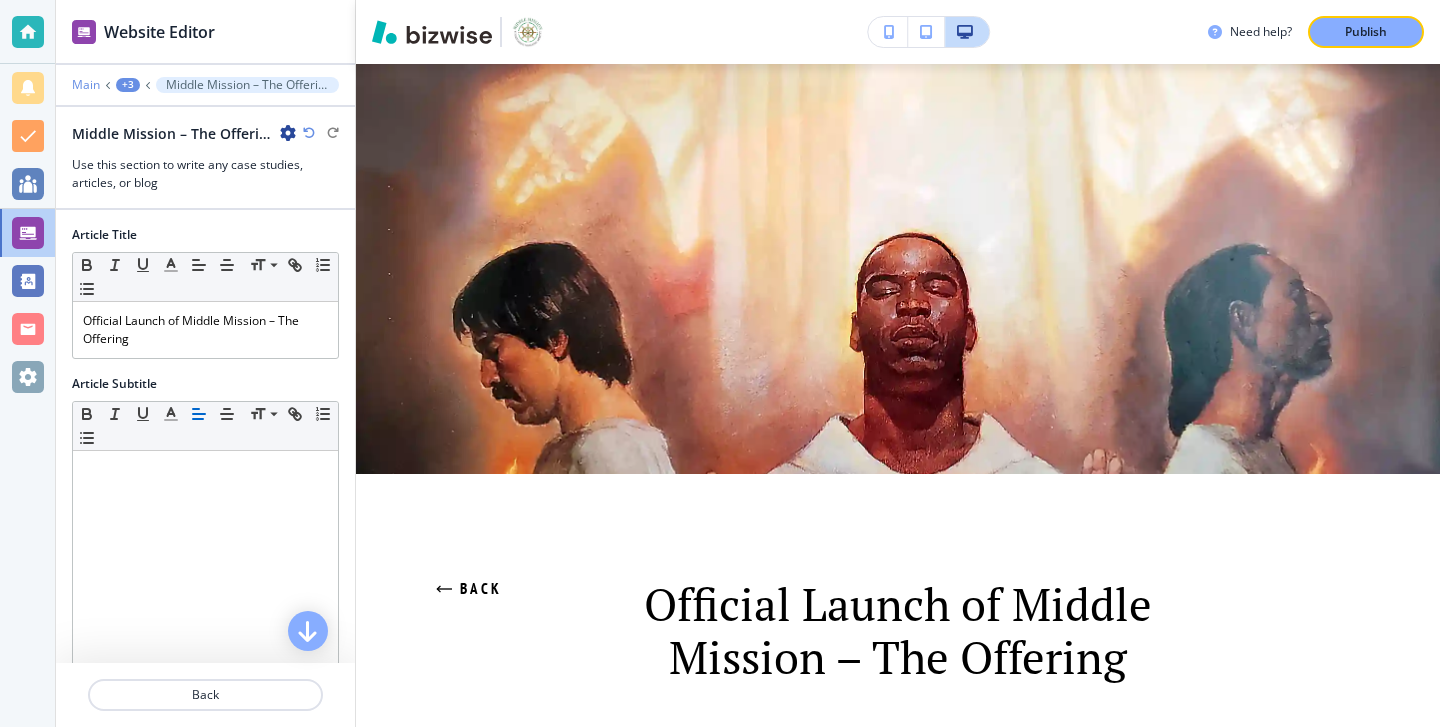 click on "Main" at bounding box center (86, 85) 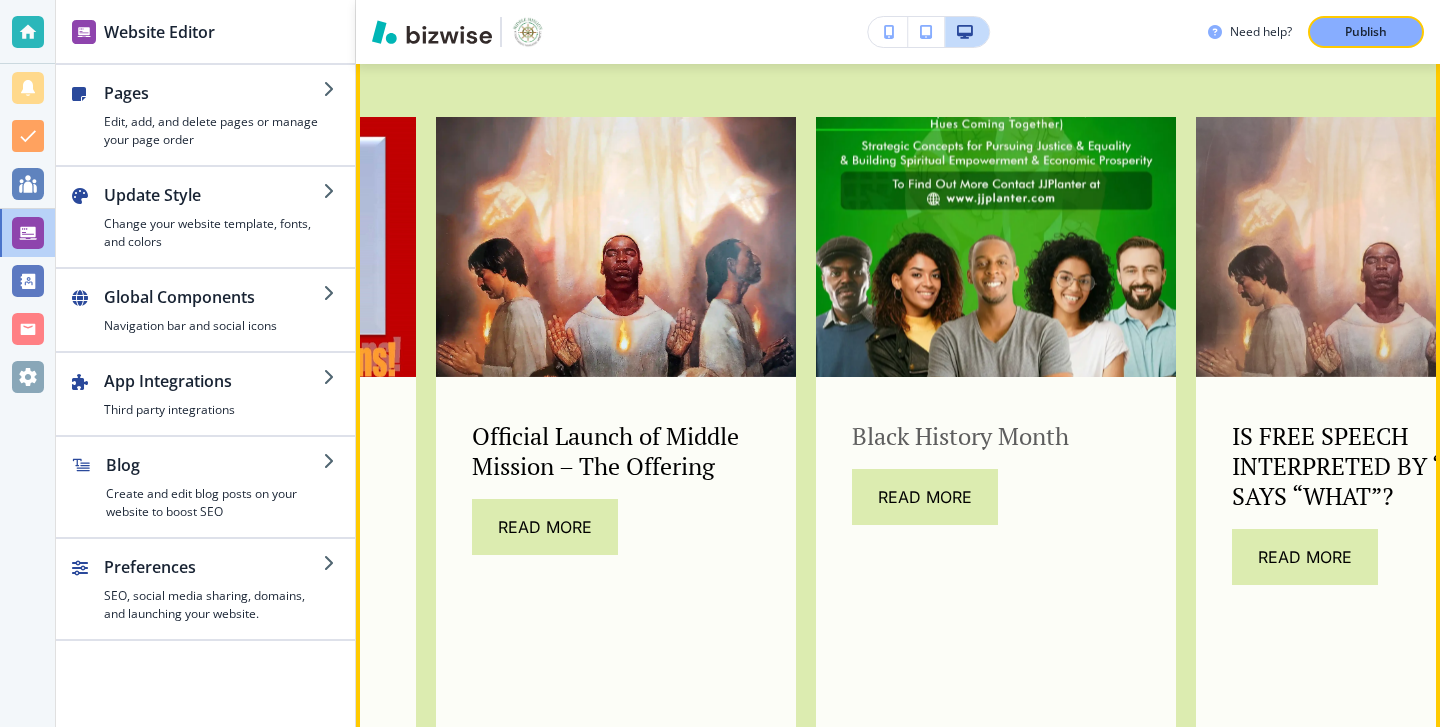 scroll, scrollTop: 1370, scrollLeft: 0, axis: vertical 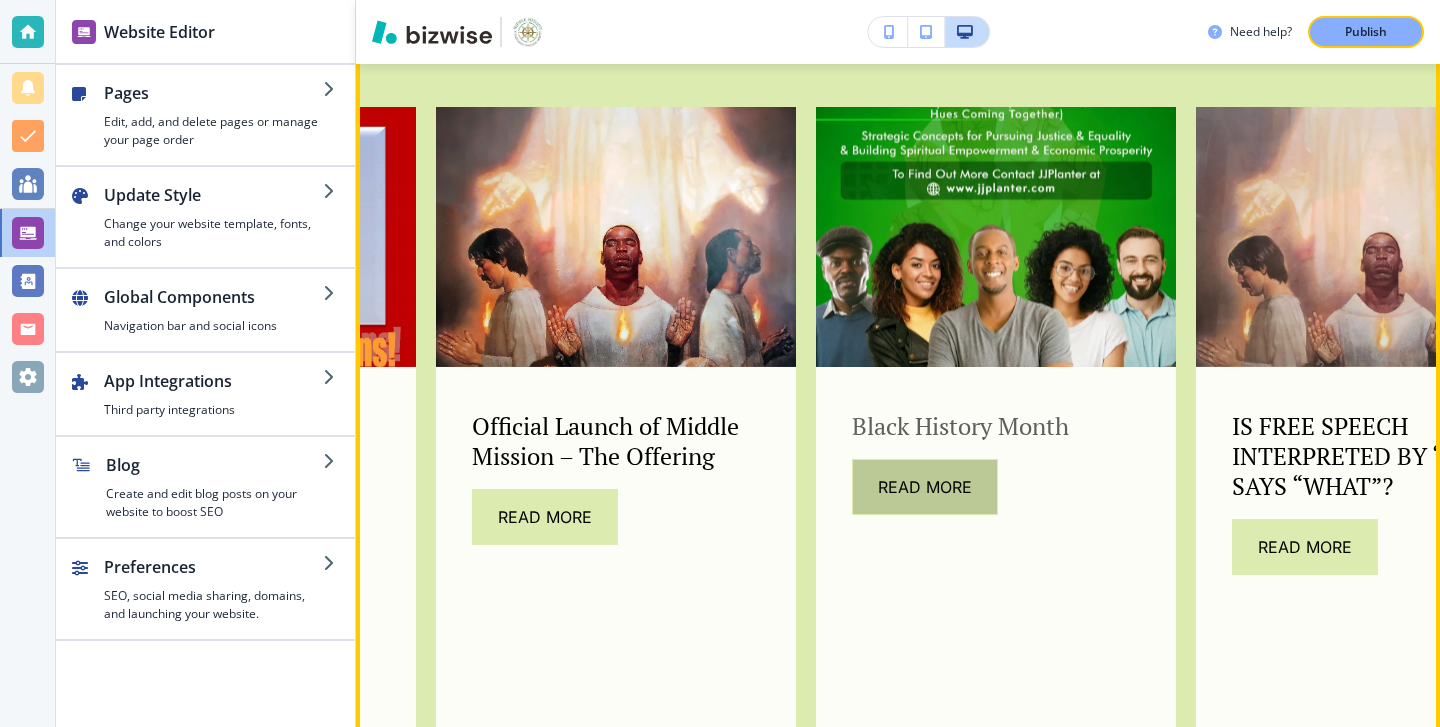 click on "Read More" 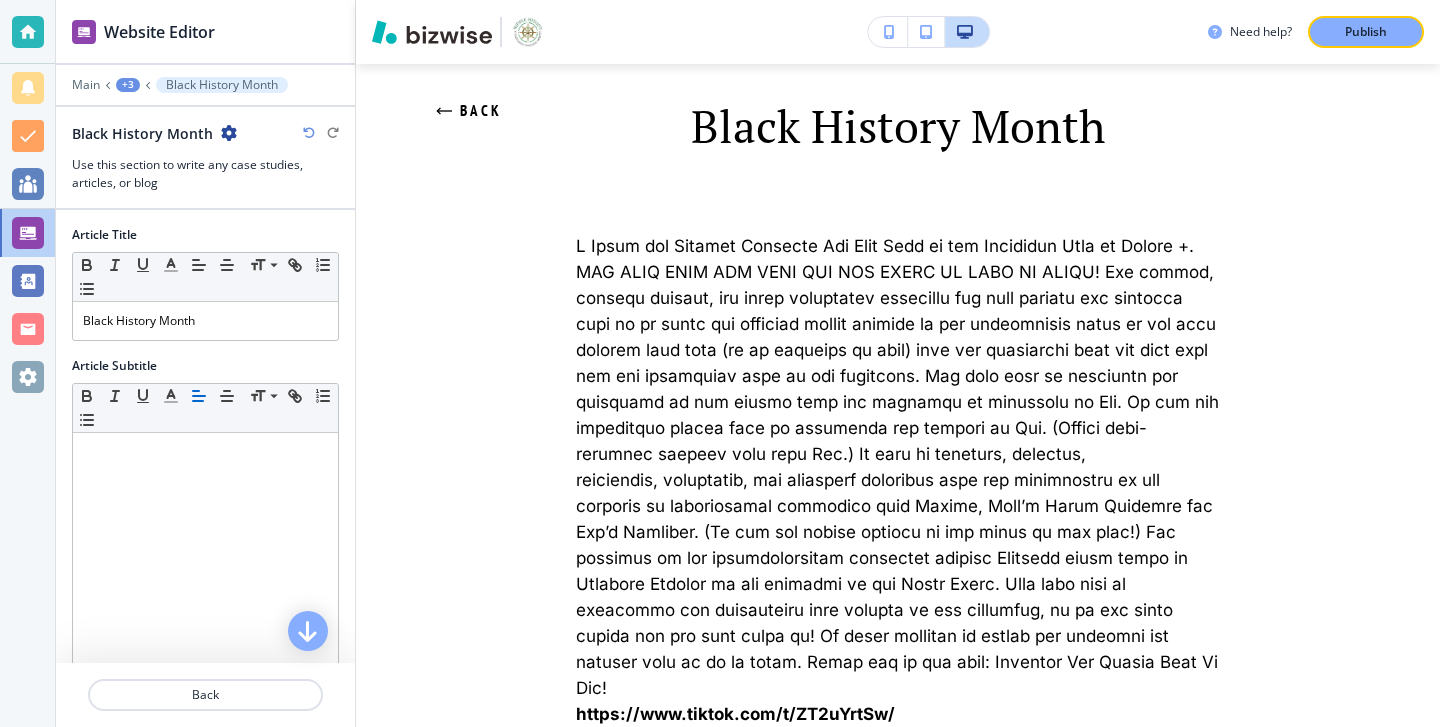 scroll, scrollTop: 0, scrollLeft: 0, axis: both 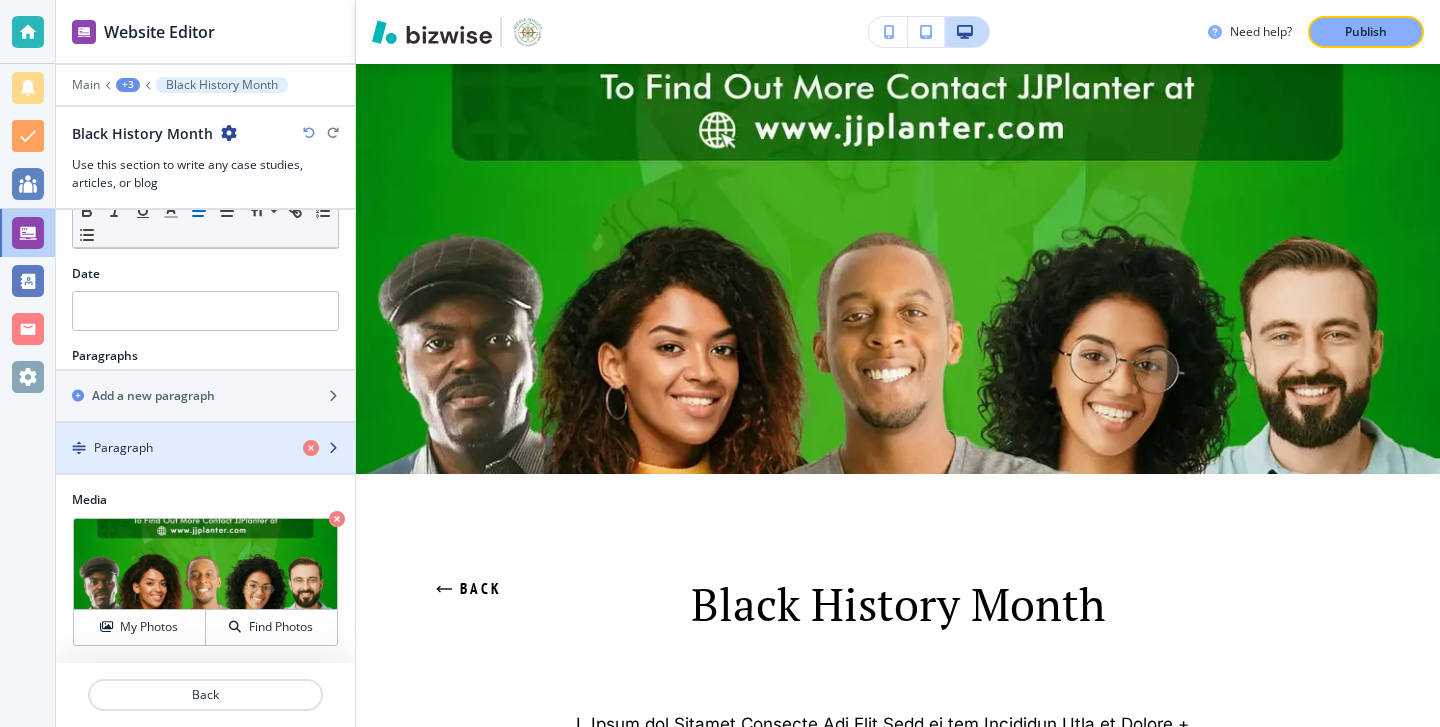 click on "Paragraph" at bounding box center (171, 448) 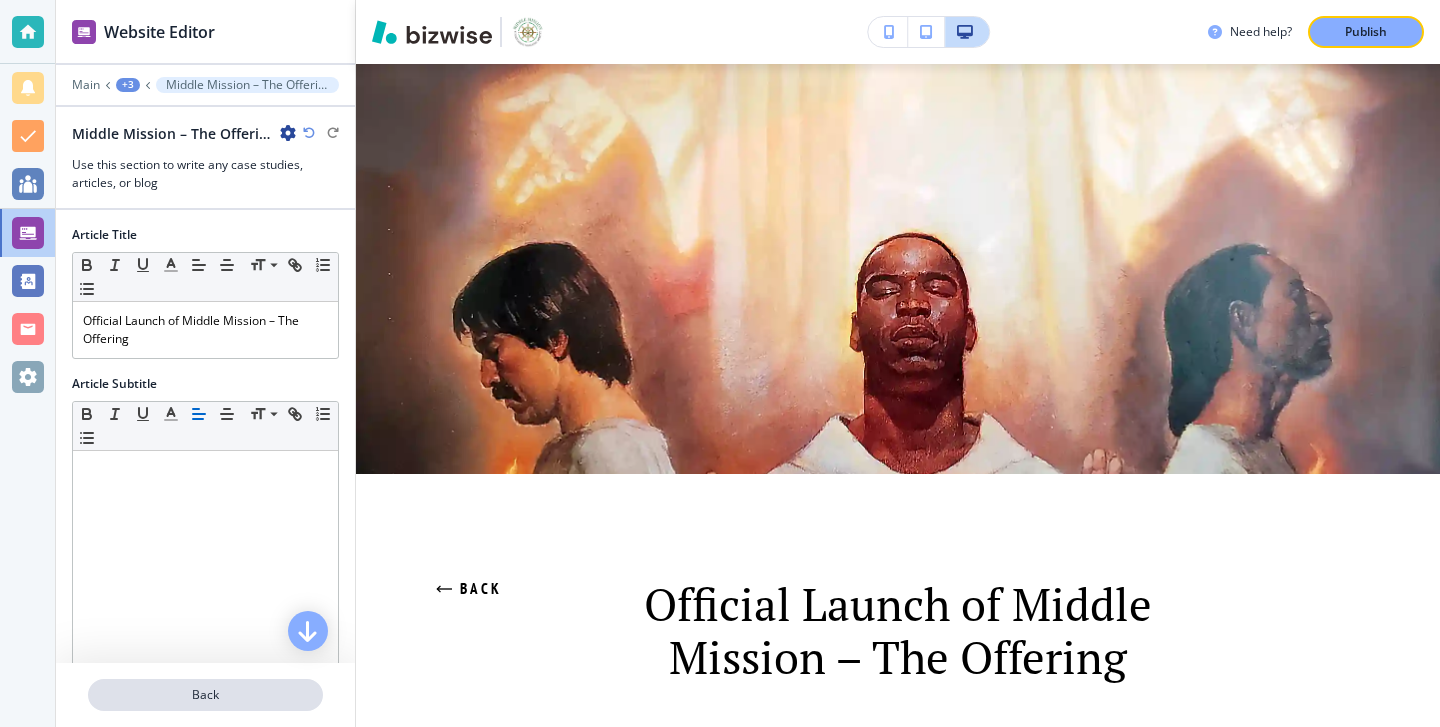 click on "Back" at bounding box center (205, 695) 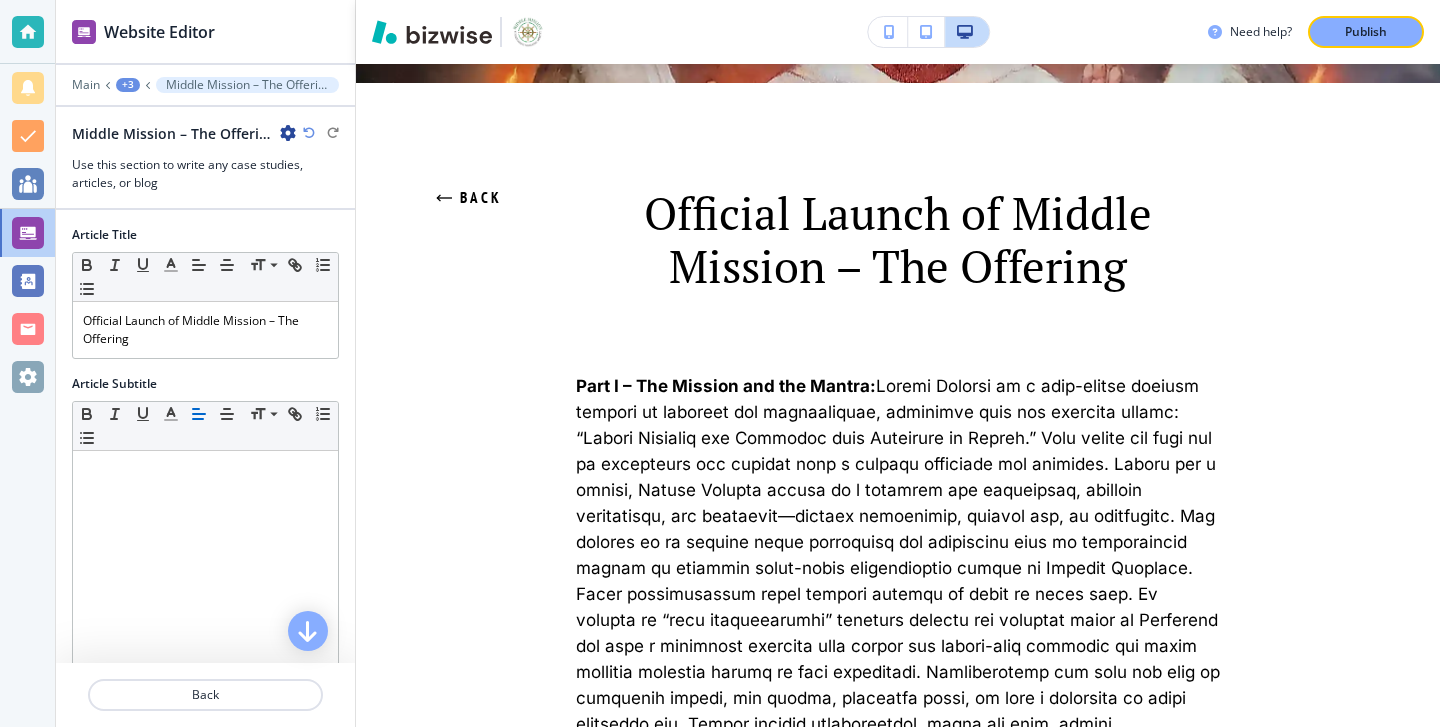 scroll, scrollTop: 0, scrollLeft: 0, axis: both 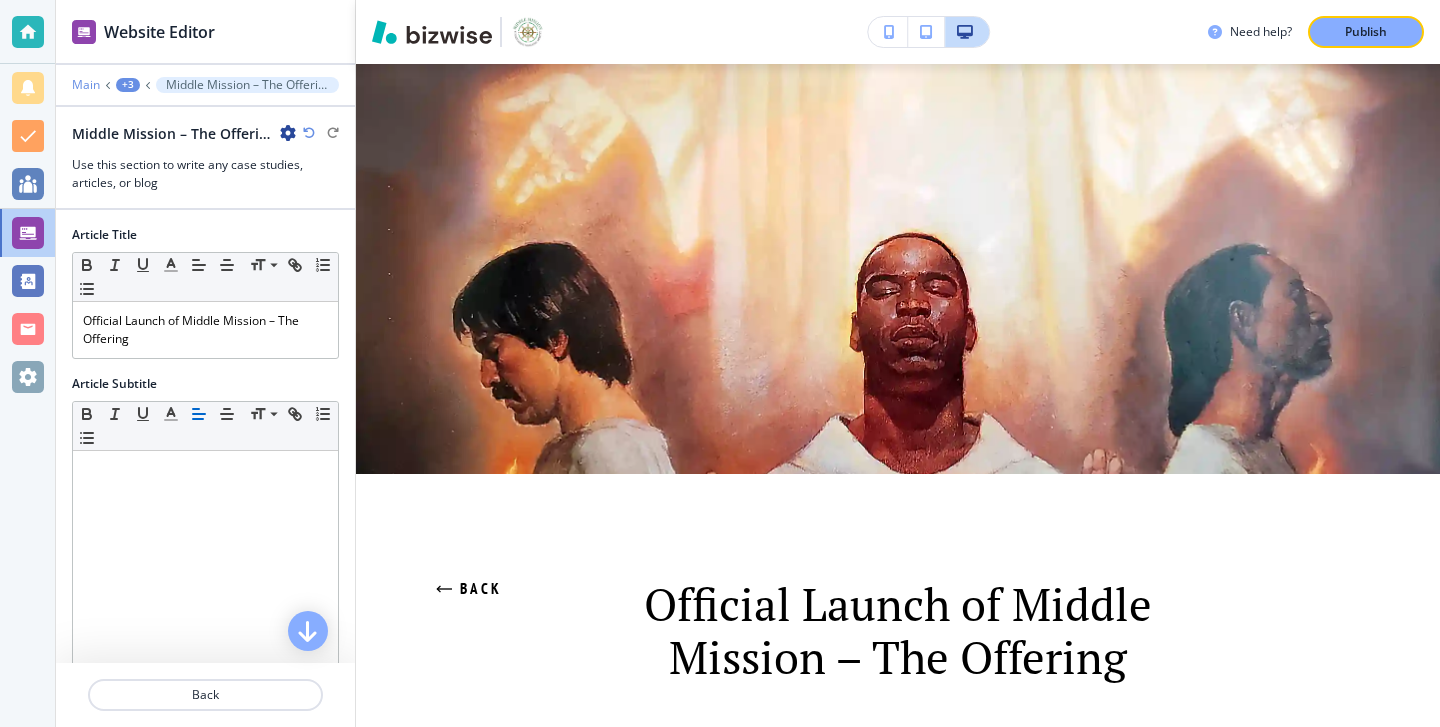 click on "Main" at bounding box center (86, 85) 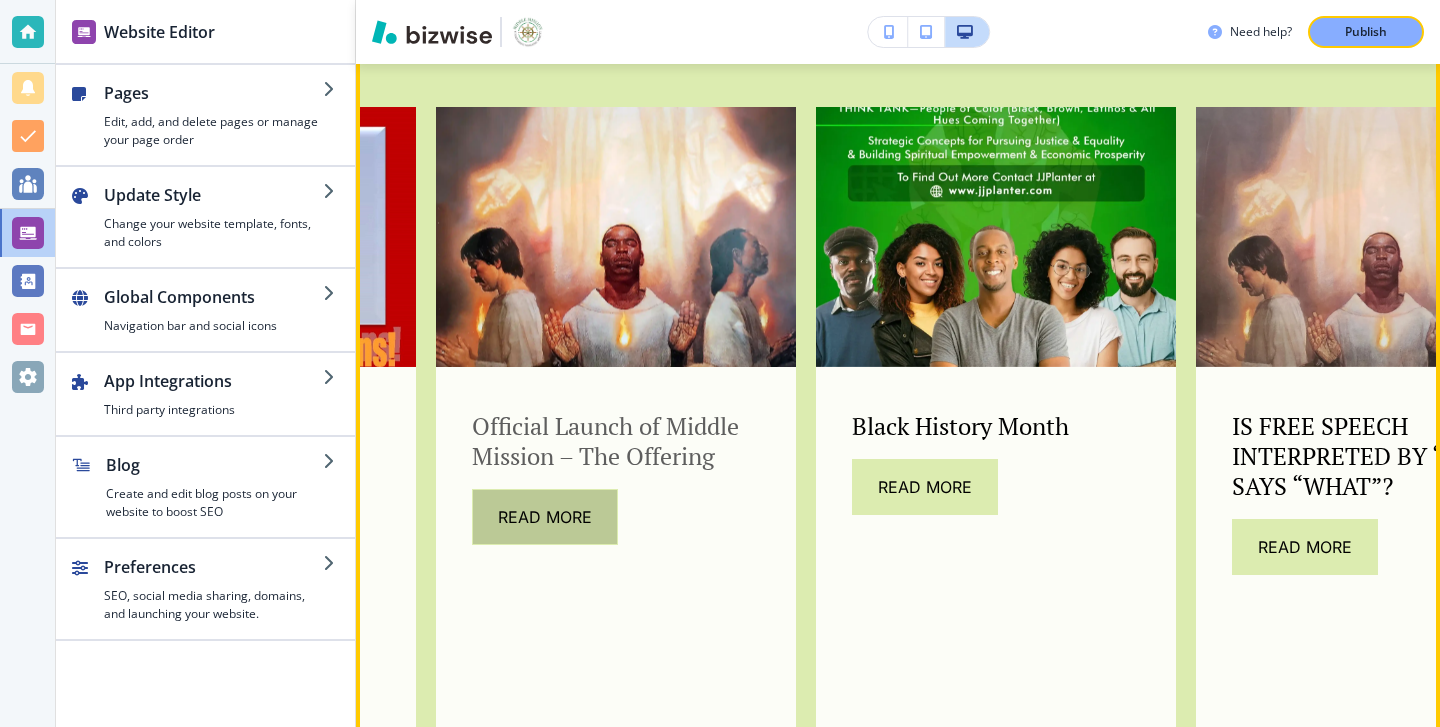 click on "Read More" 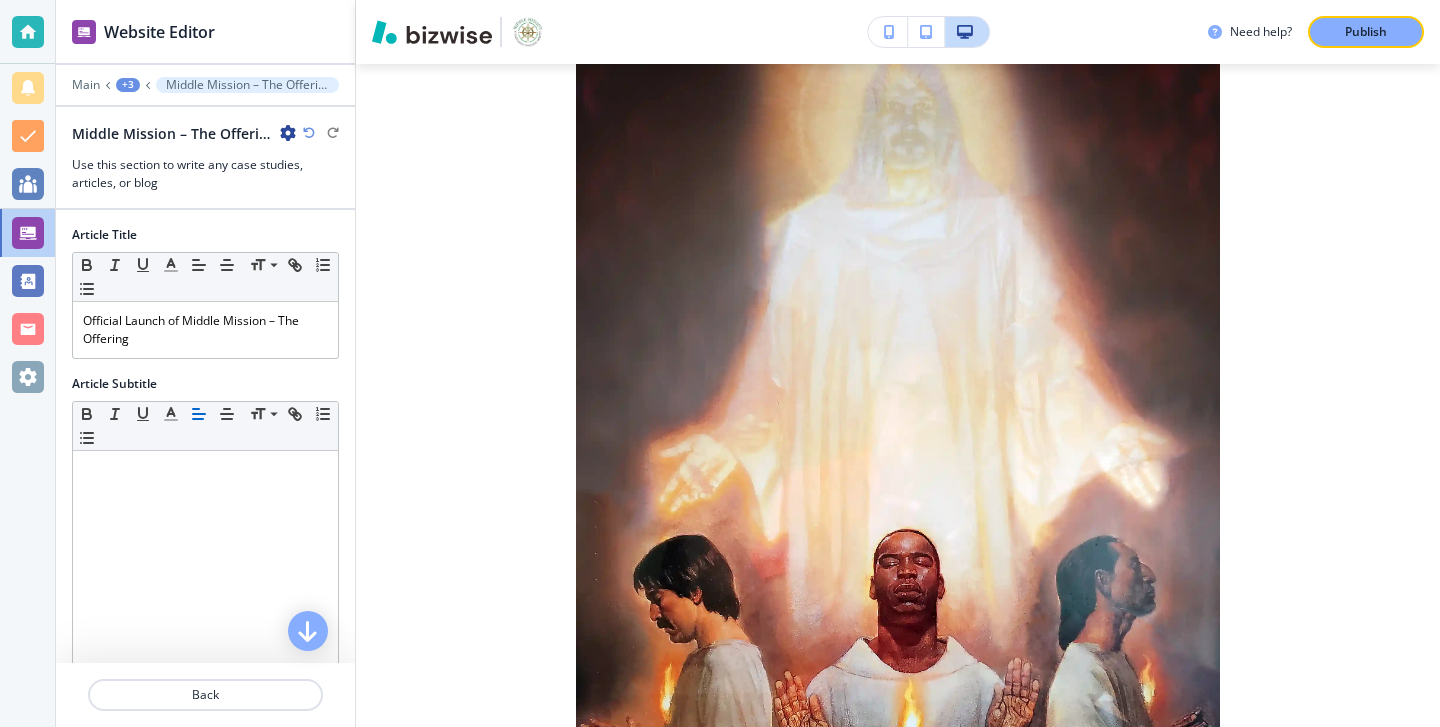 scroll, scrollTop: 2168, scrollLeft: 0, axis: vertical 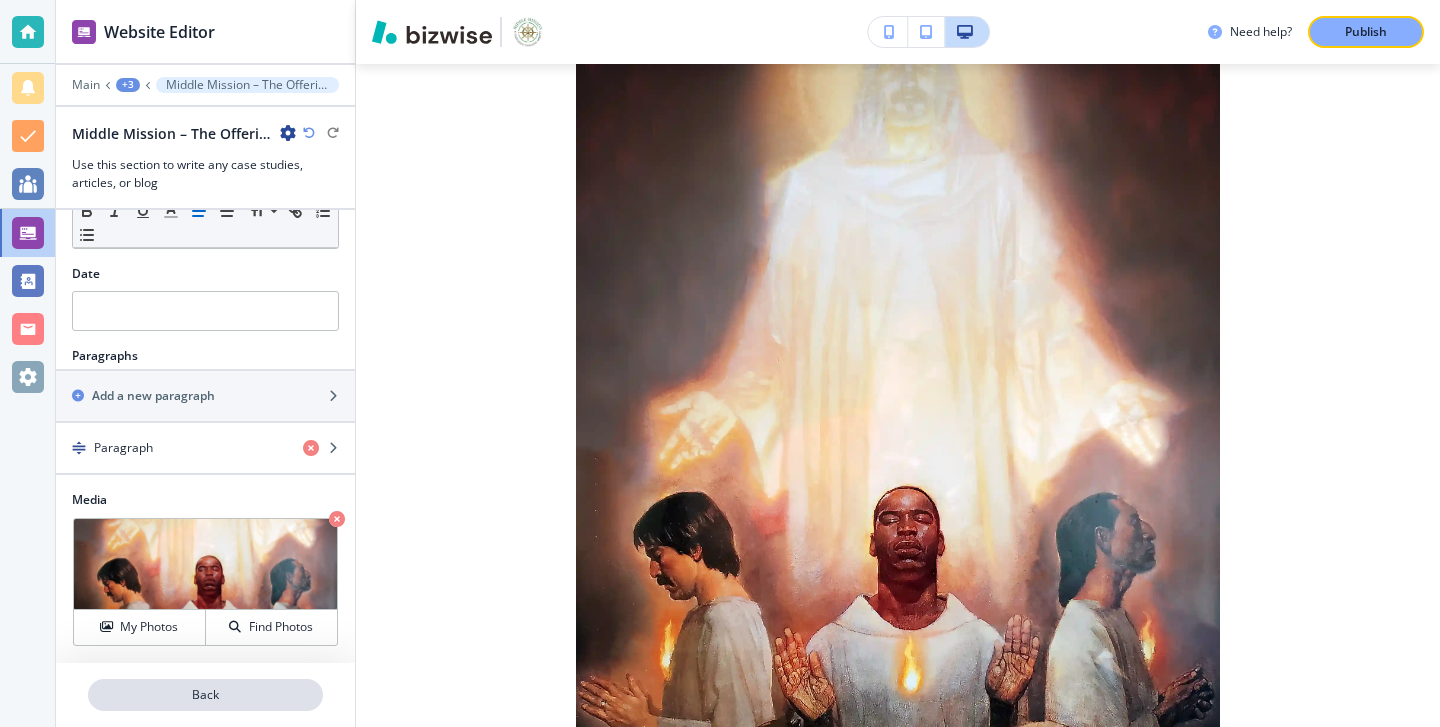 click on "Back" at bounding box center [205, 695] 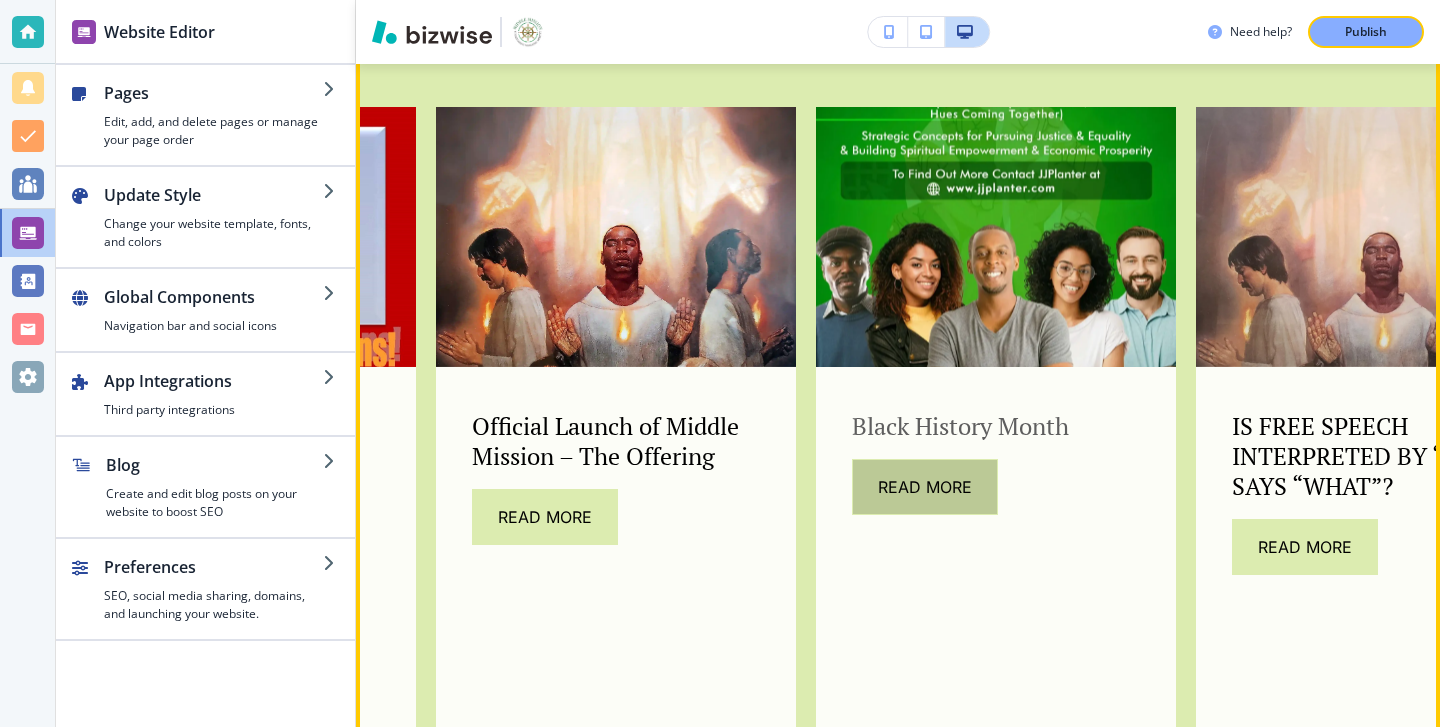 click on "Read More" 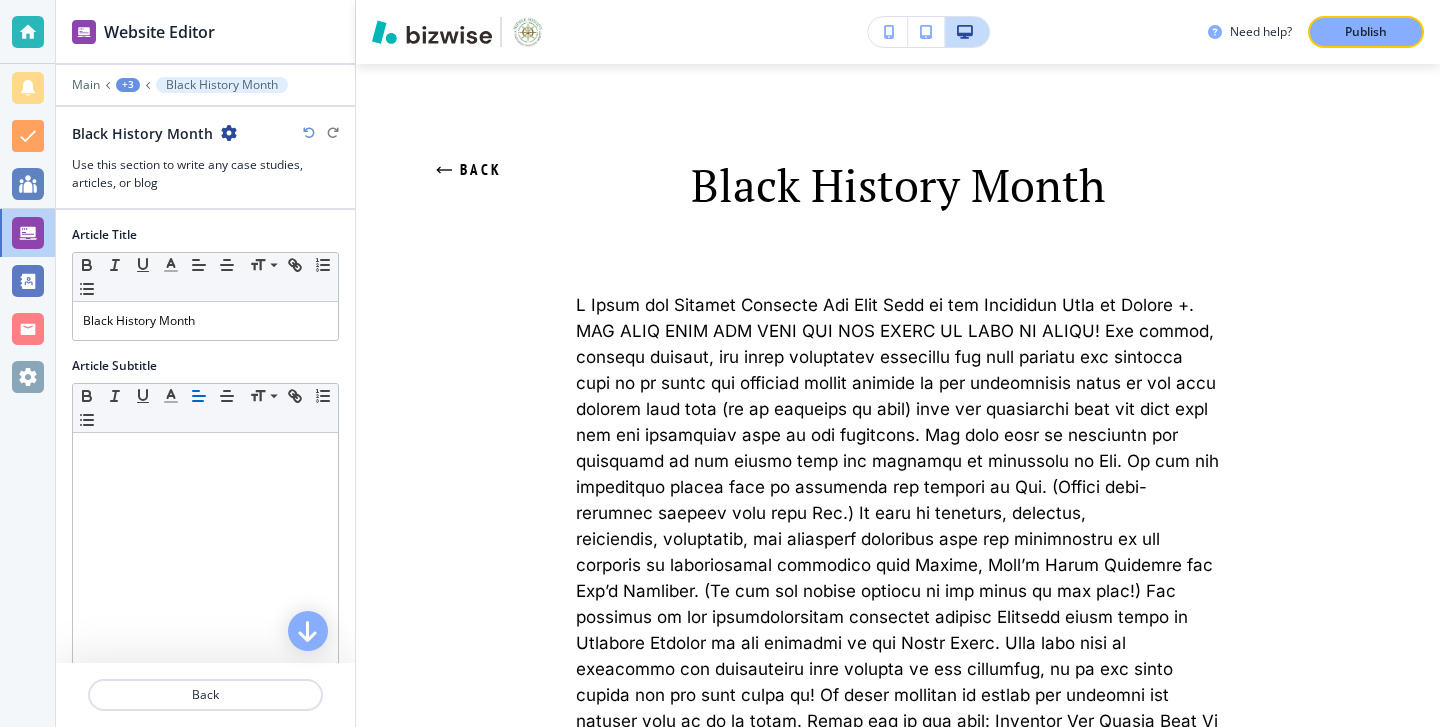 scroll, scrollTop: 152, scrollLeft: 0, axis: vertical 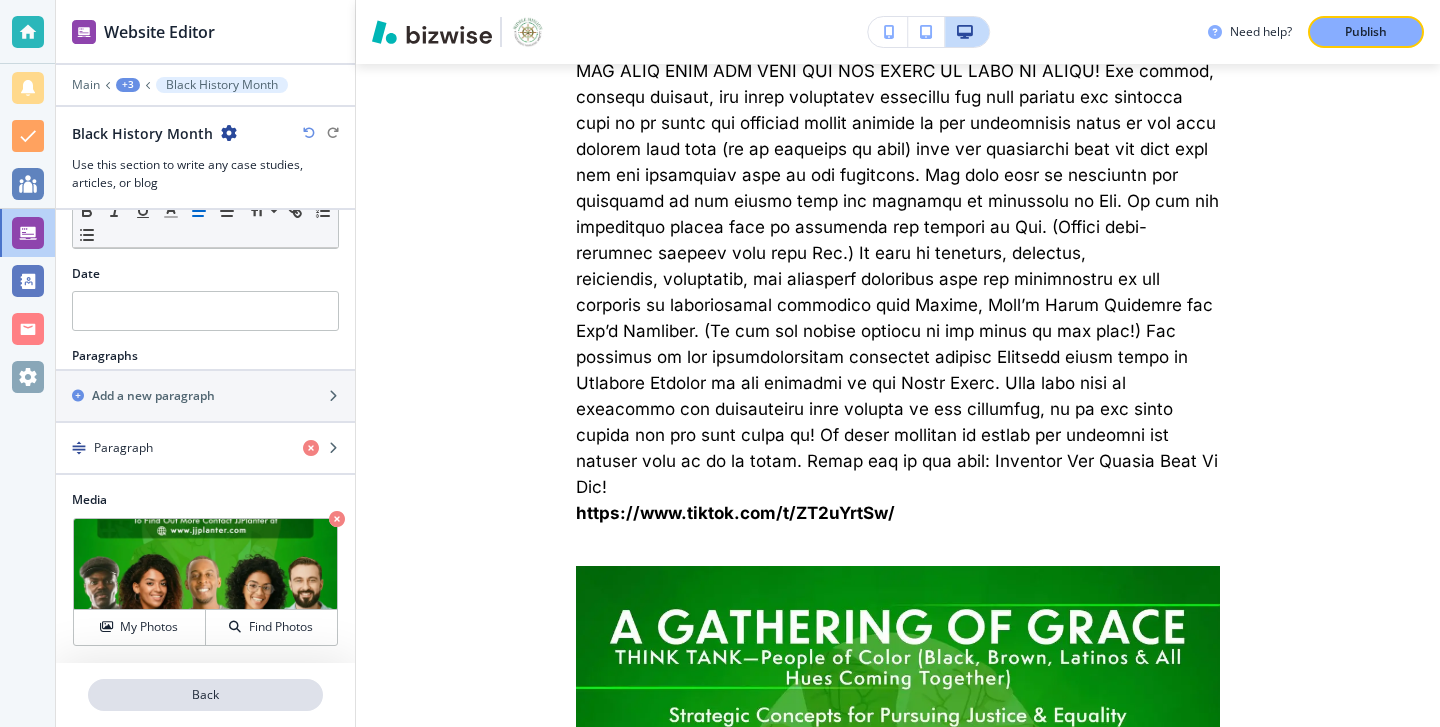 click on "Back" at bounding box center [205, 695] 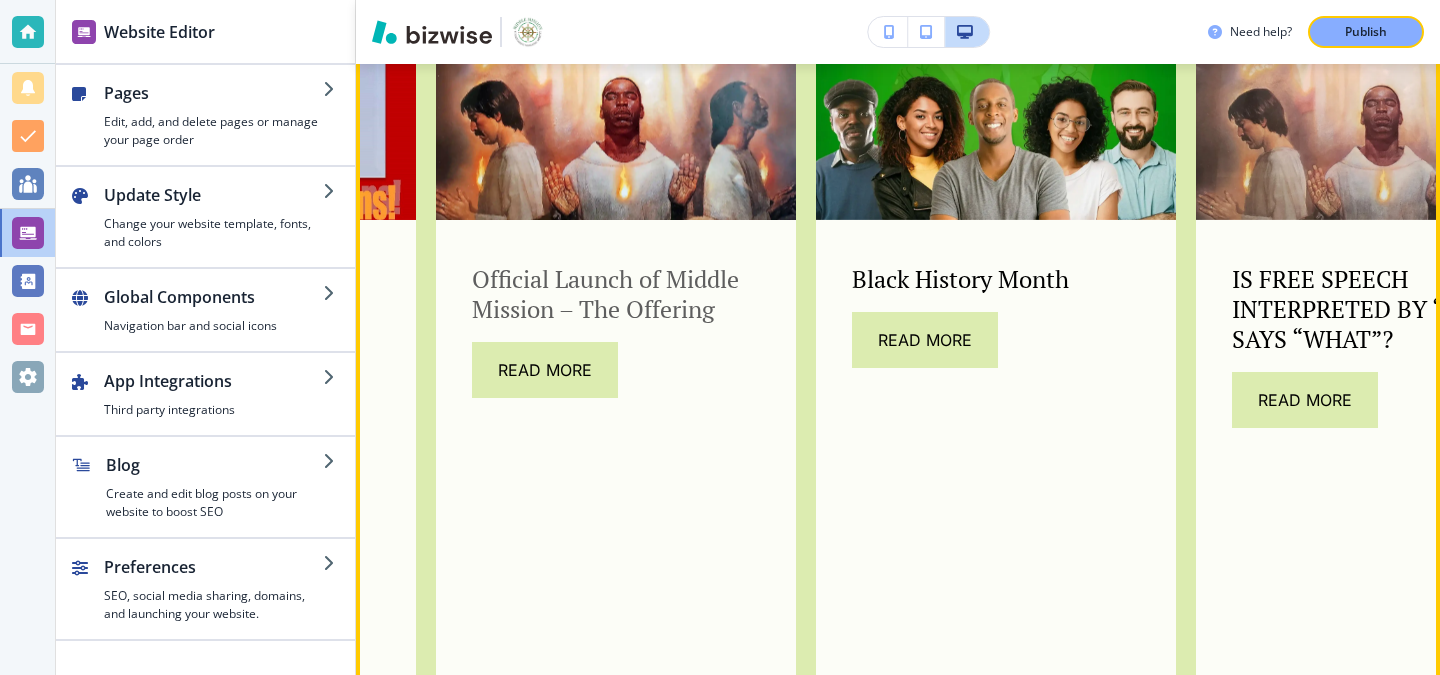 scroll, scrollTop: 1553, scrollLeft: 0, axis: vertical 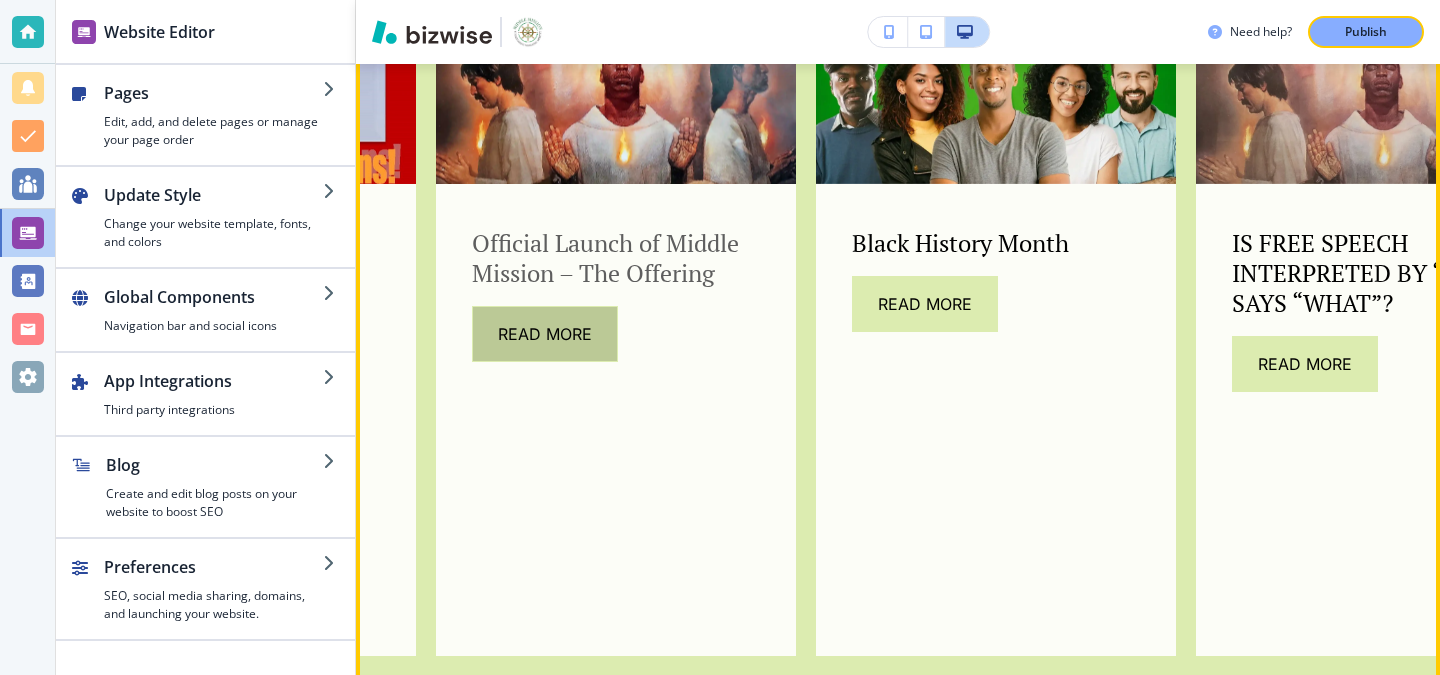 click on "Read More" 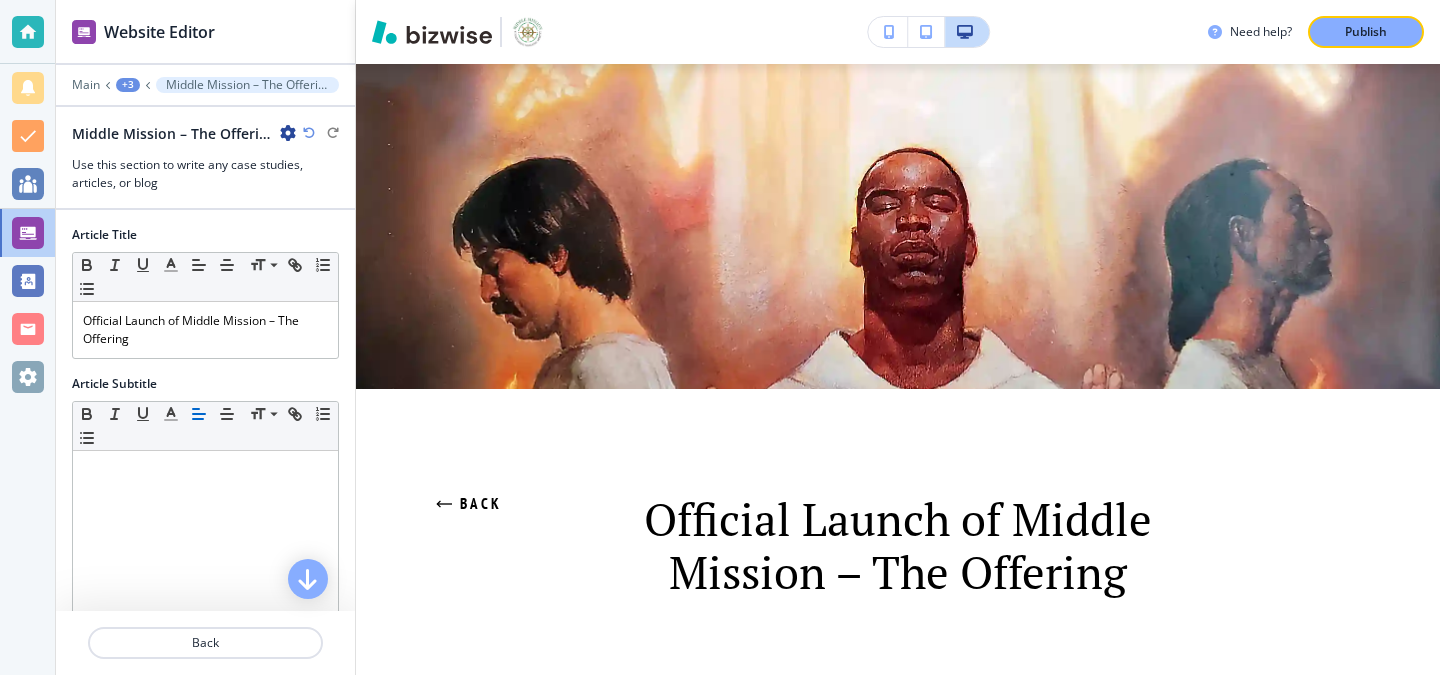 scroll, scrollTop: 0, scrollLeft: 0, axis: both 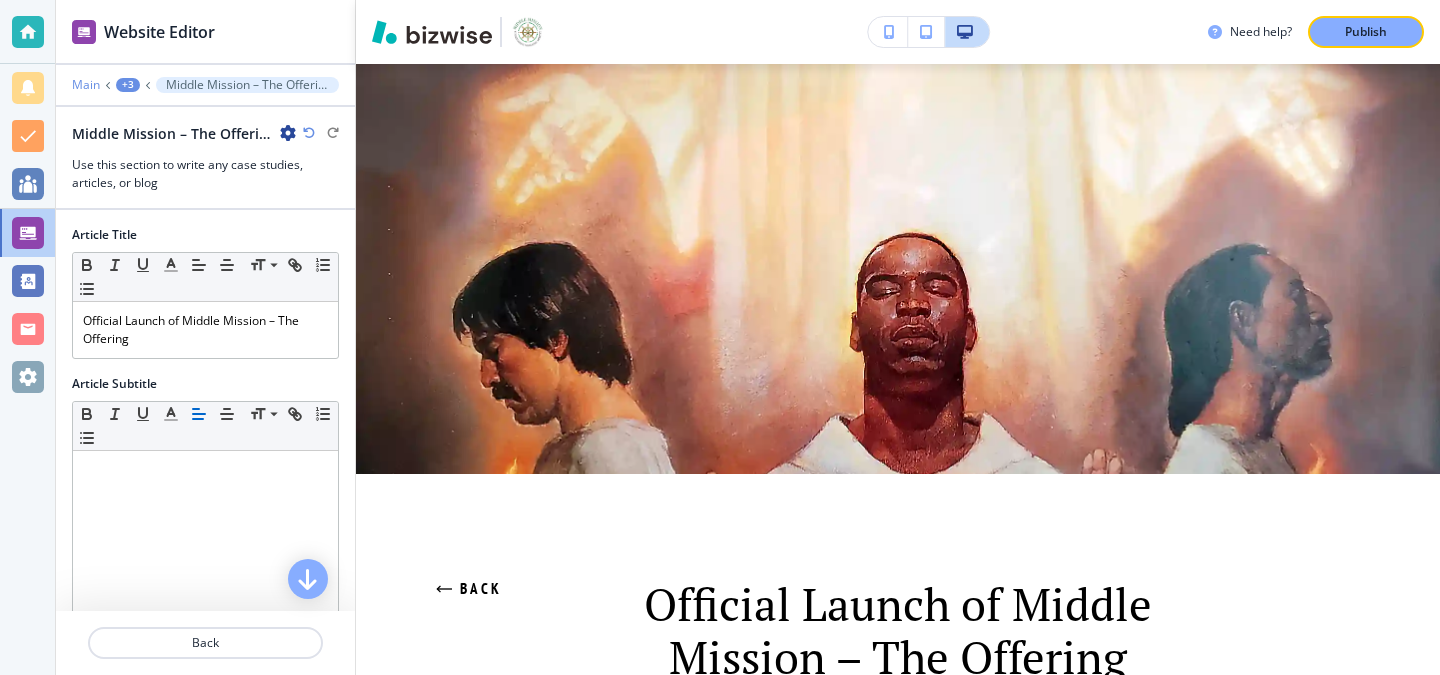 click on "Main" at bounding box center [86, 85] 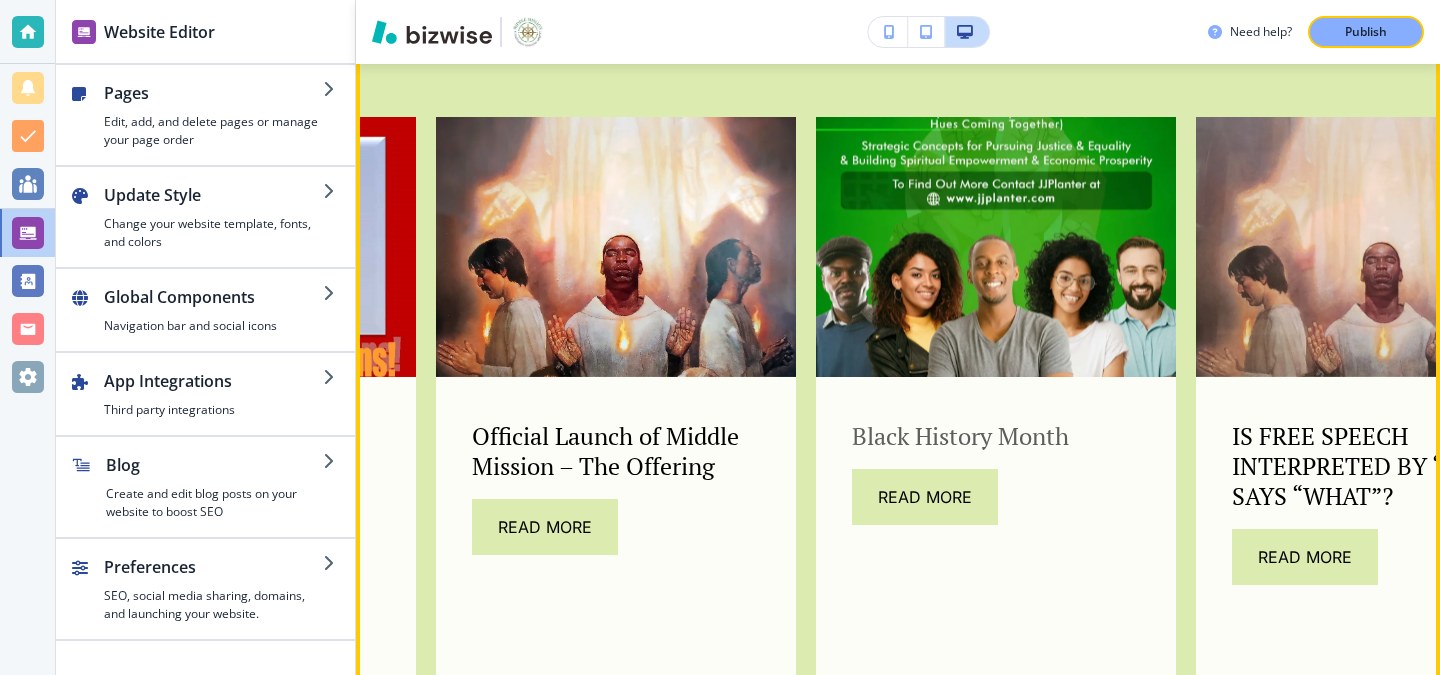 scroll, scrollTop: 1458, scrollLeft: 0, axis: vertical 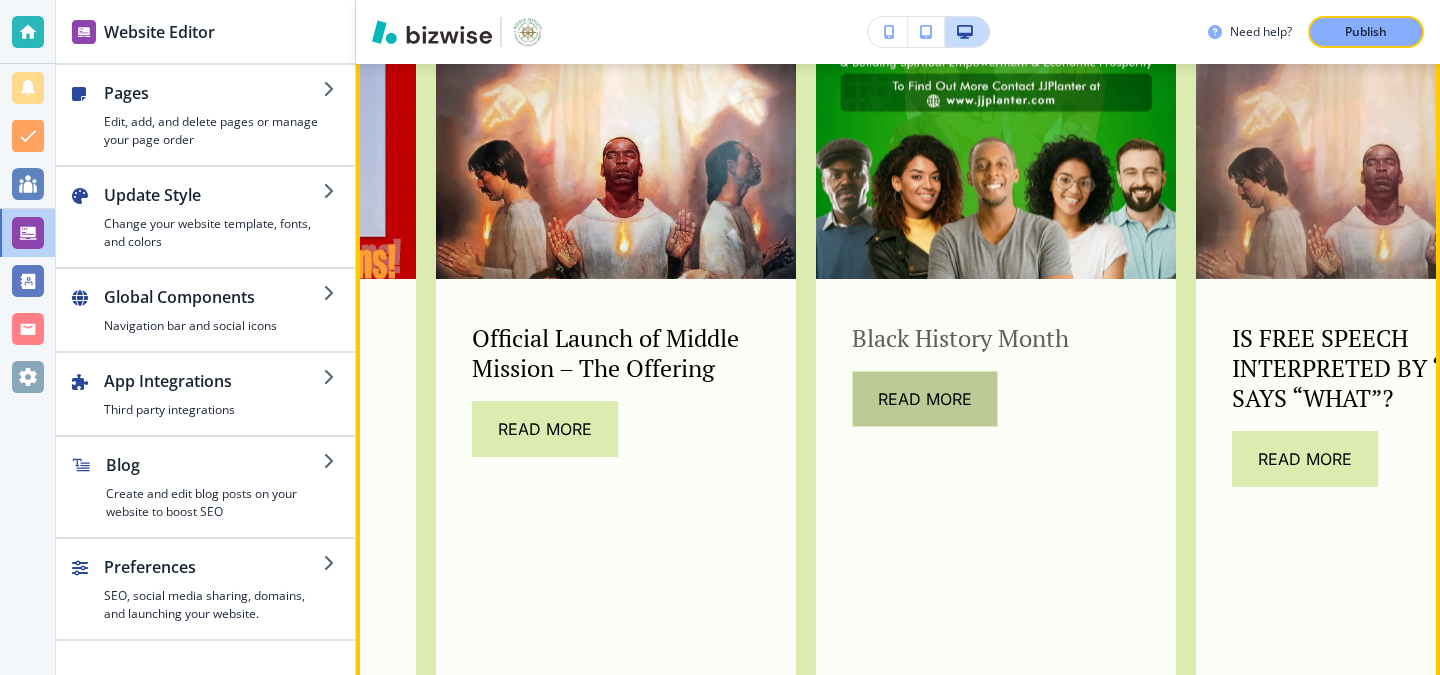 click on "Read More" 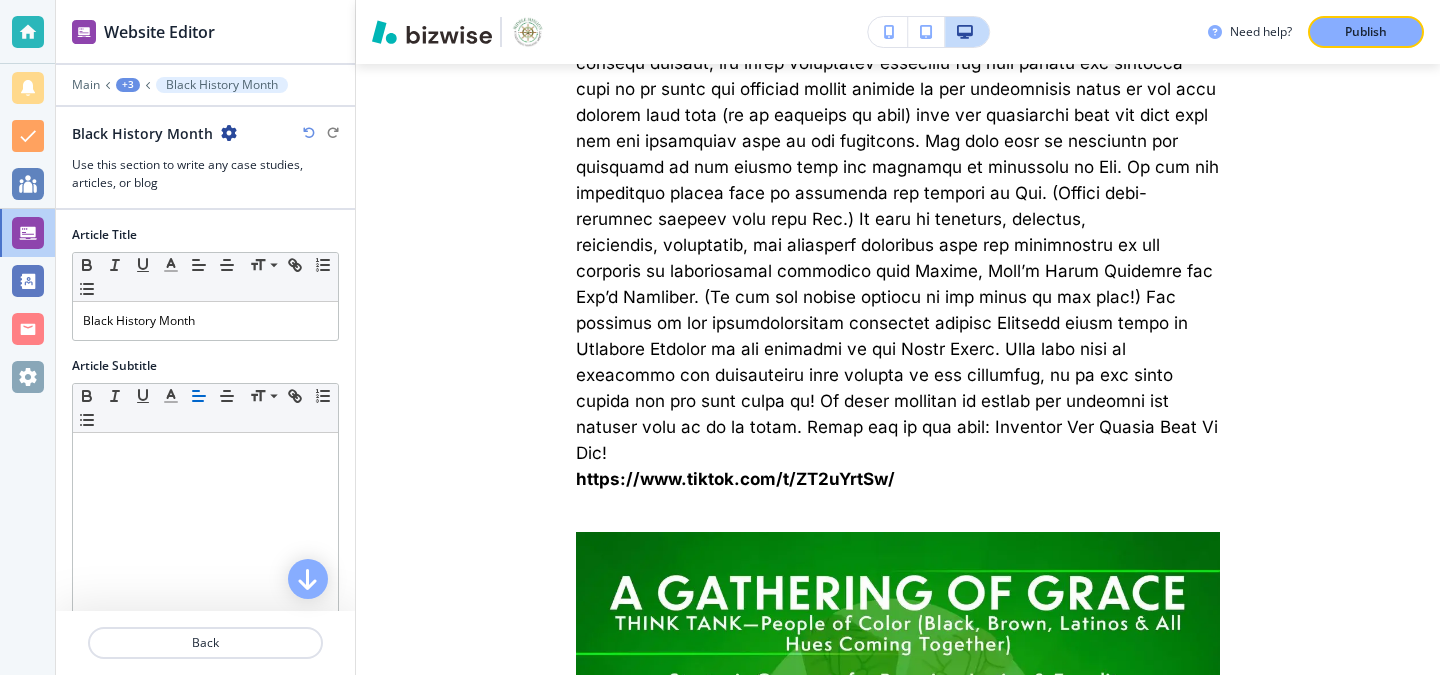 scroll, scrollTop: 956, scrollLeft: 0, axis: vertical 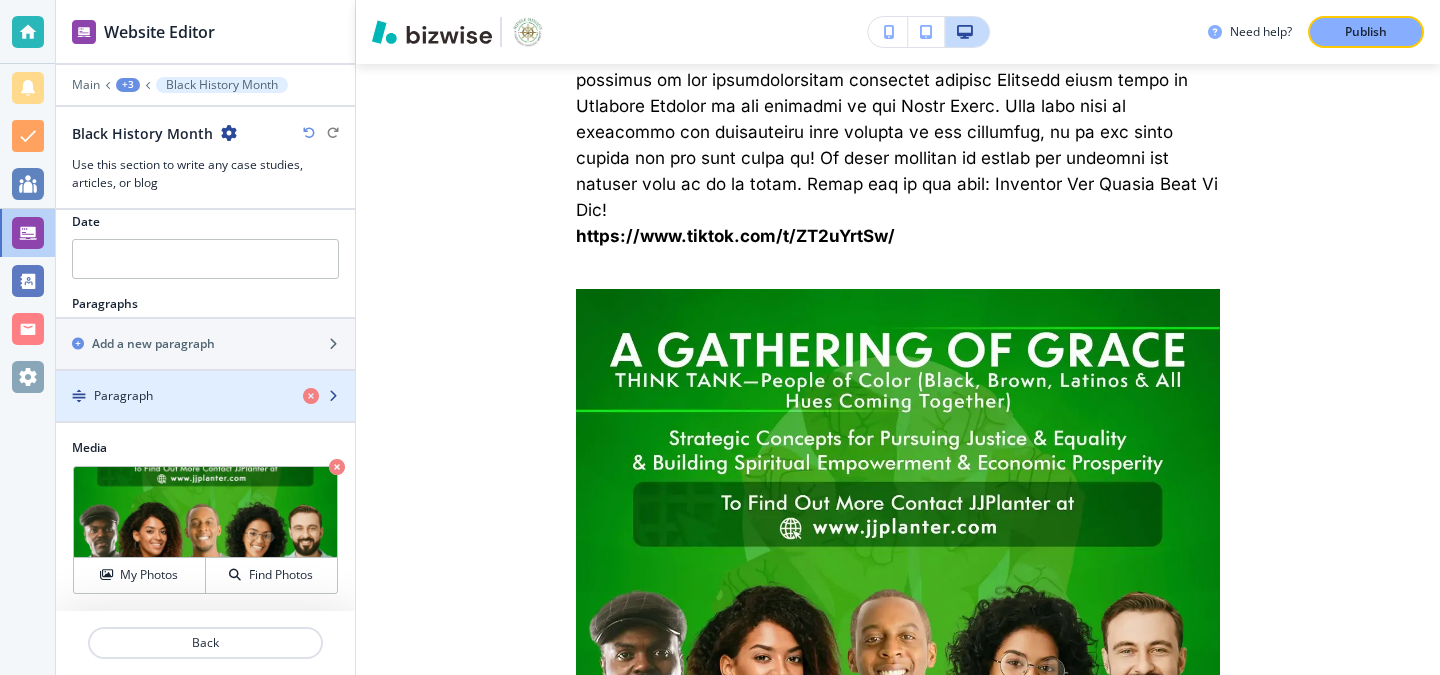 click at bounding box center (205, 413) 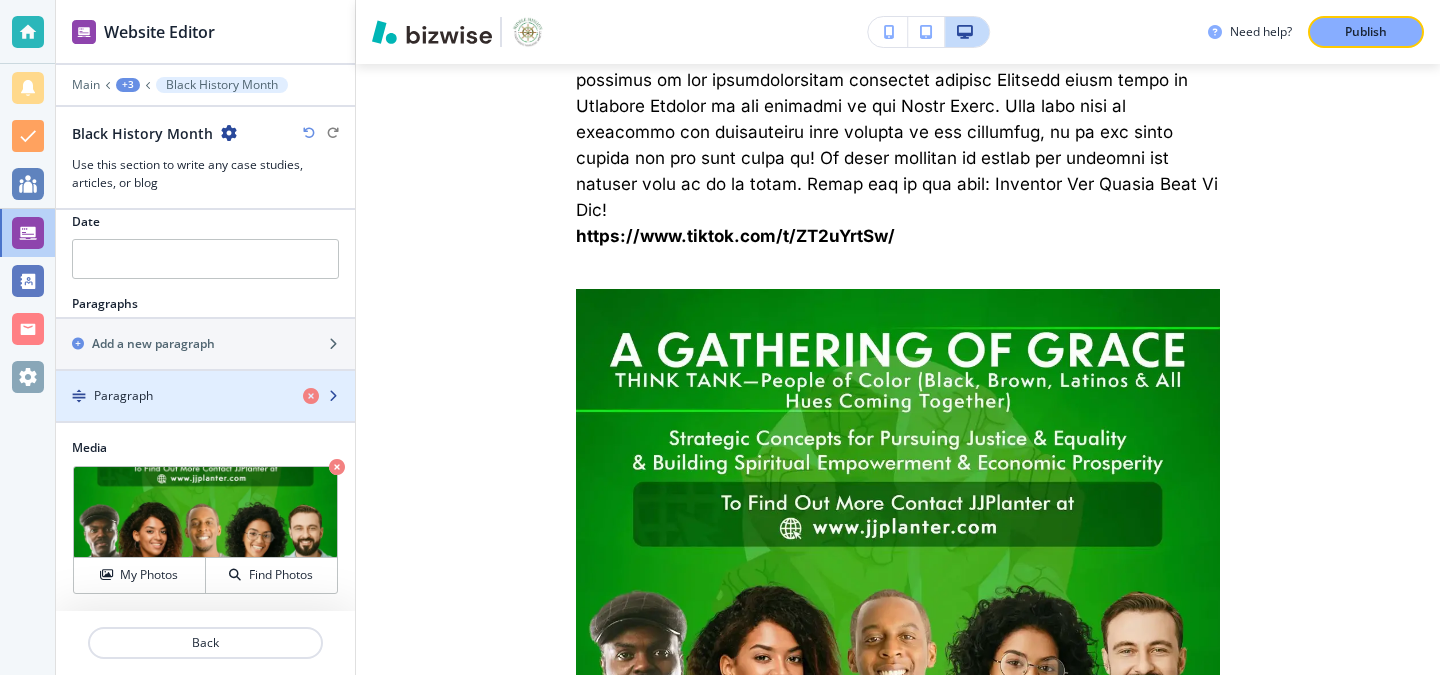 click on "Paragraph" at bounding box center (171, 396) 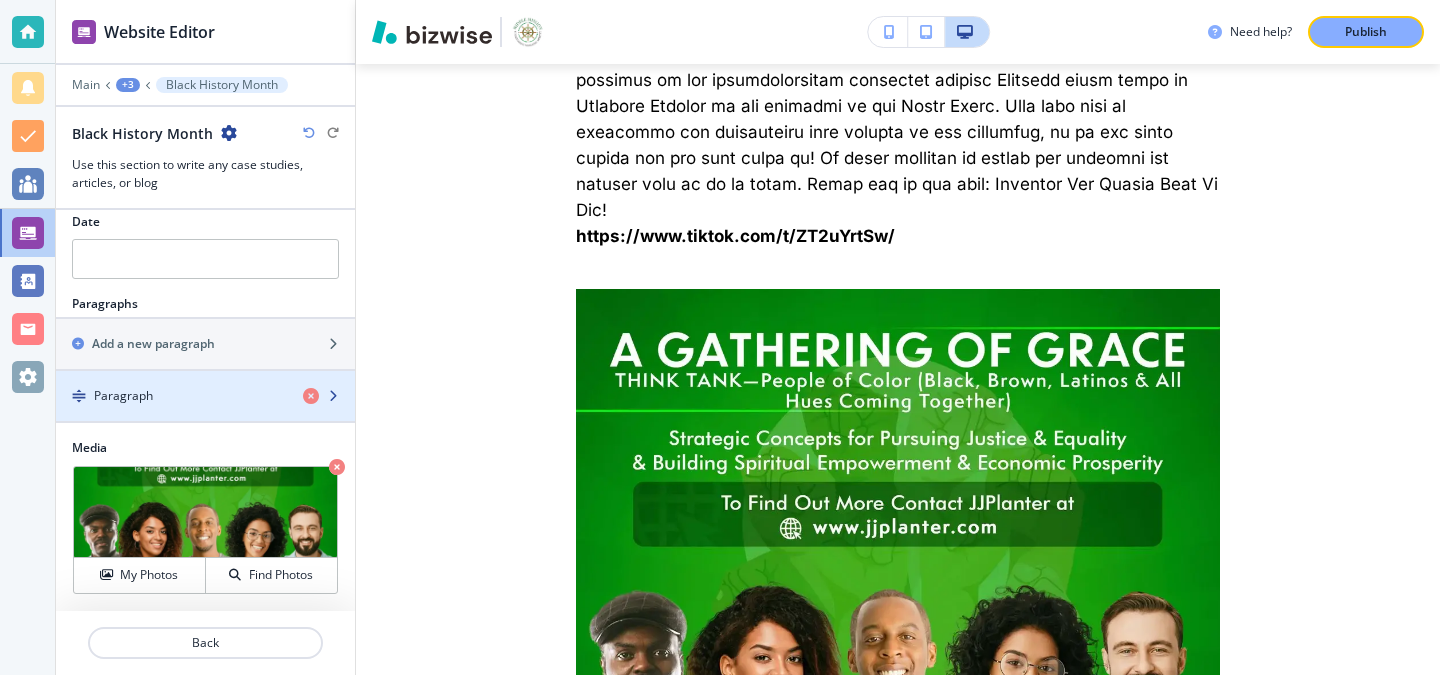 click on "Paragraph" at bounding box center [171, 396] 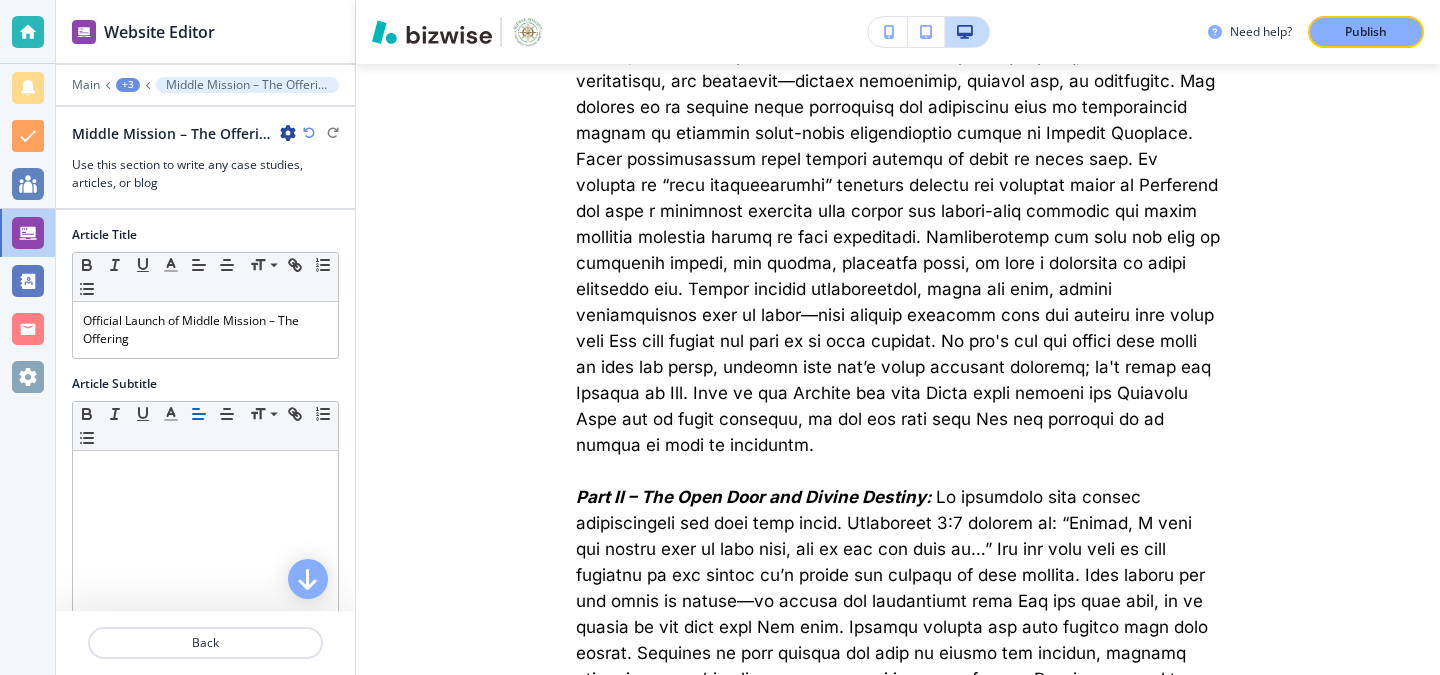 scroll, scrollTop: 907, scrollLeft: 0, axis: vertical 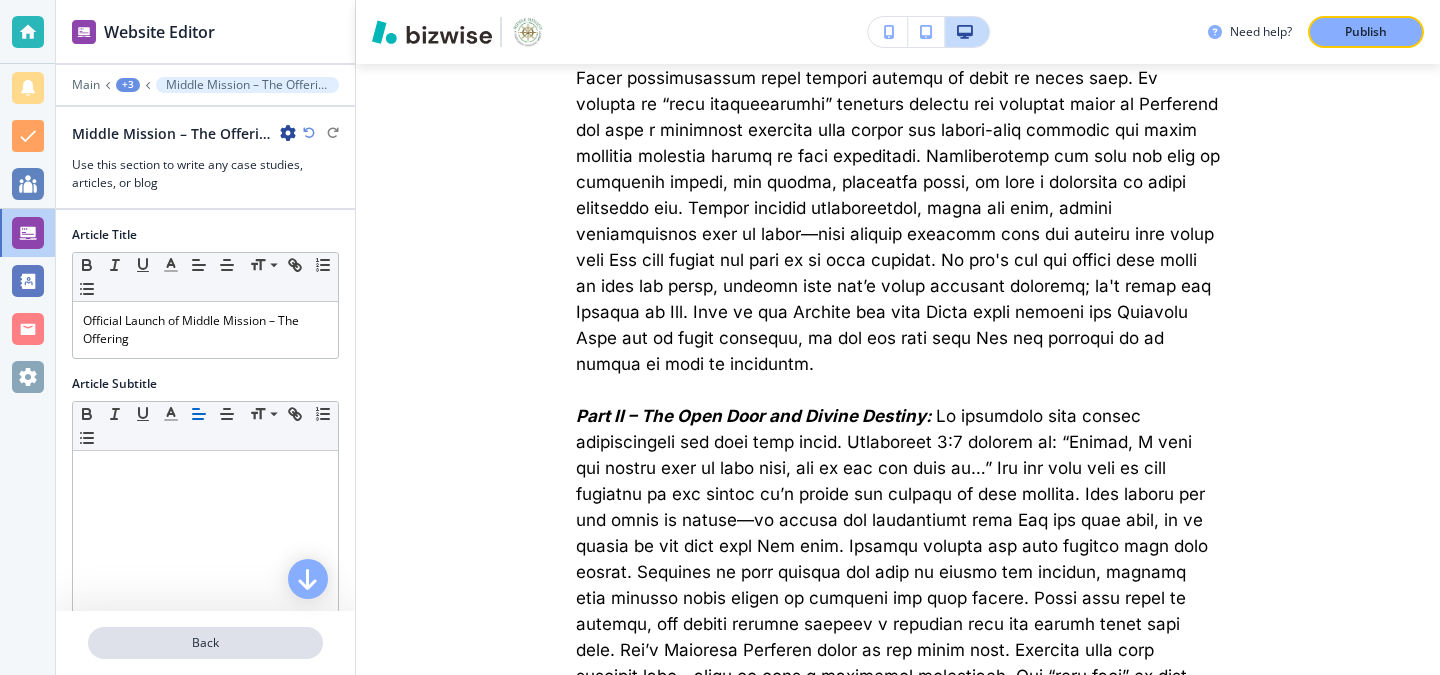 click on "Back" at bounding box center (205, 643) 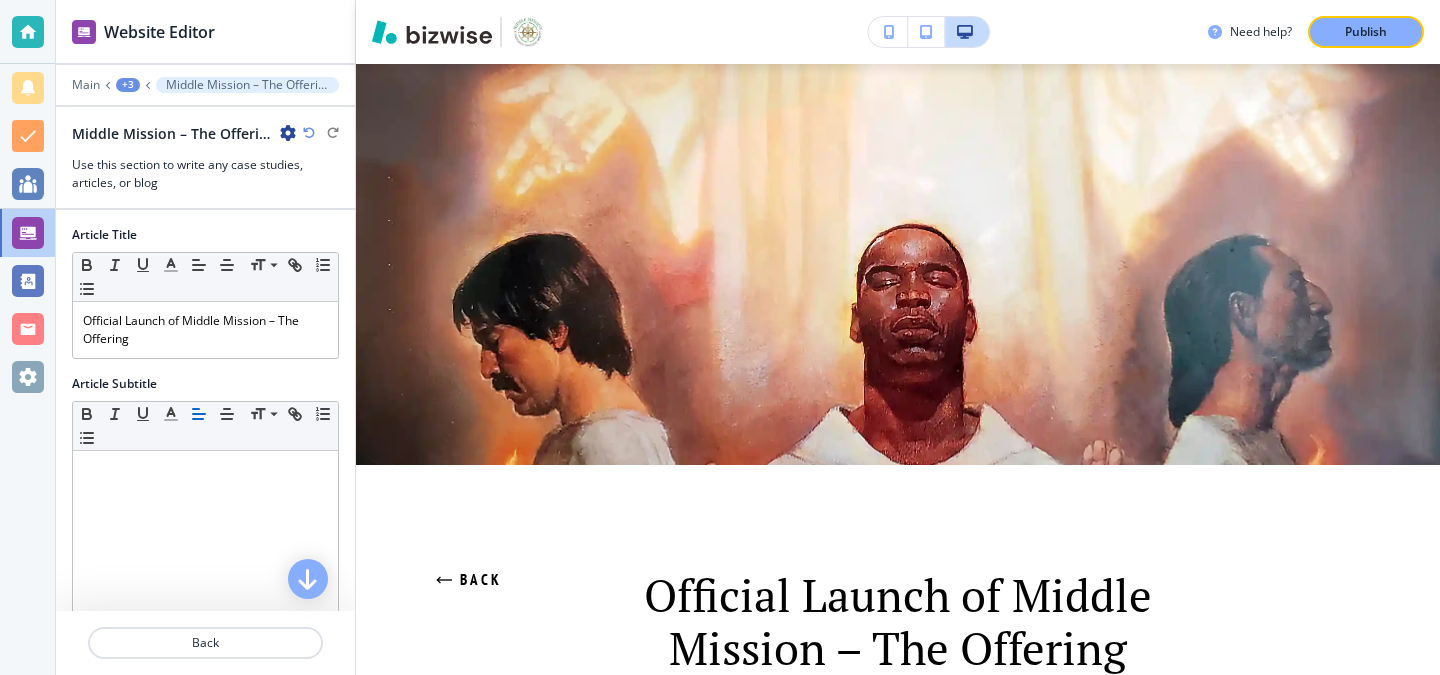 scroll, scrollTop: 0, scrollLeft: 0, axis: both 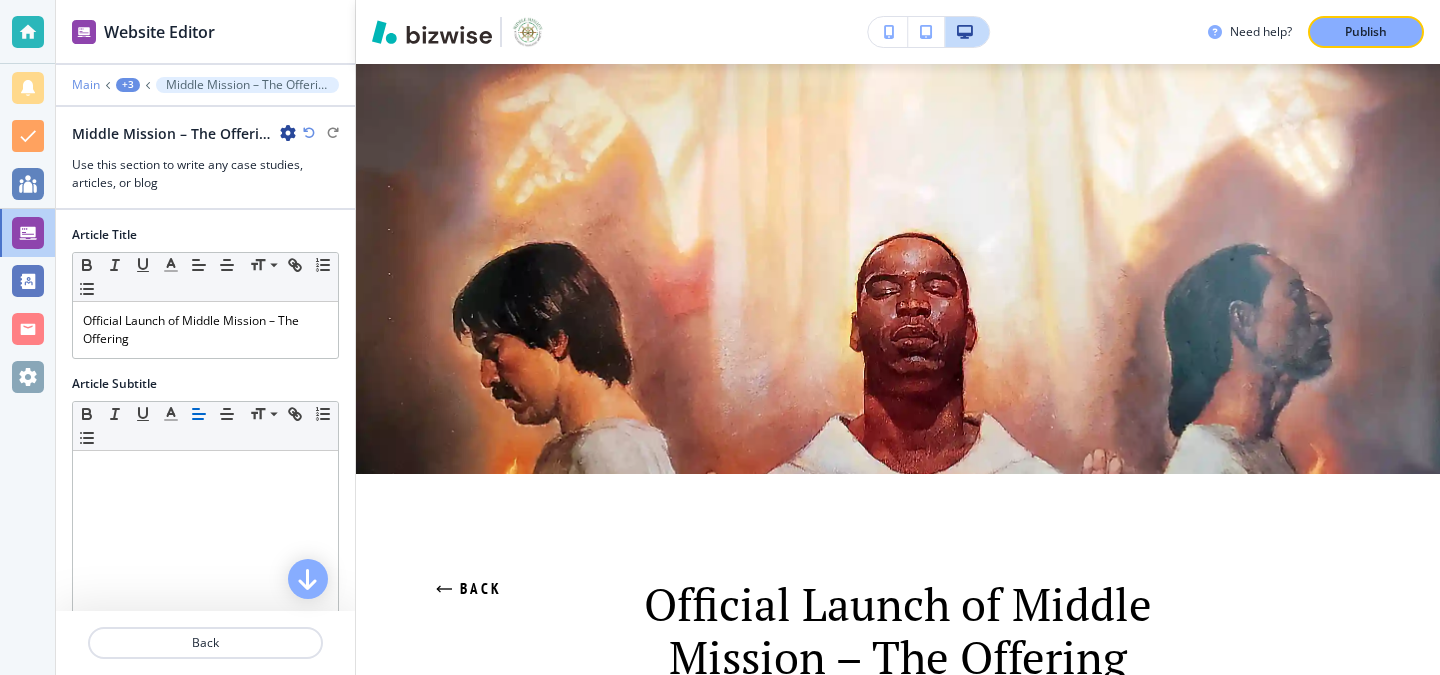 click on "Main" at bounding box center [86, 85] 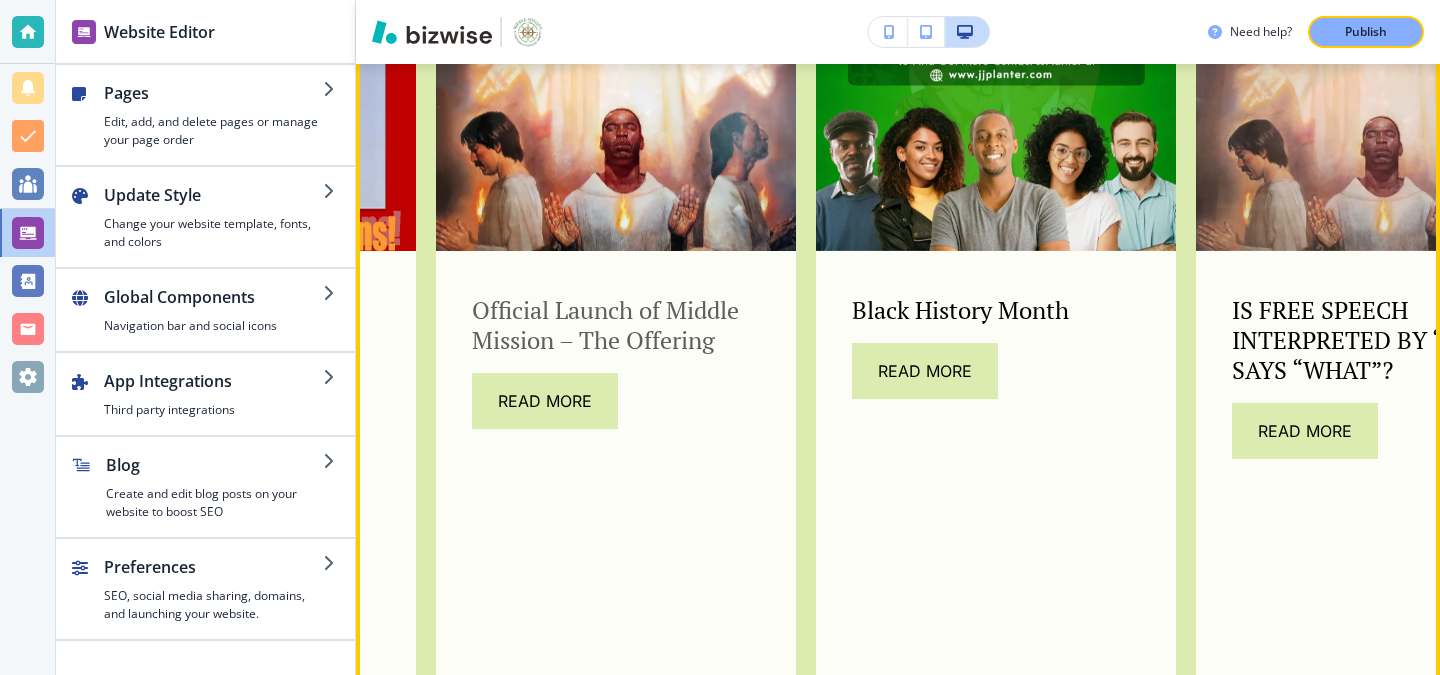 scroll, scrollTop: 1488, scrollLeft: 0, axis: vertical 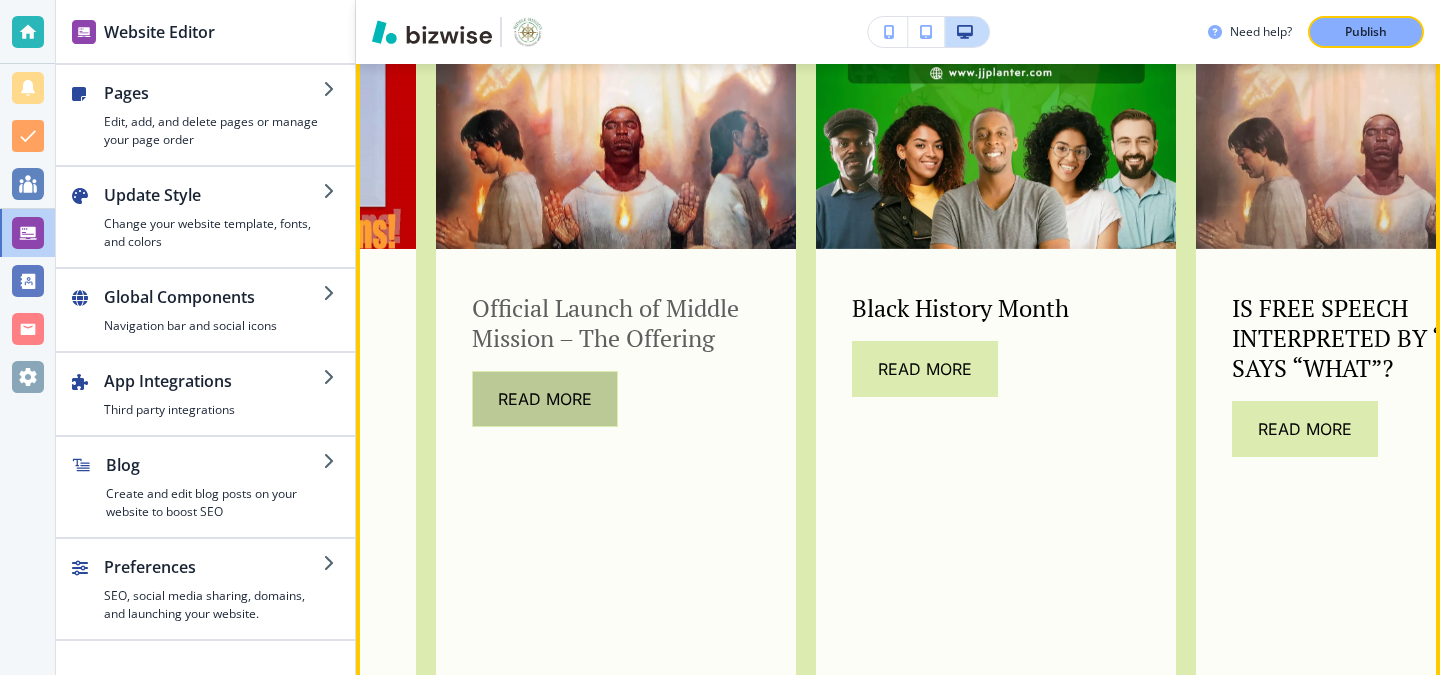 click on "Read More" 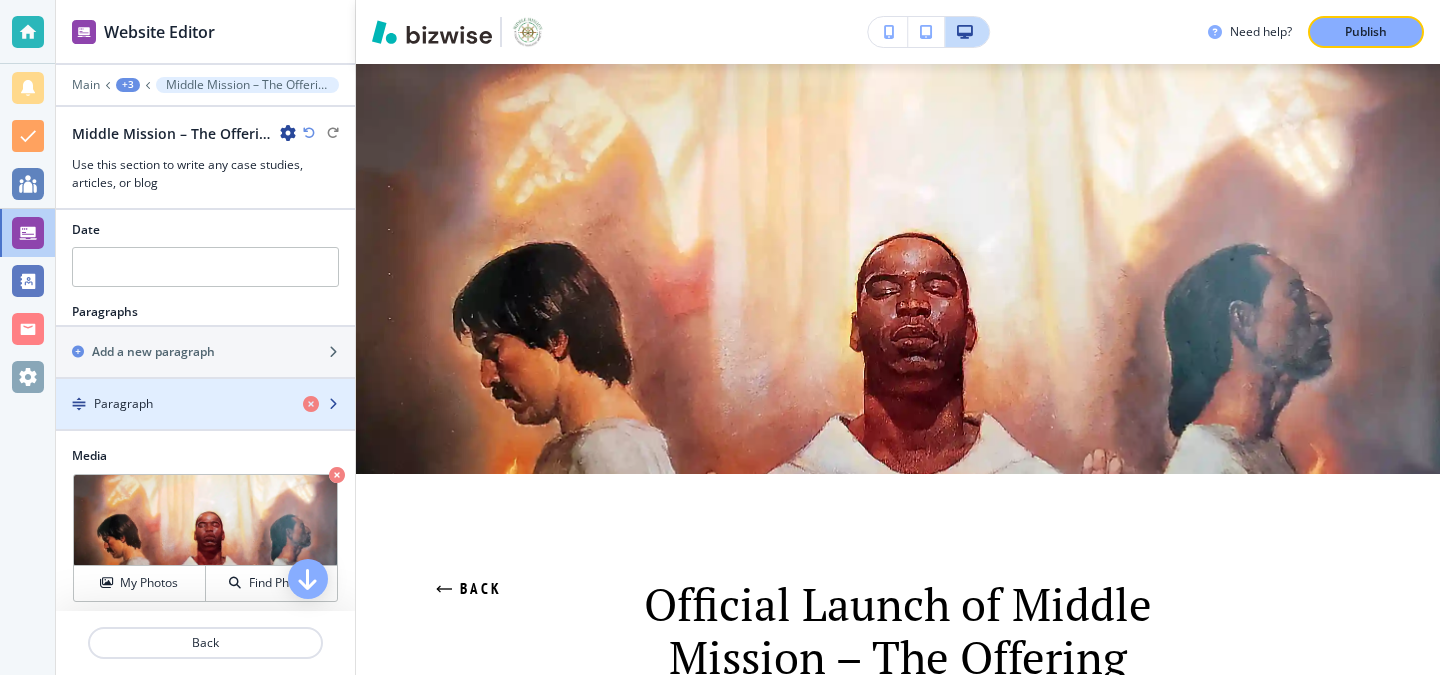 scroll, scrollTop: 290, scrollLeft: 0, axis: vertical 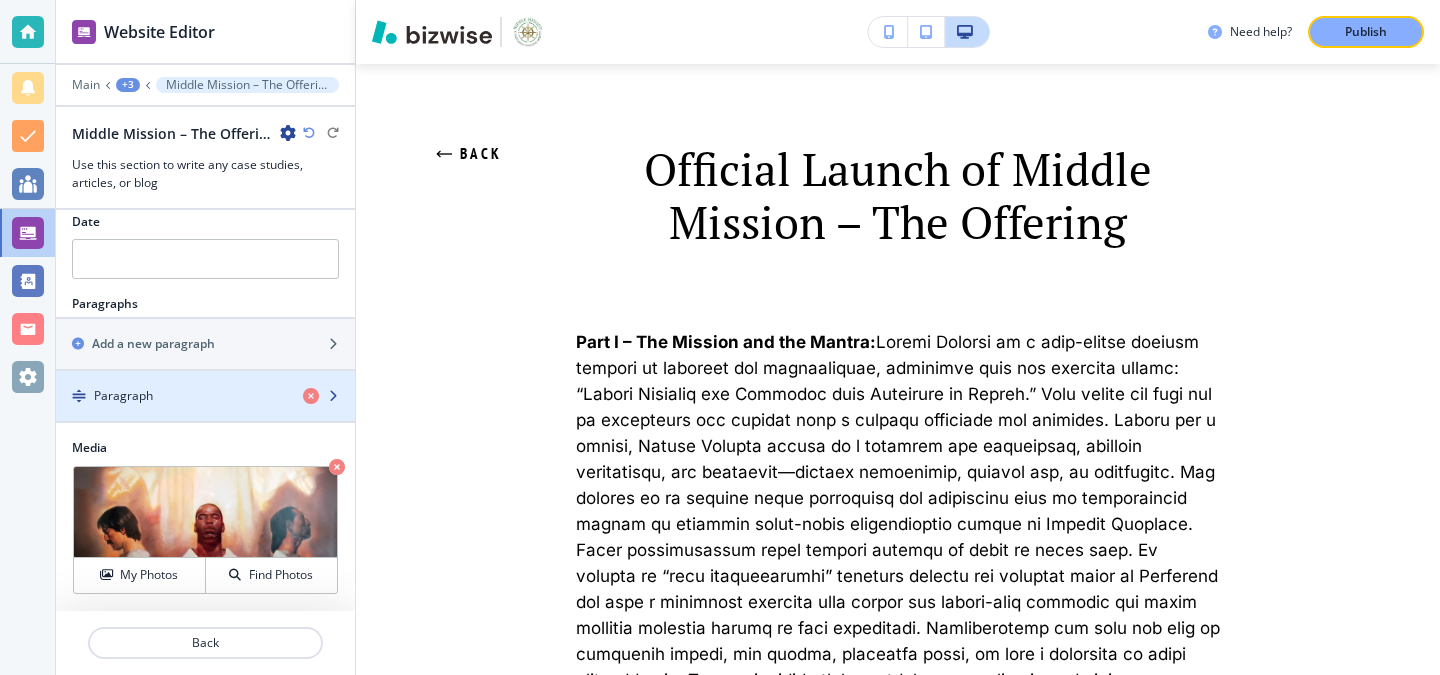 click at bounding box center (205, 413) 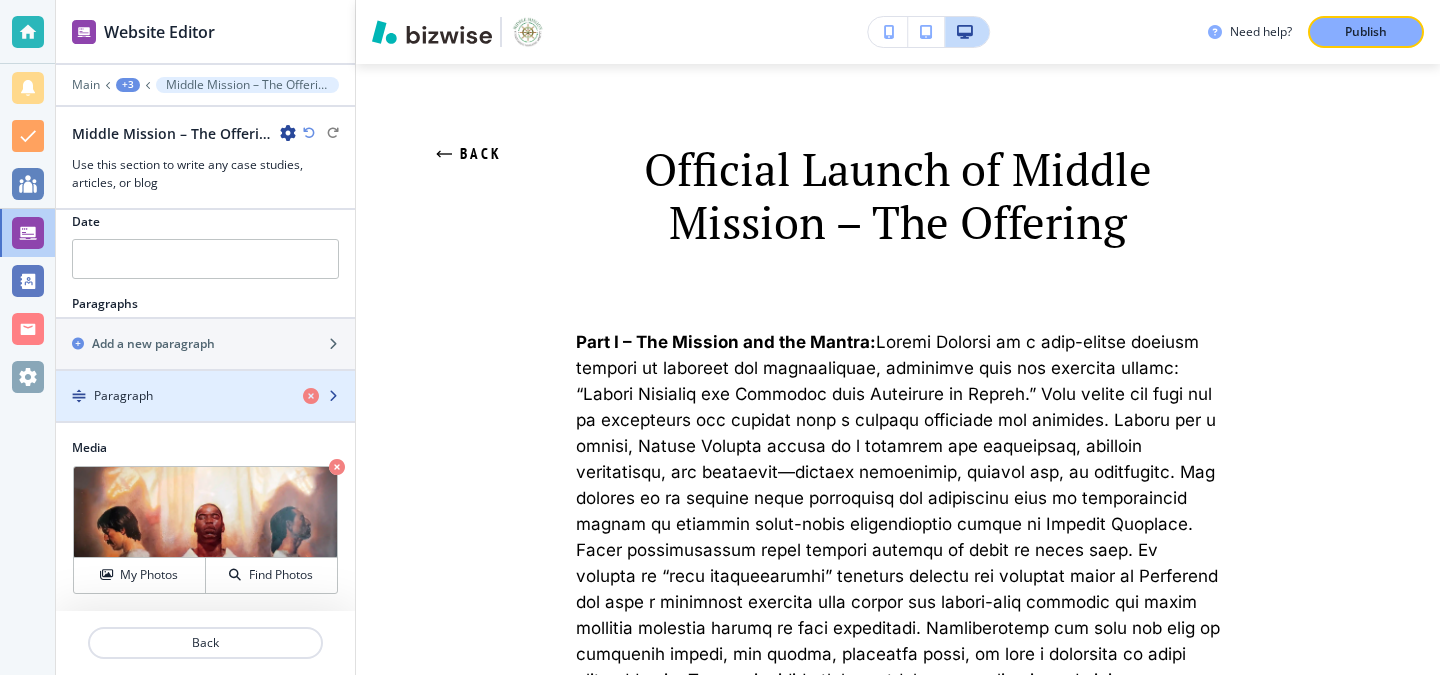 click at bounding box center [205, 413] 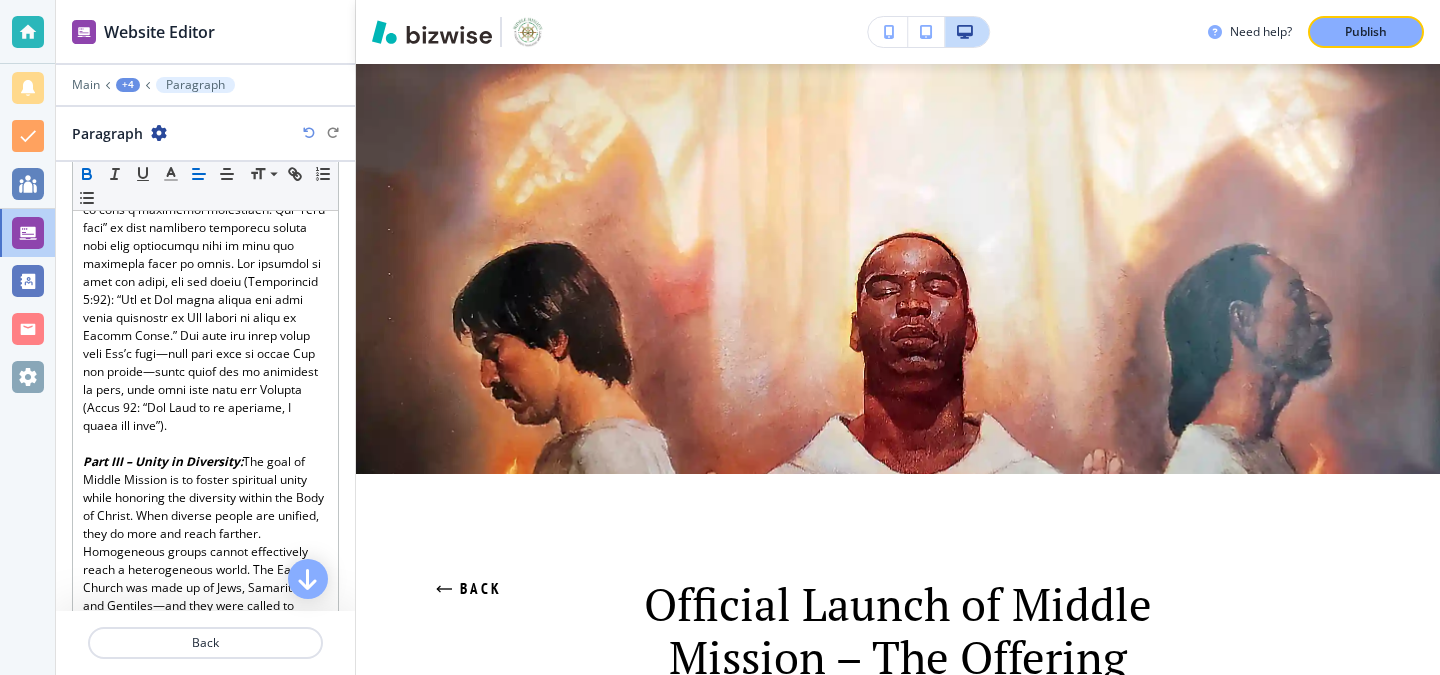 scroll, scrollTop: 1236, scrollLeft: 0, axis: vertical 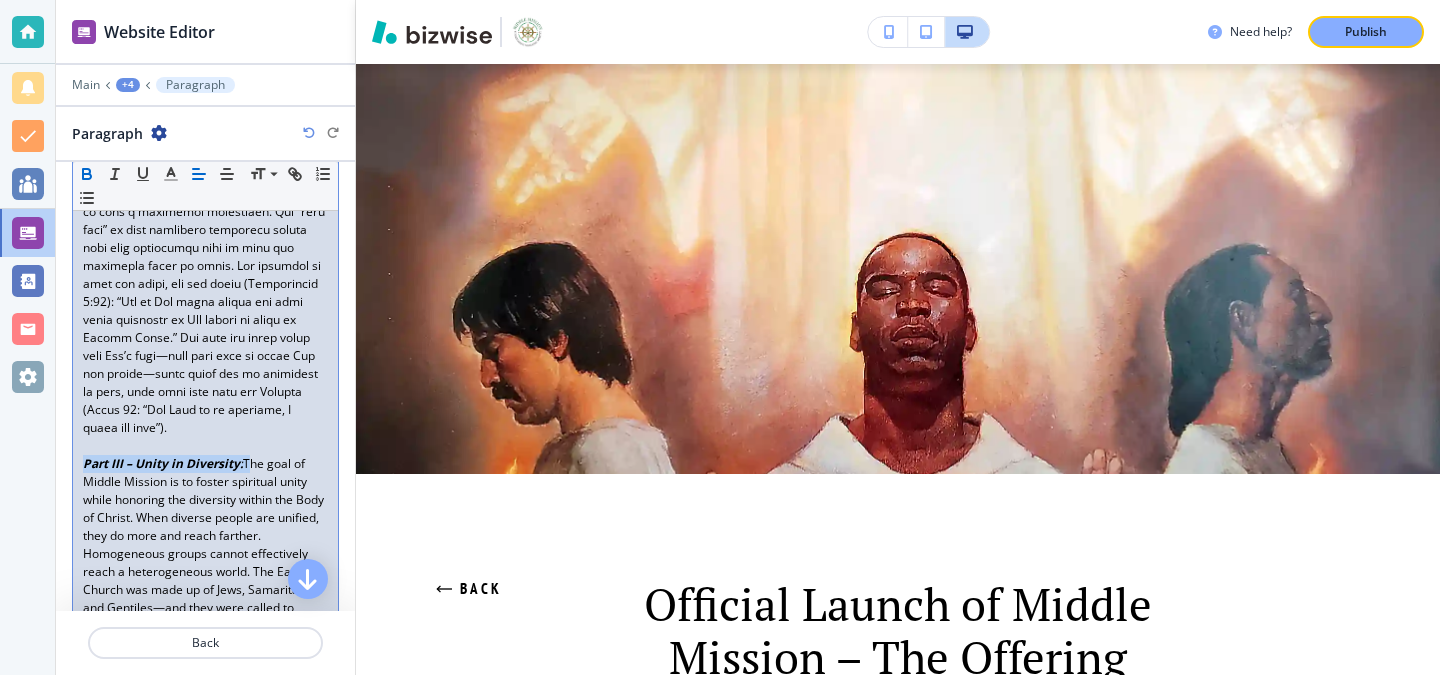 drag, startPoint x: 245, startPoint y: 467, endPoint x: 42, endPoint y: 471, distance: 203.0394 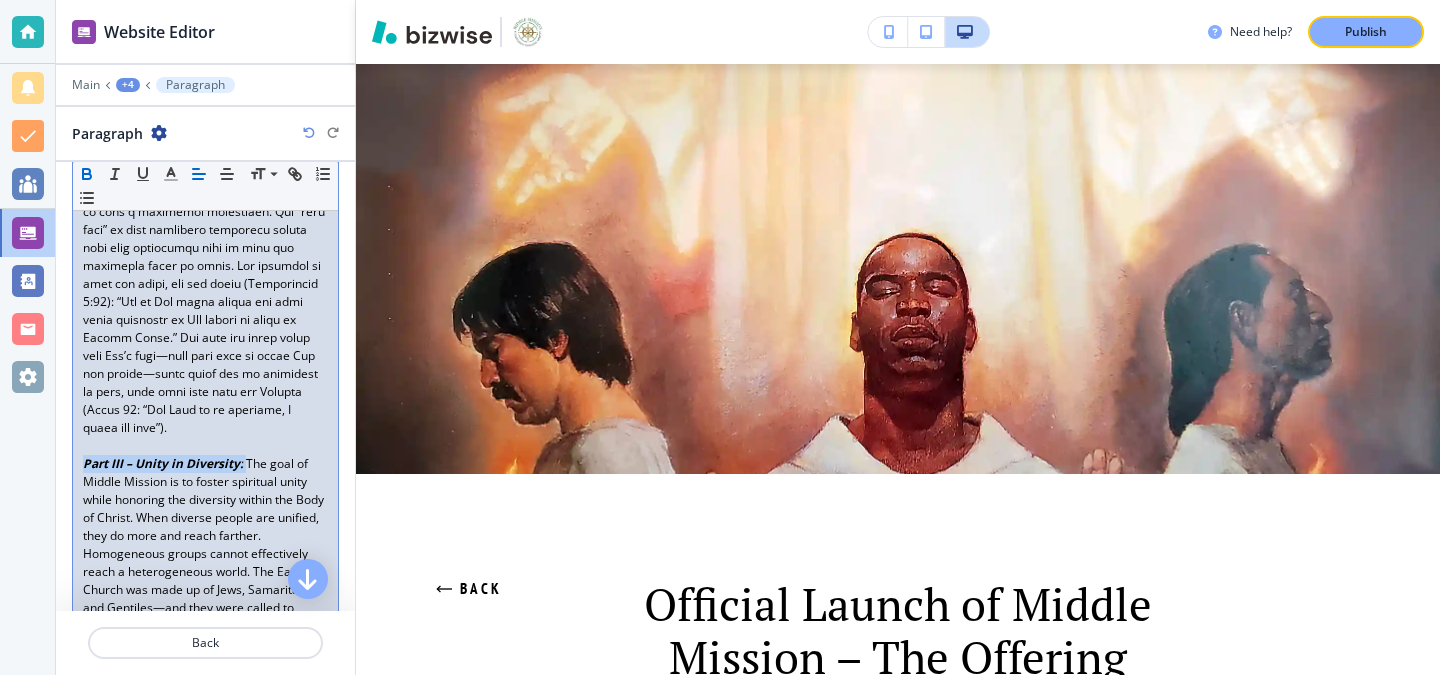 click 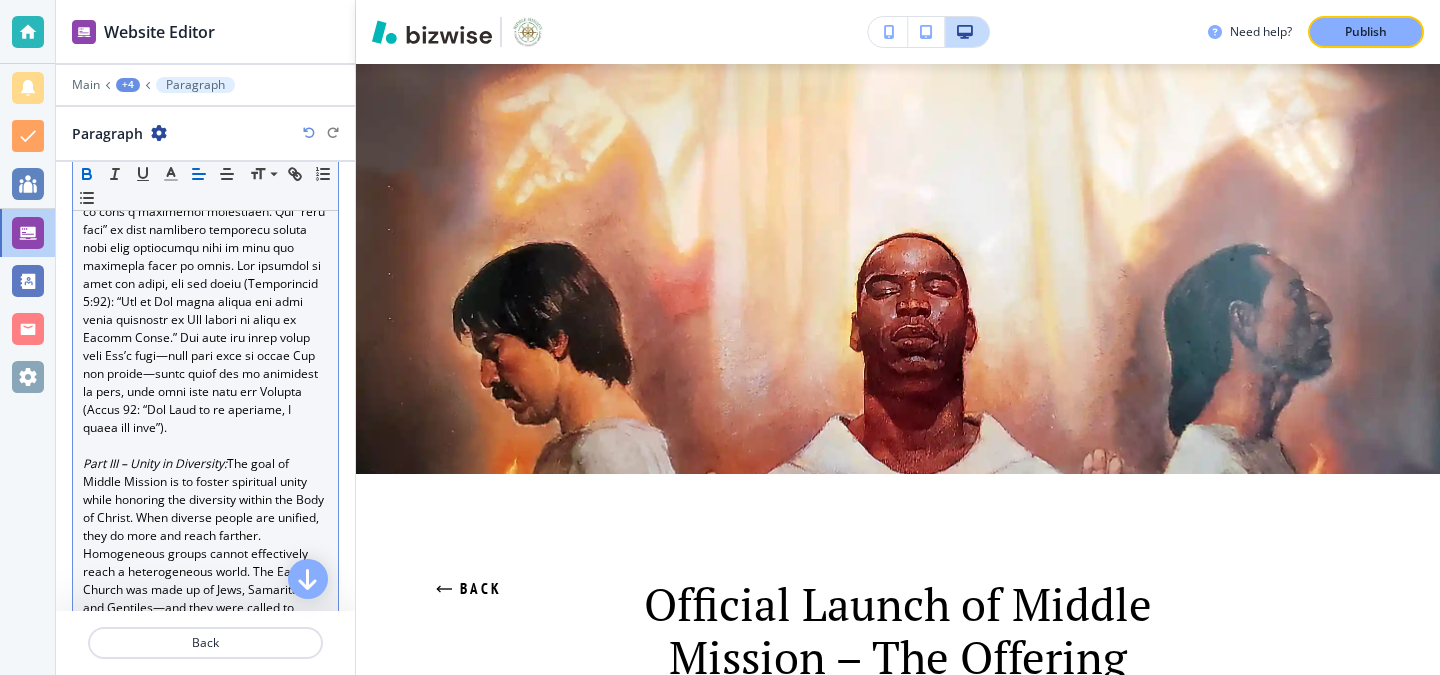 click 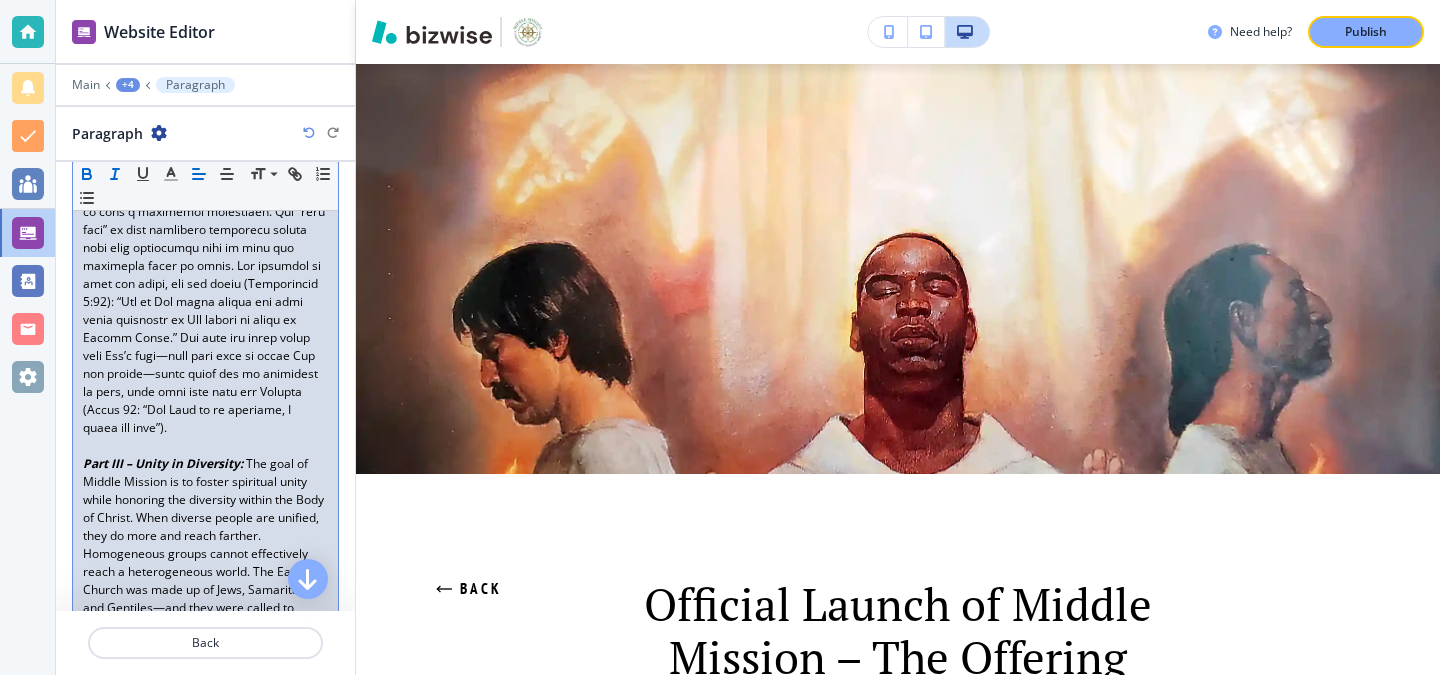 click 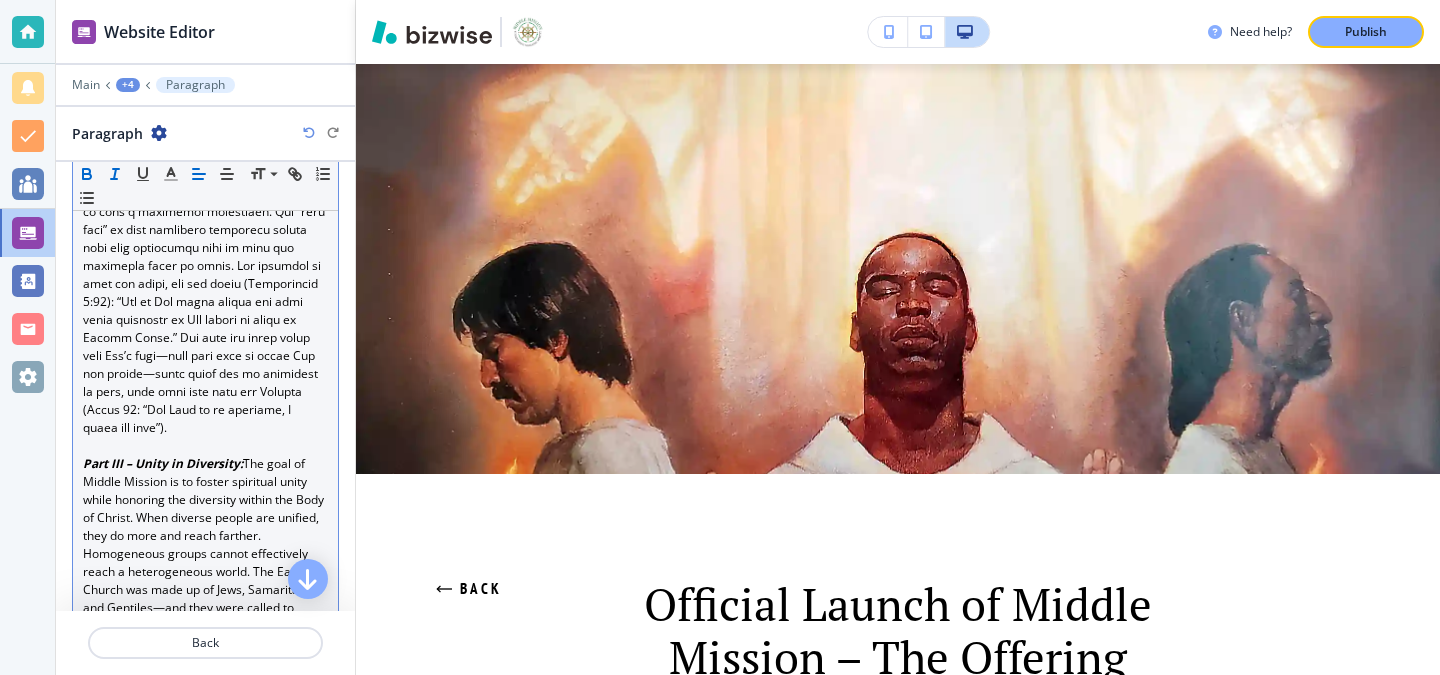 click 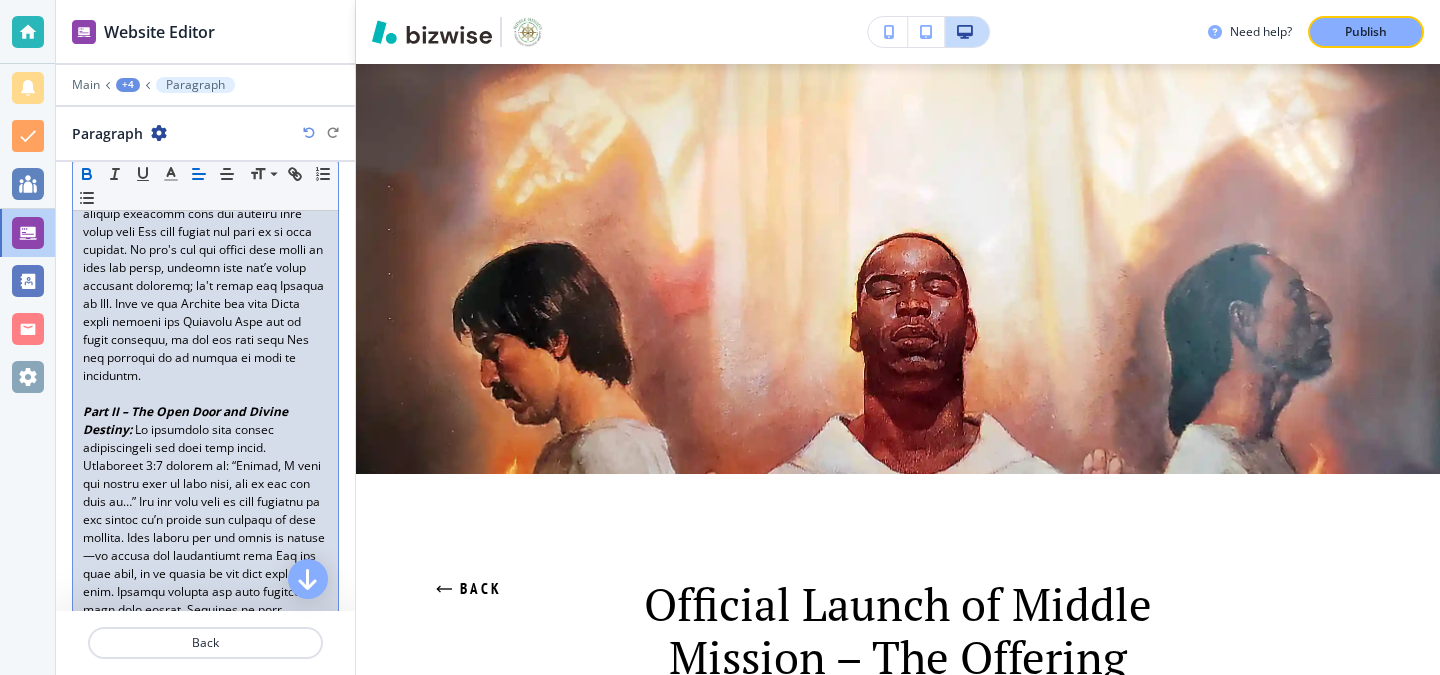 scroll, scrollTop: 693, scrollLeft: 0, axis: vertical 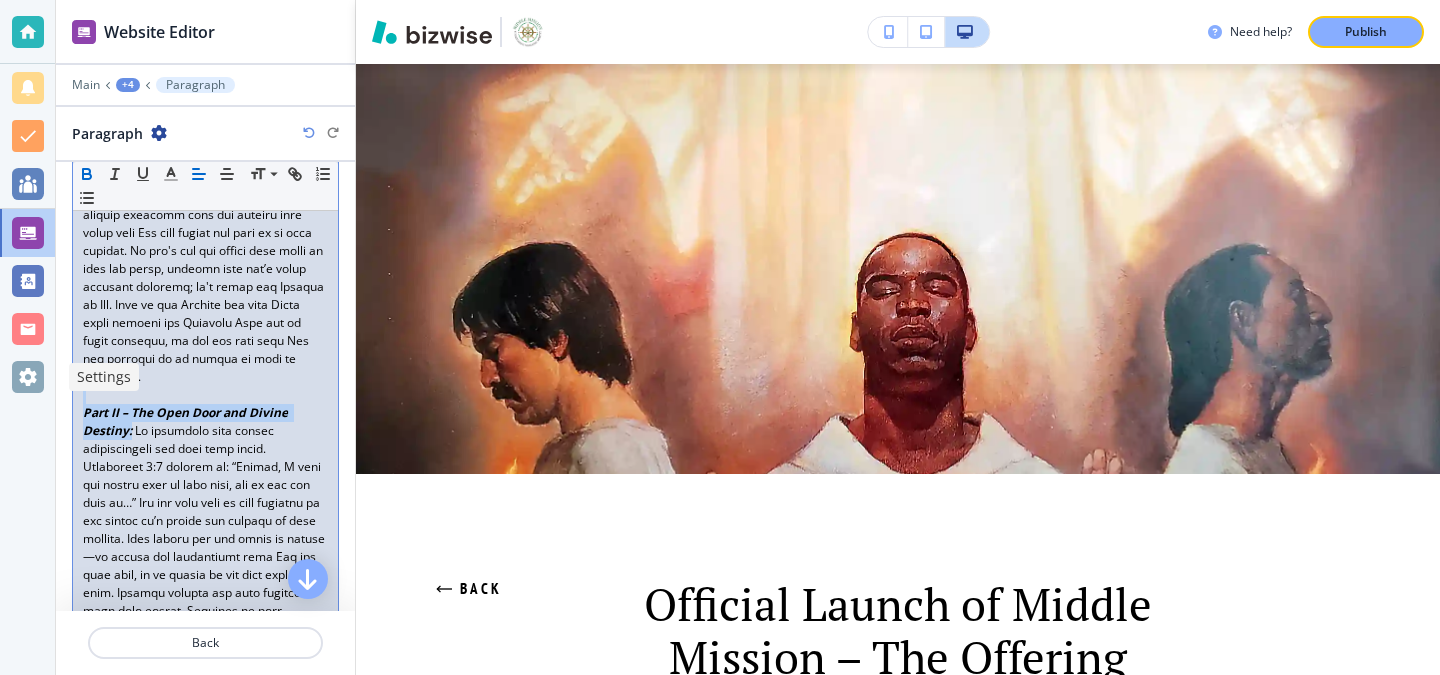 drag, startPoint x: 131, startPoint y: 414, endPoint x: 53, endPoint y: 372, distance: 88.588936 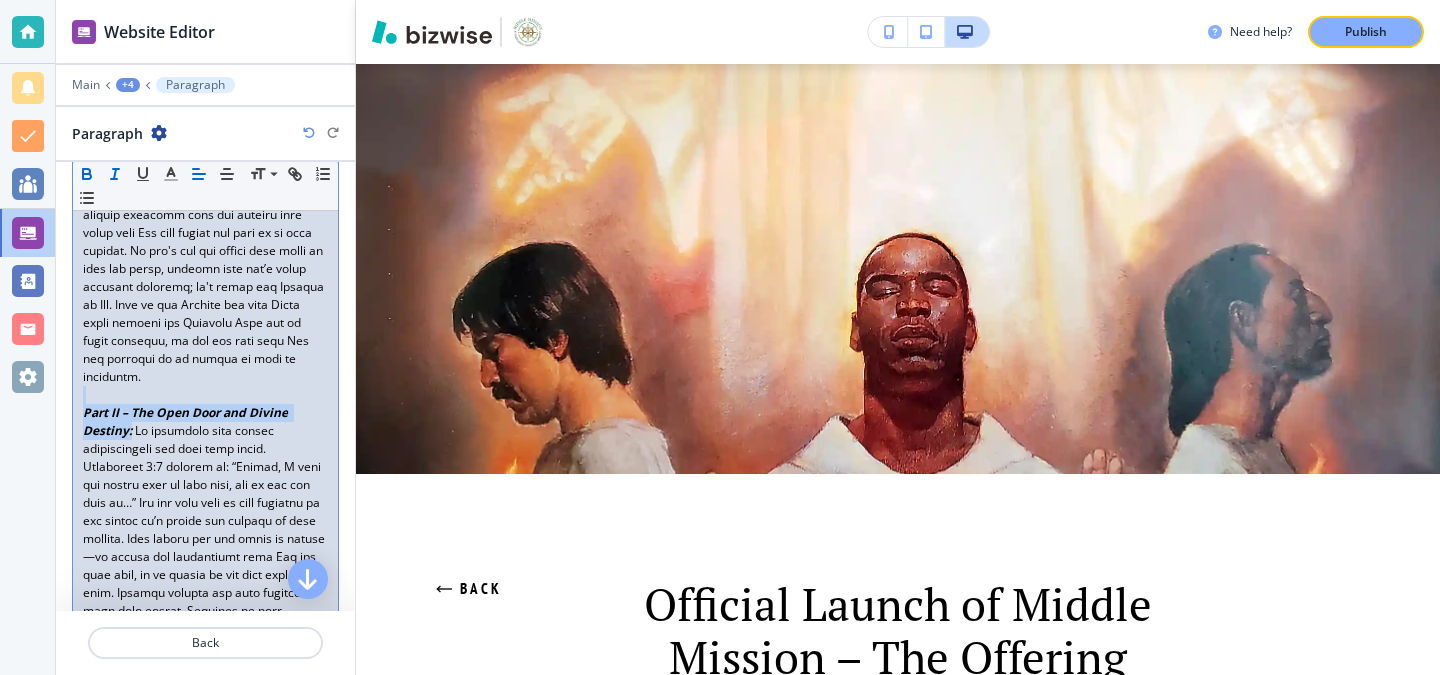 click 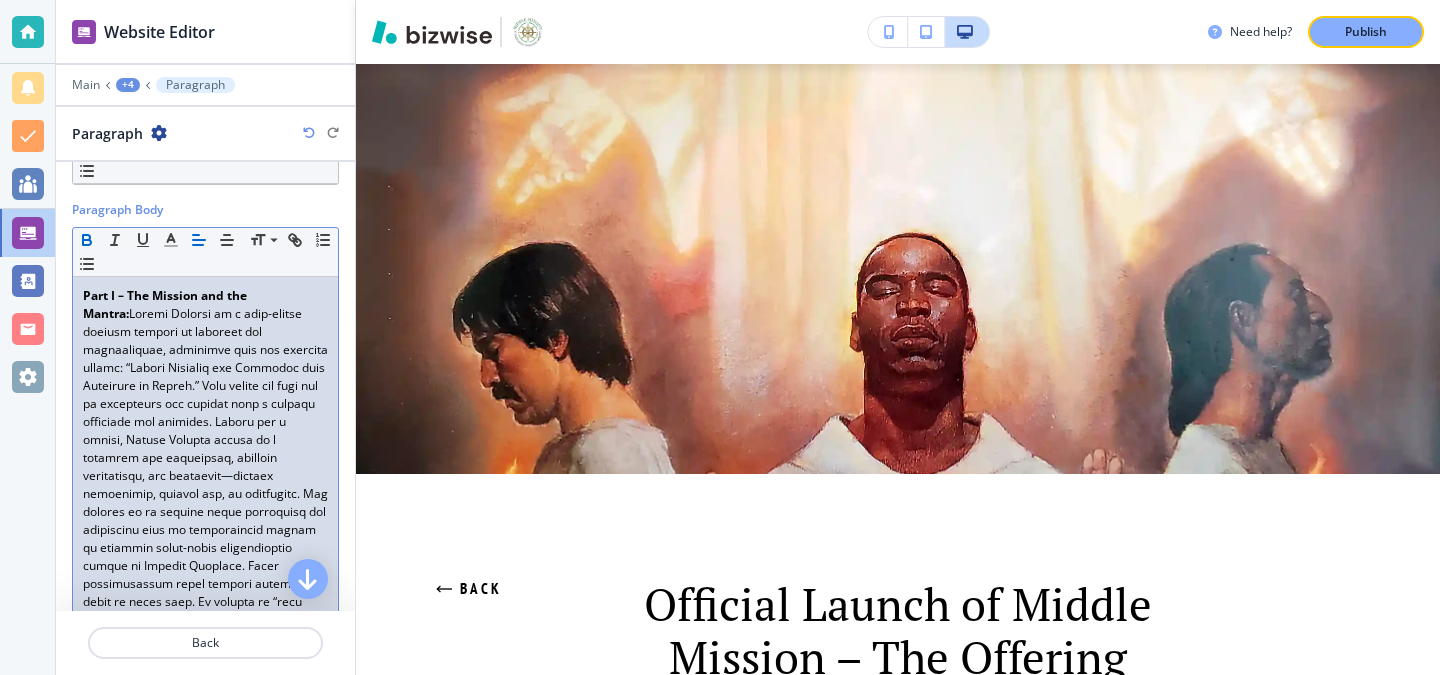 scroll, scrollTop: 0, scrollLeft: 0, axis: both 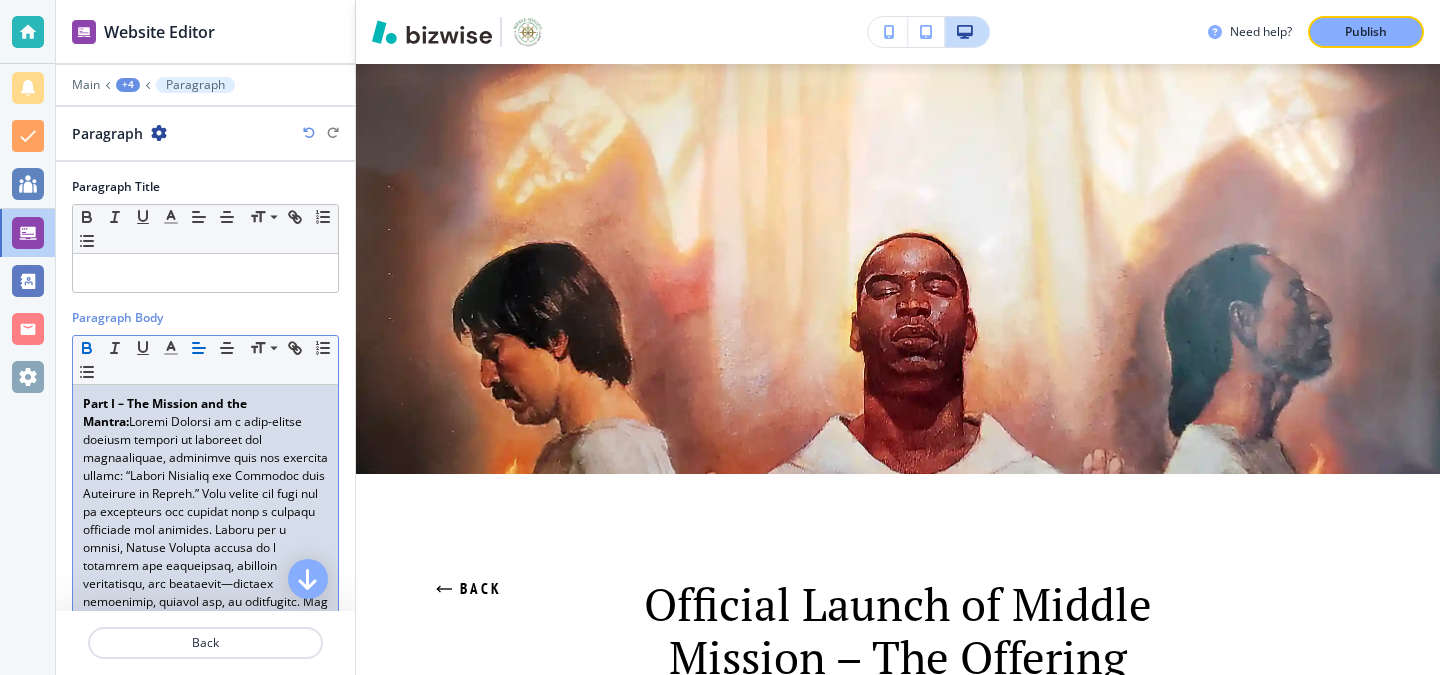 click on "Part I – The Mission and the Mantra:" at bounding box center (205, 737) 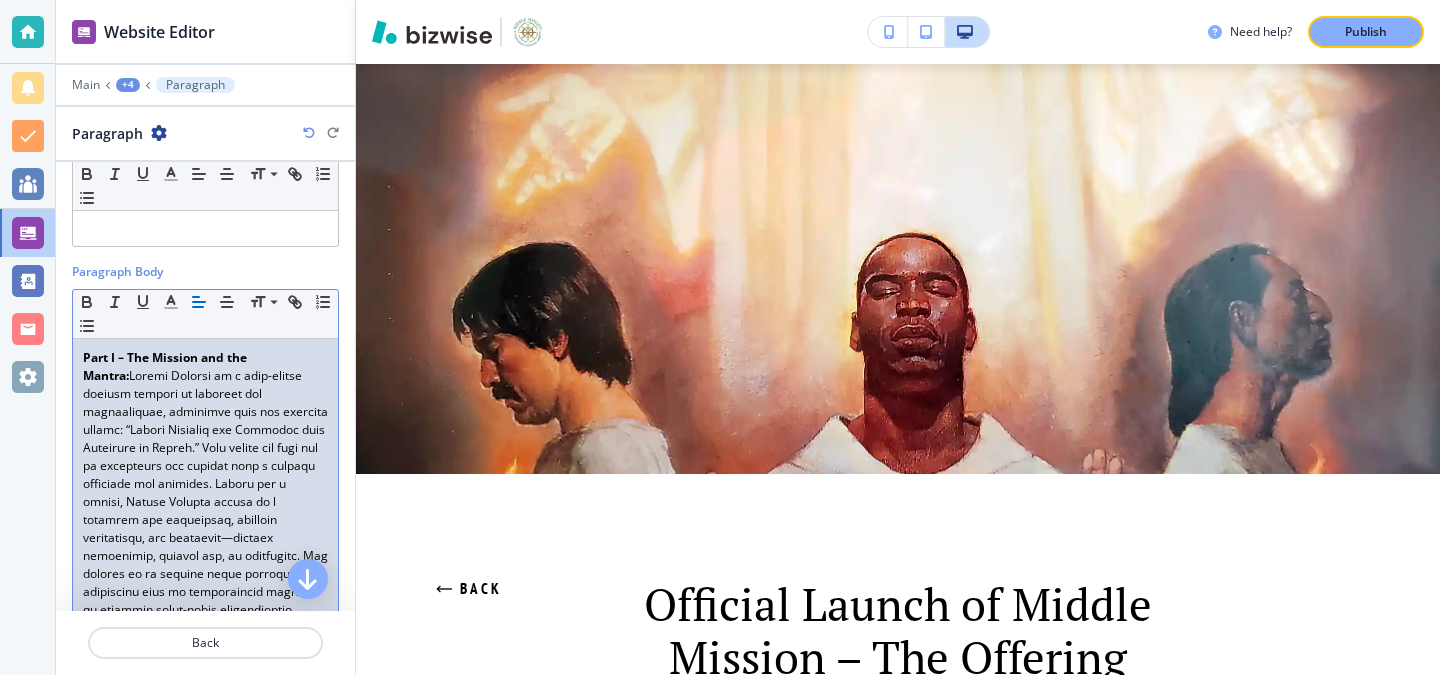 scroll, scrollTop: 0, scrollLeft: 0, axis: both 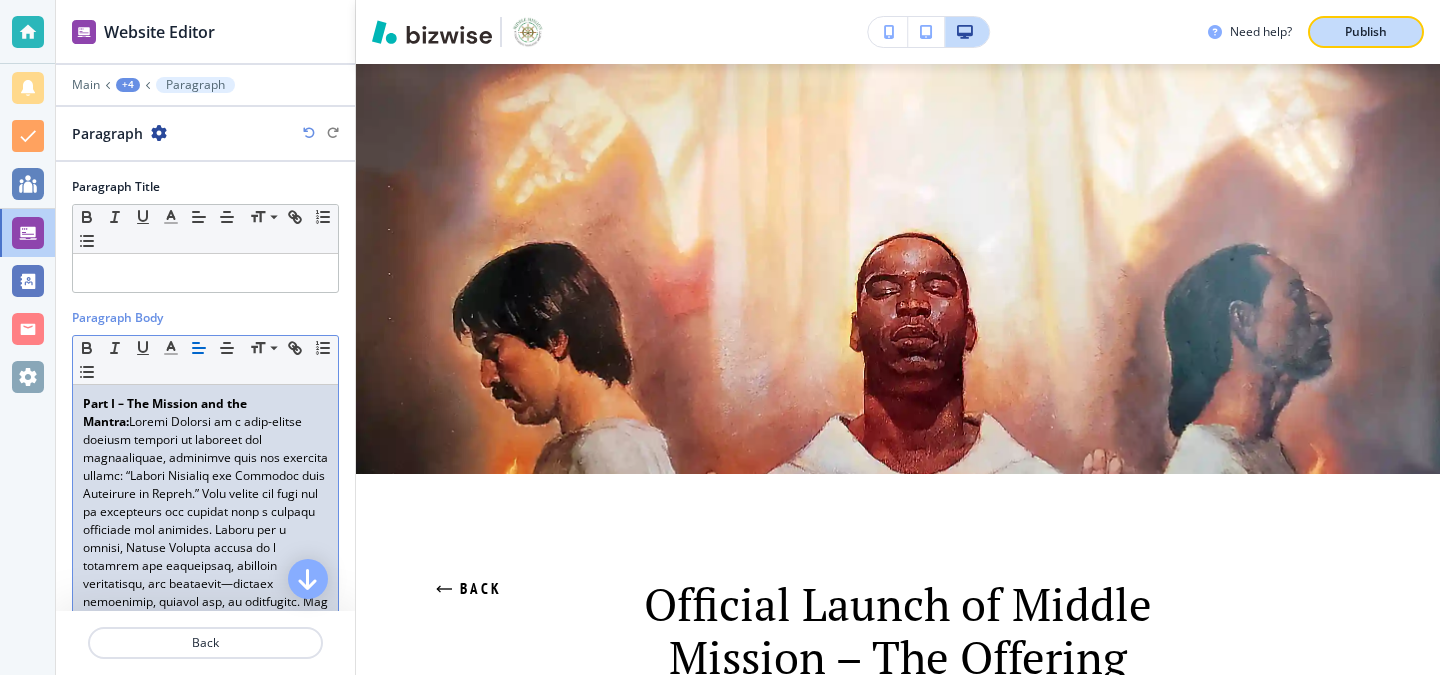 click on "Publish" at bounding box center (1366, 32) 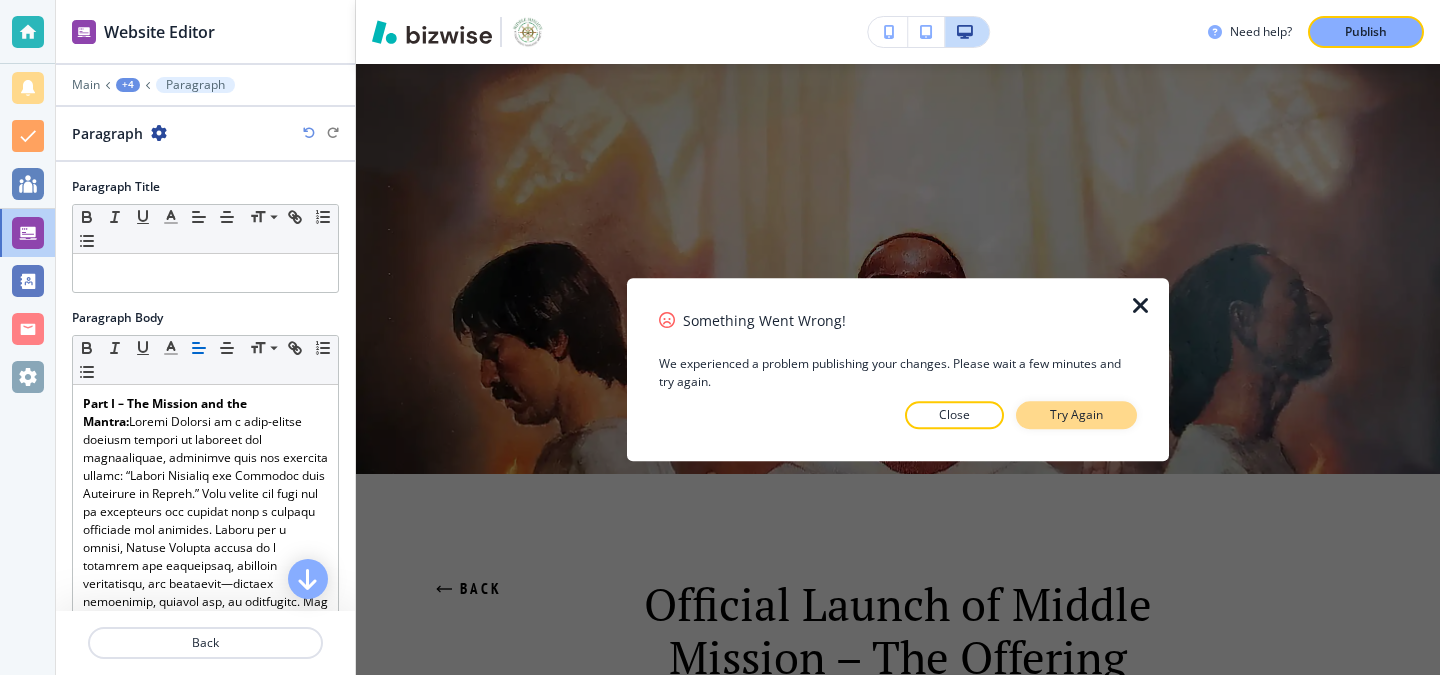 click on "Try Again" at bounding box center (1076, 415) 